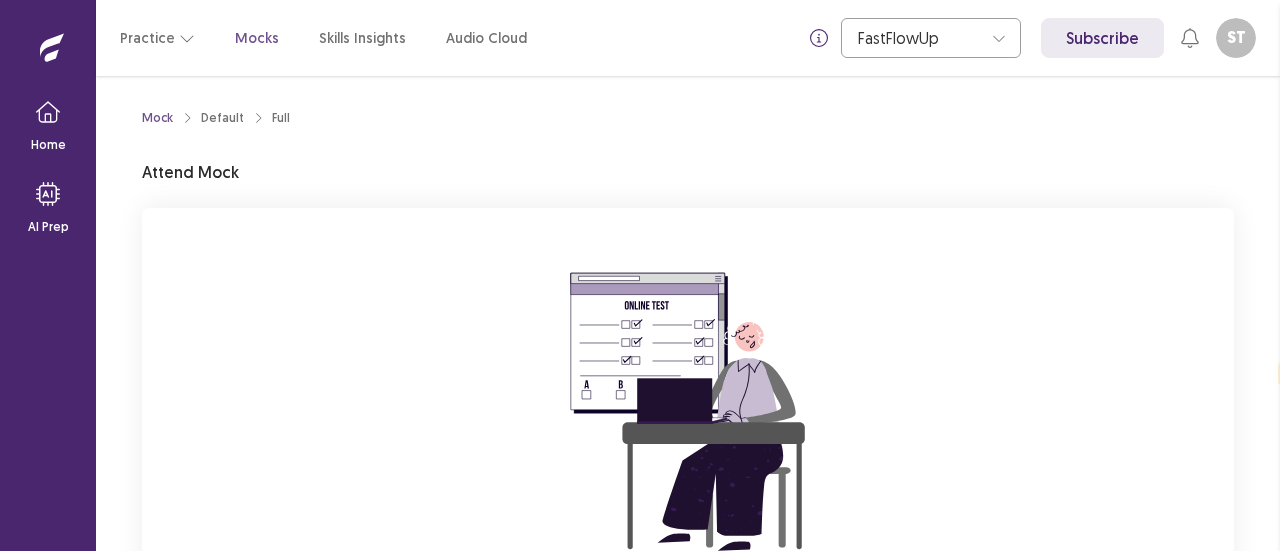 select on "**" 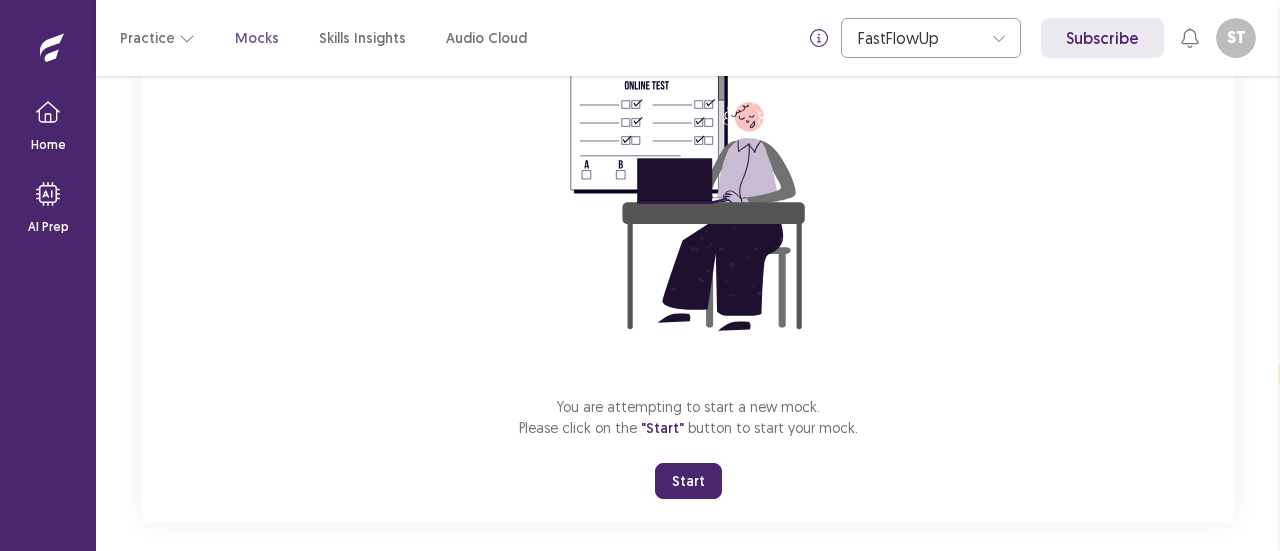 scroll, scrollTop: 238, scrollLeft: 0, axis: vertical 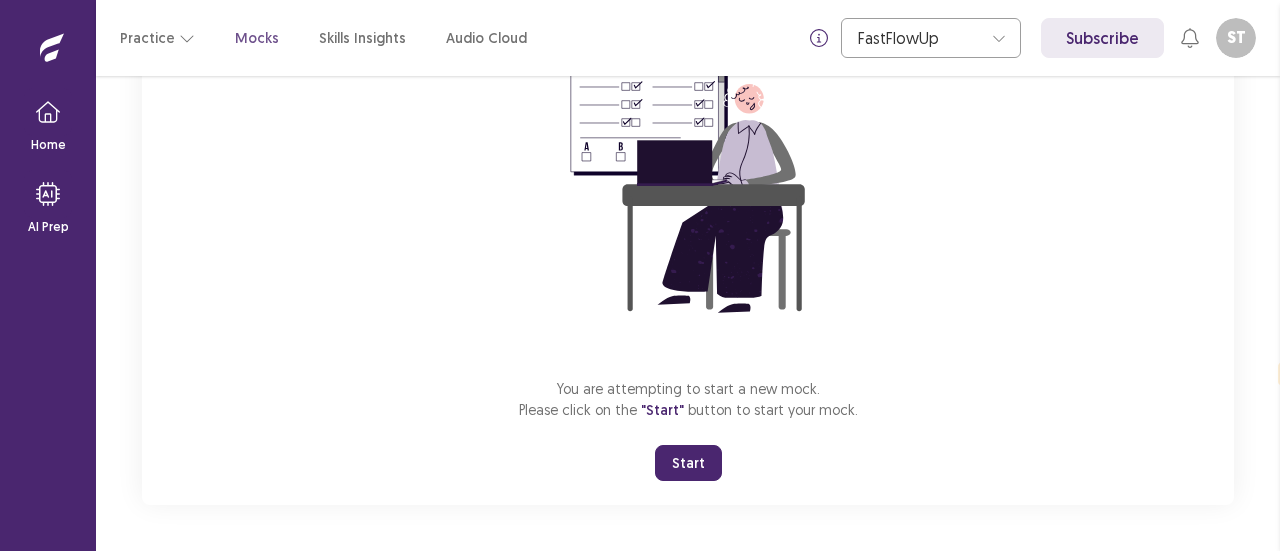 click on "You are attempting to start a new mock.  Please click on the   "Start"   button to start your mock. Start" at bounding box center (688, 237) 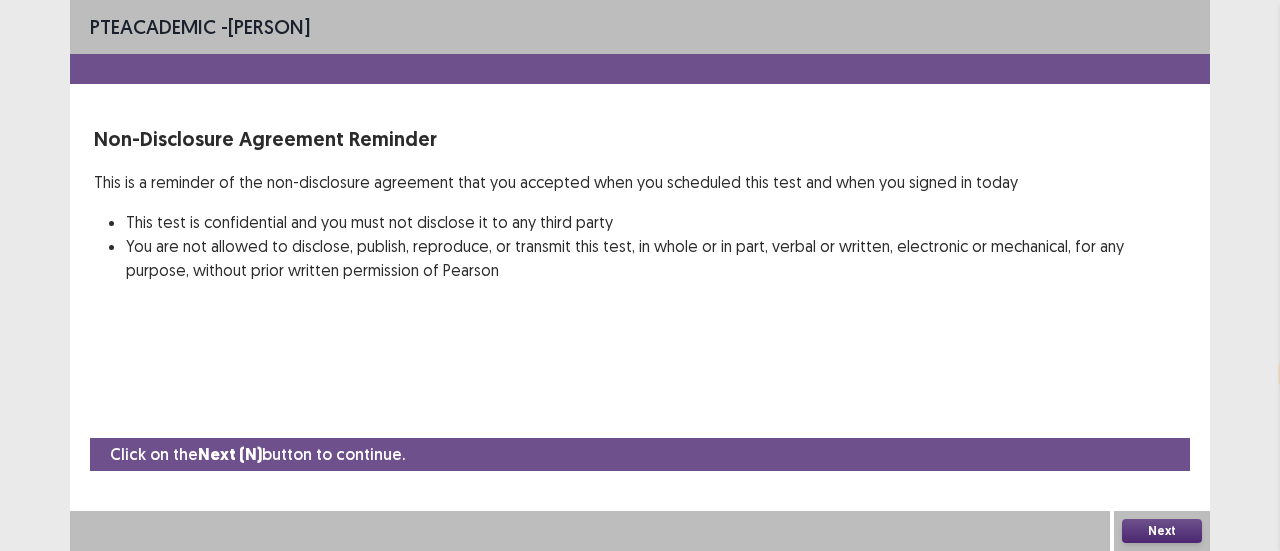 drag, startPoint x: 409, startPoint y: 345, endPoint x: 528, endPoint y: 96, distance: 275.97464 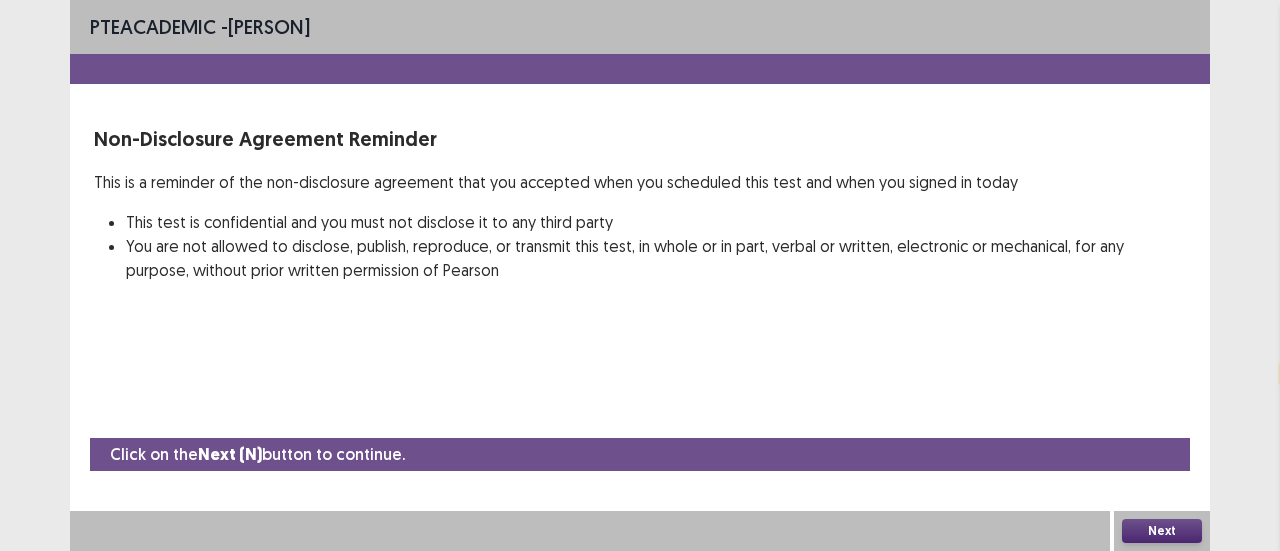 click on "Cancel" at bounding box center [111, 615] 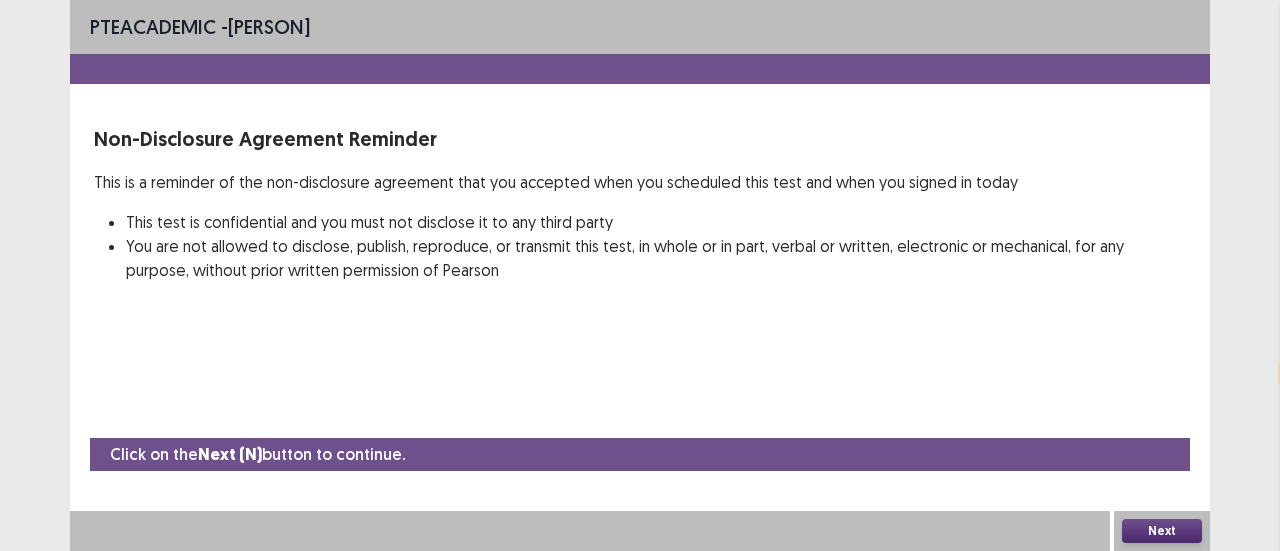 click on "Next" at bounding box center (1162, 531) 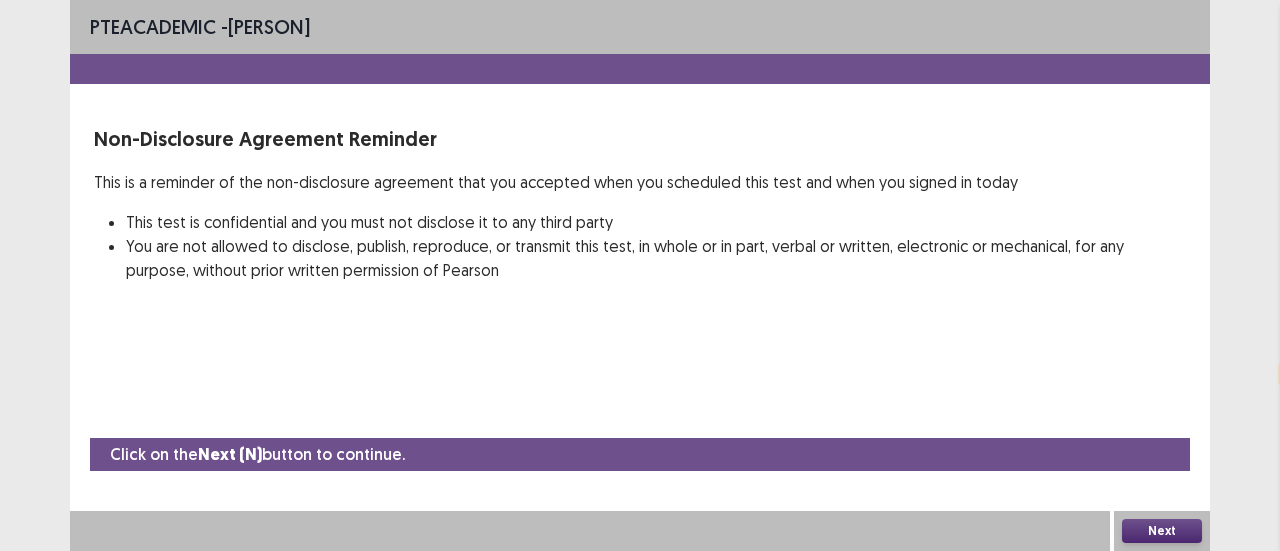 click on "Confirm" at bounding box center [43, 617] 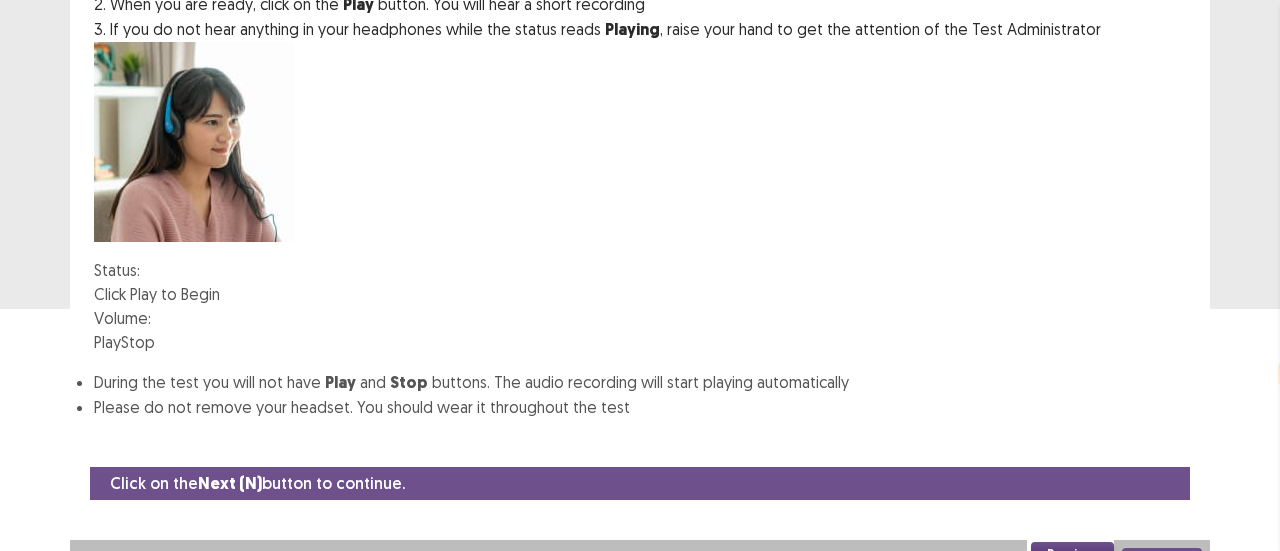 scroll, scrollTop: 42, scrollLeft: 0, axis: vertical 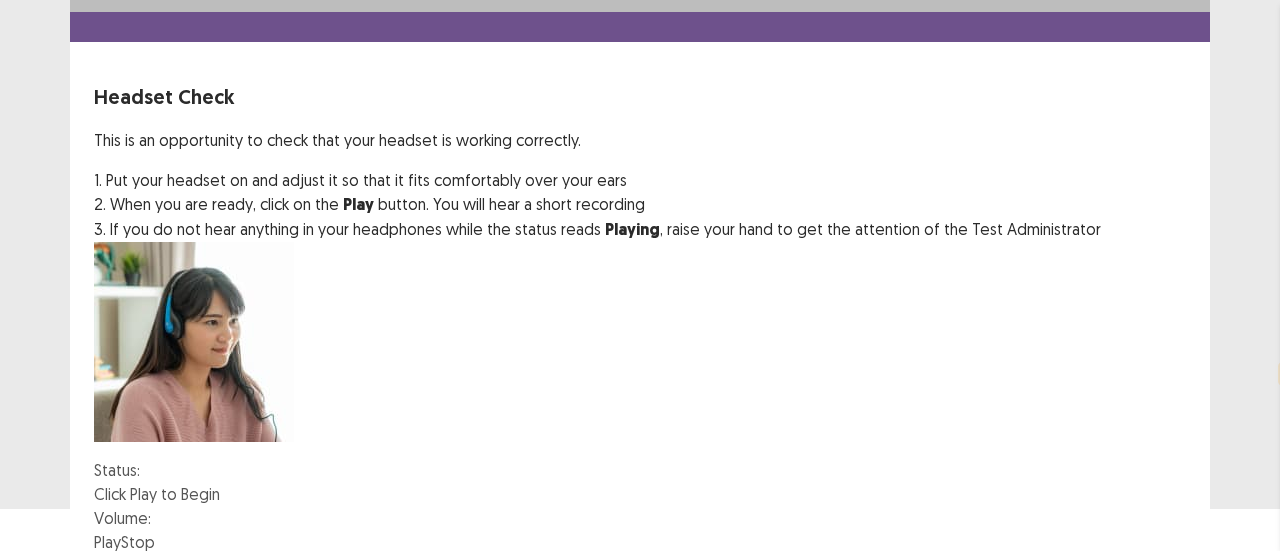 click on "Play" at bounding box center (107, 542) 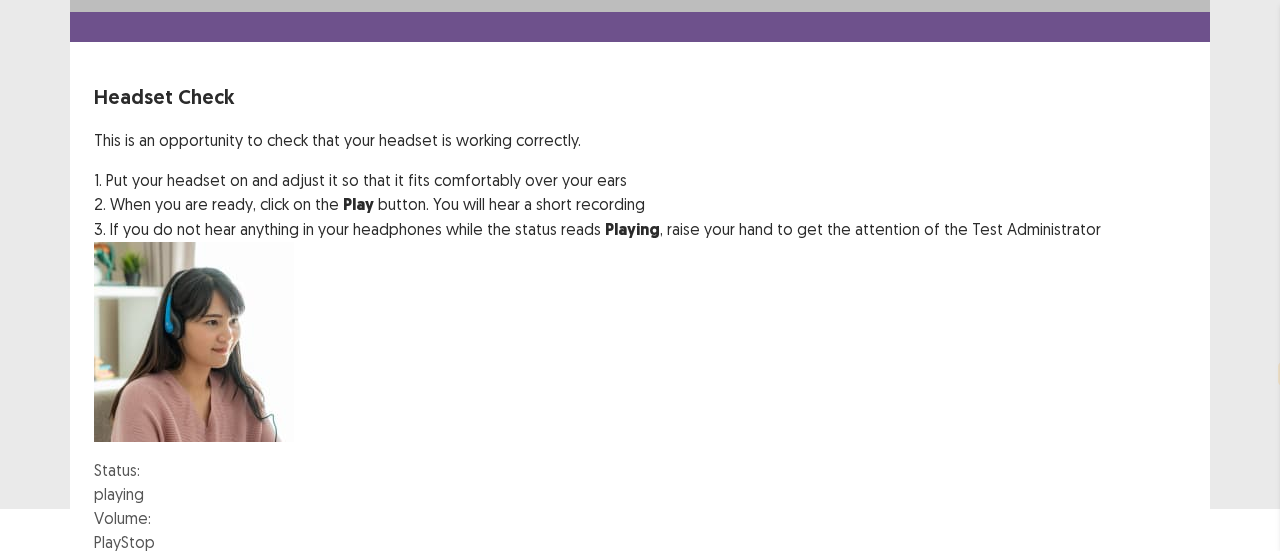 click on "Stop" at bounding box center [138, 542] 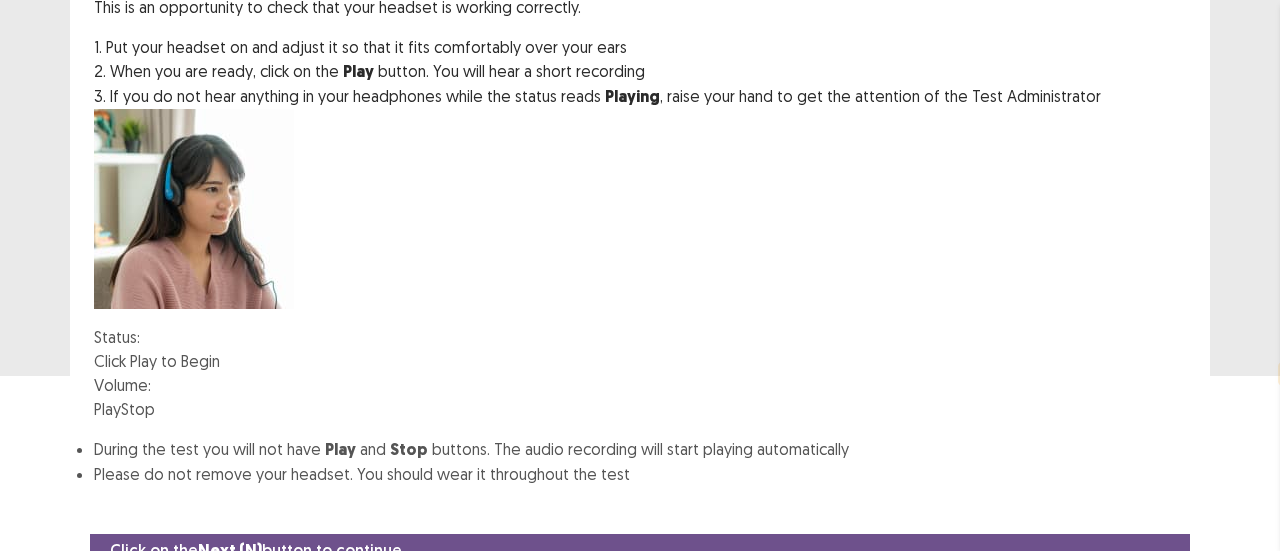scroll, scrollTop: 242, scrollLeft: 0, axis: vertical 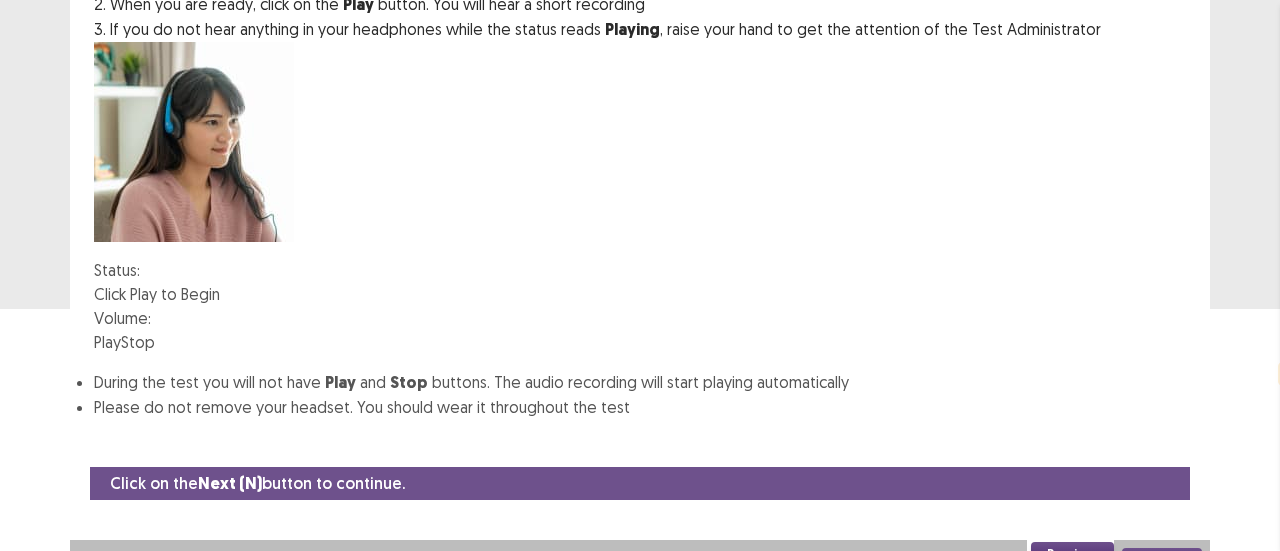 click on "Next" at bounding box center [1162, 560] 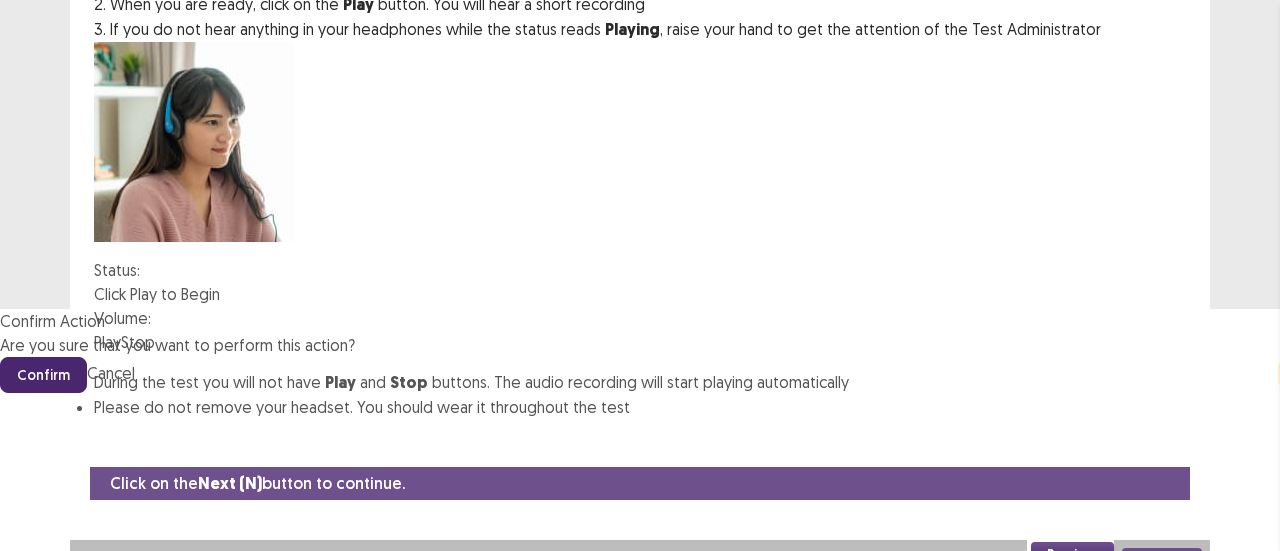 click on "Confirm" at bounding box center [43, 375] 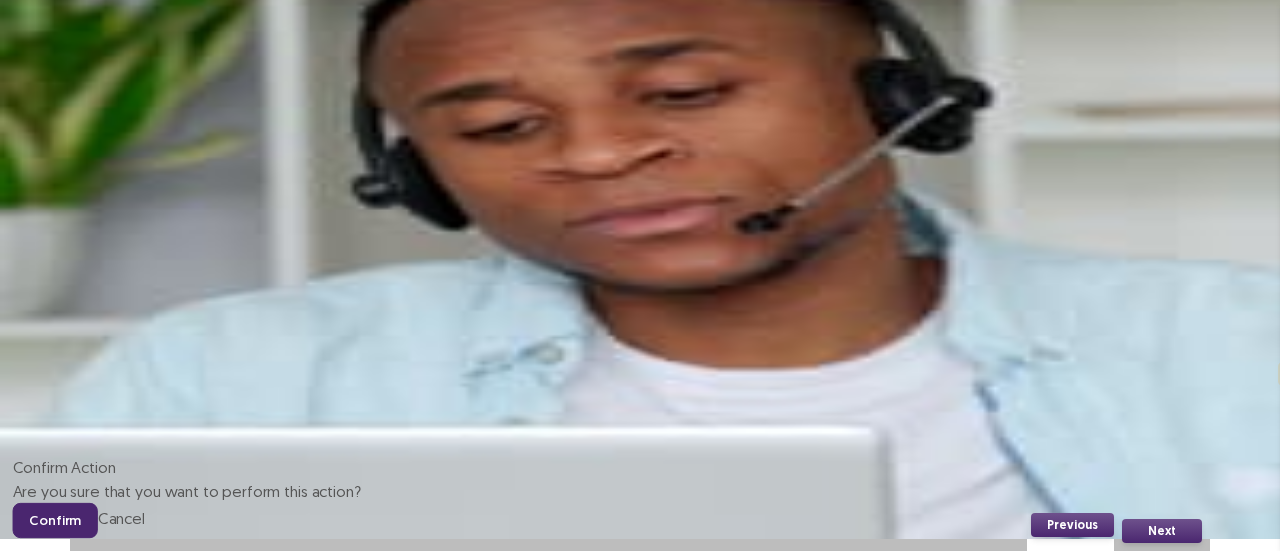 scroll, scrollTop: 279, scrollLeft: 0, axis: vertical 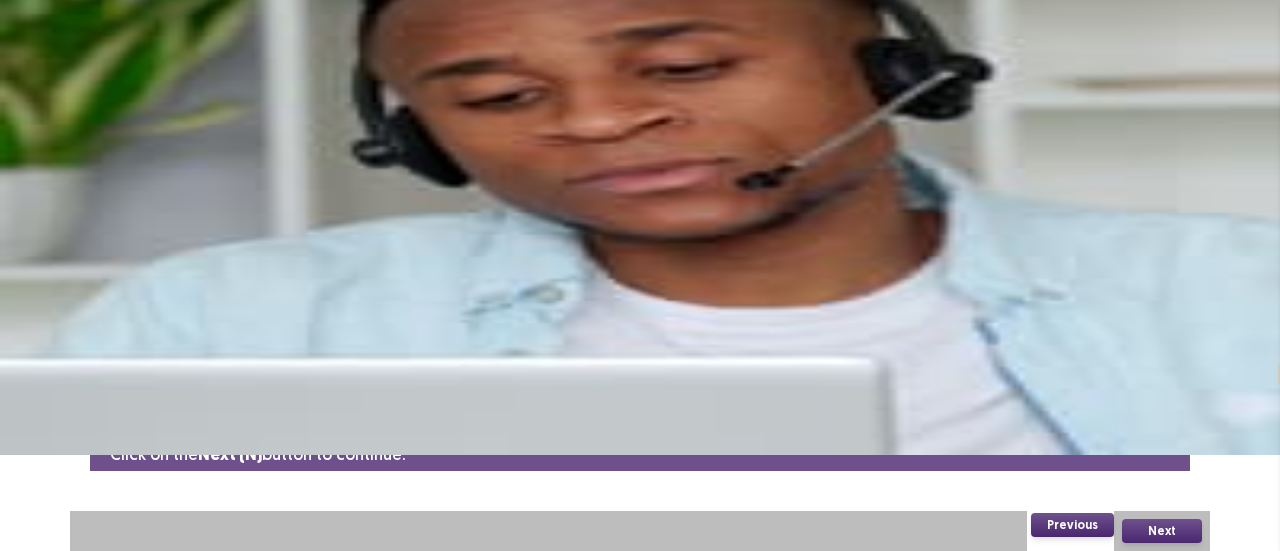 click on "Record" at bounding box center [119, 337] 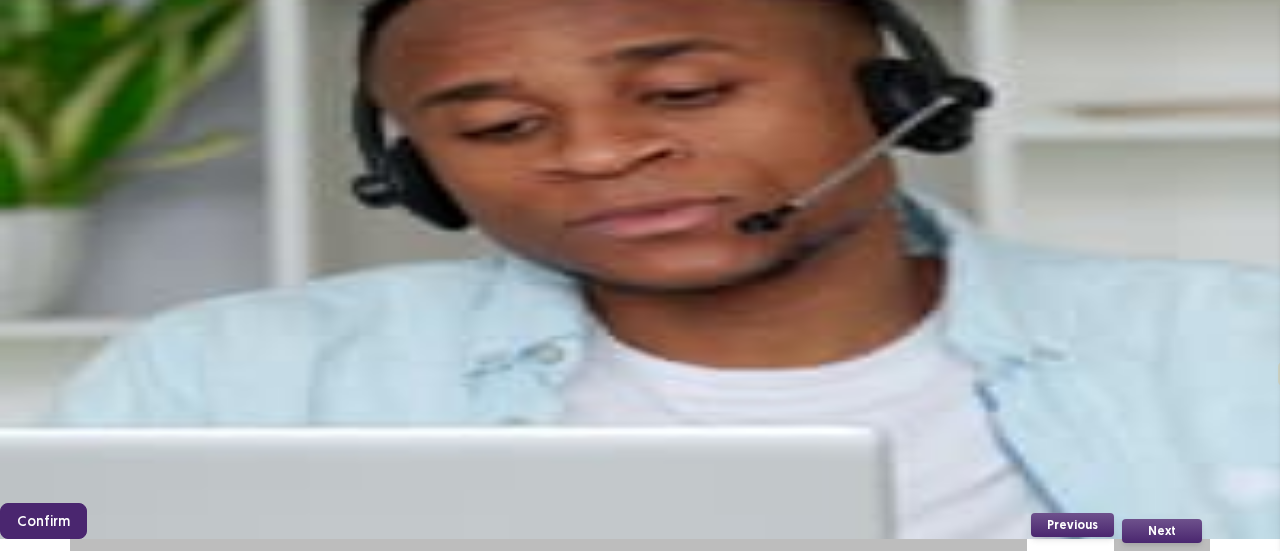 click on "Confirm" at bounding box center [43, 521] 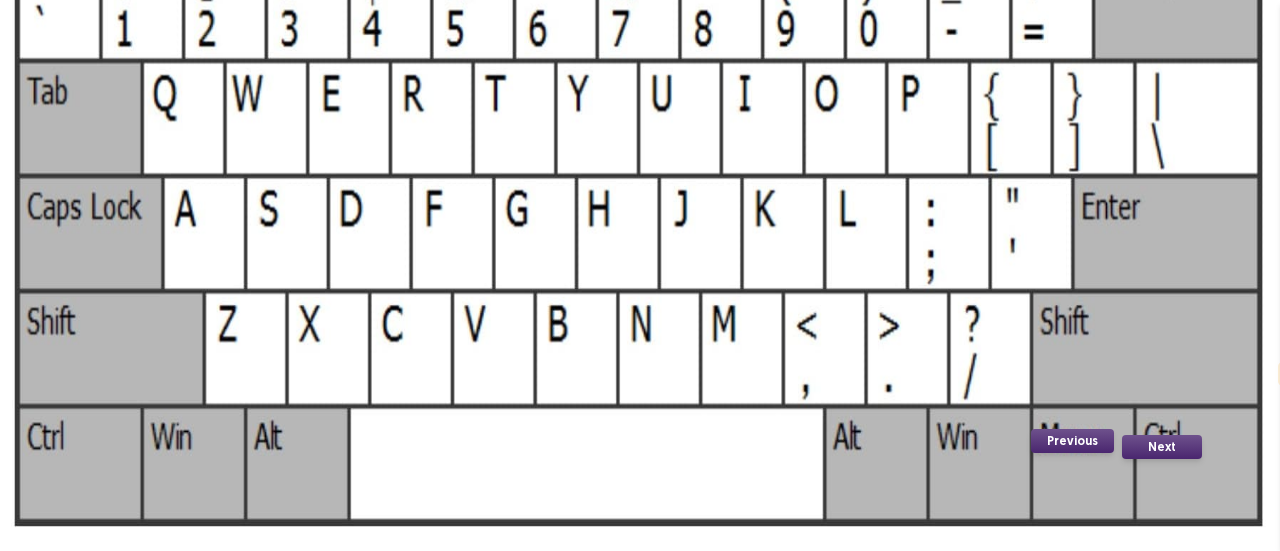 scroll, scrollTop: 222, scrollLeft: 0, axis: vertical 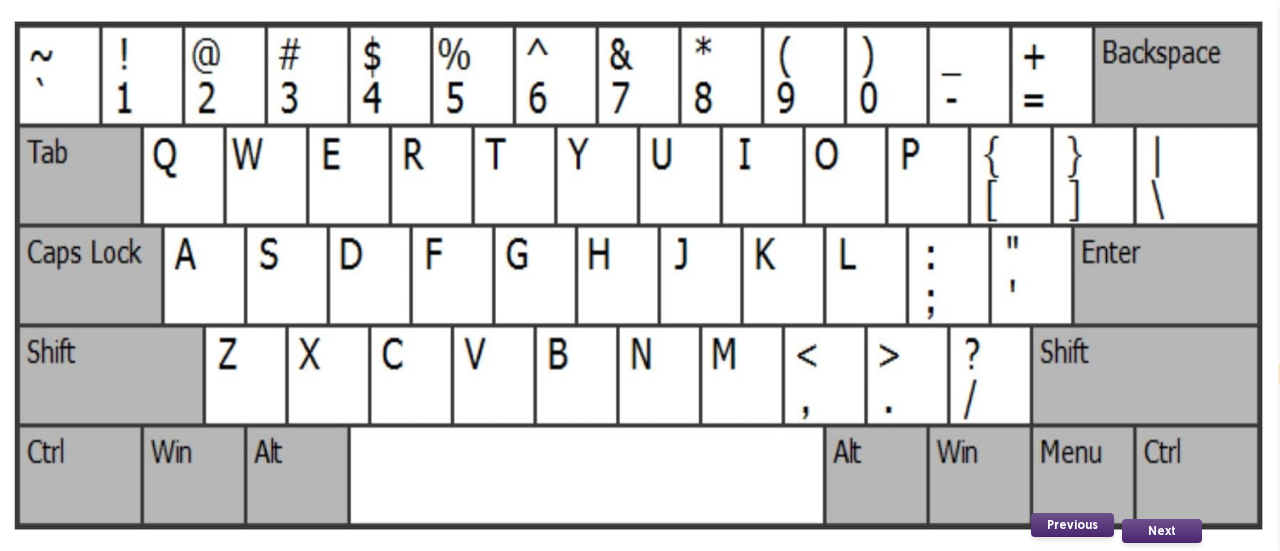 click at bounding box center [640, 275] 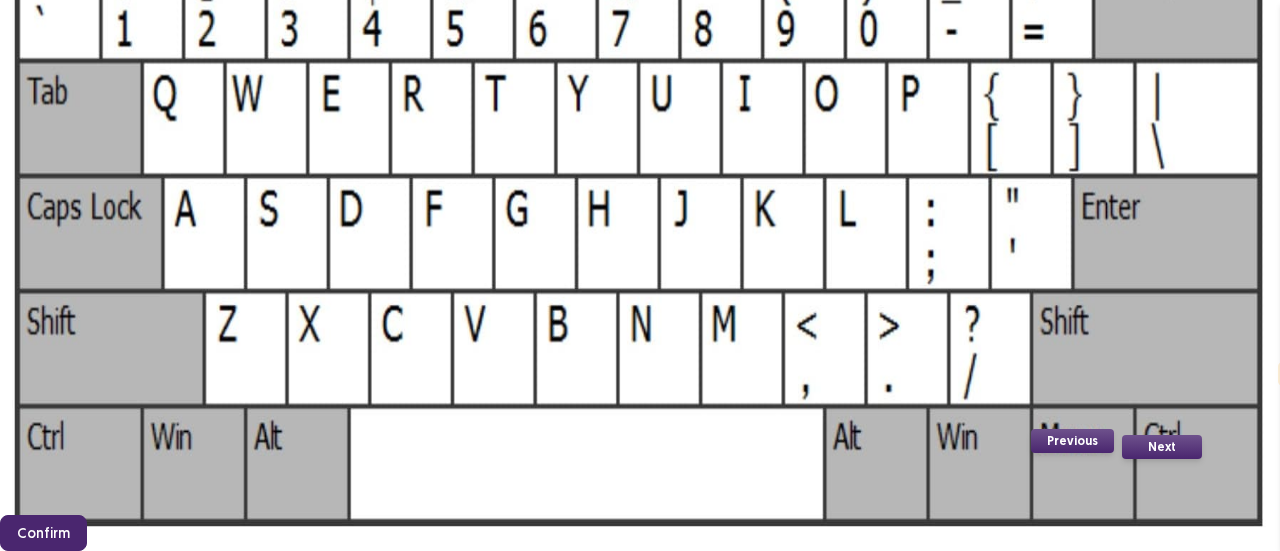 click on "Confirm" at bounding box center [43, 533] 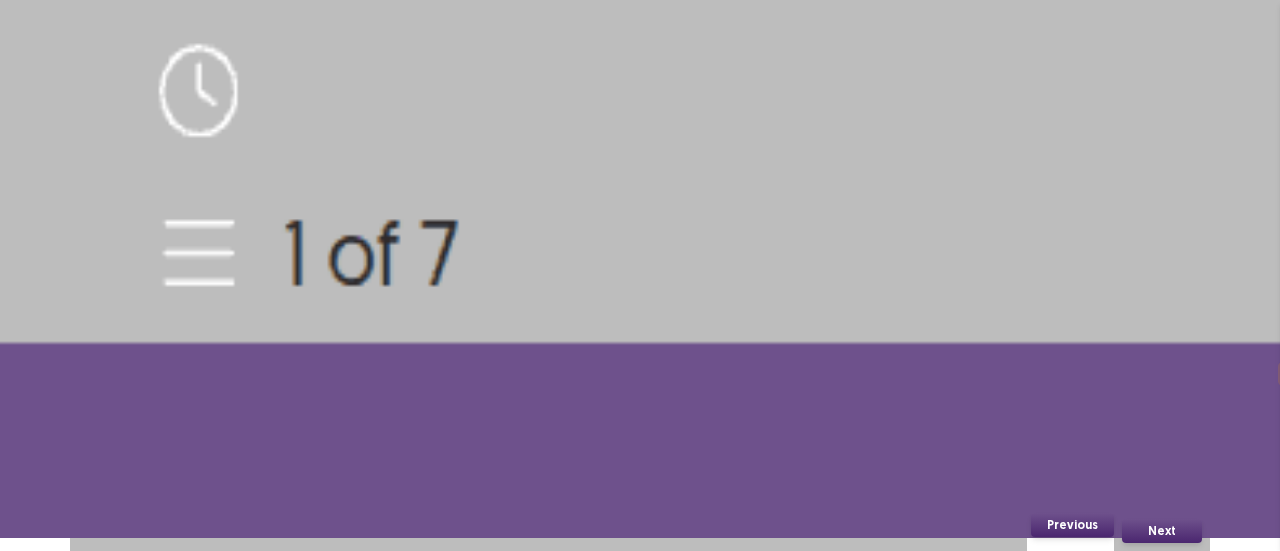 scroll, scrollTop: 324, scrollLeft: 0, axis: vertical 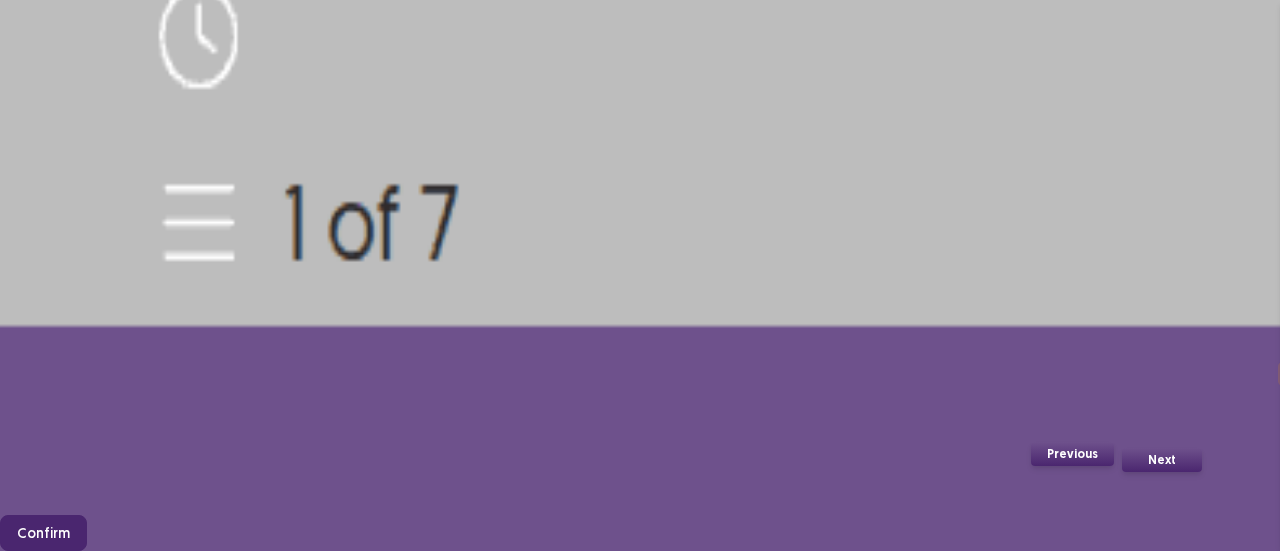click on "Confirm" at bounding box center (43, 533) 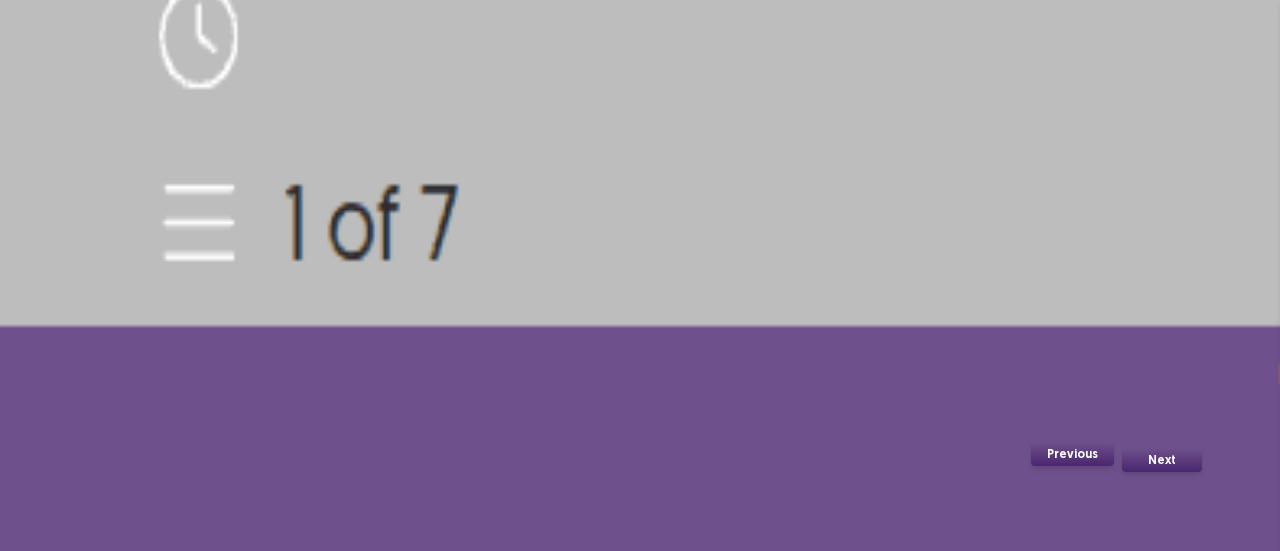 scroll, scrollTop: 136, scrollLeft: 0, axis: vertical 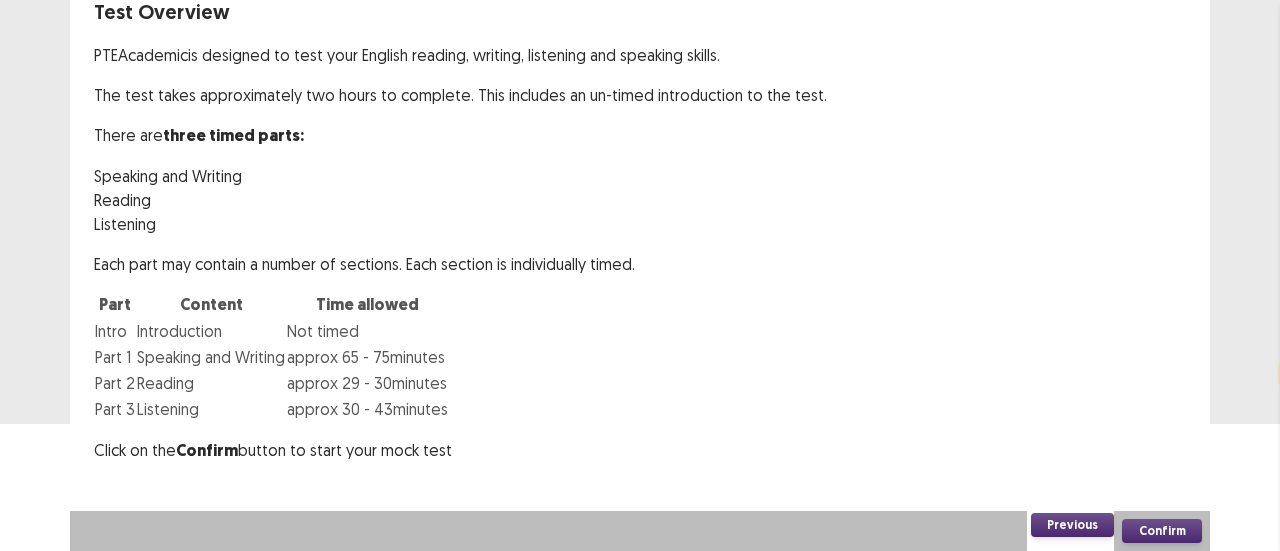 click on "Confirm" at bounding box center (1162, 531) 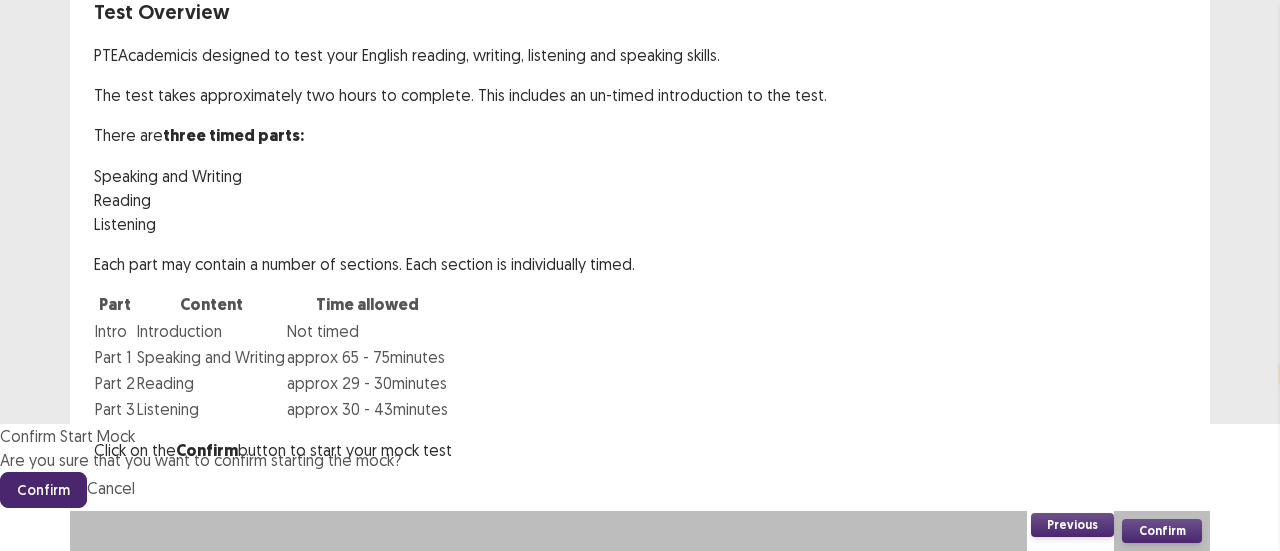 click on "Confirm" at bounding box center [43, 490] 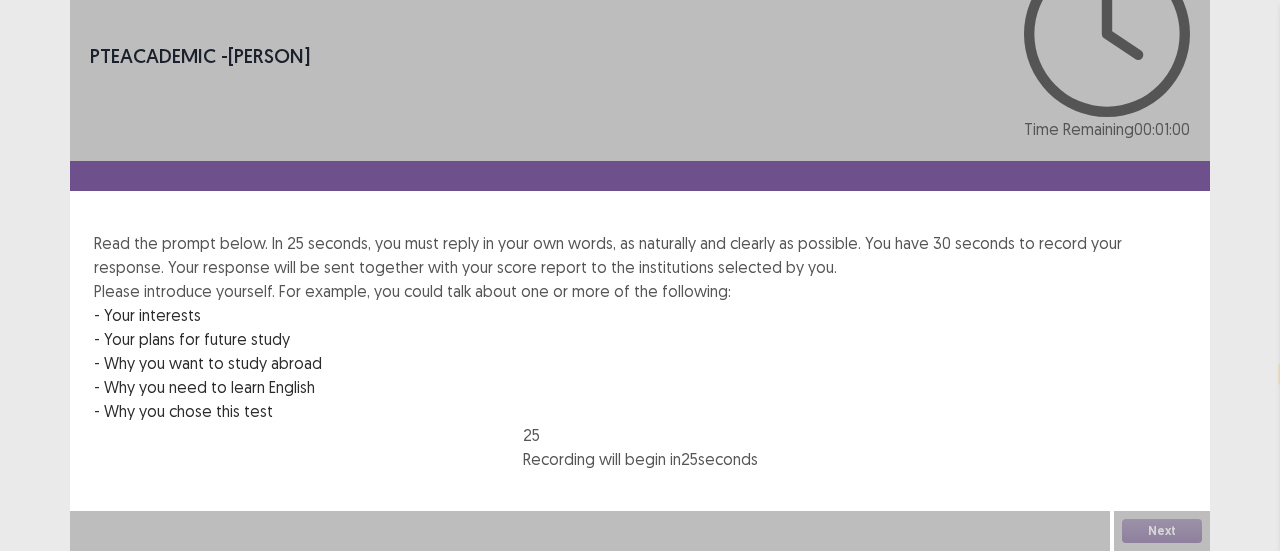 scroll, scrollTop: 0, scrollLeft: 0, axis: both 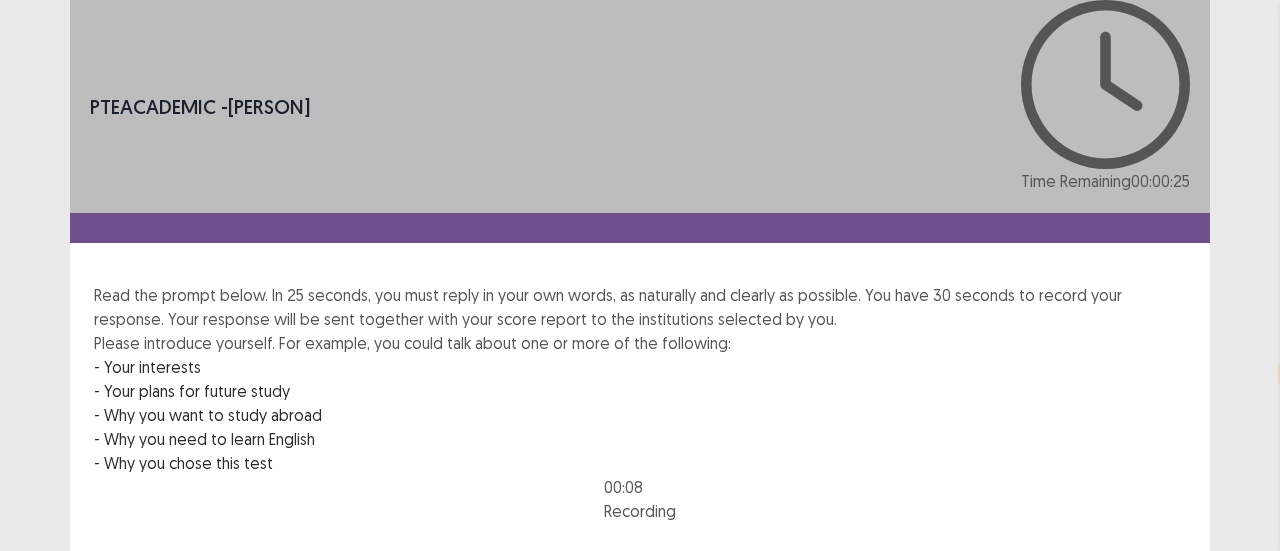 click on "Next" at bounding box center [1162, 667] 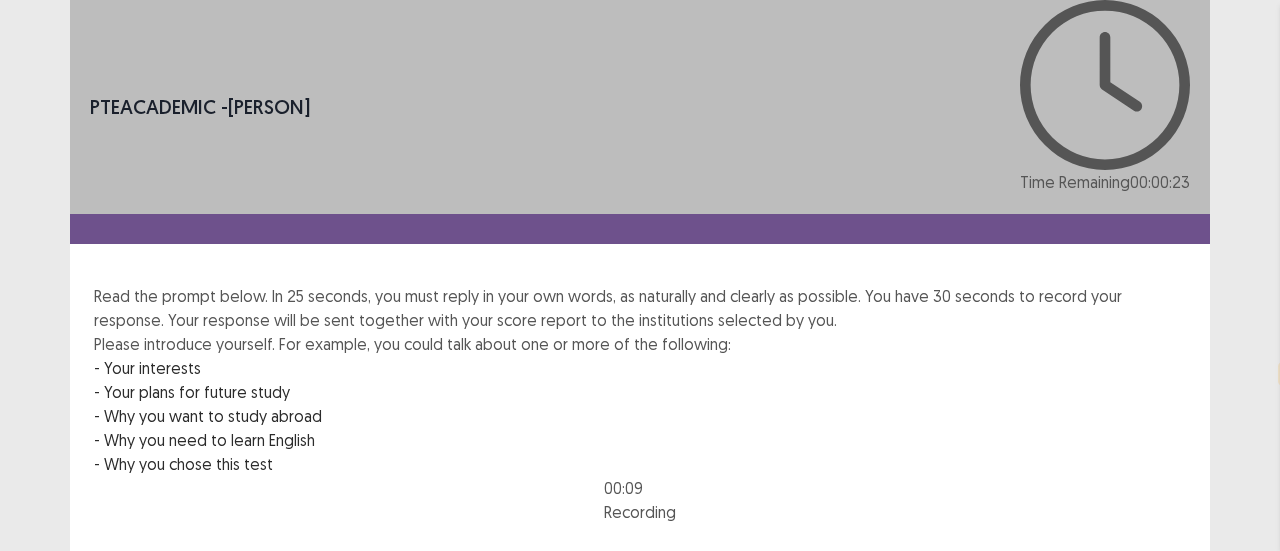 click on "Confirm" at bounding box center (43, 754) 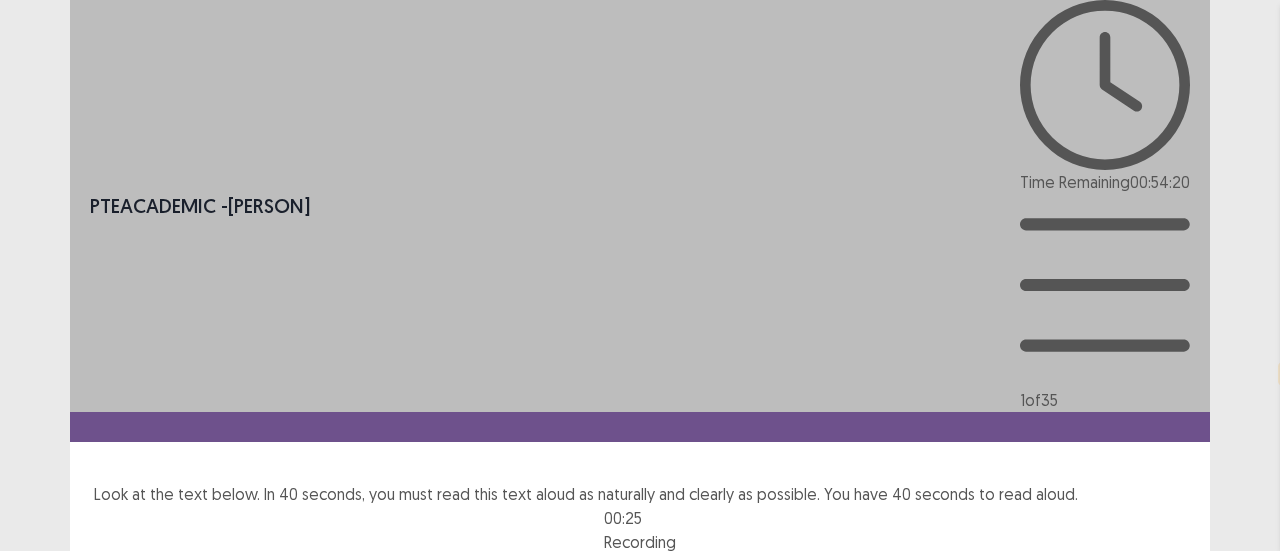 click on "Next" at bounding box center [1162, 770] 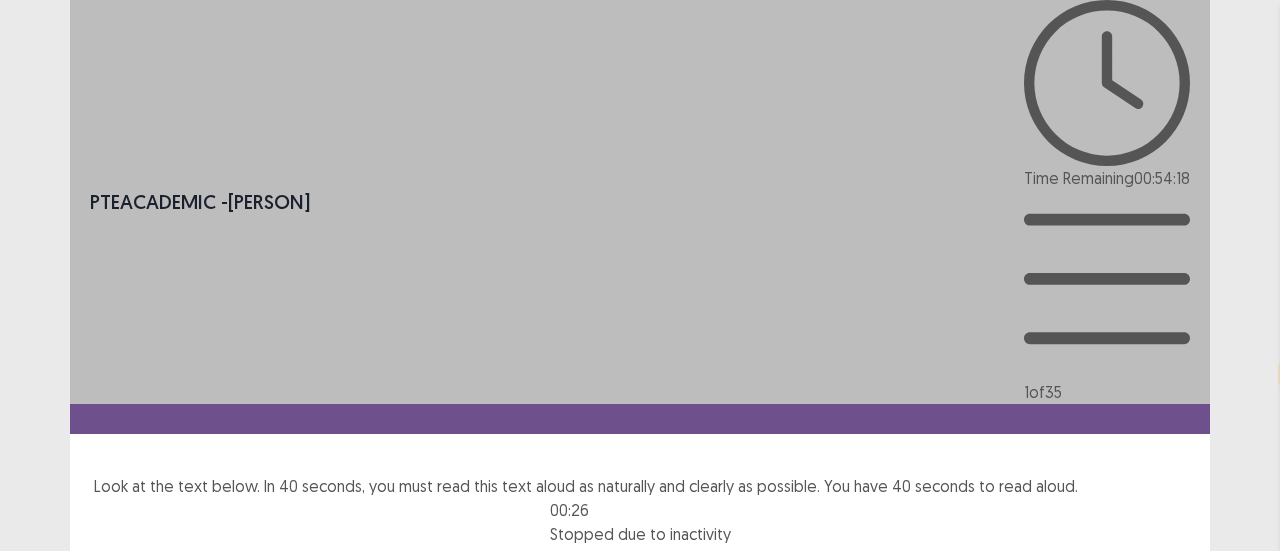 click on "Confirm" at bounding box center (43, 848) 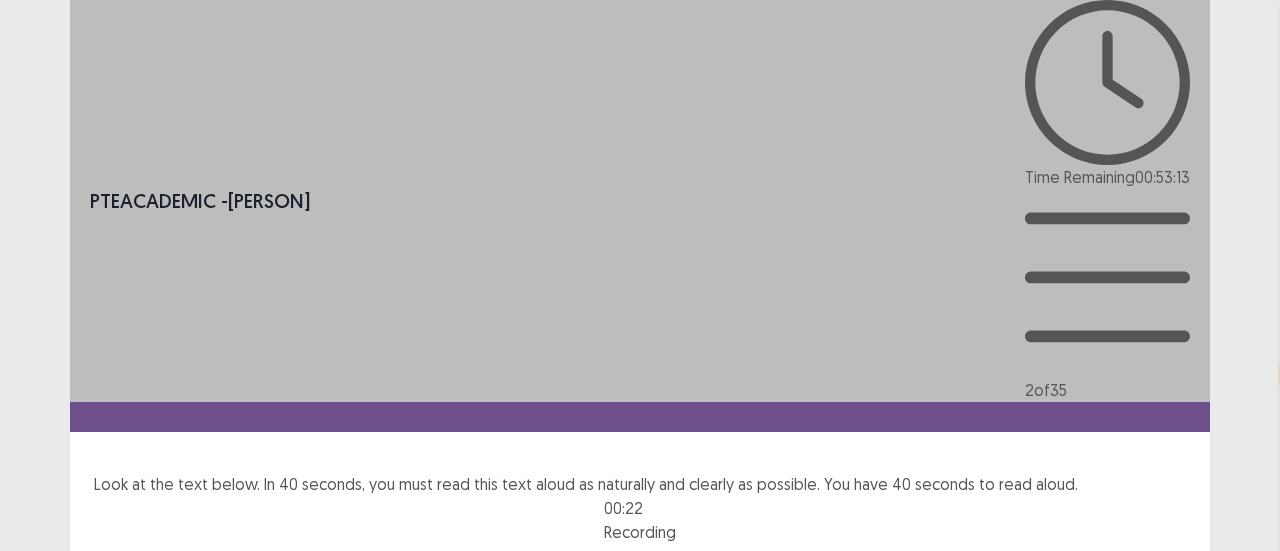 click on "Next" at bounding box center [1162, 736] 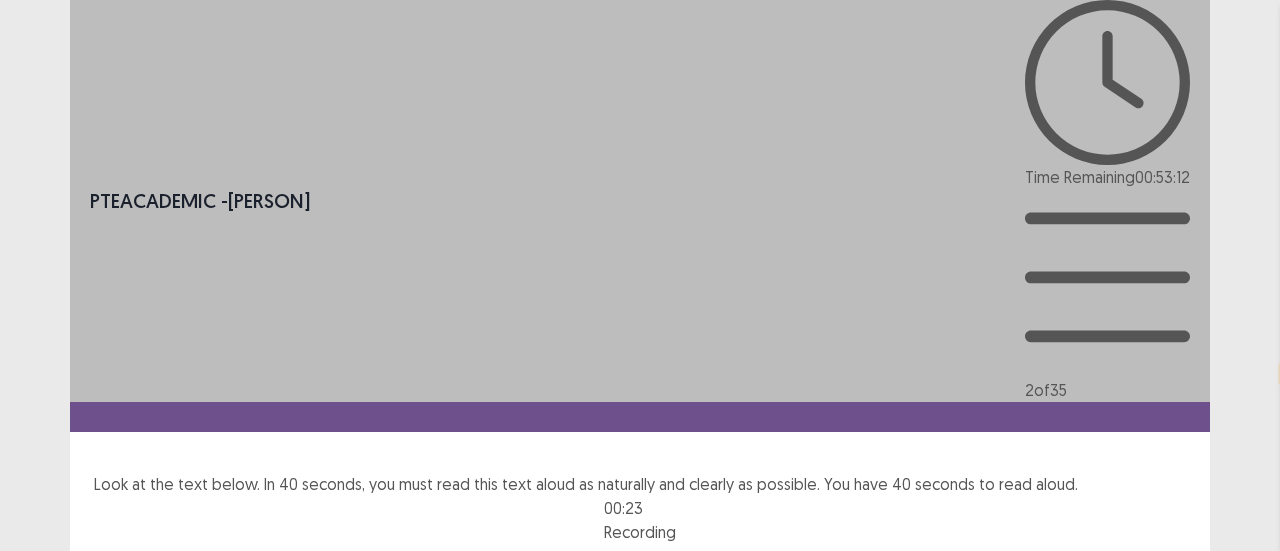 click on "Confirm" at bounding box center [43, 822] 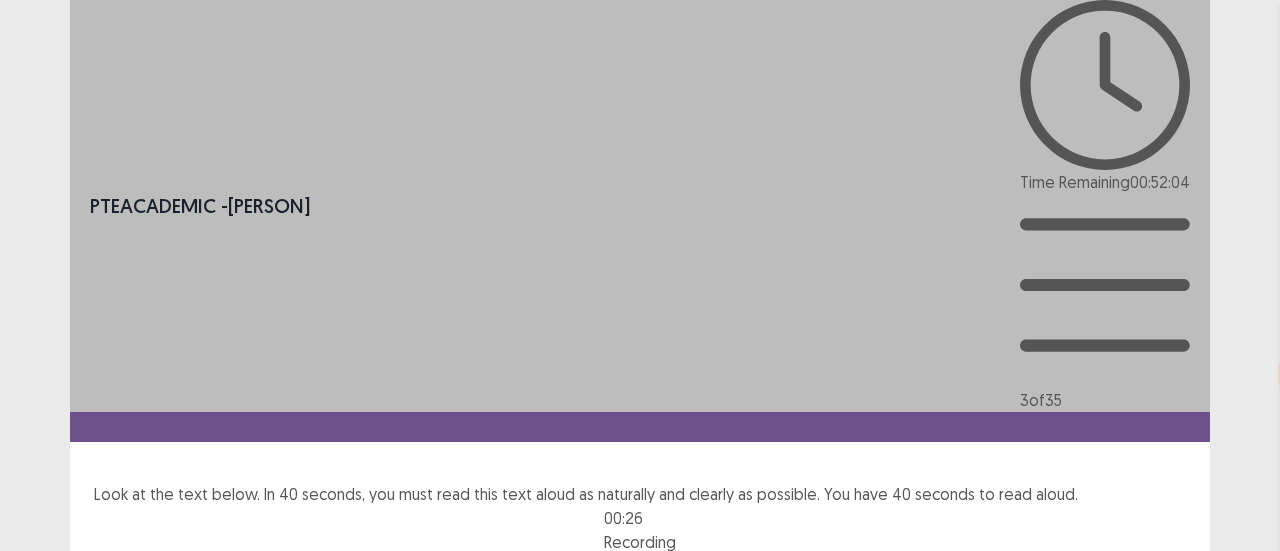 click on "Next" at bounding box center (1162, 770) 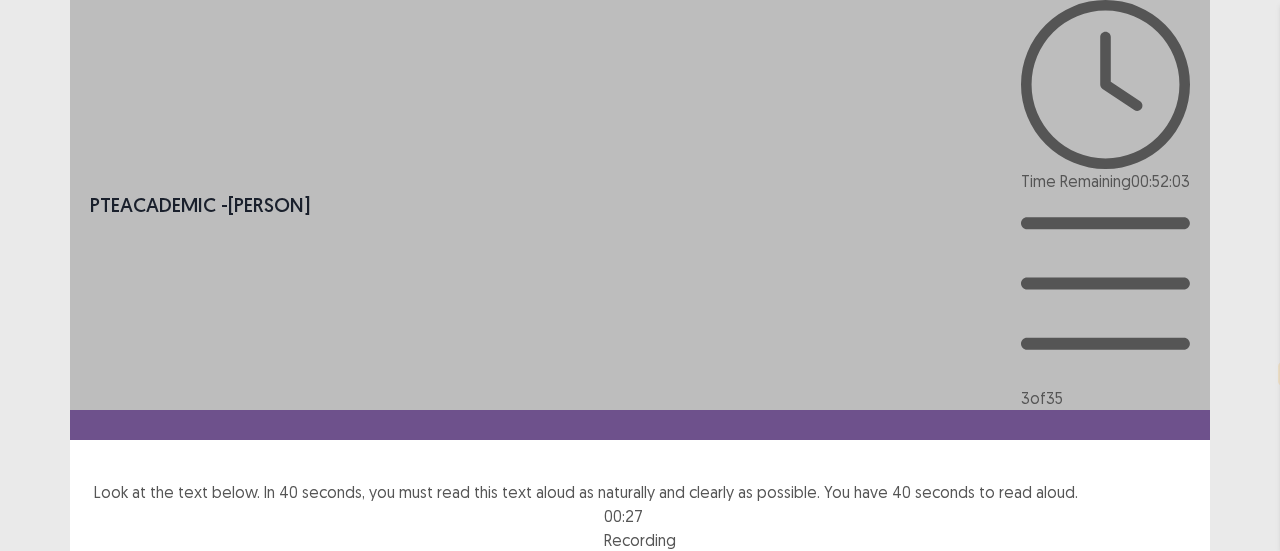 click on "Confirm" at bounding box center [43, 854] 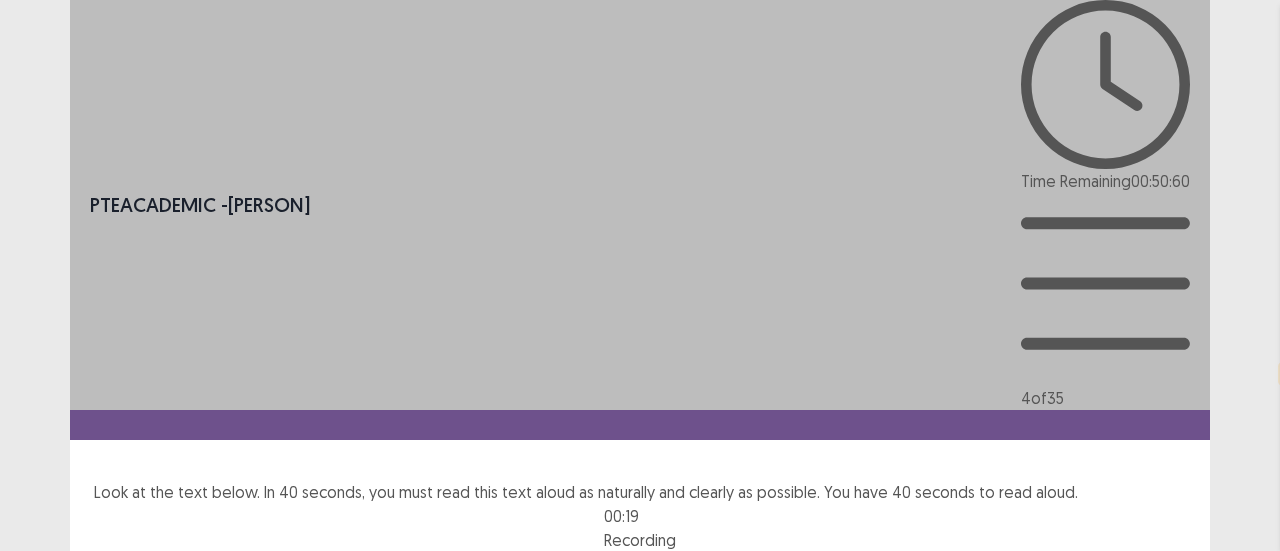 click at bounding box center (640, 504) 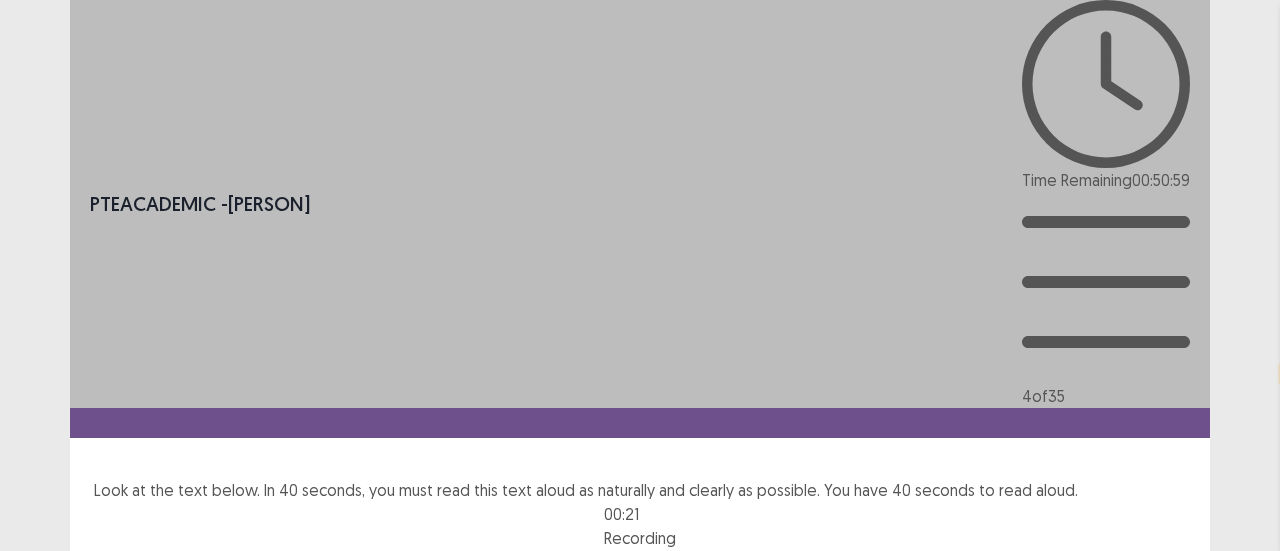 click on "Next" at bounding box center [1162, 742] 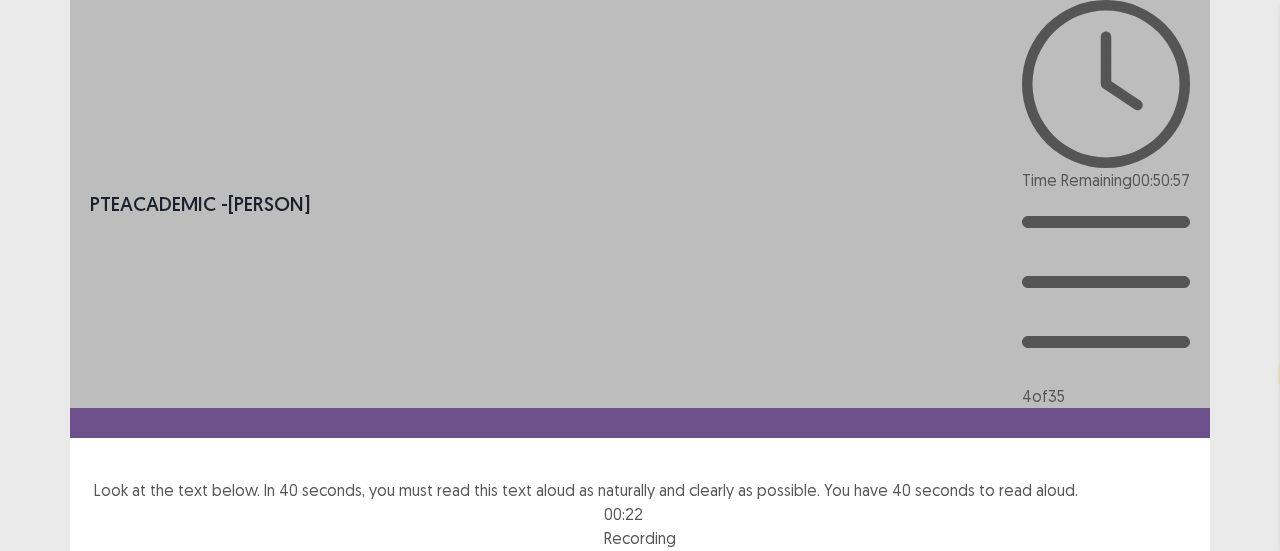 click on "Confirm" at bounding box center [43, 828] 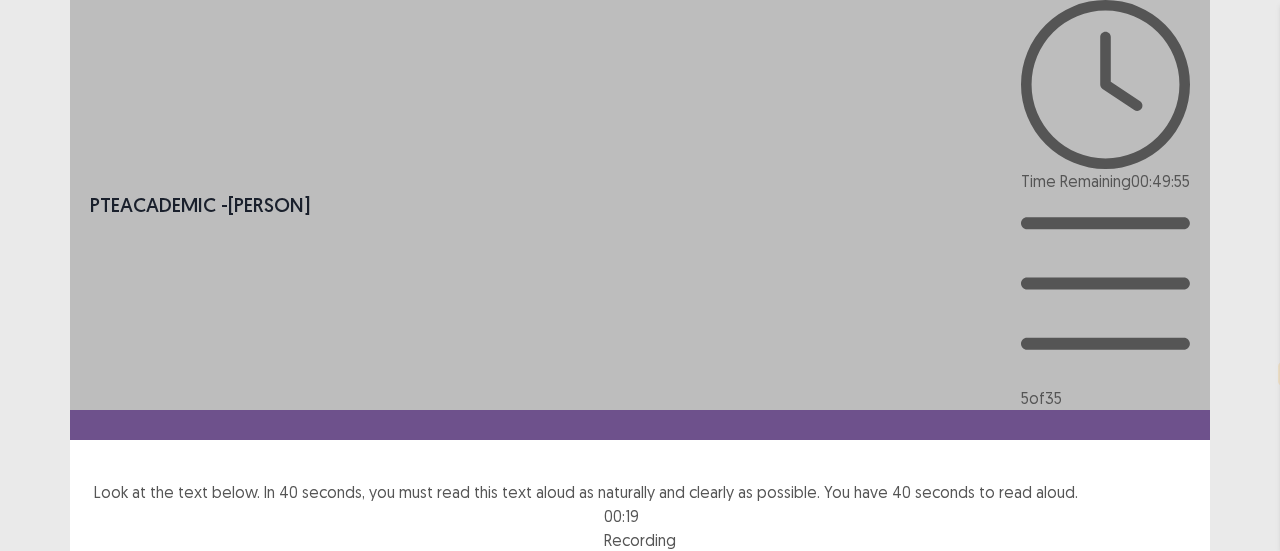 click on "Next" at bounding box center [1162, 768] 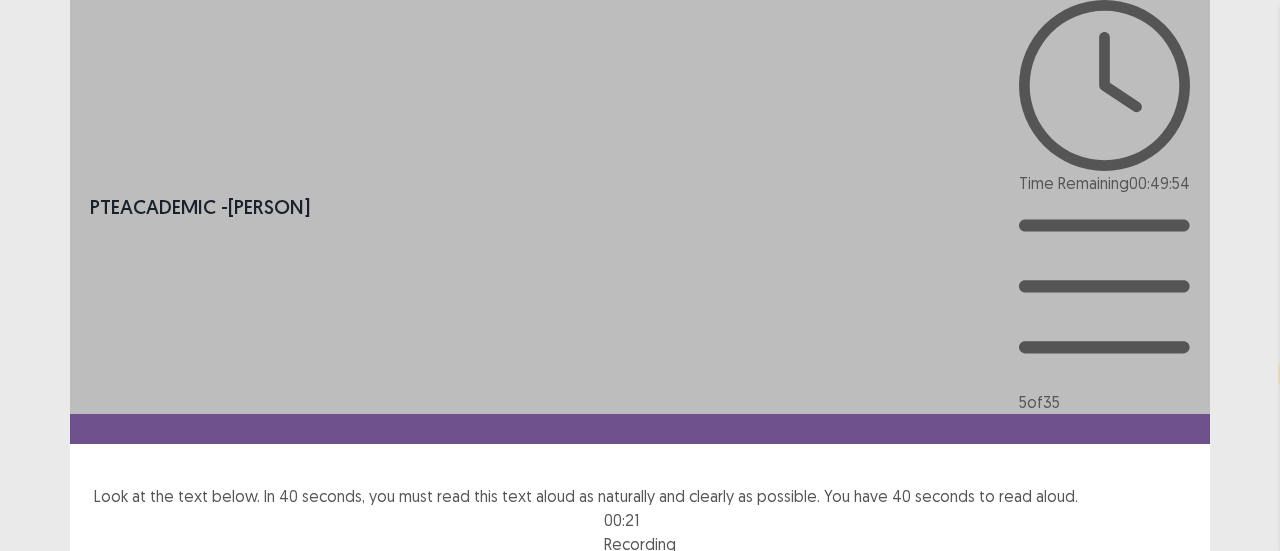 click on "Confirm" at bounding box center (43, 858) 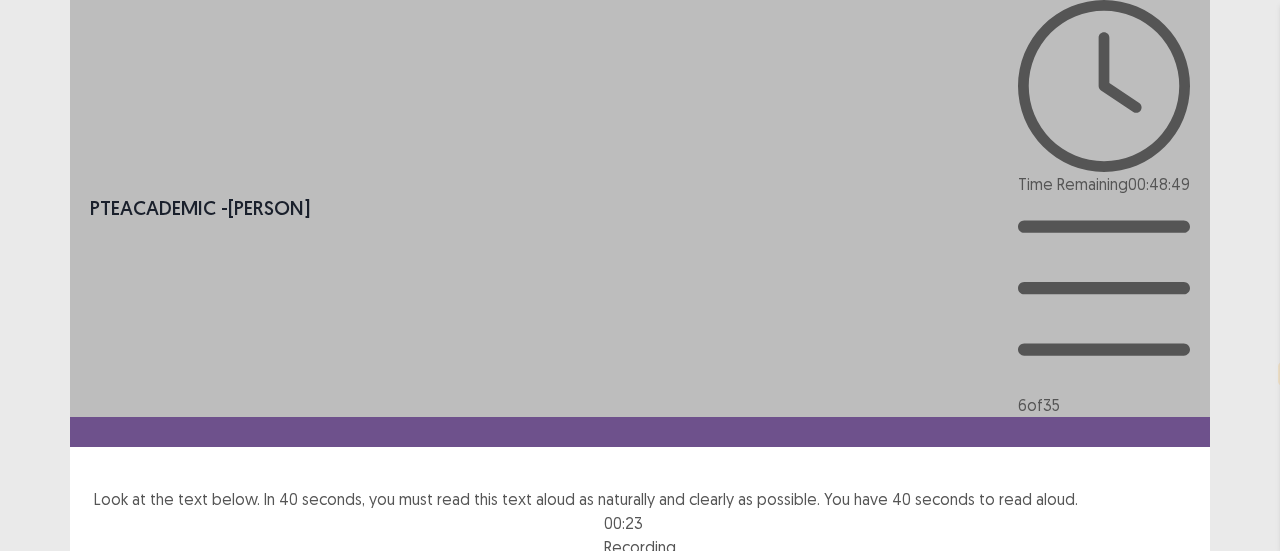 click on "Next" at bounding box center [1162, 751] 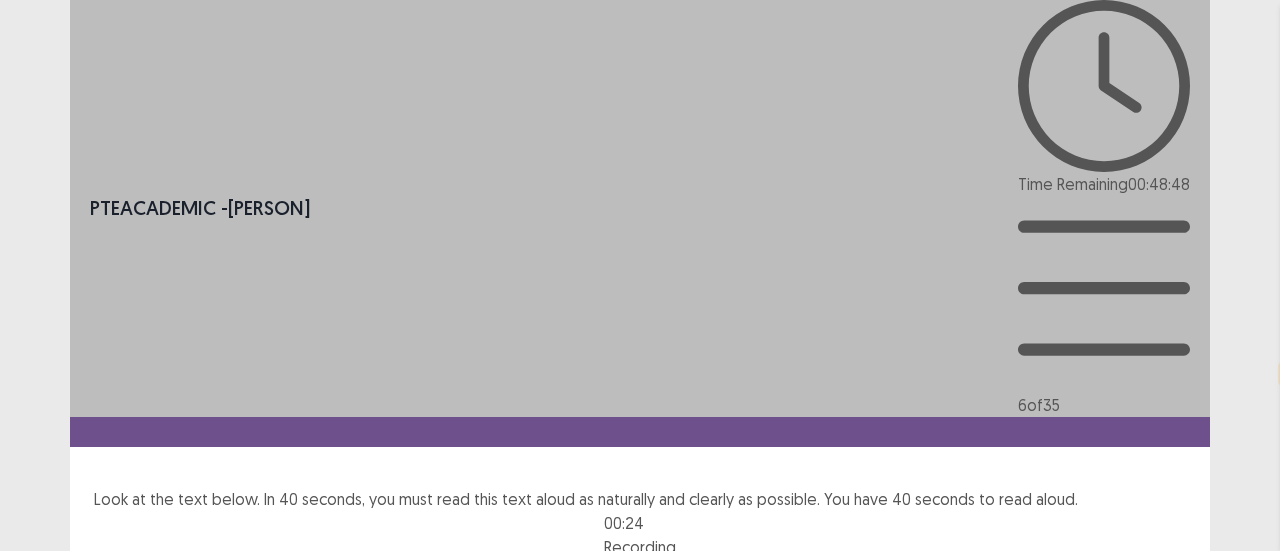 click on "Confirm" at bounding box center [43, 837] 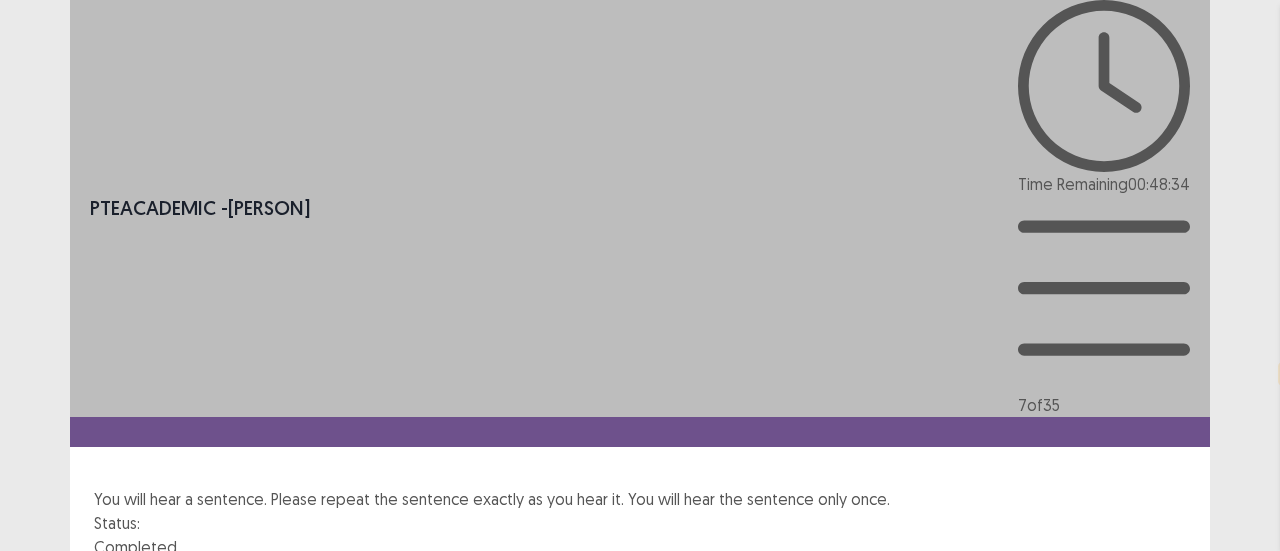 click on "Next" at bounding box center [1162, 815] 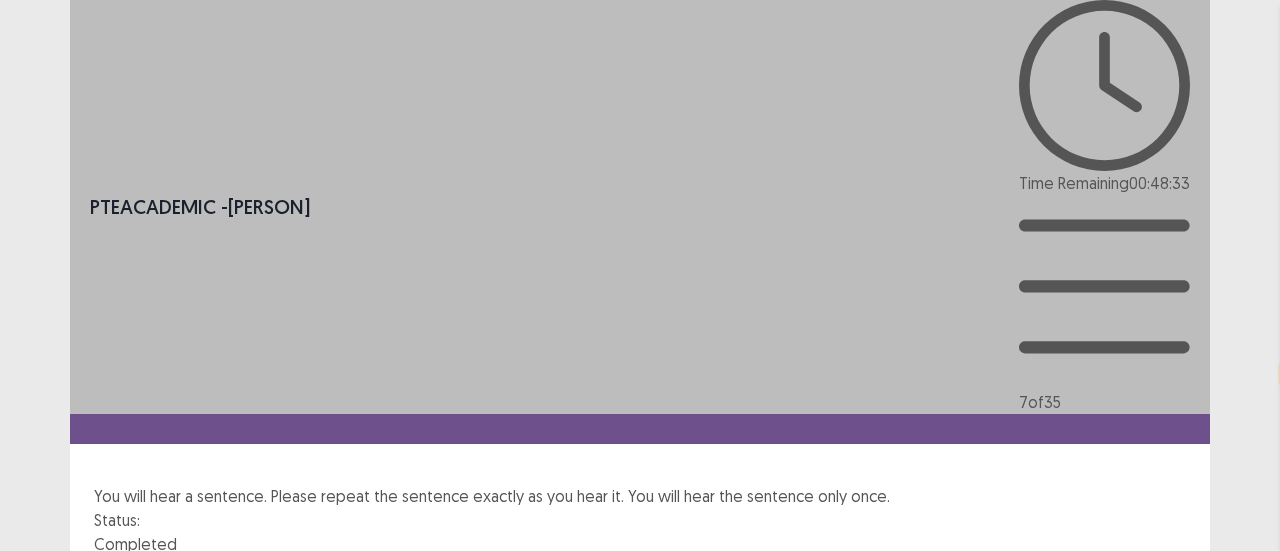 click on "Confirm" at bounding box center (43, 898) 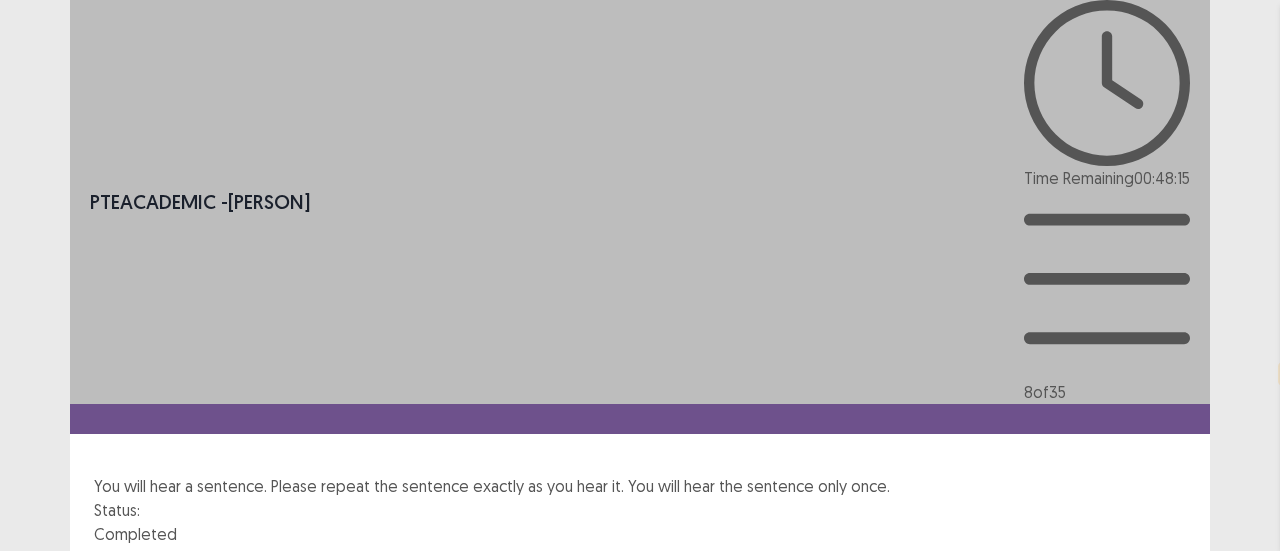 click on "Next" at bounding box center (1162, 802) 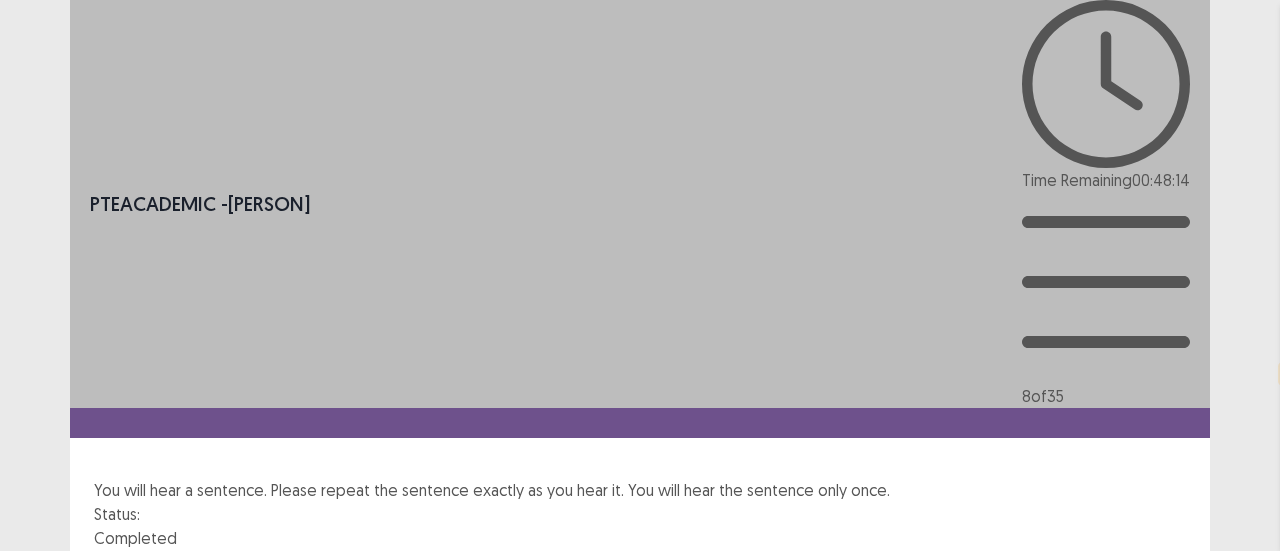 click on "Confirm" at bounding box center [43, 892] 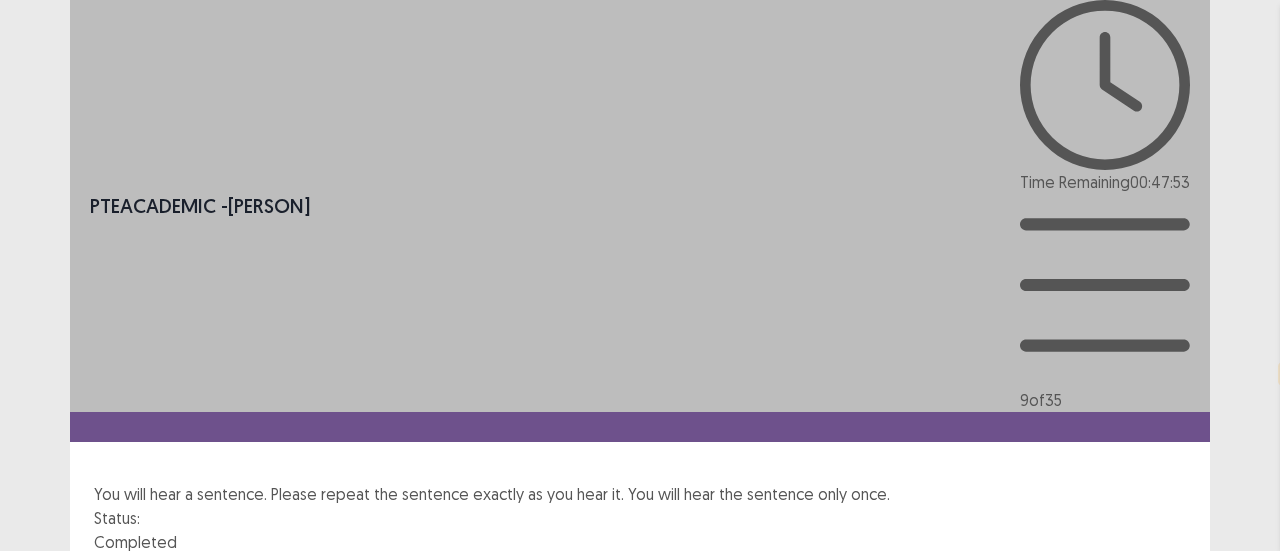 click on "Next" at bounding box center (1162, 810) 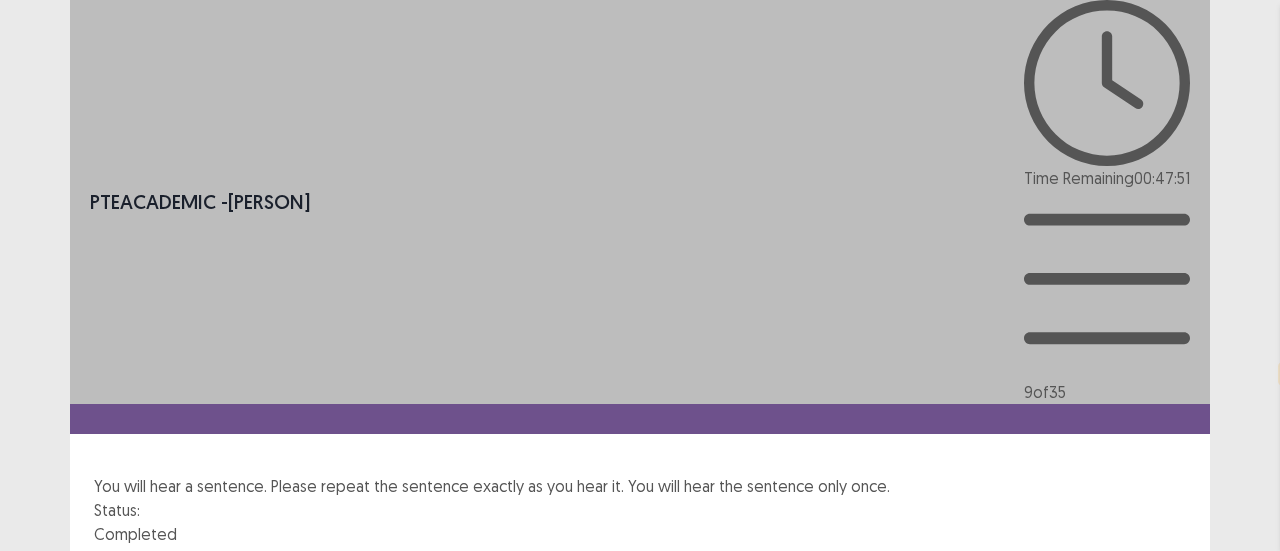 click on "Confirm" at bounding box center (43, 888) 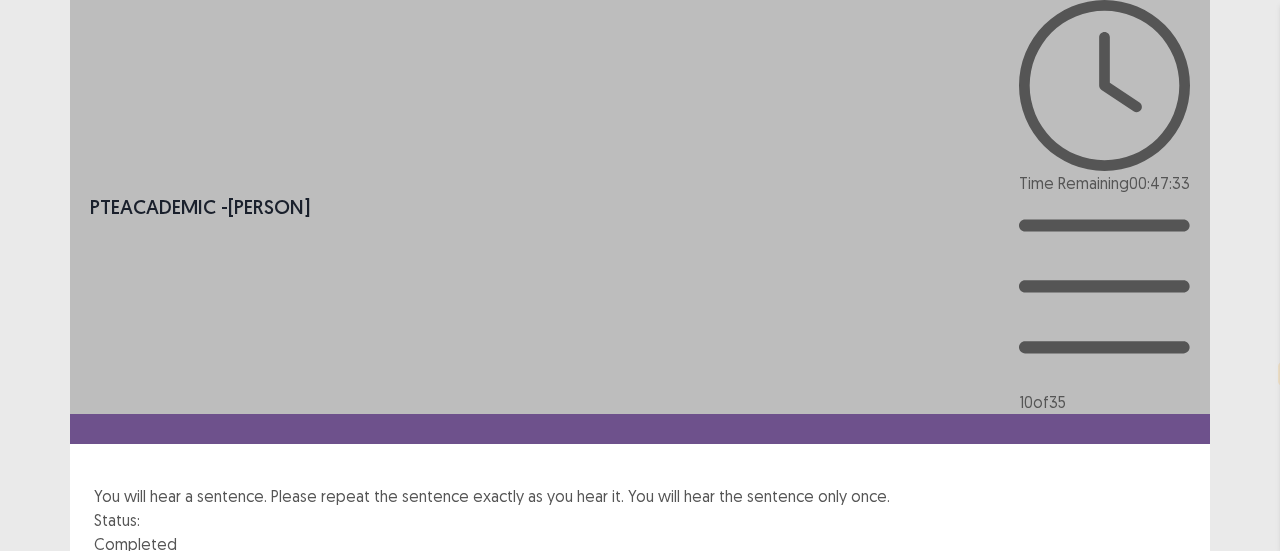 click on "Next" at bounding box center (1162, 812) 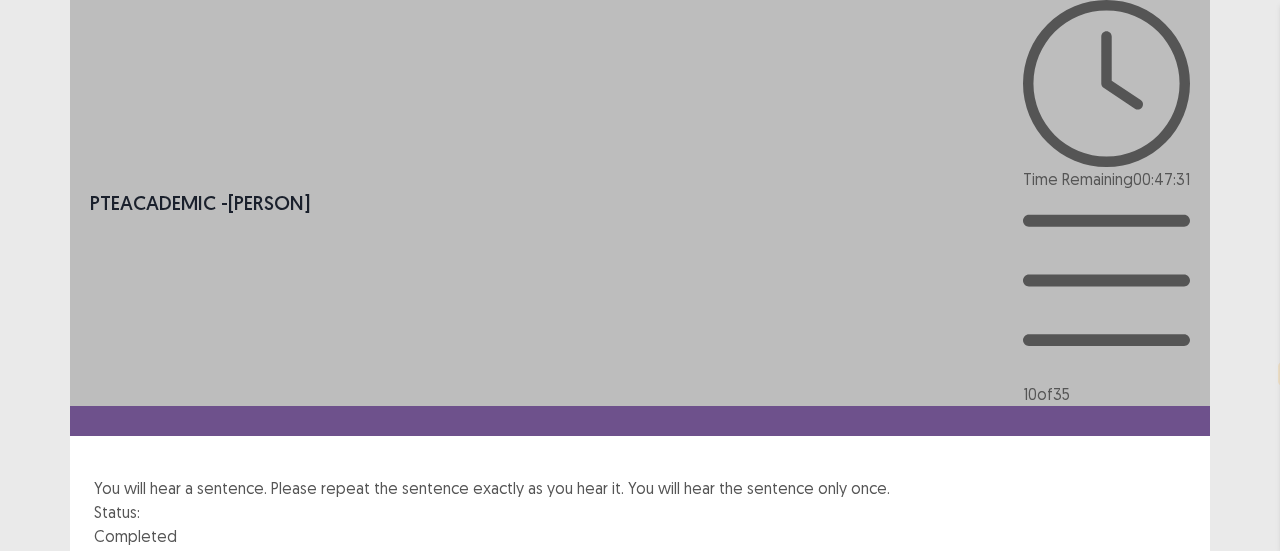 click on "Confirm" at bounding box center (43, 890) 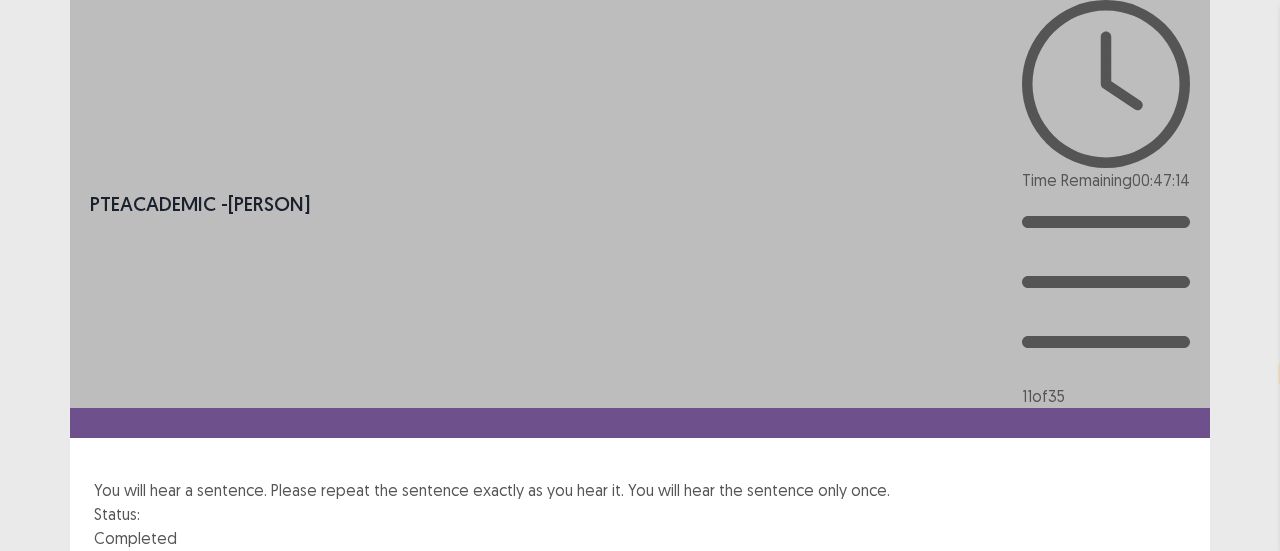 click on "Next" at bounding box center [1162, 806] 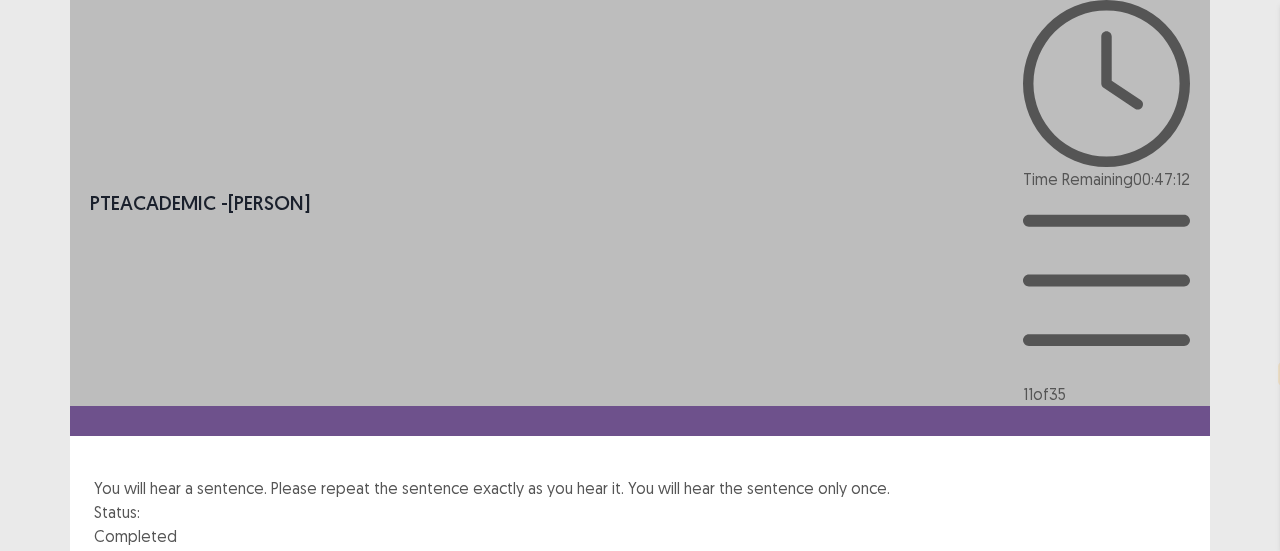 click on "Confirm" at bounding box center [43, 890] 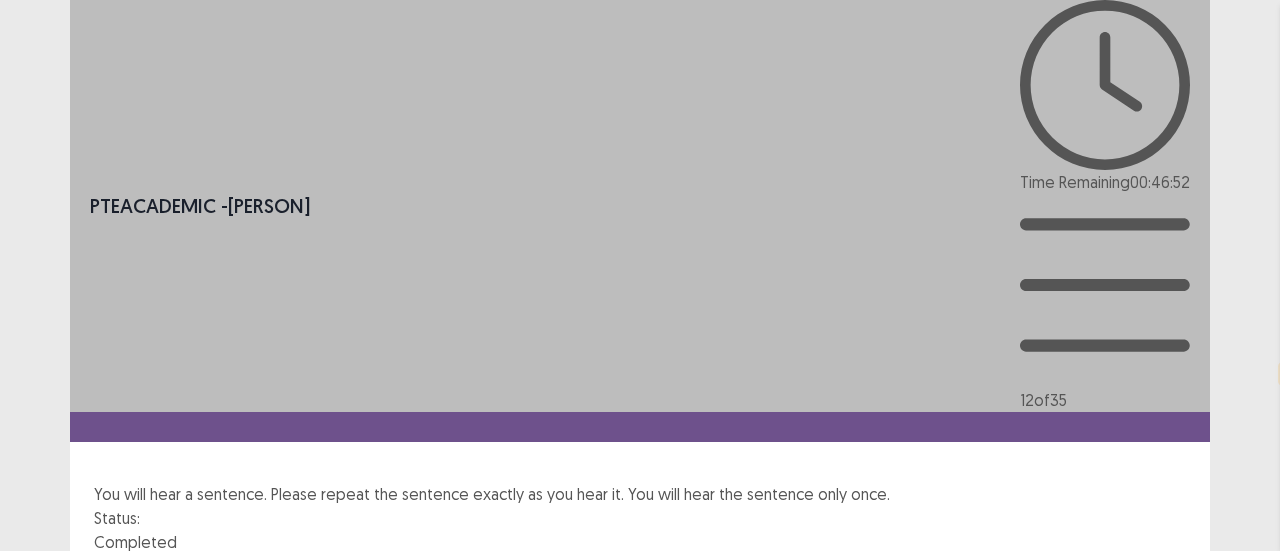 click on "Next" at bounding box center (1162, 810) 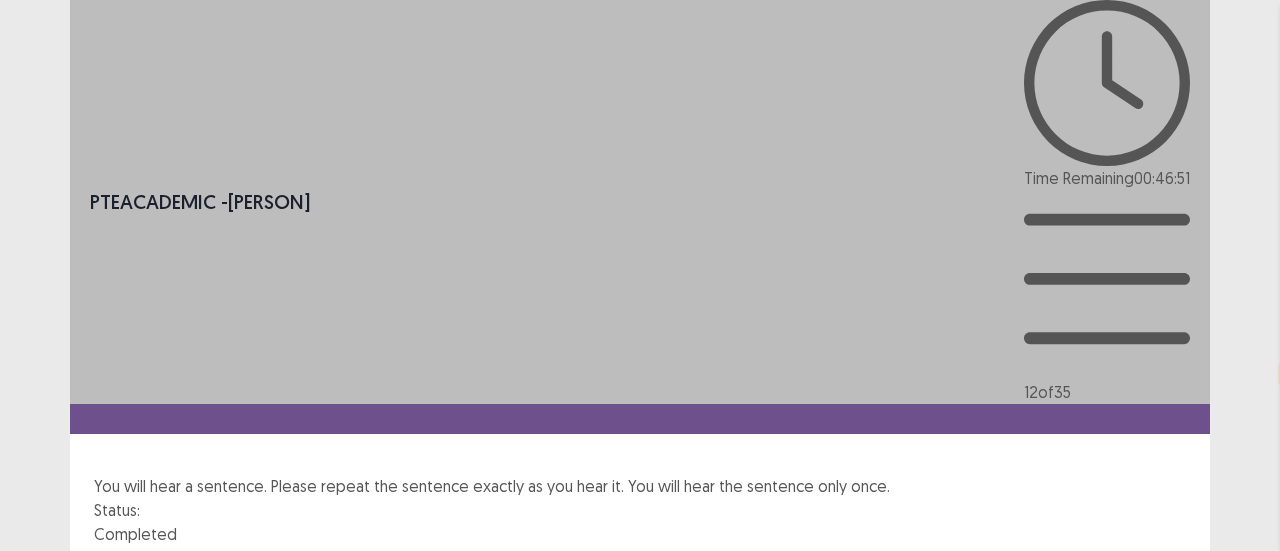 click on "Confirm" at bounding box center [43, 888] 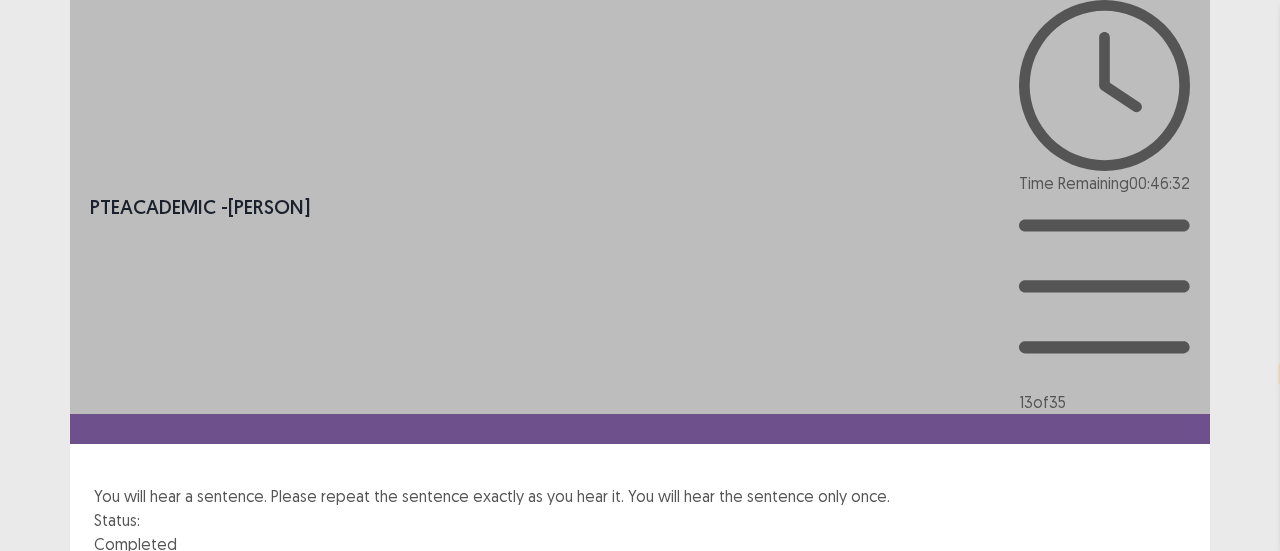 click on "Next" at bounding box center [1162, 812] 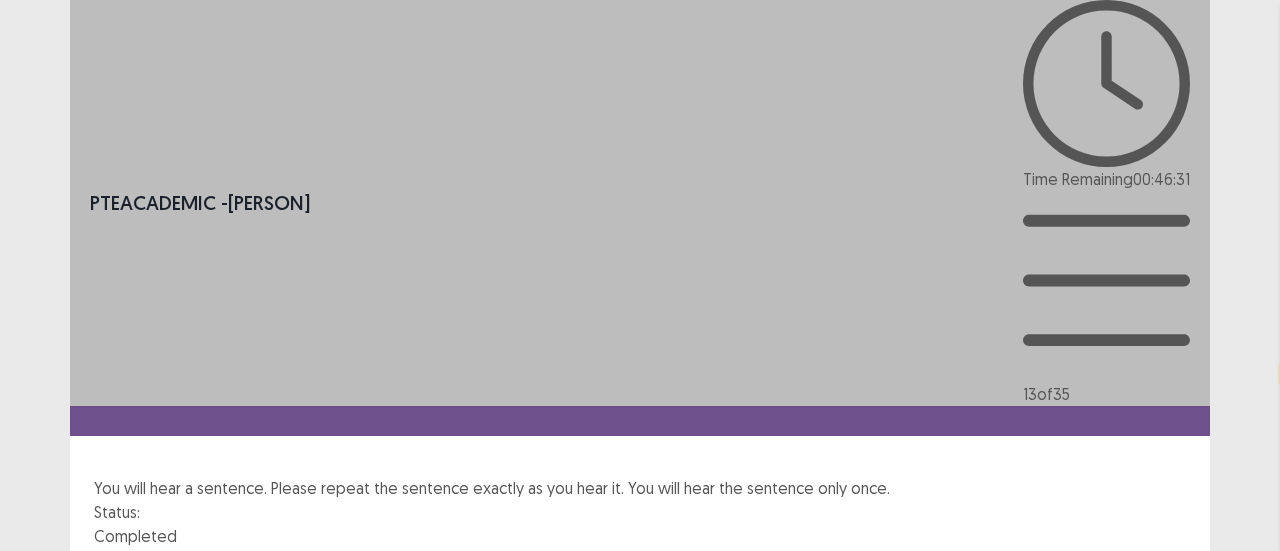click on "Confirm" at bounding box center [43, 890] 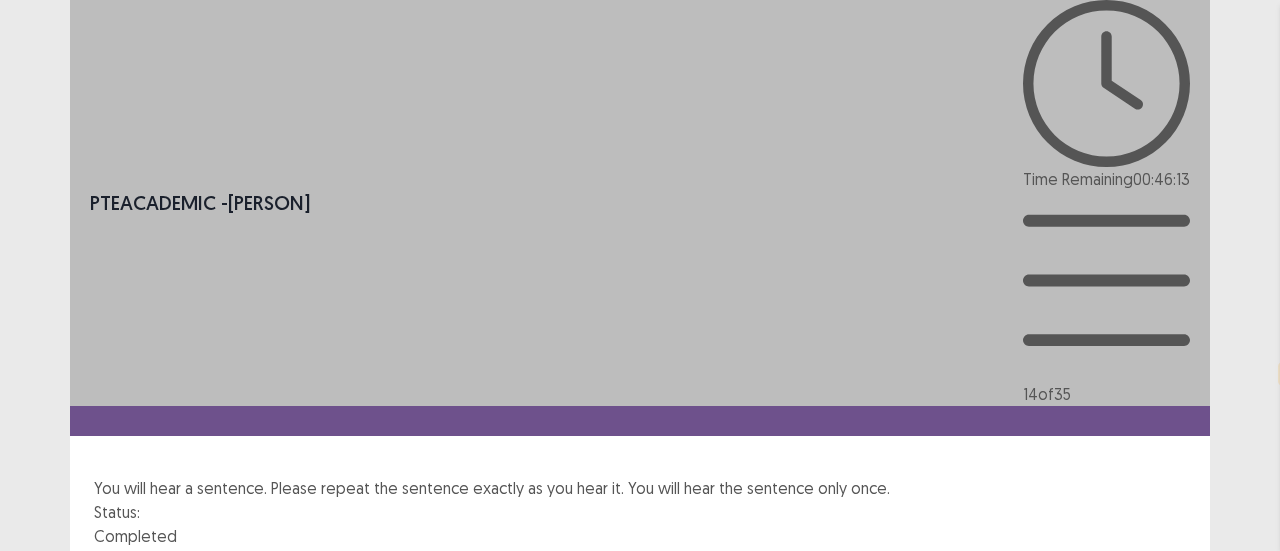 click on "Next" at bounding box center (1162, 804) 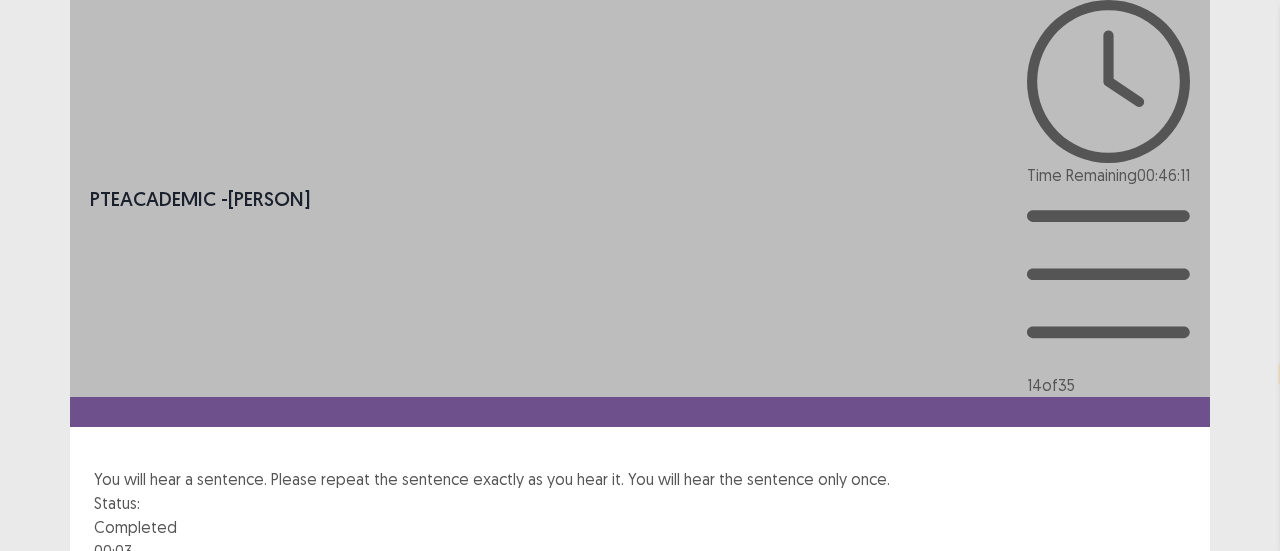 click on "Confirm" at bounding box center [43, 881] 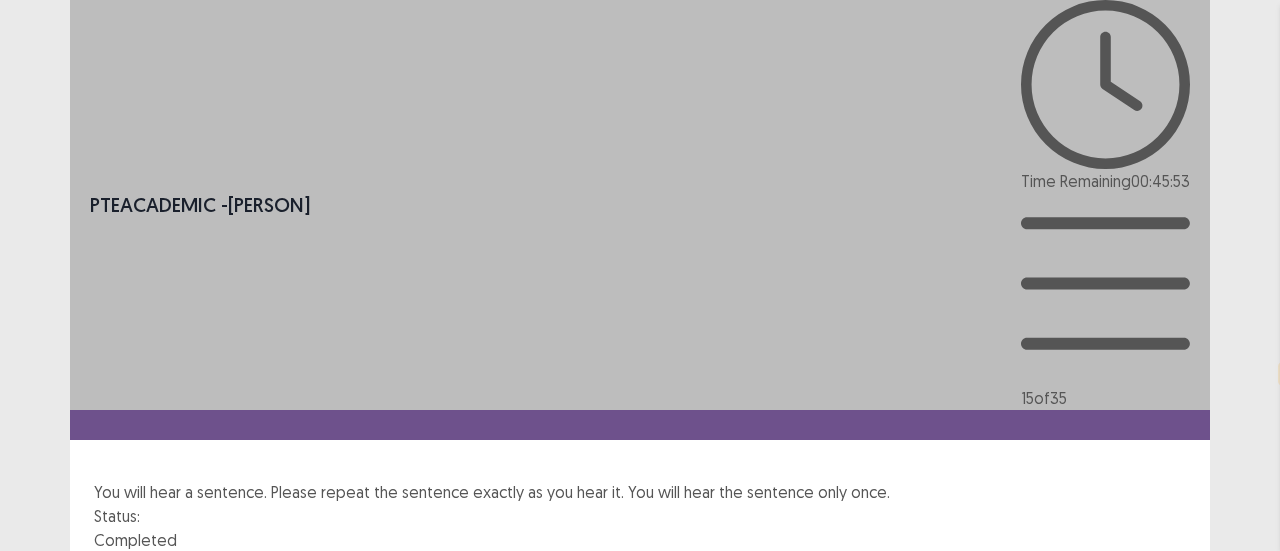 click on "Next" at bounding box center (1162, 808) 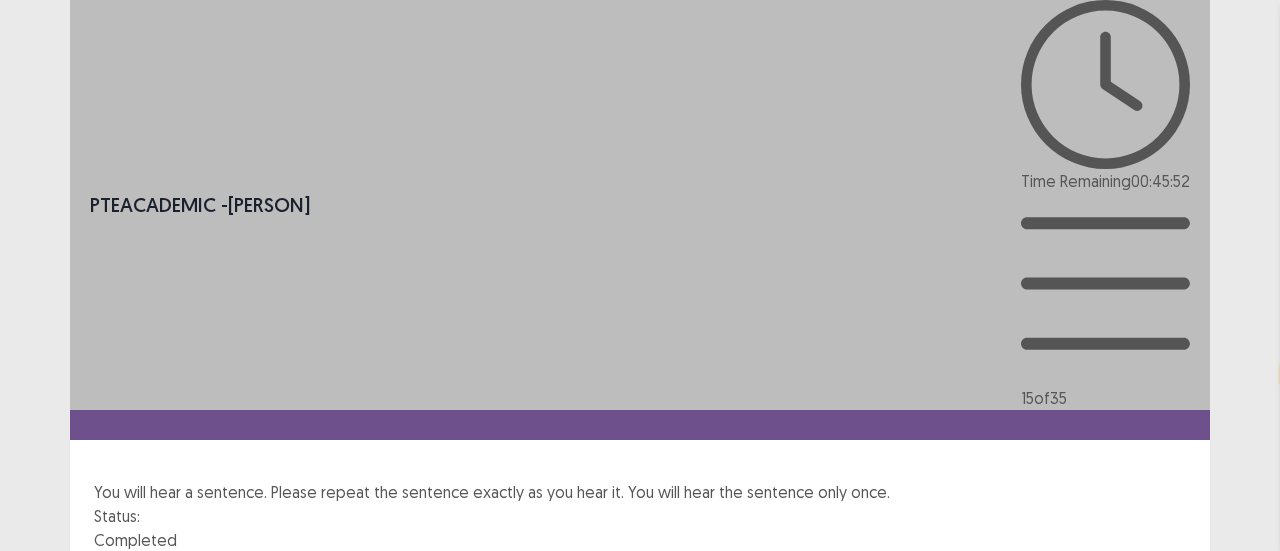 click on "Confirm" at bounding box center (43, 894) 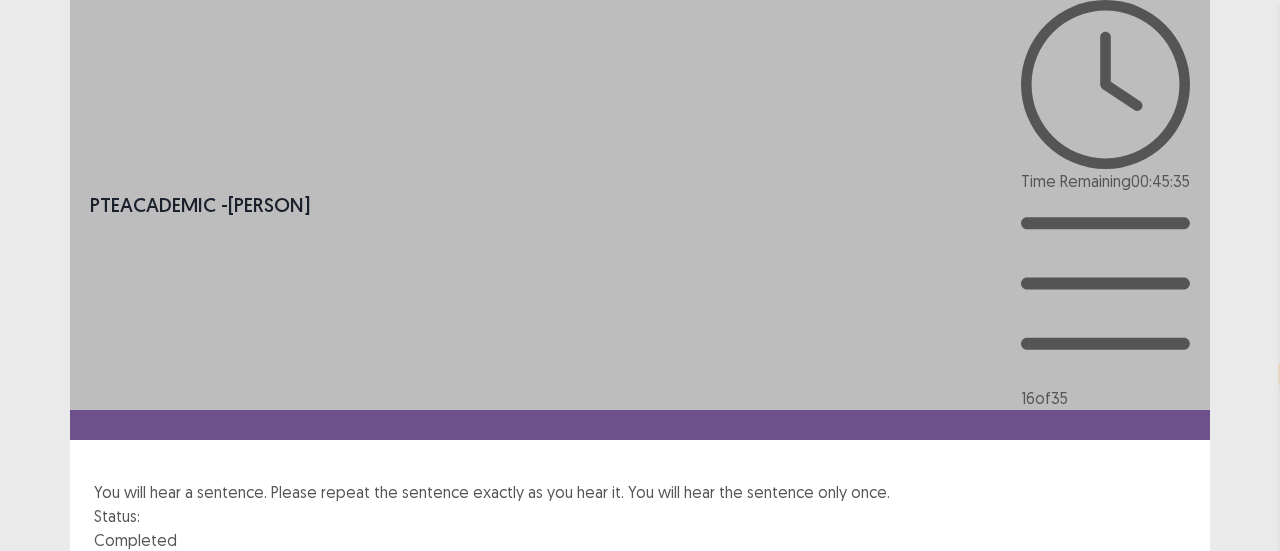 click on "Next" at bounding box center [1162, 808] 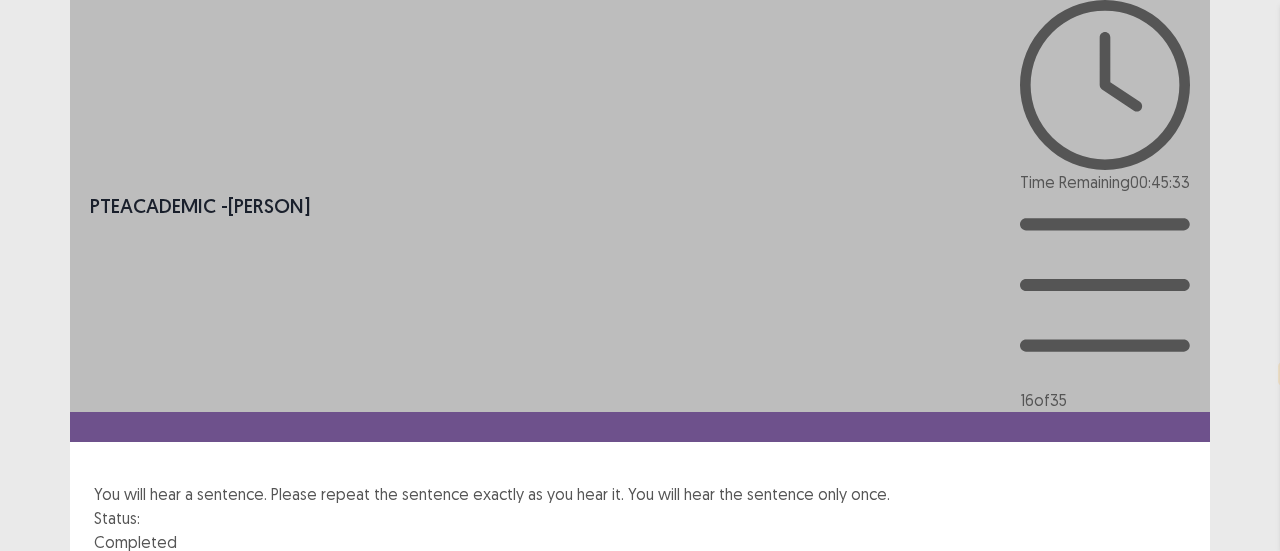 click on "Confirm" at bounding box center (43, 896) 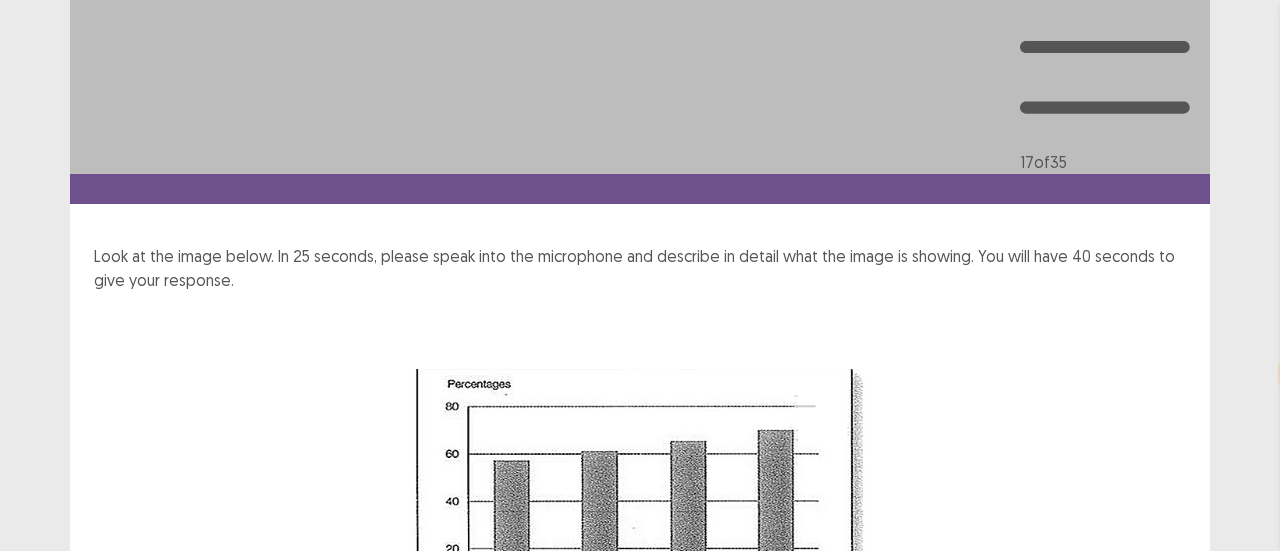 scroll, scrollTop: 280, scrollLeft: 0, axis: vertical 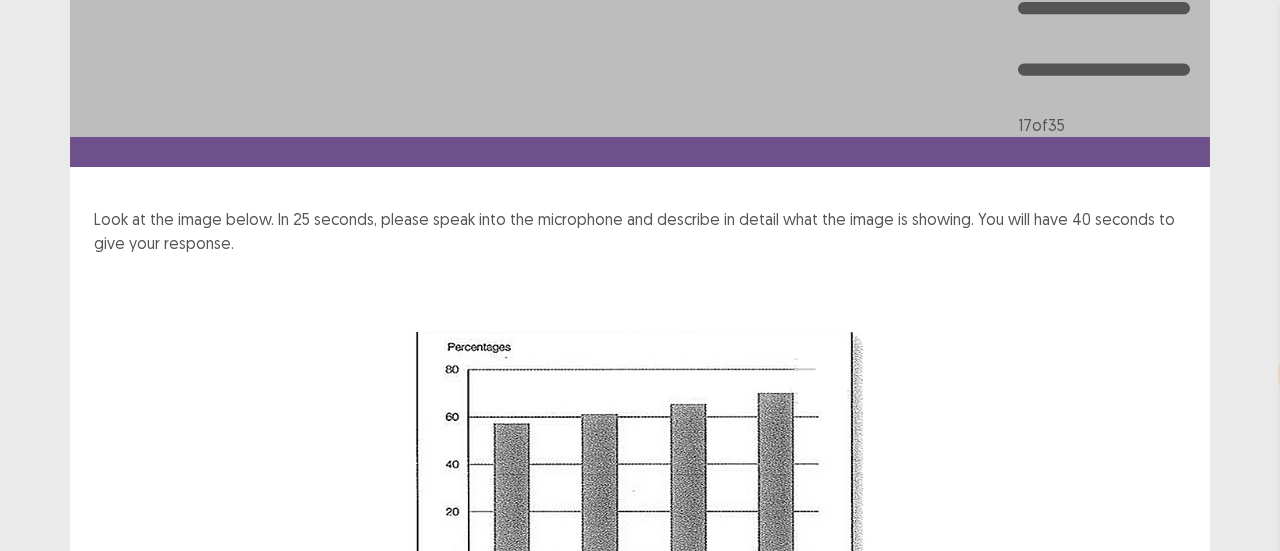 click on "Next" at bounding box center [1162, 871] 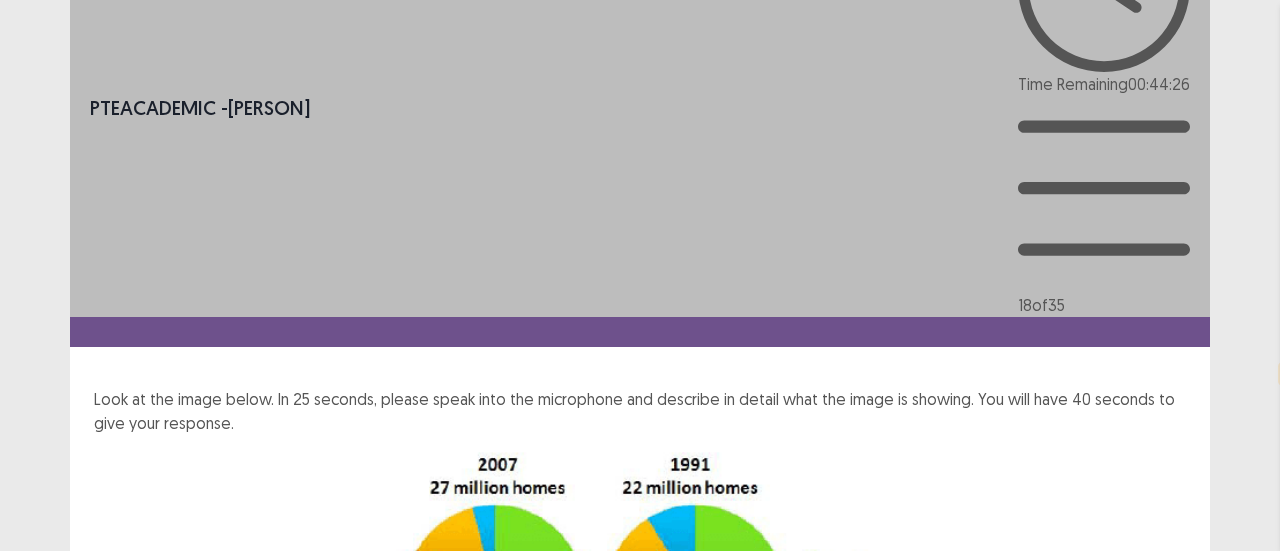 scroll, scrollTop: 156, scrollLeft: 0, axis: vertical 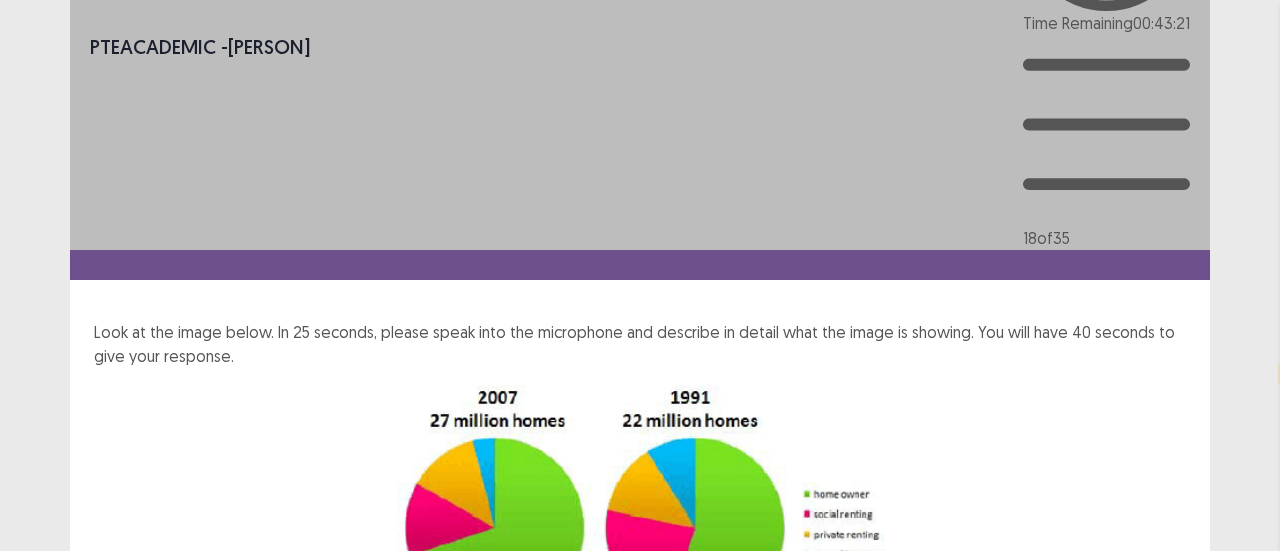 click on "Next" at bounding box center (1162, 831) 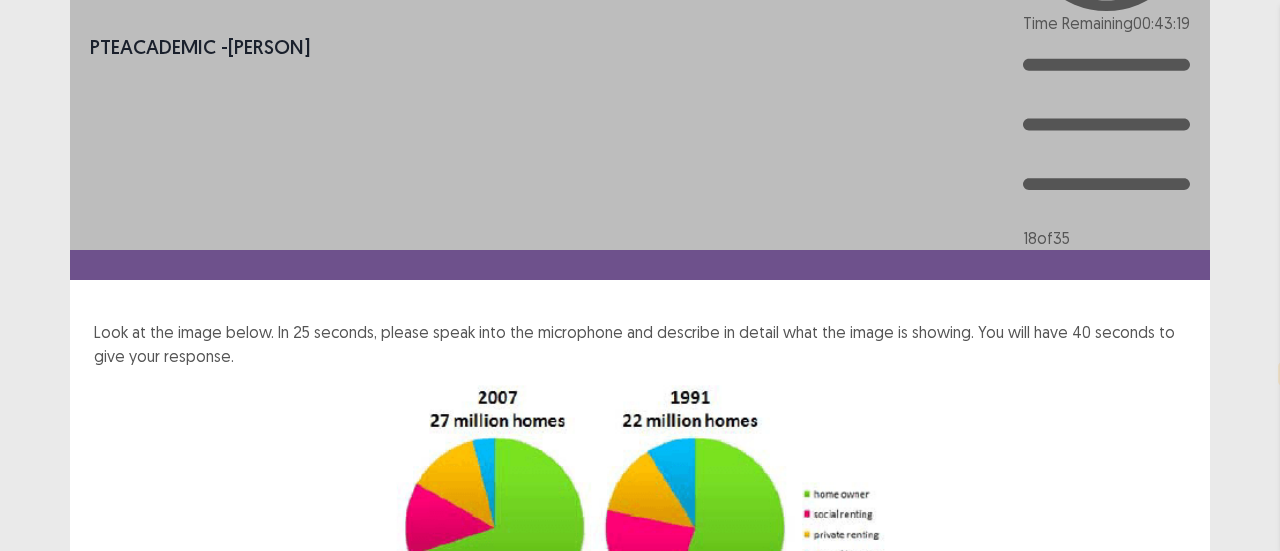 click on "Confirm" at bounding box center [43, 917] 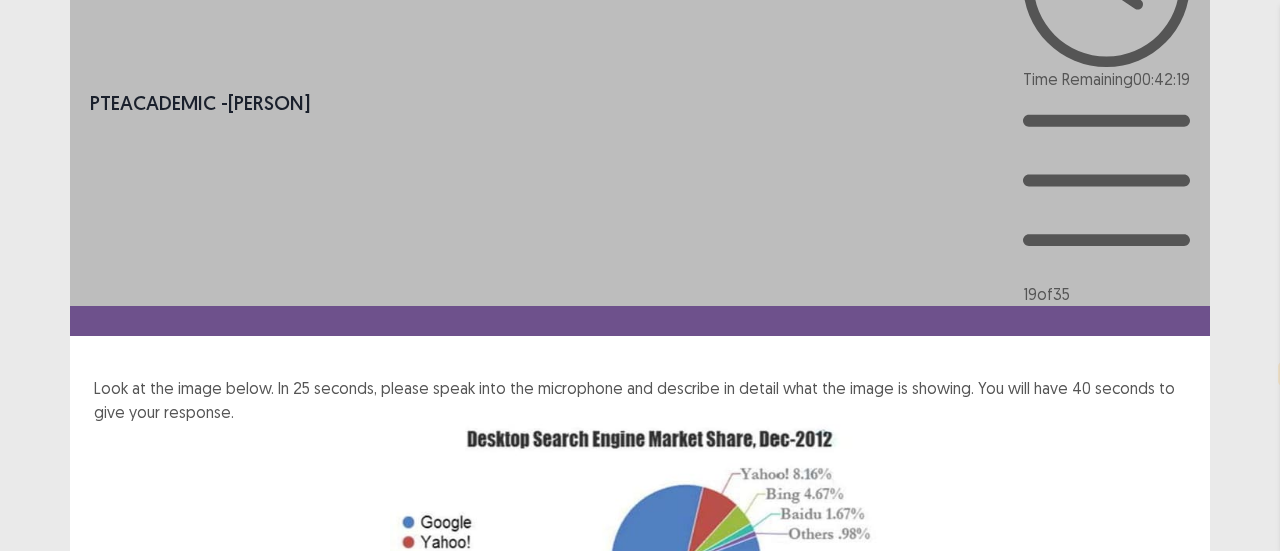 scroll, scrollTop: 156, scrollLeft: 0, axis: vertical 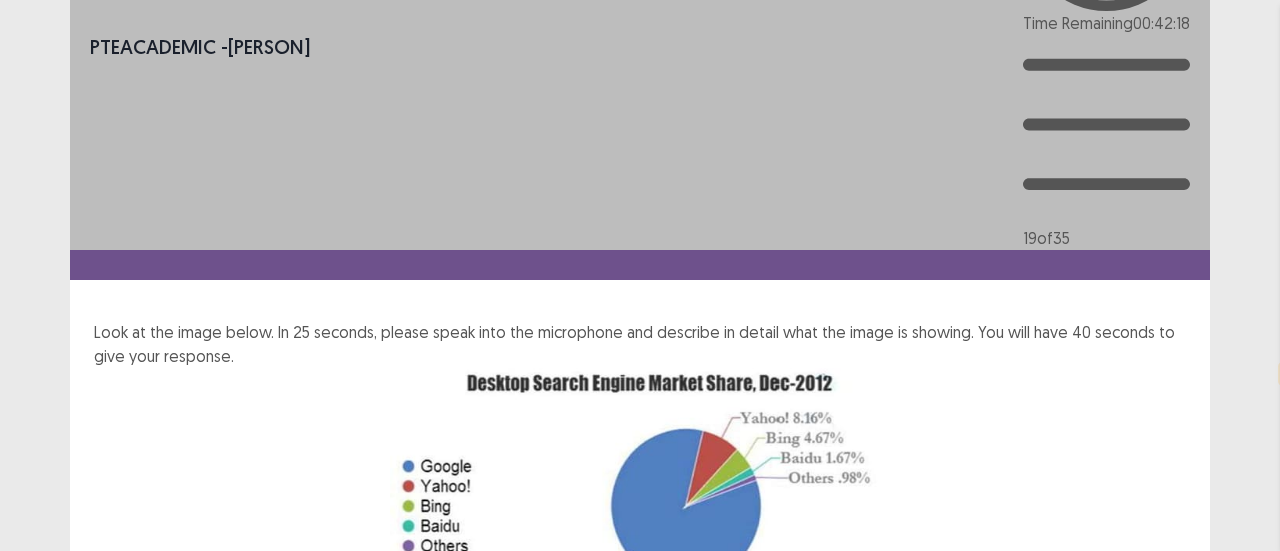 click on "Next" at bounding box center (1162, 796) 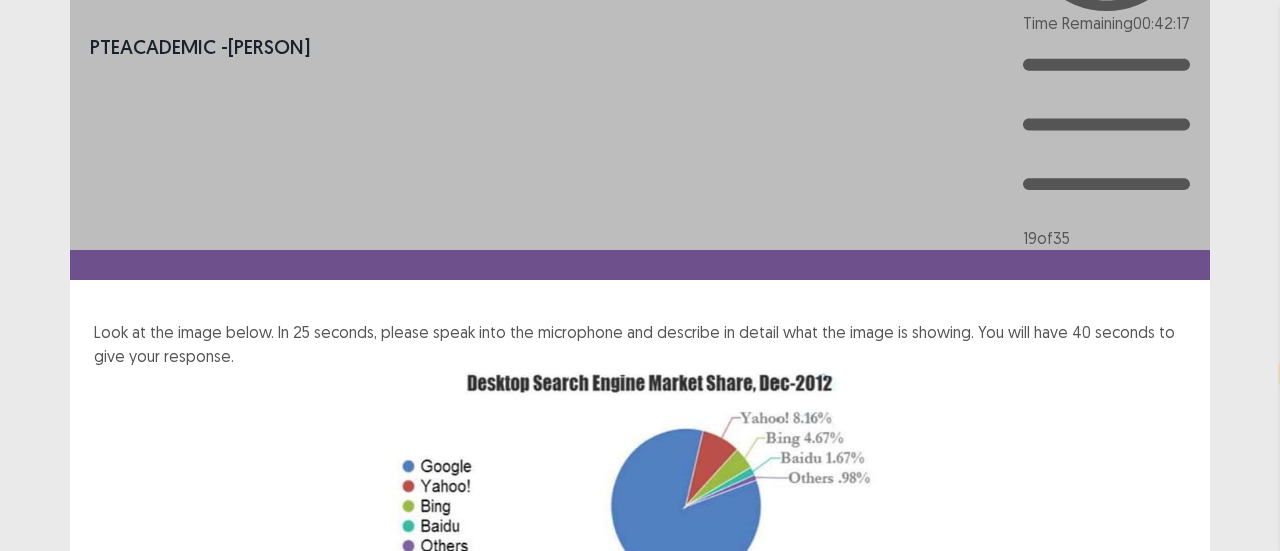 click on "Confirm" at bounding box center (43, 882) 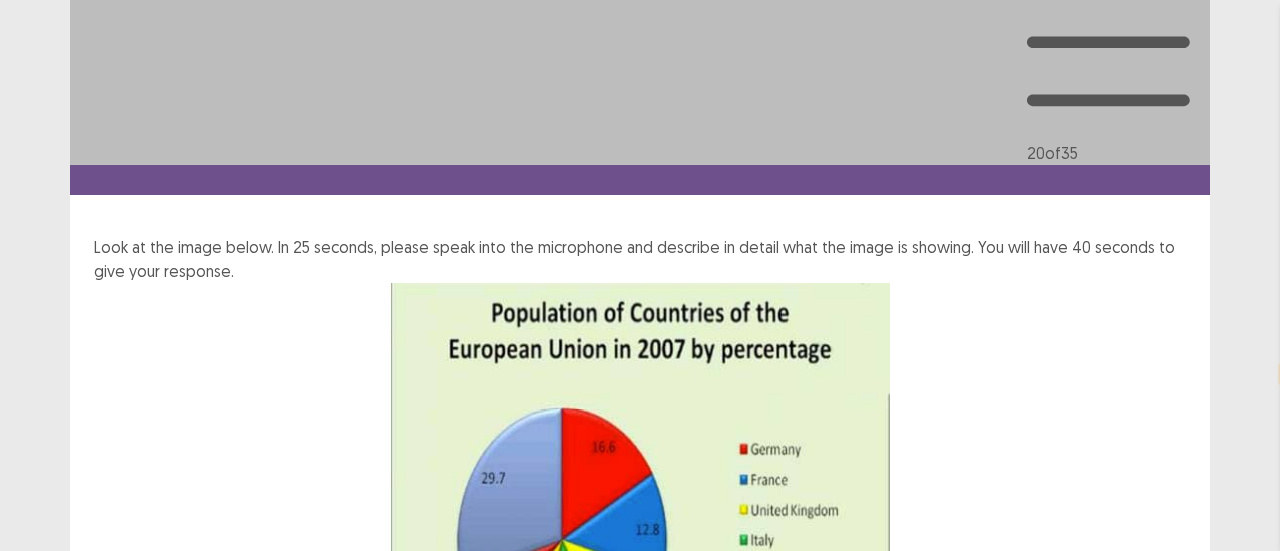 scroll, scrollTop: 286, scrollLeft: 0, axis: vertical 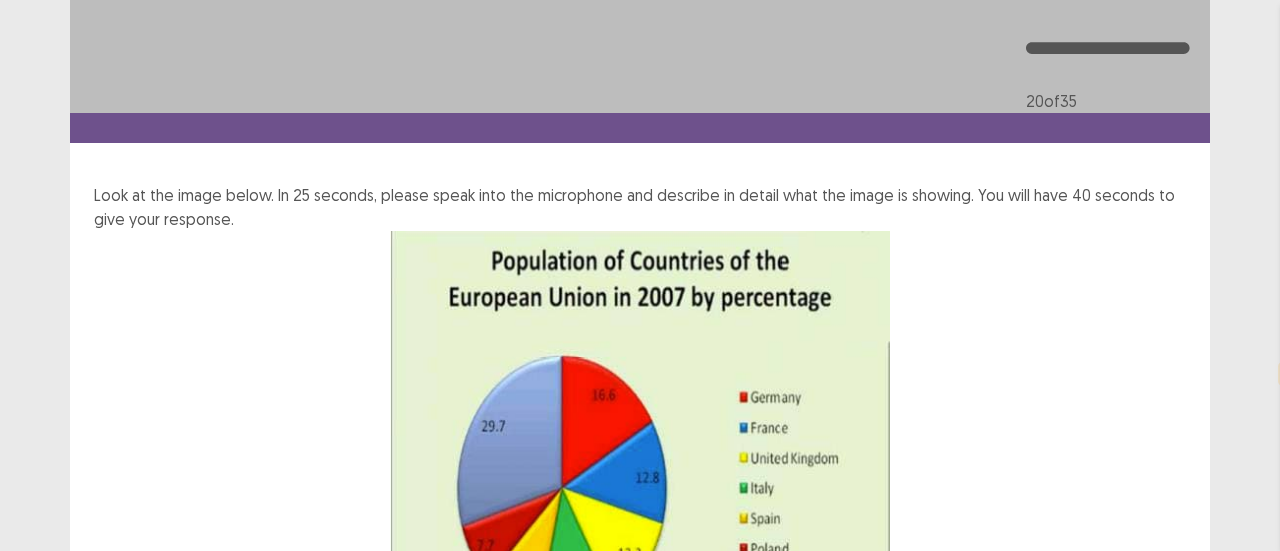 click on "Next" at bounding box center [1162, 854] 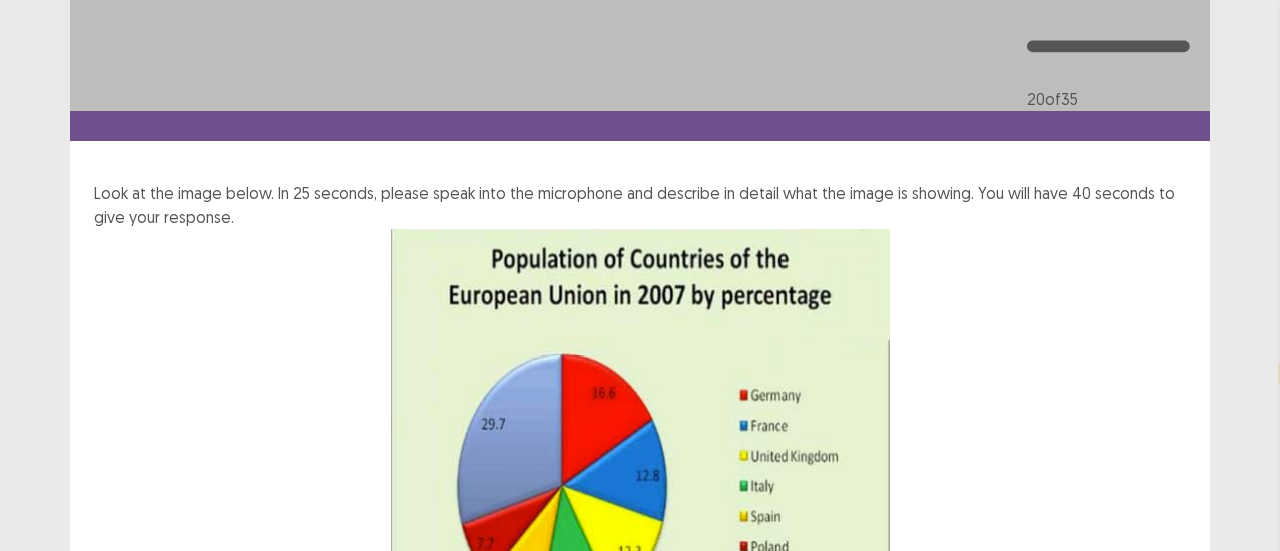 click on "Confirm" at bounding box center (43, 938) 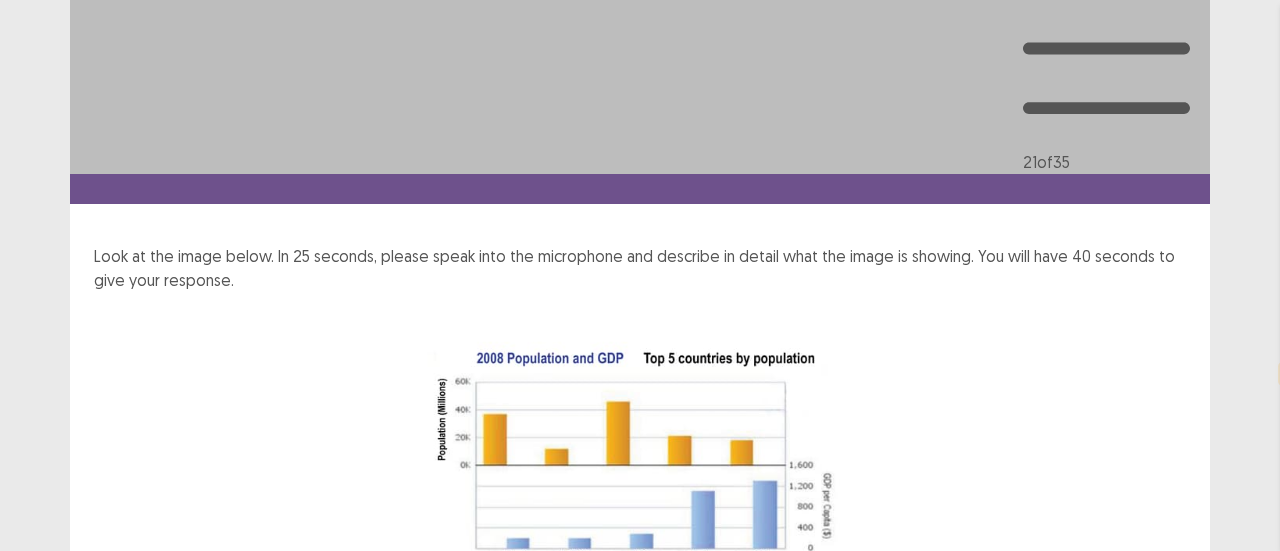 scroll, scrollTop: 250, scrollLeft: 0, axis: vertical 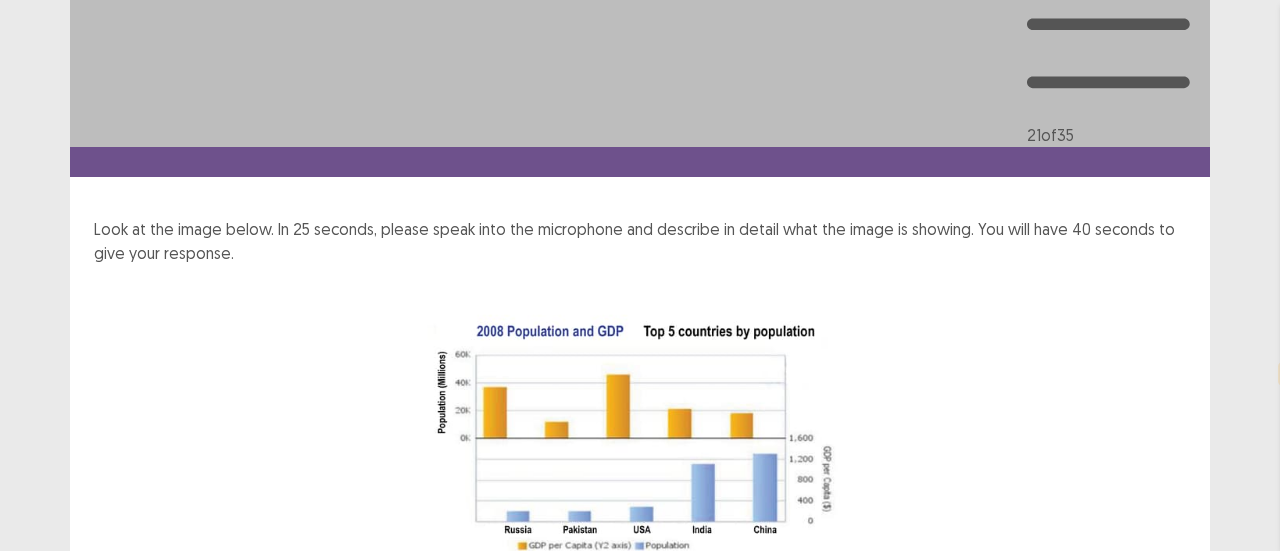 click on "Next" at bounding box center (1162, 850) 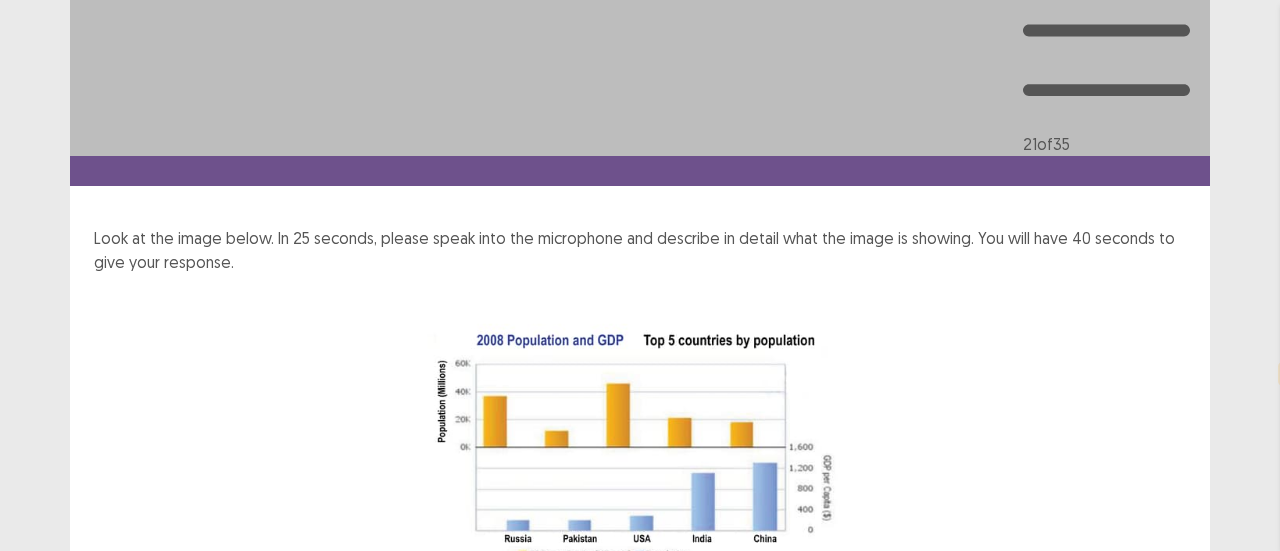 click on "Confirm" at bounding box center [43, 945] 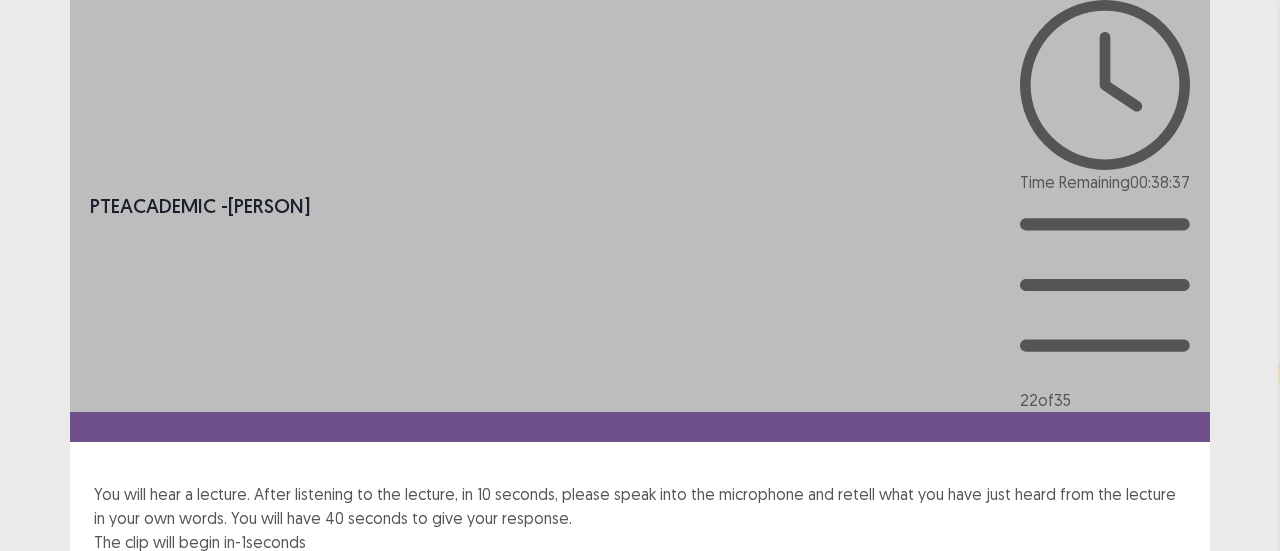 scroll, scrollTop: 94, scrollLeft: 0, axis: vertical 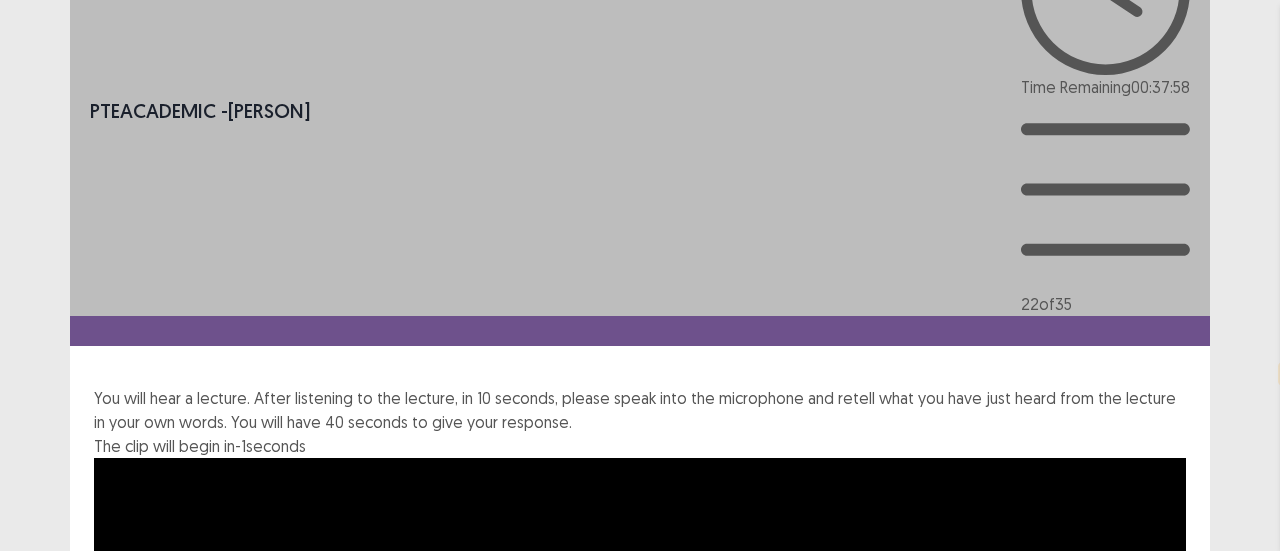 click on "Next" at bounding box center (1162, 1264) 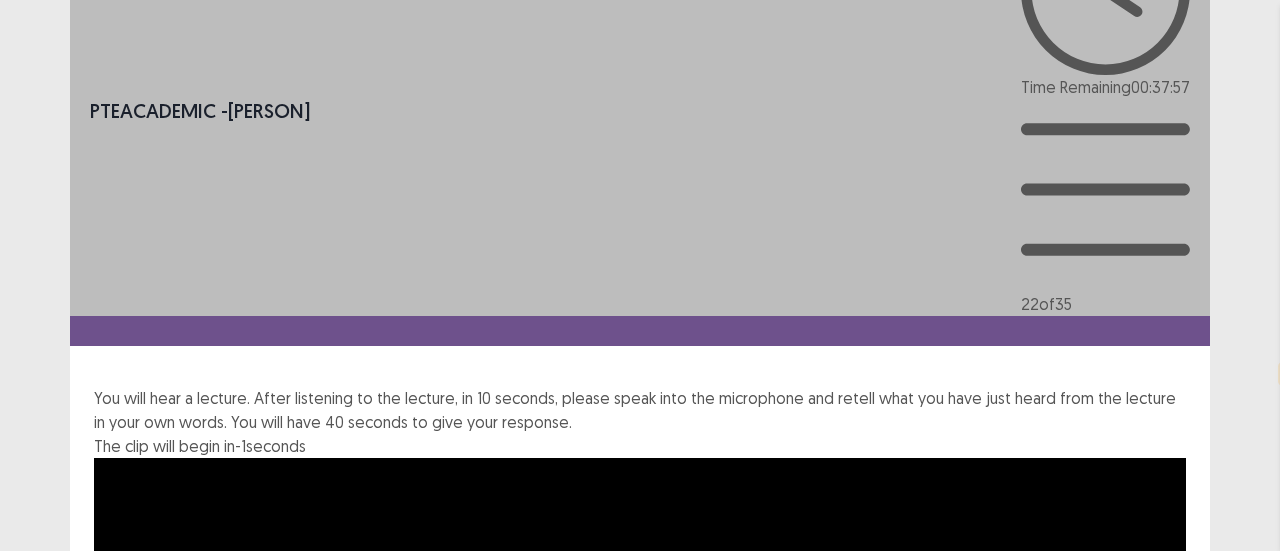 click on "Confirm" at bounding box center (43, 1350) 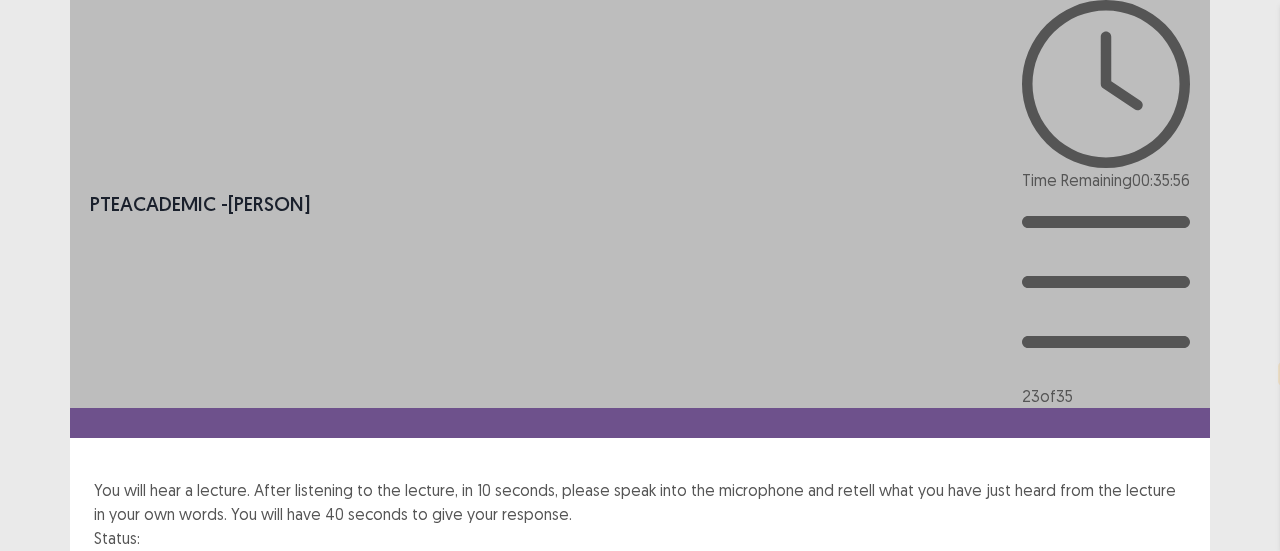 click on "Next" at bounding box center (1162, 830) 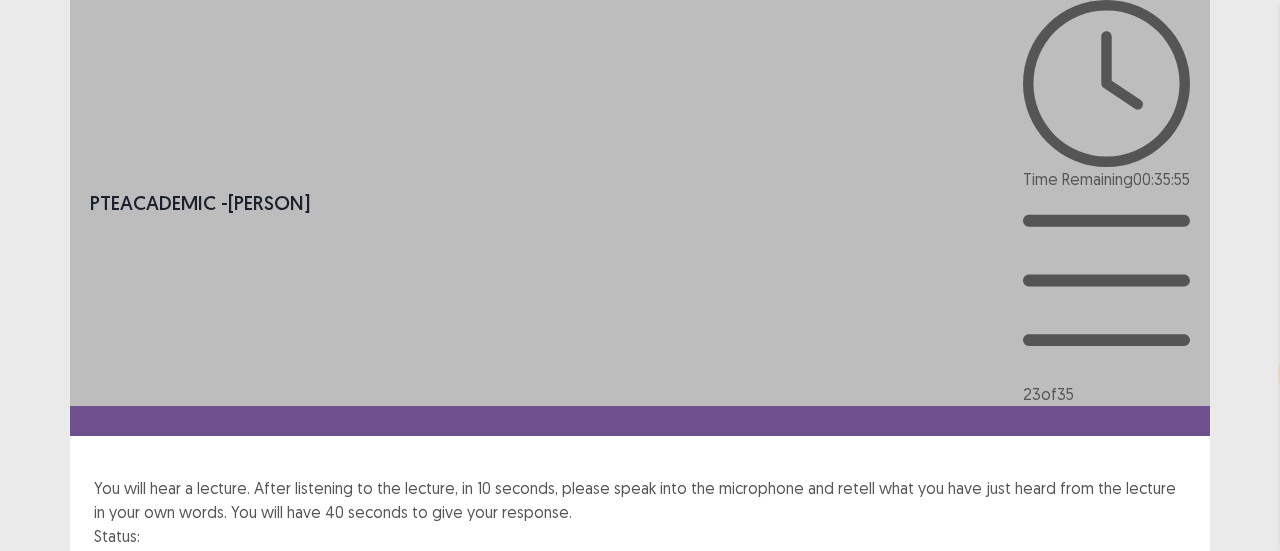 click on "Confirm" at bounding box center (43, 914) 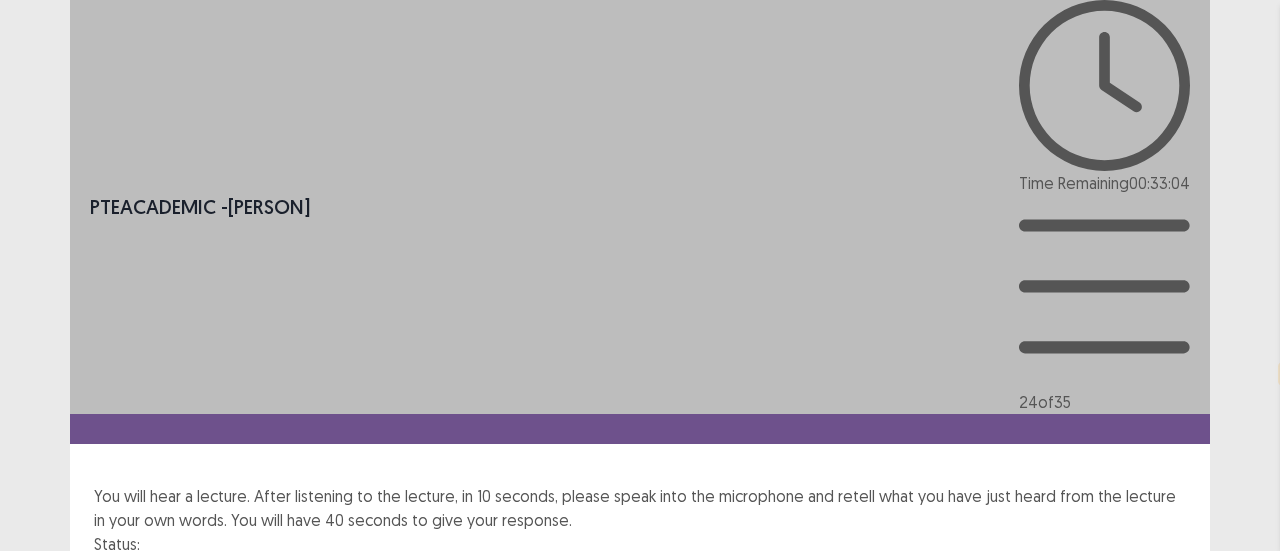 click on "Next" at bounding box center (1162, 836) 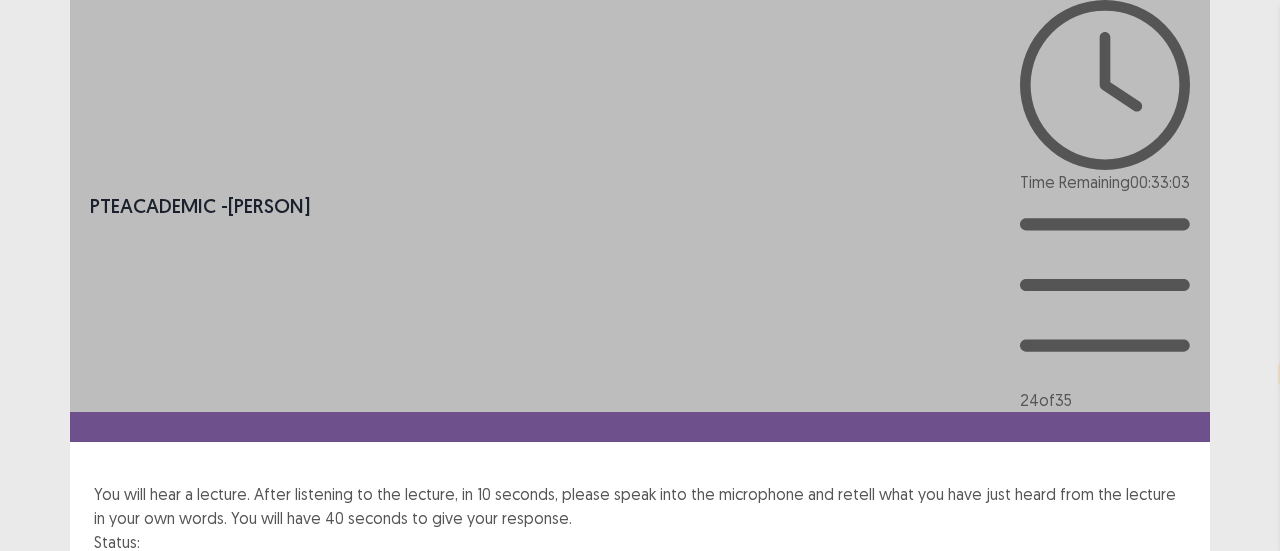 click on "Confirm" at bounding box center [43, 920] 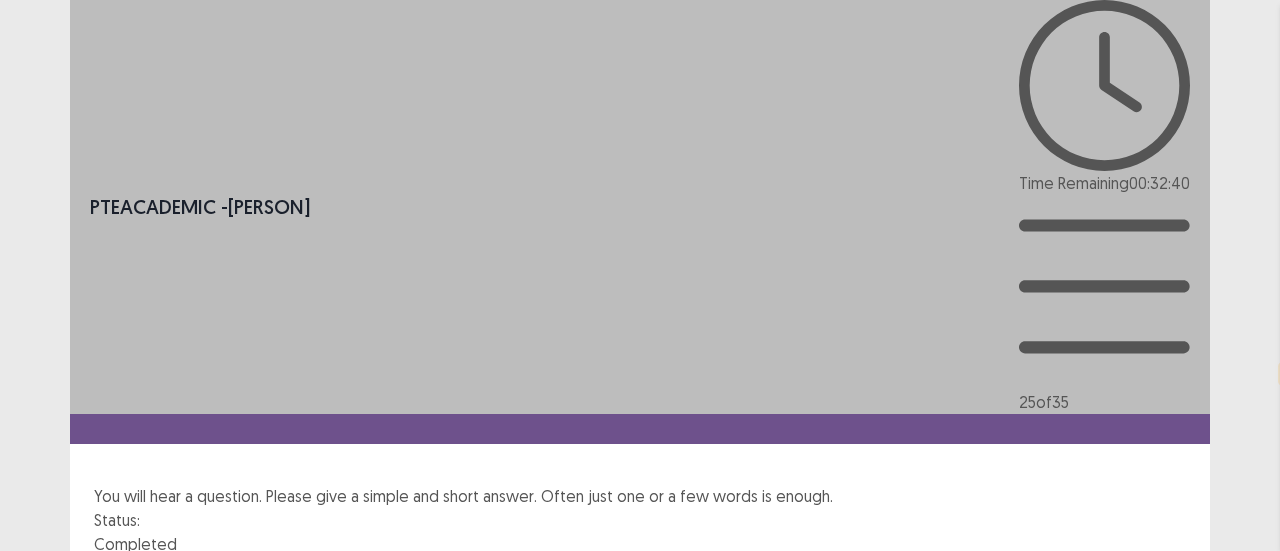 click on "Next" at bounding box center [1162, 812] 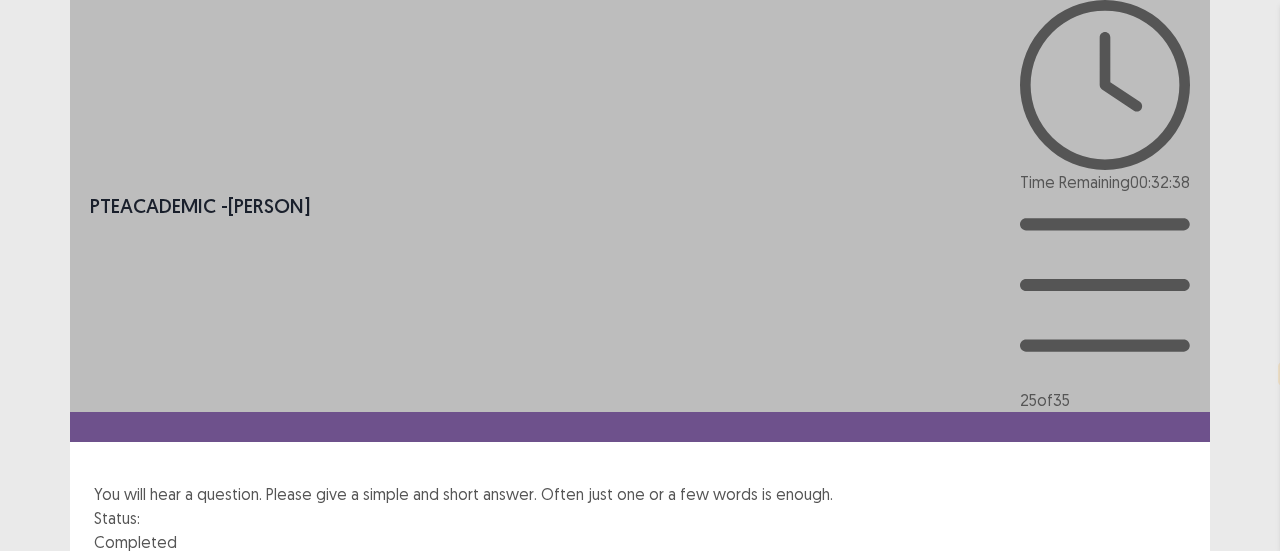 click on "Confirm" at bounding box center (43, 896) 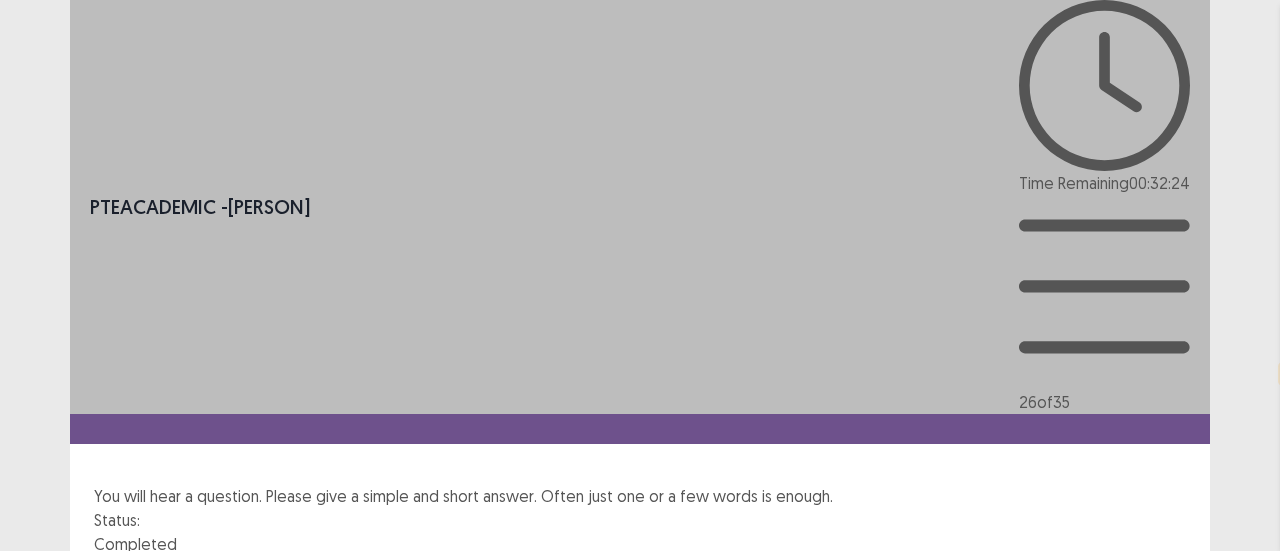 click on "Next" at bounding box center (1162, 812) 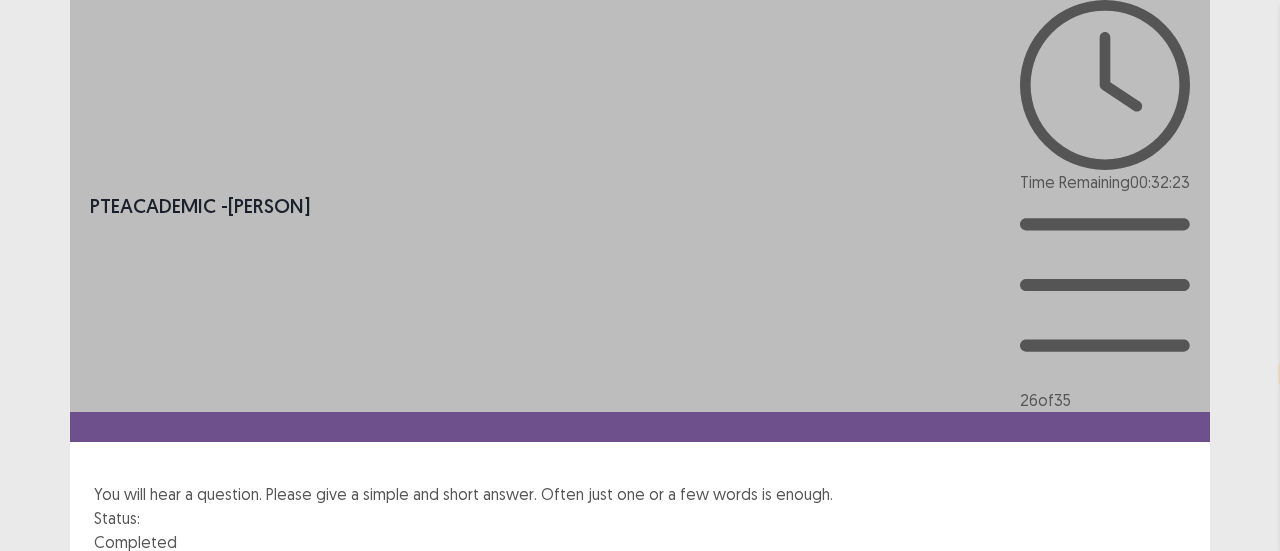 click on "Confirm" at bounding box center (43, 896) 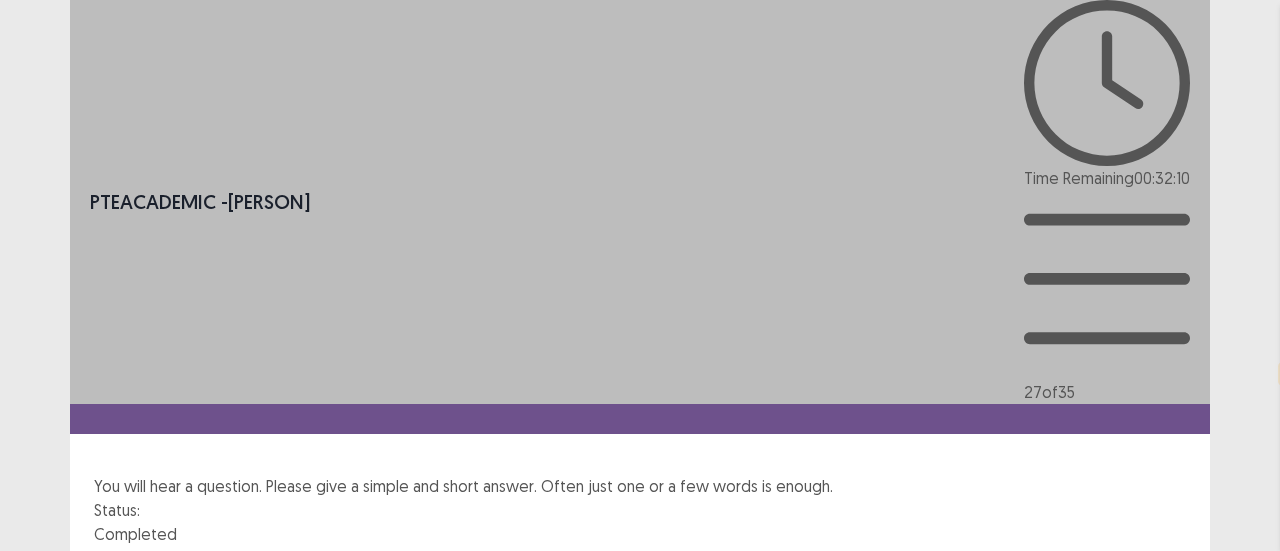 click on "Next" at bounding box center [1162, 802] 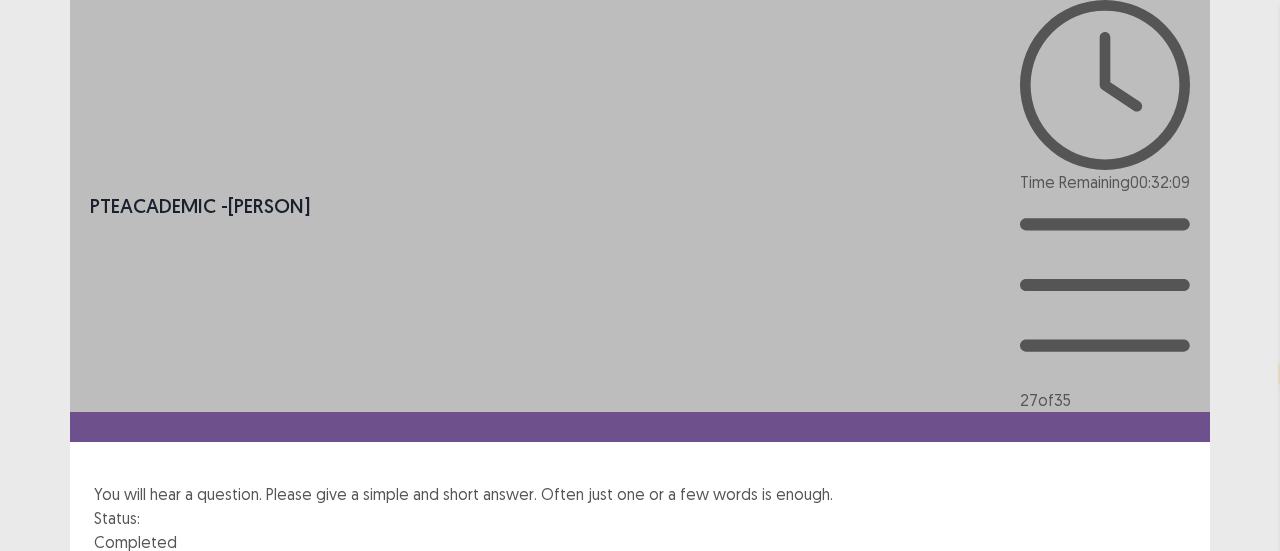 click on "Confirm" at bounding box center [43, 896] 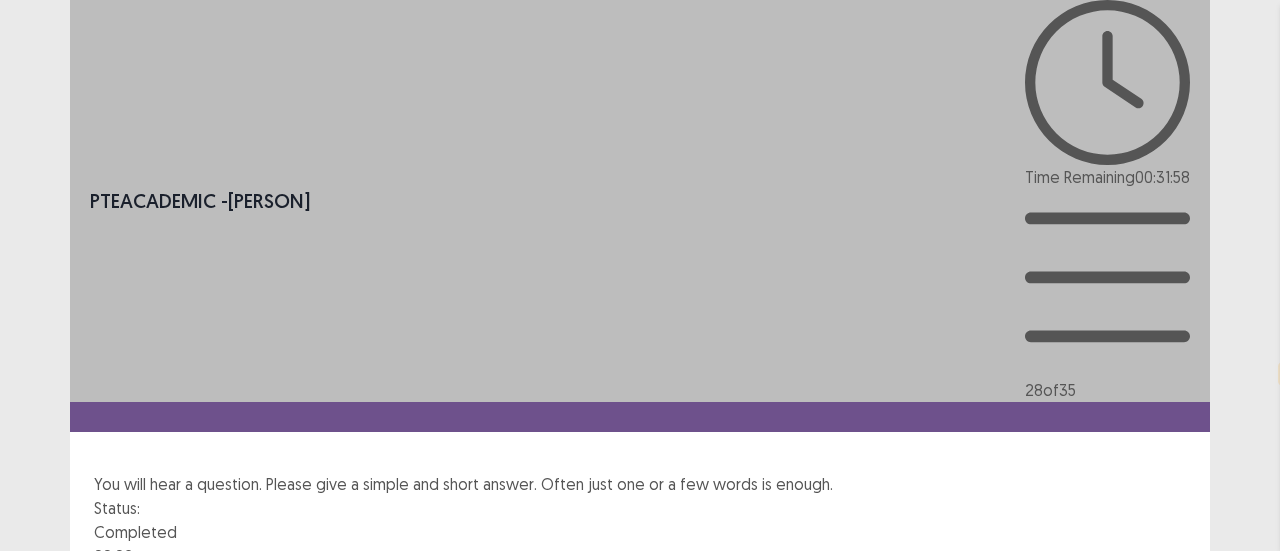 click on "Next" at bounding box center [1162, 800] 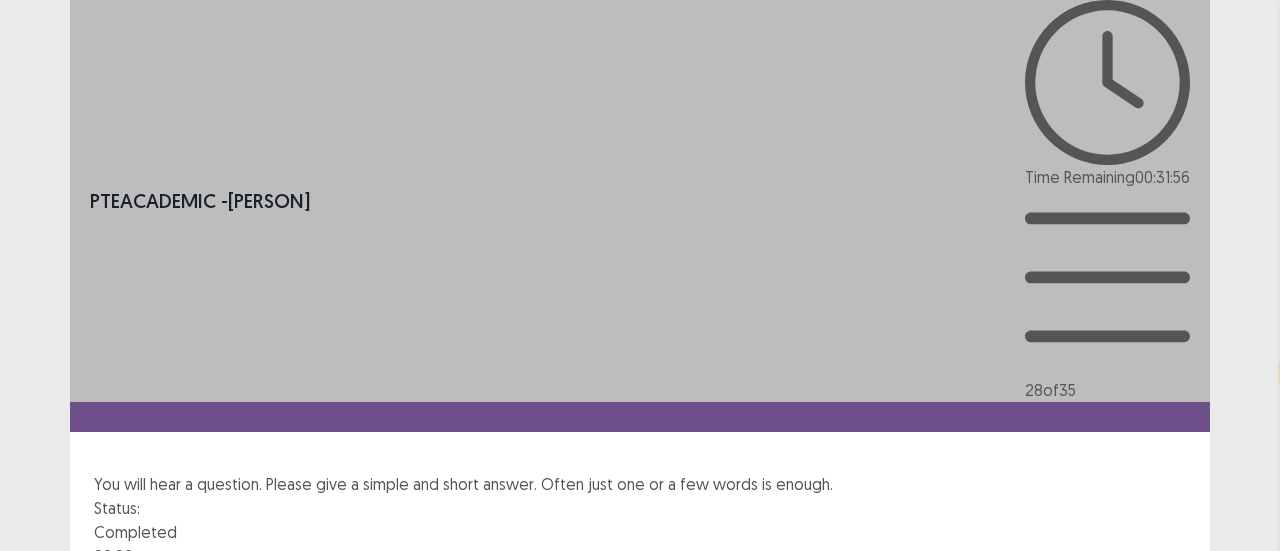 drag, startPoint x: 714, startPoint y: 315, endPoint x: 736, endPoint y: 318, distance: 22.203604 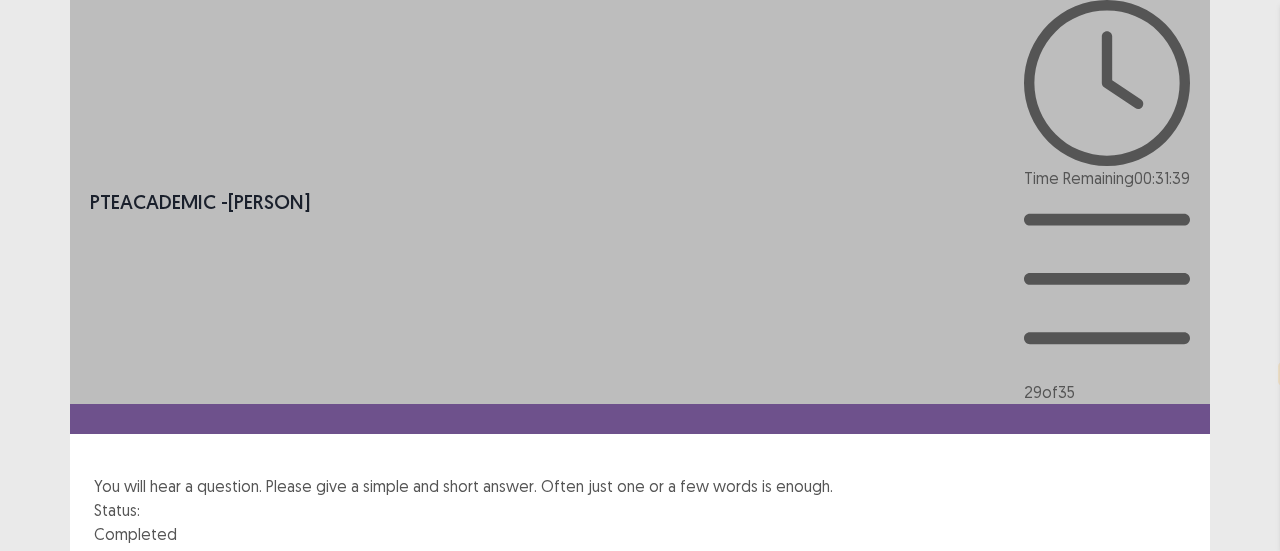 click on "Next" at bounding box center [1162, 802] 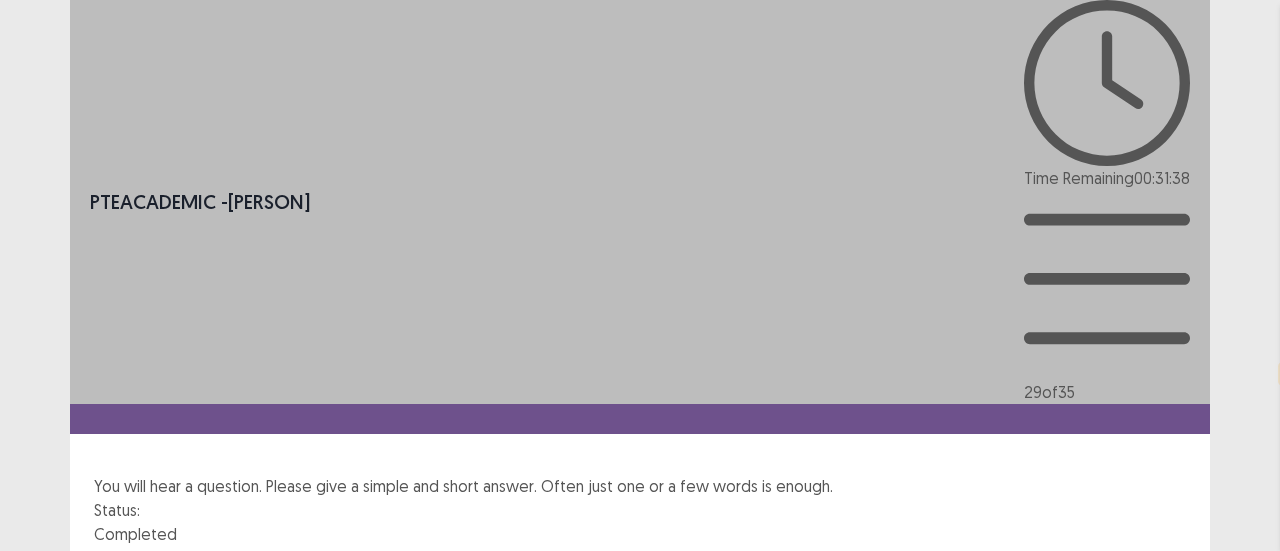 click on "Confirm" at bounding box center [43, 888] 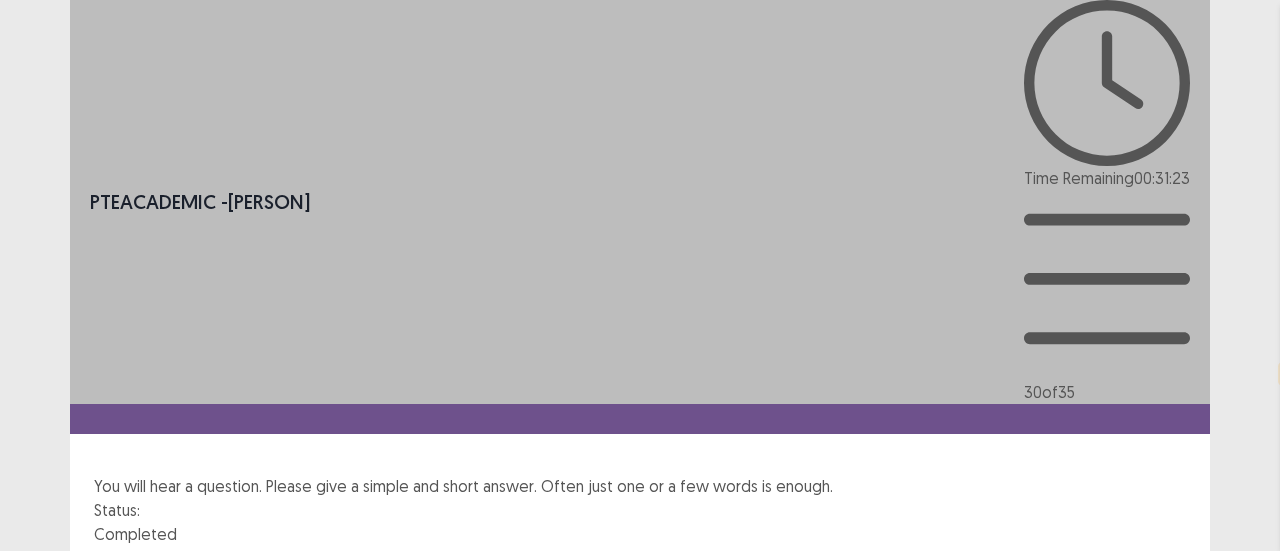 click on "Next" at bounding box center (1162, 802) 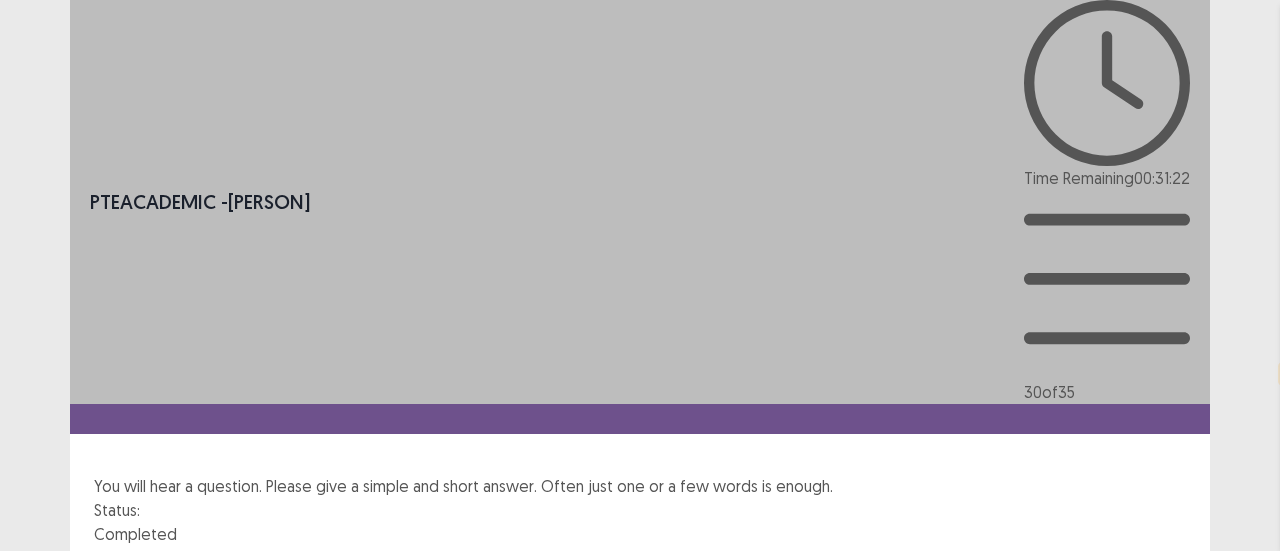 click on "Confirm" at bounding box center (43, 888) 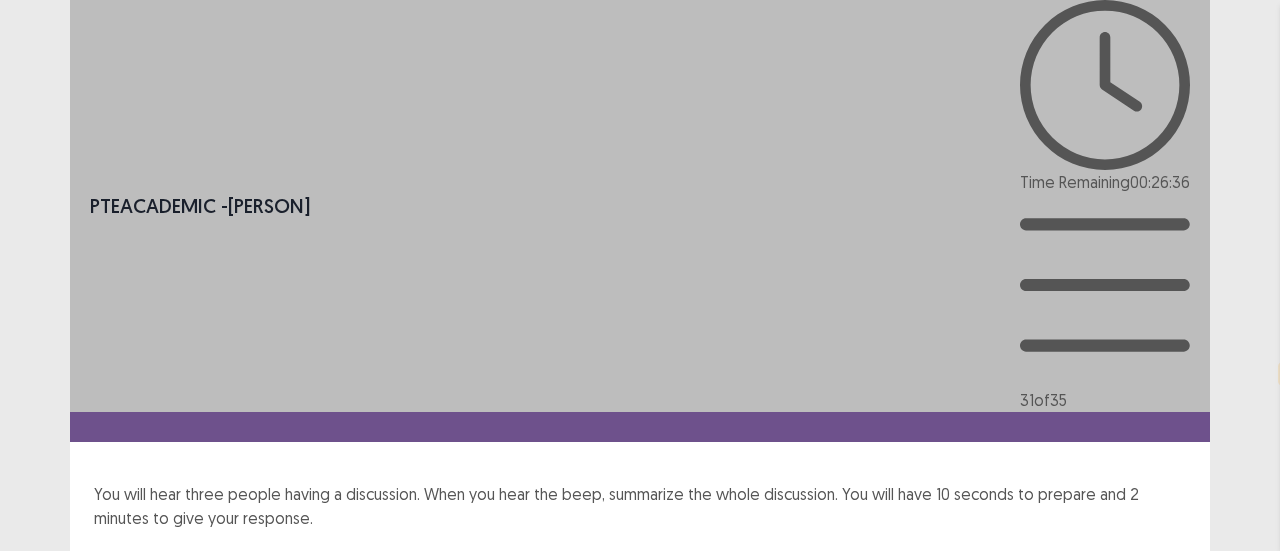 scroll, scrollTop: 83, scrollLeft: 0, axis: vertical 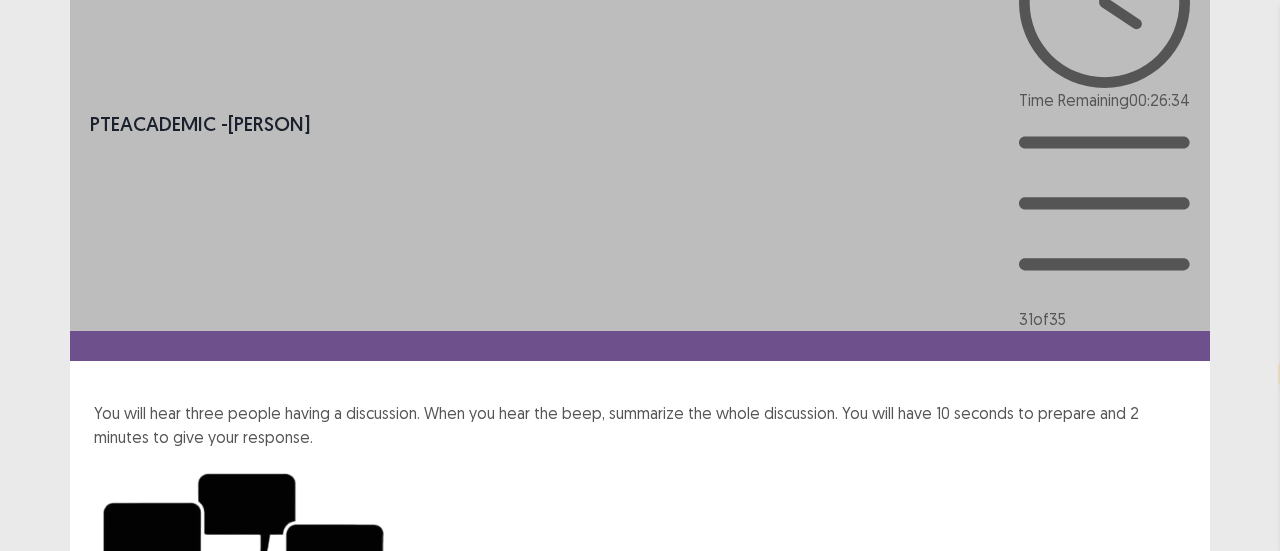 click on "Next" at bounding box center (1162, 1080) 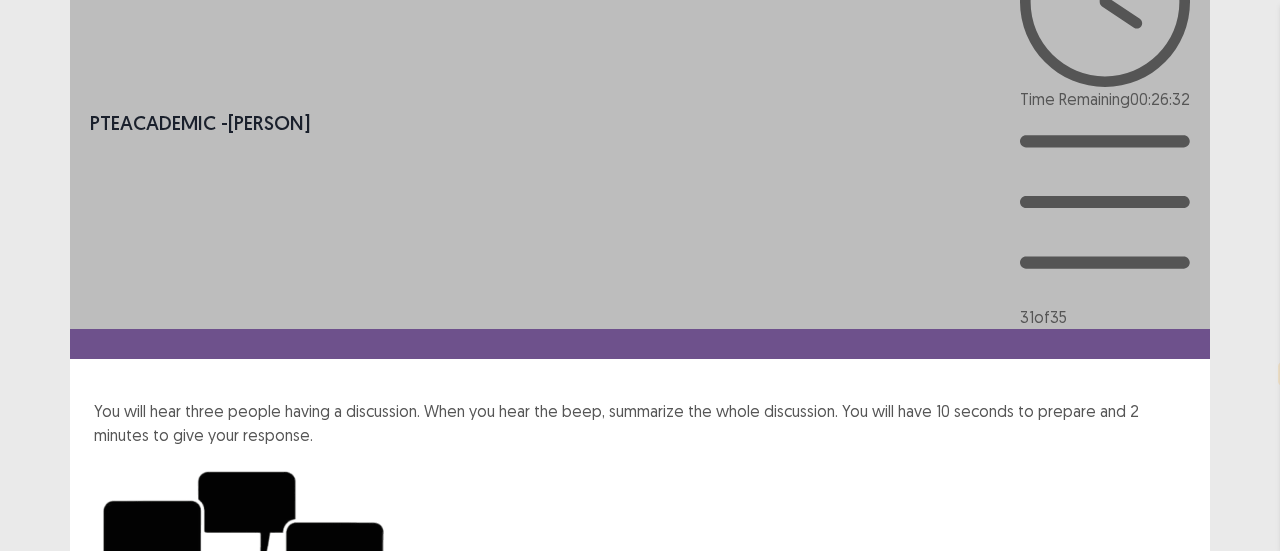 click on "Confirm" at bounding box center [43, 1164] 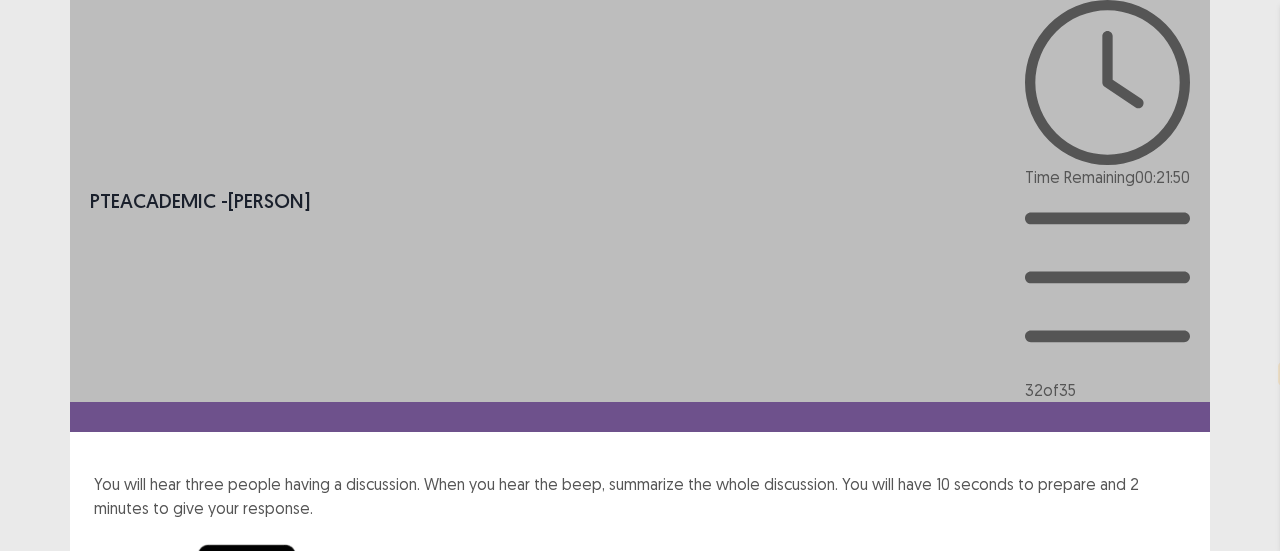 scroll, scrollTop: 83, scrollLeft: 0, axis: vertical 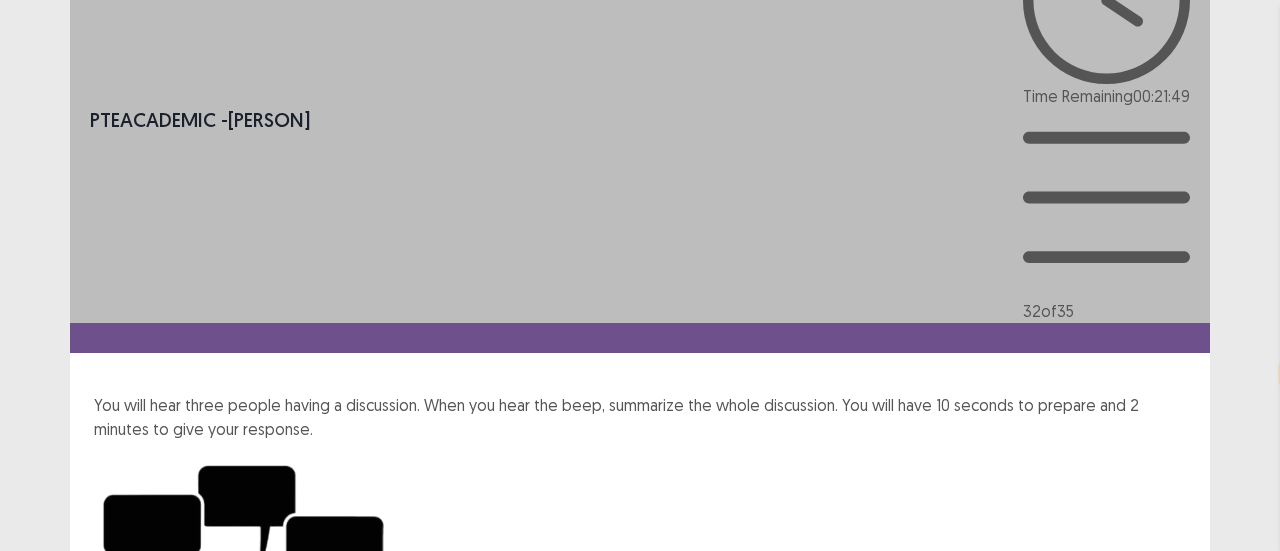 click on "Next" at bounding box center [1162, 1071] 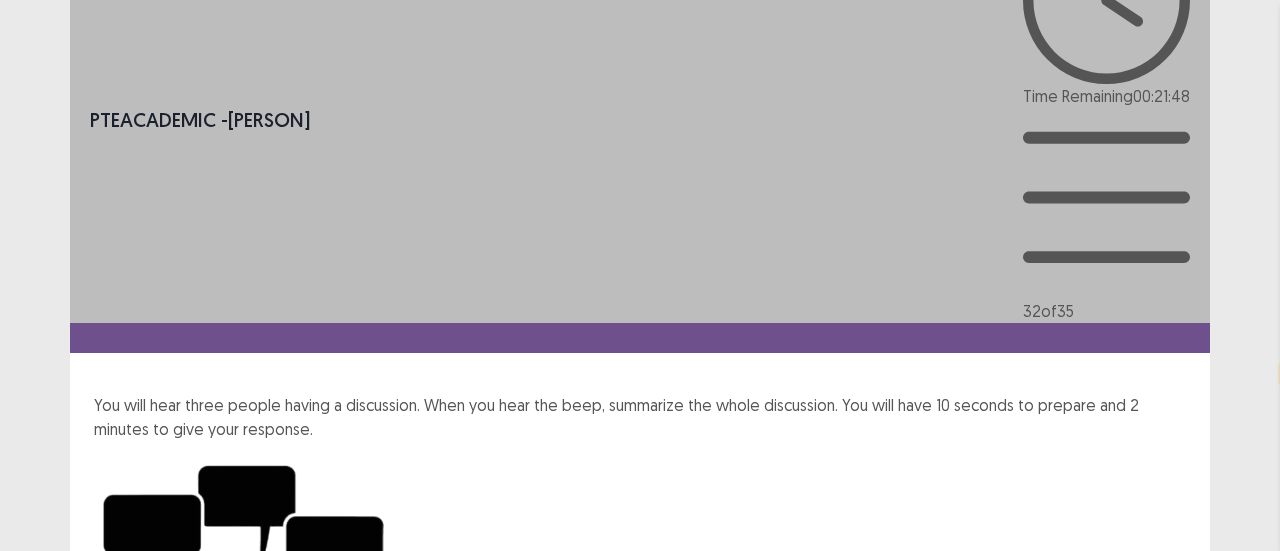 click on "Confirm" at bounding box center (43, 1157) 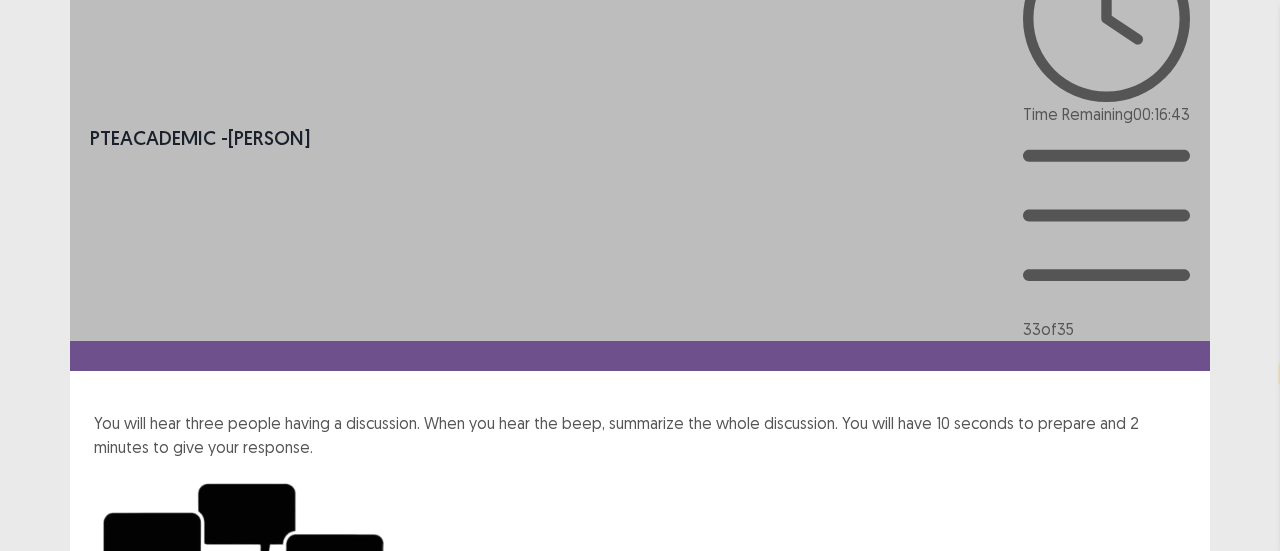 scroll, scrollTop: 83, scrollLeft: 0, axis: vertical 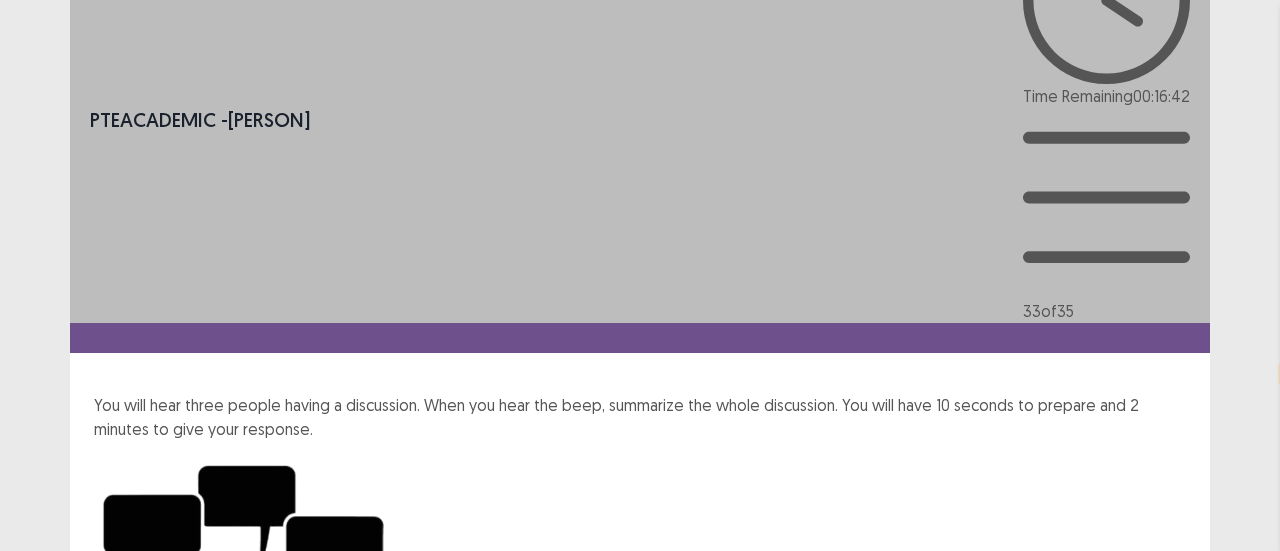 click on "Next" at bounding box center [1162, 1071] 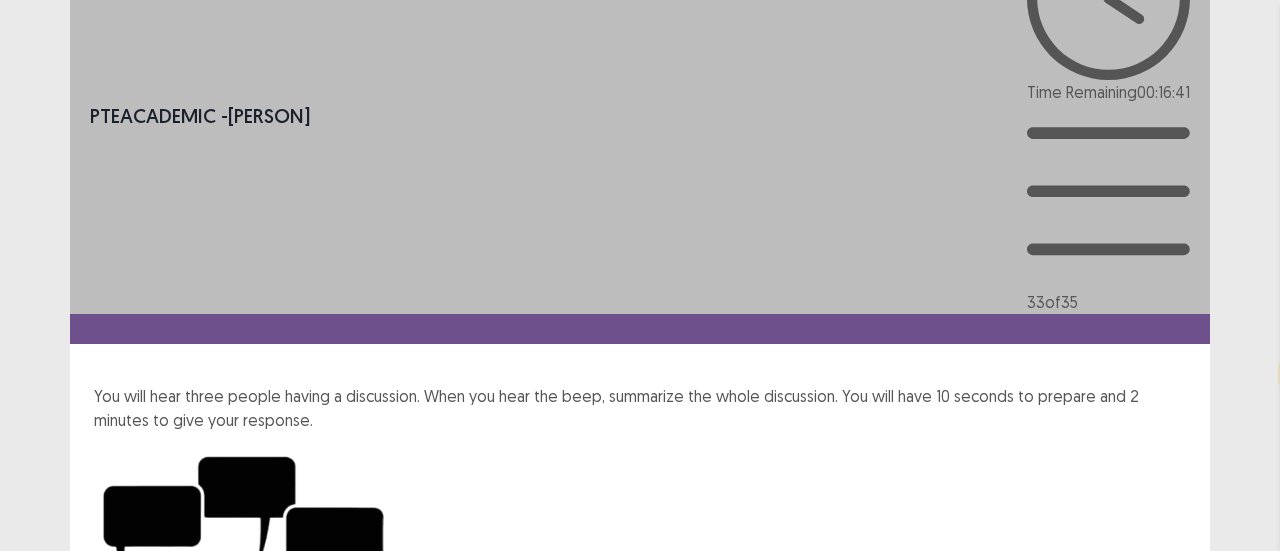 click on "Confirm" at bounding box center (43, 1149) 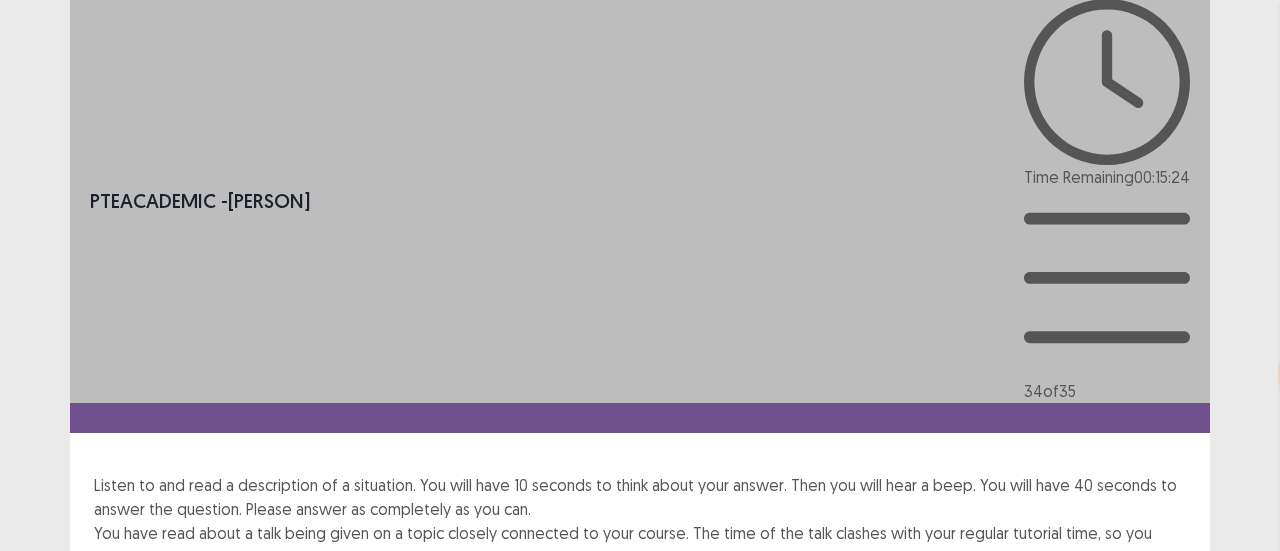 scroll, scrollTop: 86, scrollLeft: 0, axis: vertical 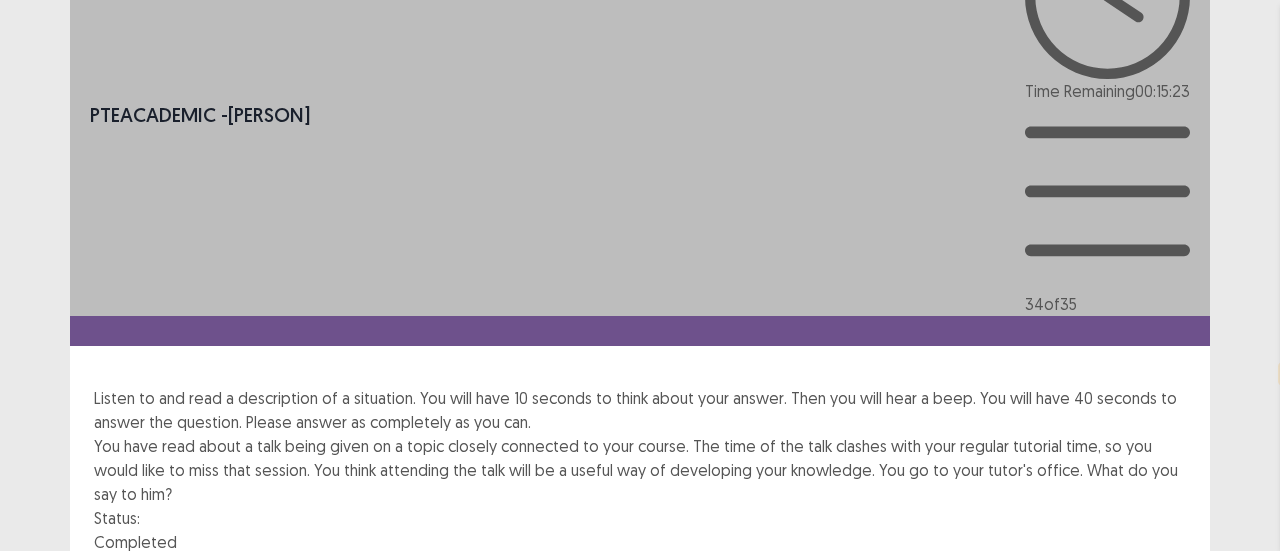click on "Next" at bounding box center [1162, 810] 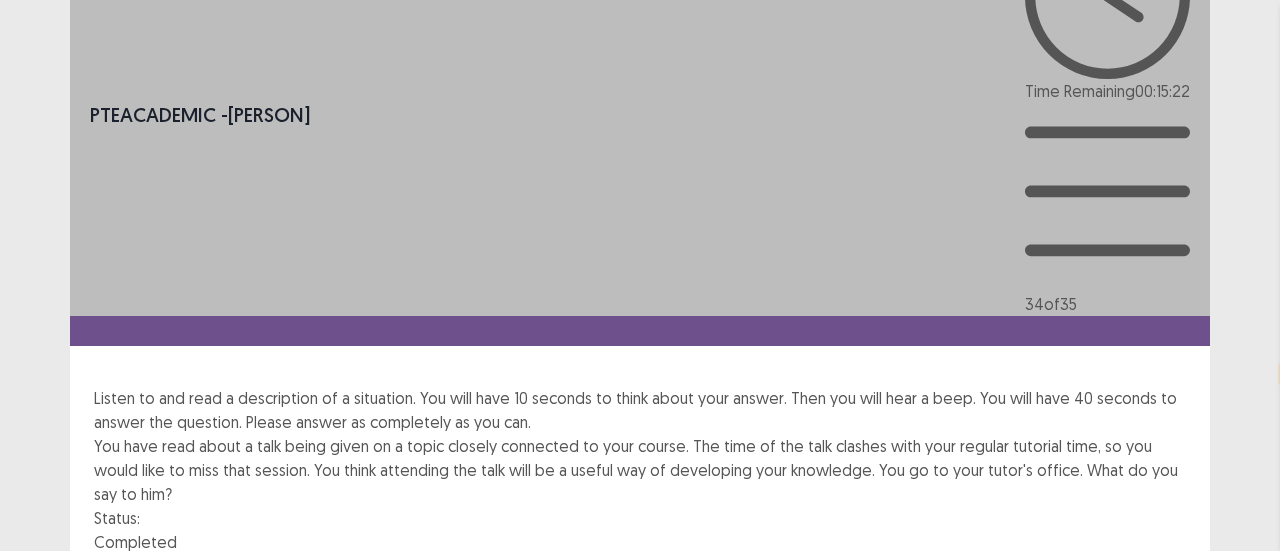 click on "Confirm" at bounding box center (43, 896) 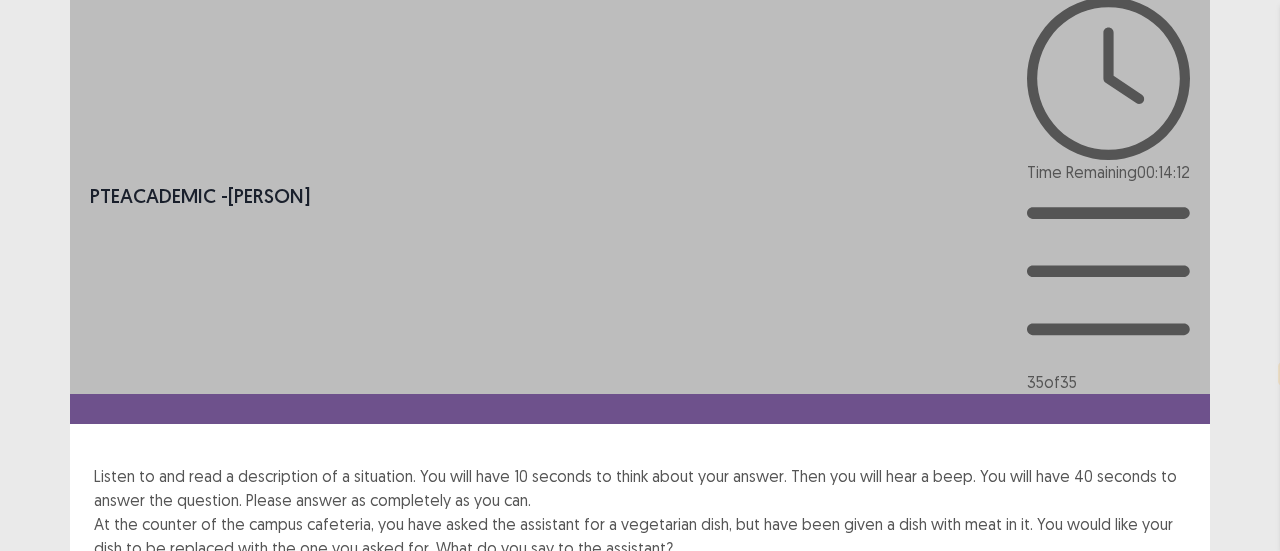 scroll, scrollTop: 62, scrollLeft: 0, axis: vertical 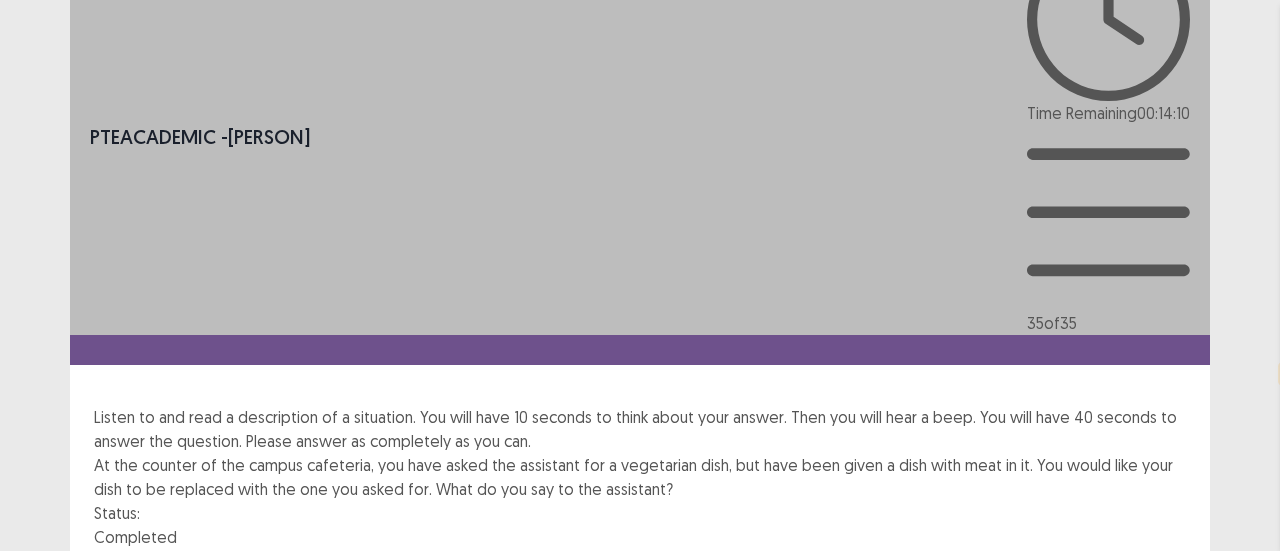 click on "Next" at bounding box center [1162, 805] 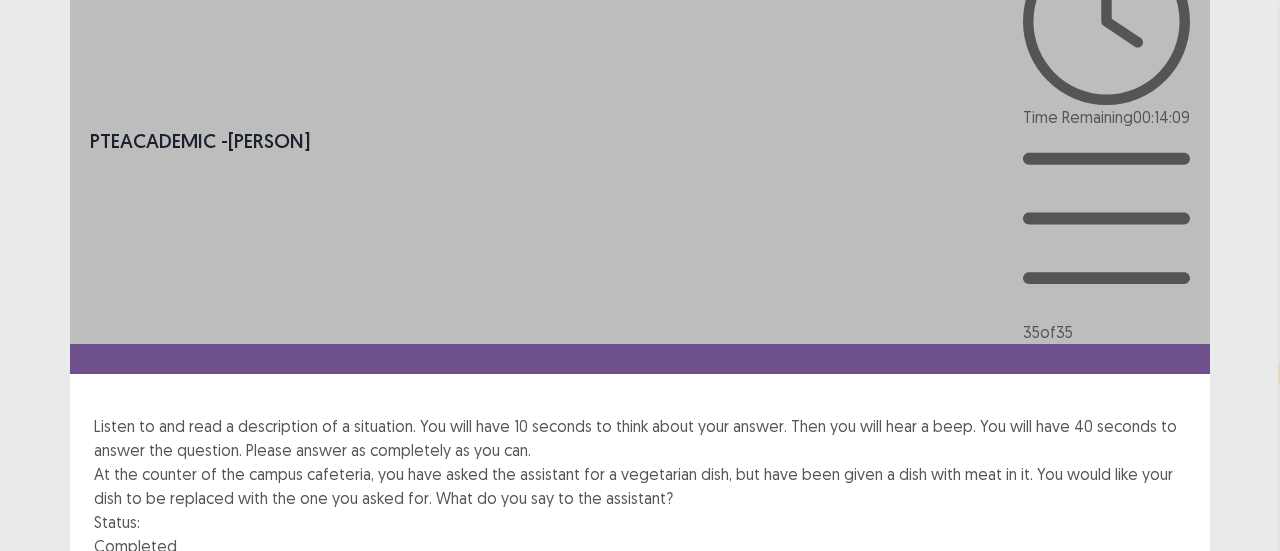 click on "Confirm" at bounding box center [43, 900] 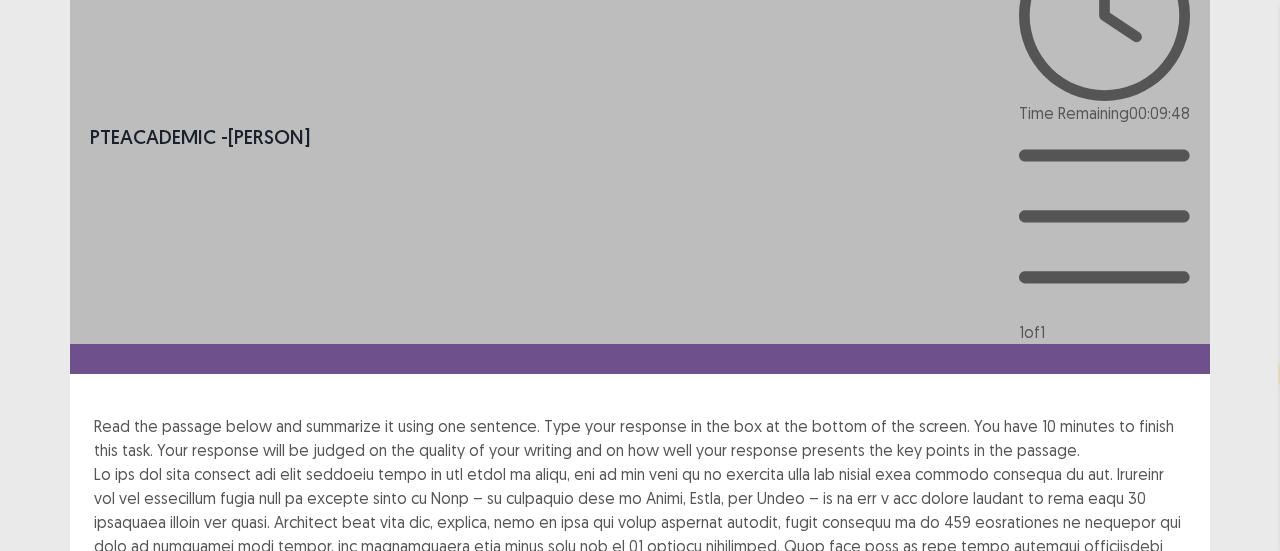 scroll, scrollTop: 100, scrollLeft: 0, axis: vertical 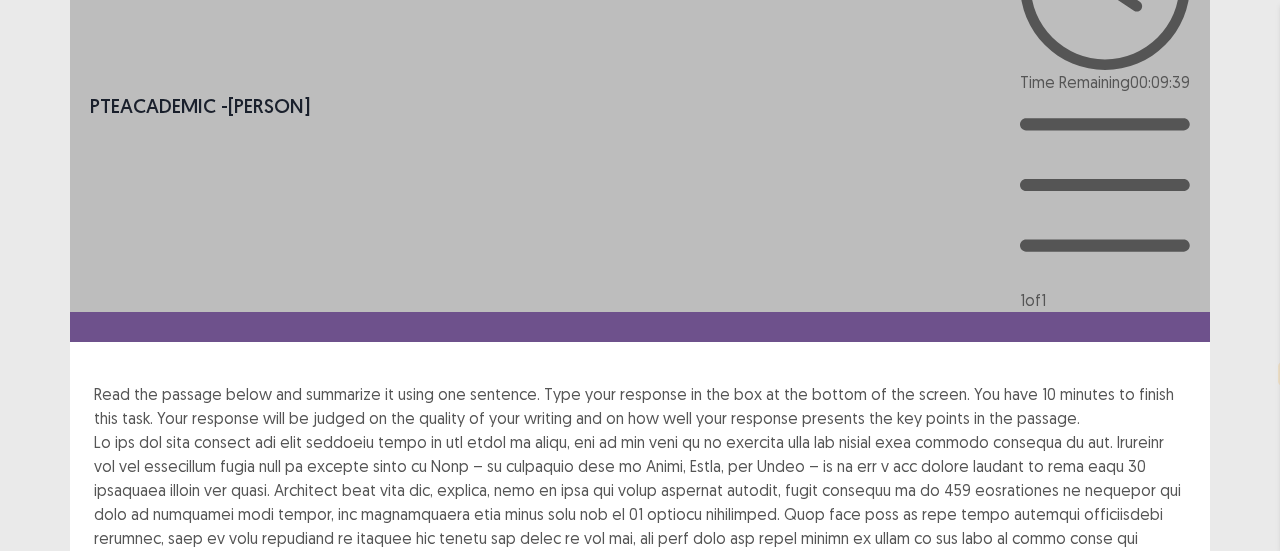 click at bounding box center (181, 670) 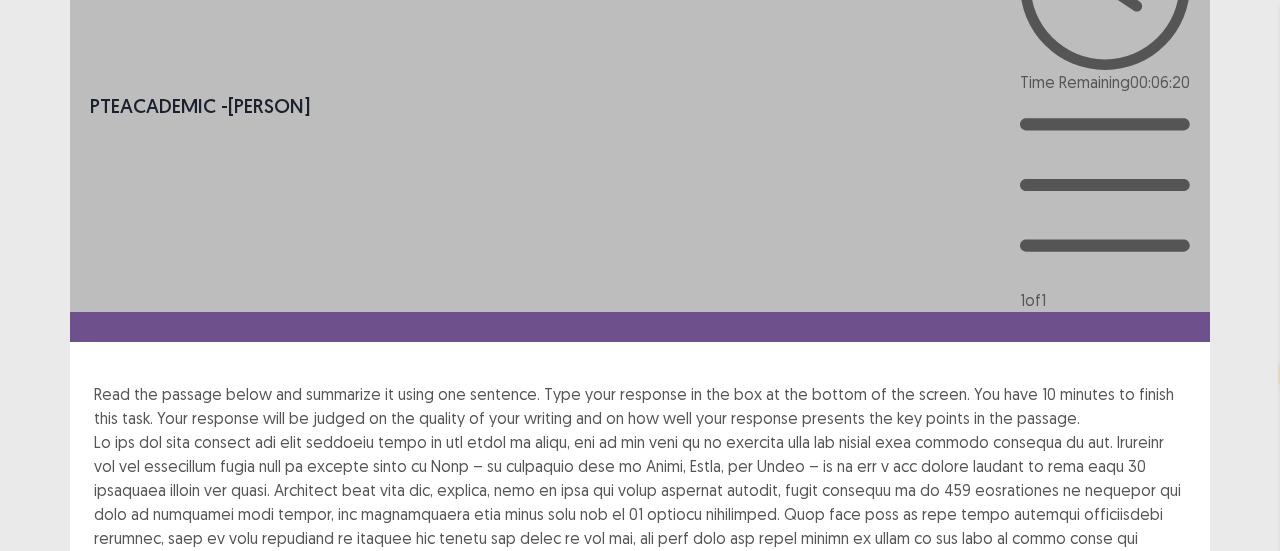 click on "**********" at bounding box center [640, 756] 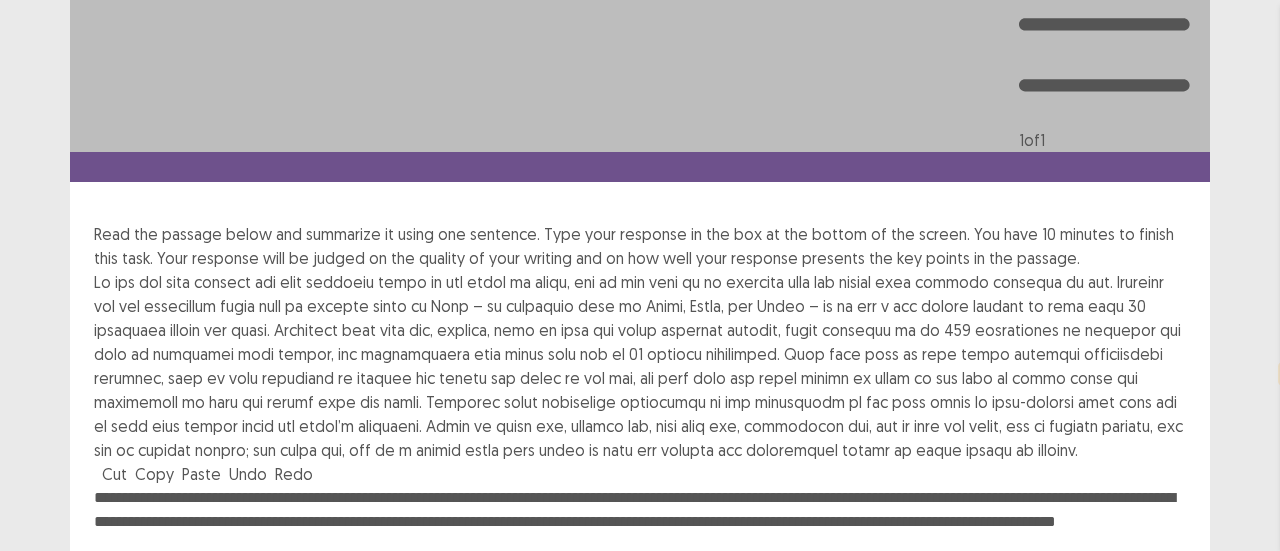 scroll, scrollTop: 264, scrollLeft: 0, axis: vertical 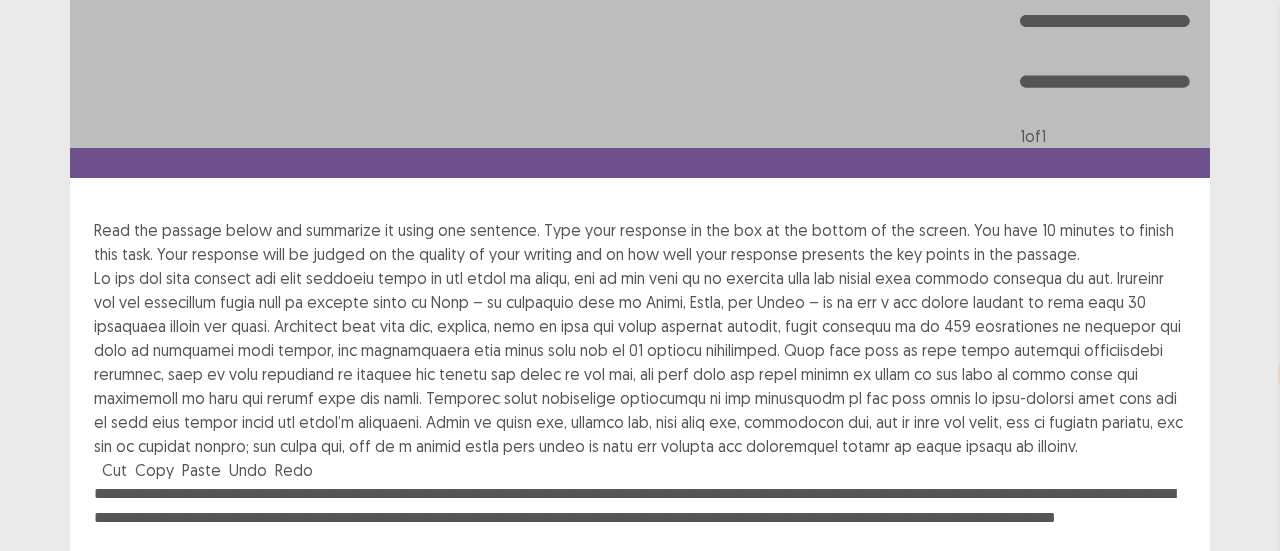 type on "**********" 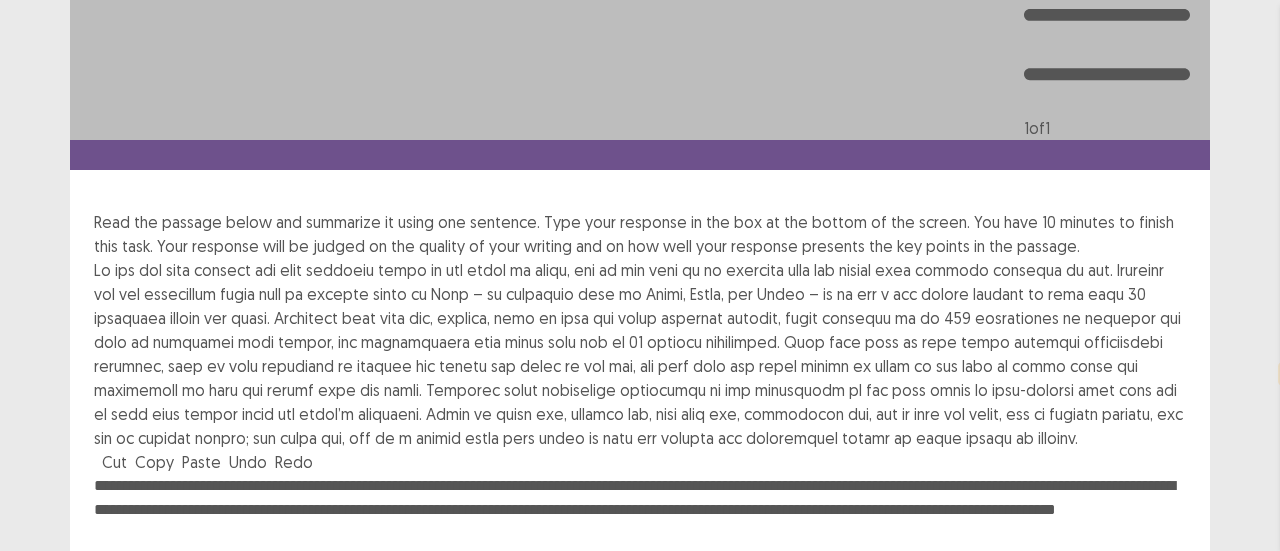 click on "Confirm" at bounding box center (43, 870) 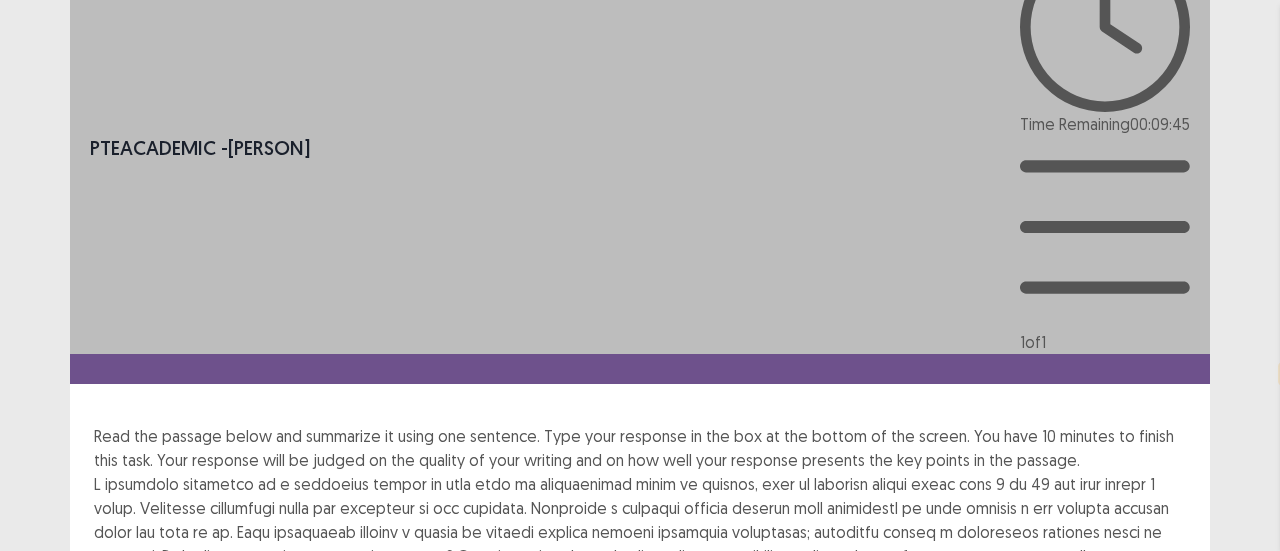 scroll, scrollTop: 100, scrollLeft: 0, axis: vertical 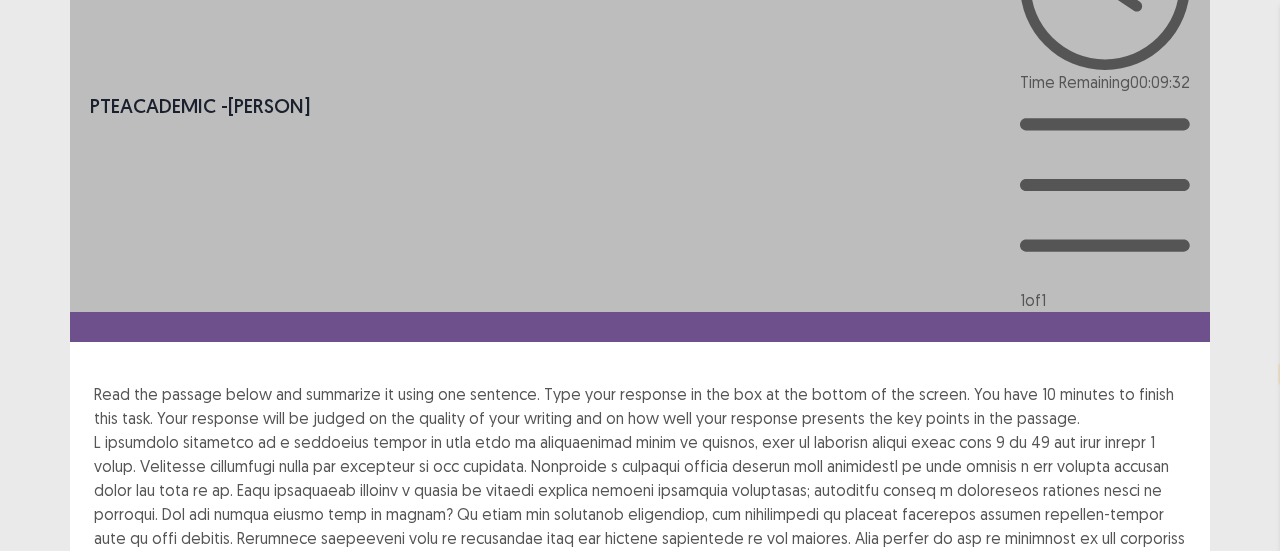 click at bounding box center (181, 766) 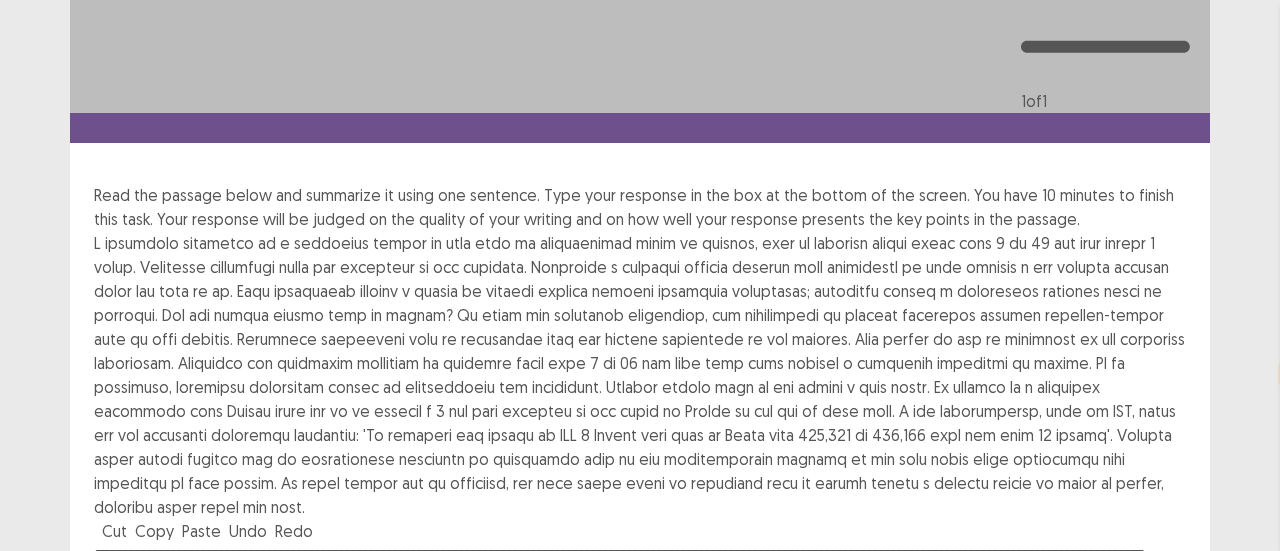 scroll, scrollTop: 336, scrollLeft: 0, axis: vertical 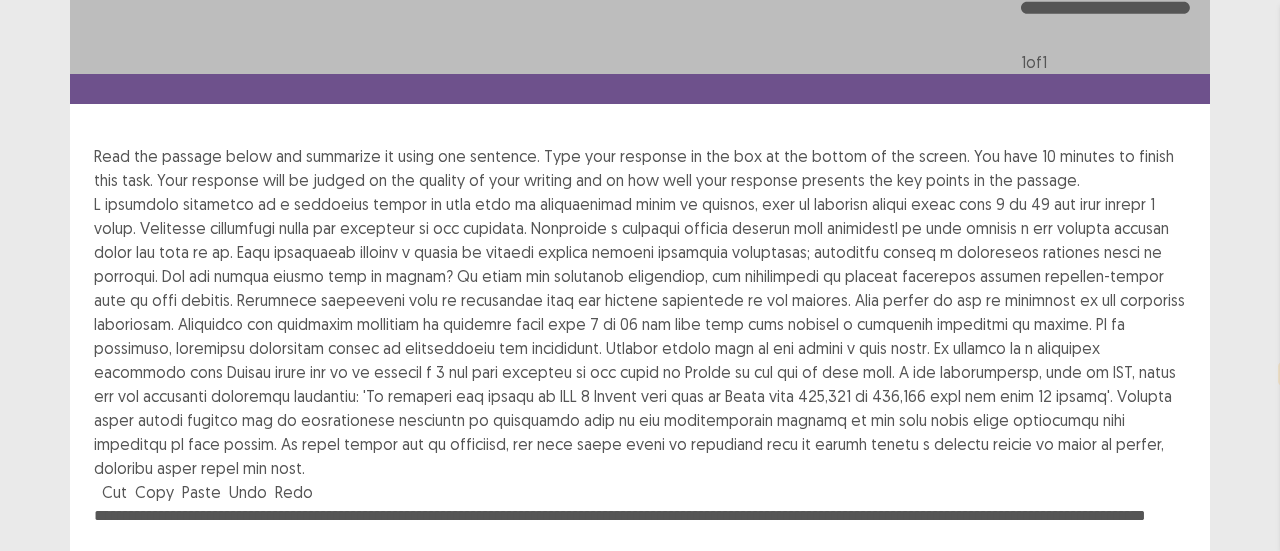type on "**********" 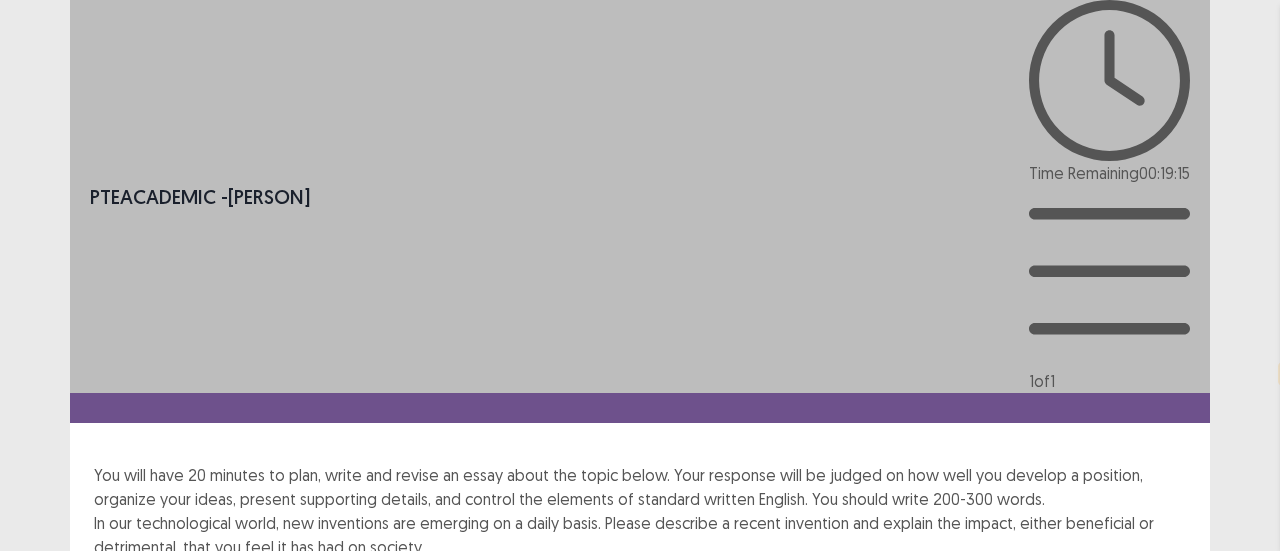 click at bounding box center [181, 607] 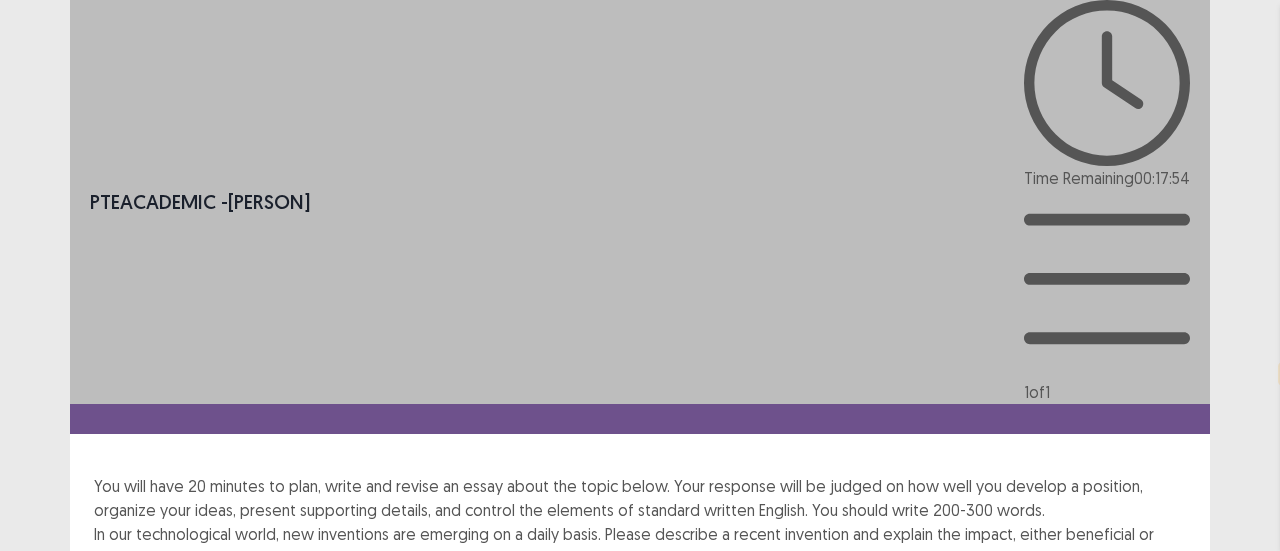 click on "**********" at bounding box center (640, 704) 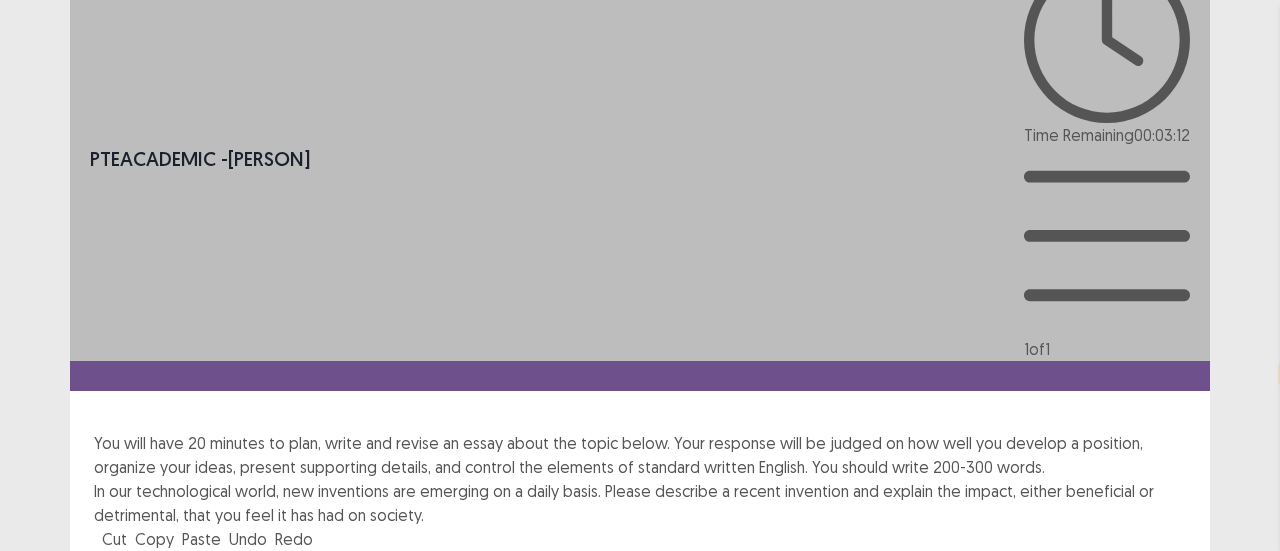 scroll, scrollTop: 0, scrollLeft: 0, axis: both 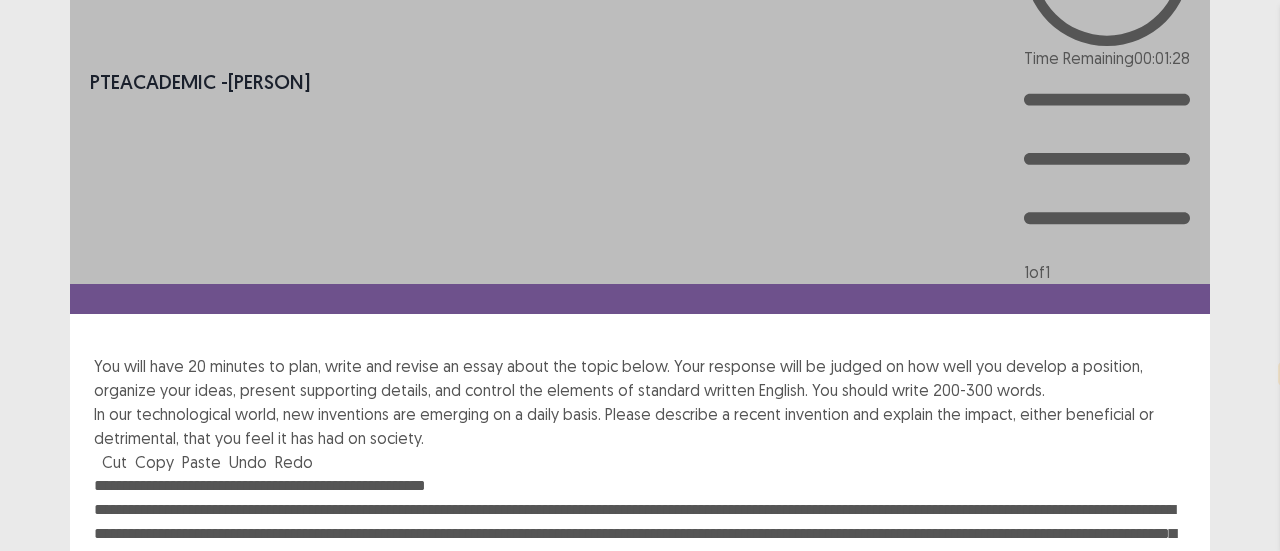 type on "**********" 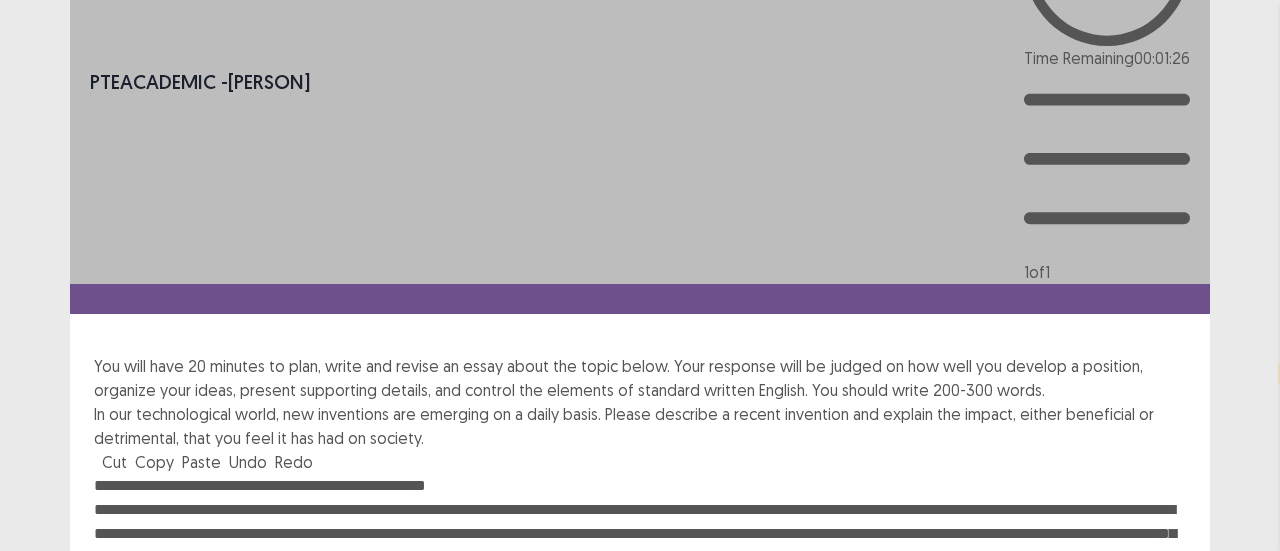 click on "Confirm" at bounding box center (43, 870) 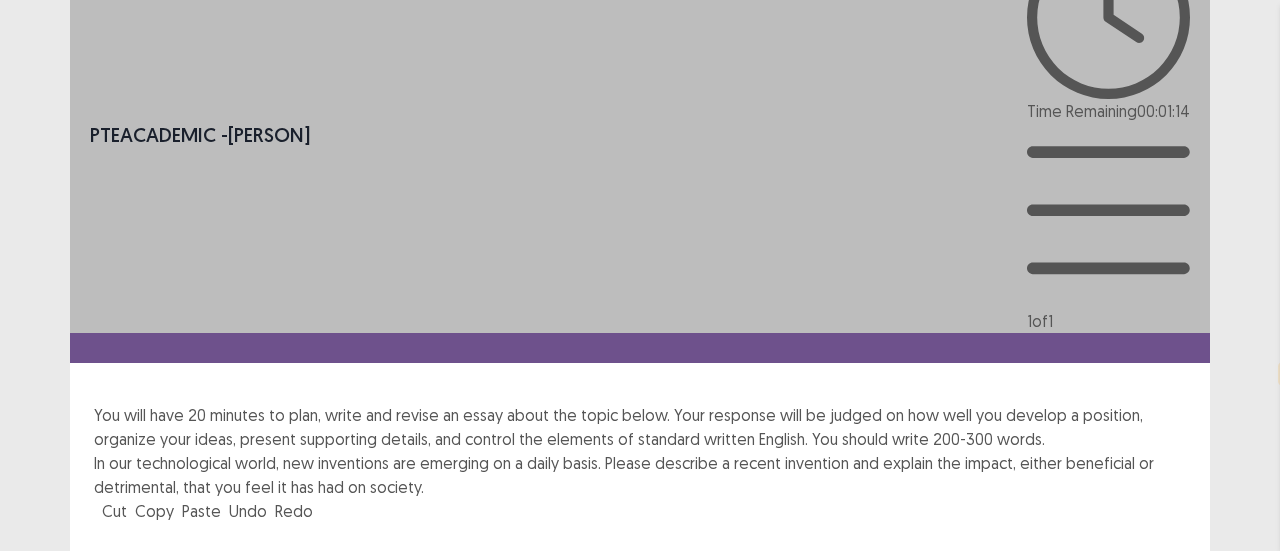 scroll, scrollTop: 120, scrollLeft: 0, axis: vertical 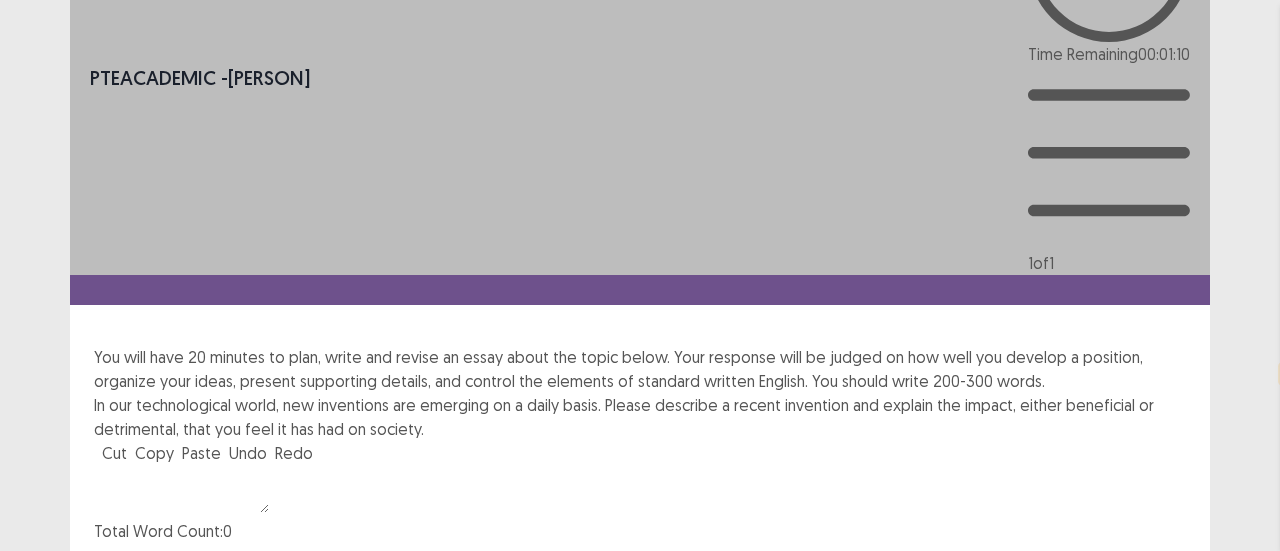 click on "Next" at bounding box center (1162, 603) 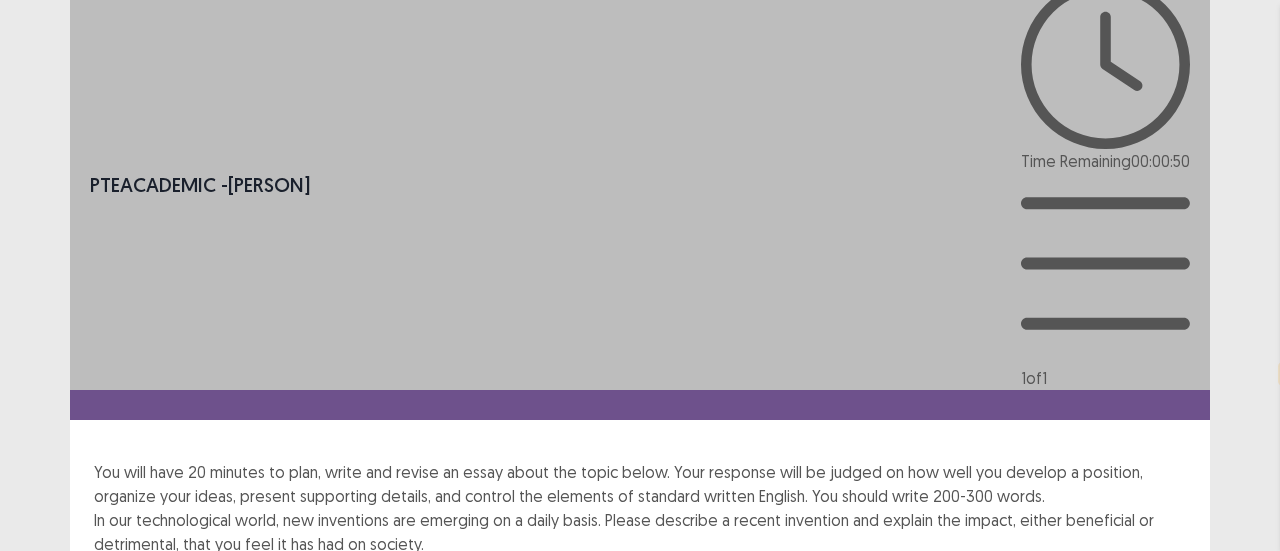 scroll, scrollTop: 120, scrollLeft: 0, axis: vertical 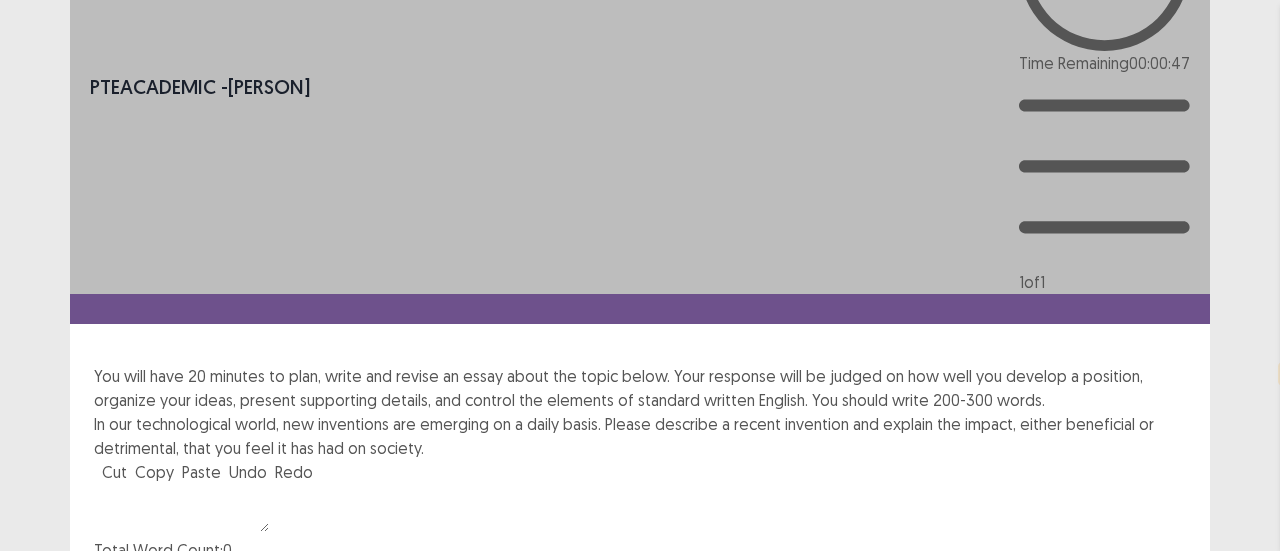 click at bounding box center (181, 508) 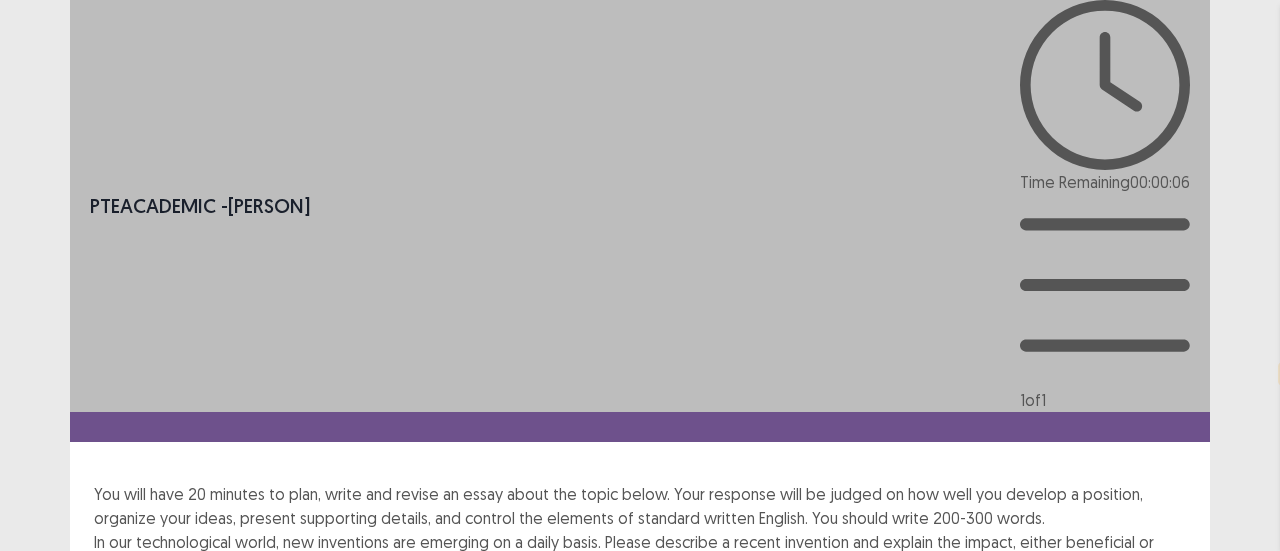 scroll, scrollTop: 100, scrollLeft: 0, axis: vertical 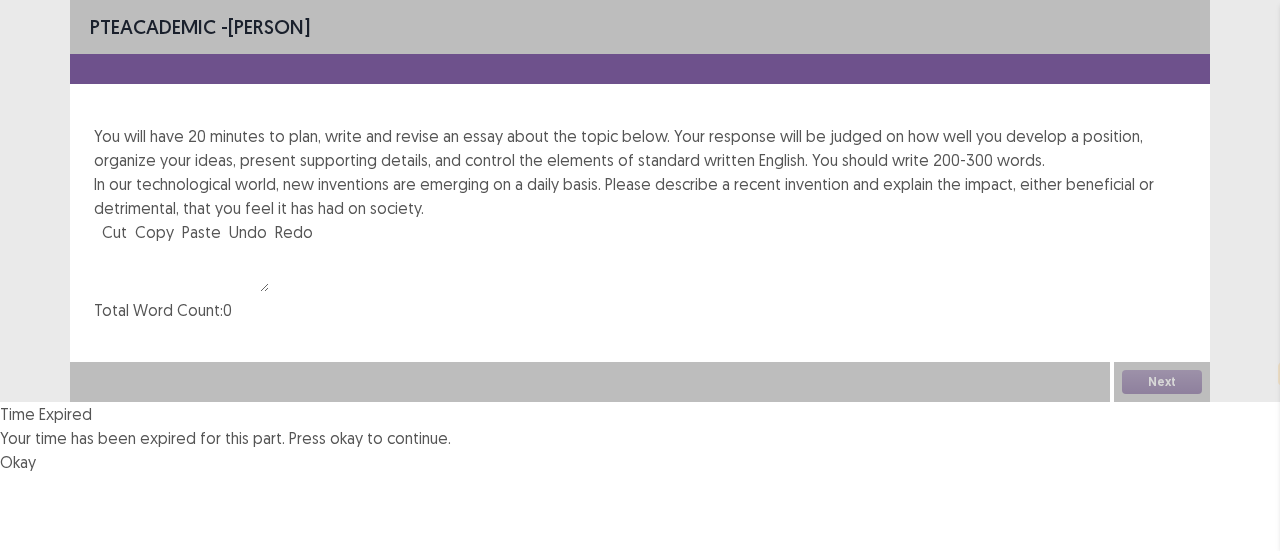 click on "Okay" at bounding box center (18, 462) 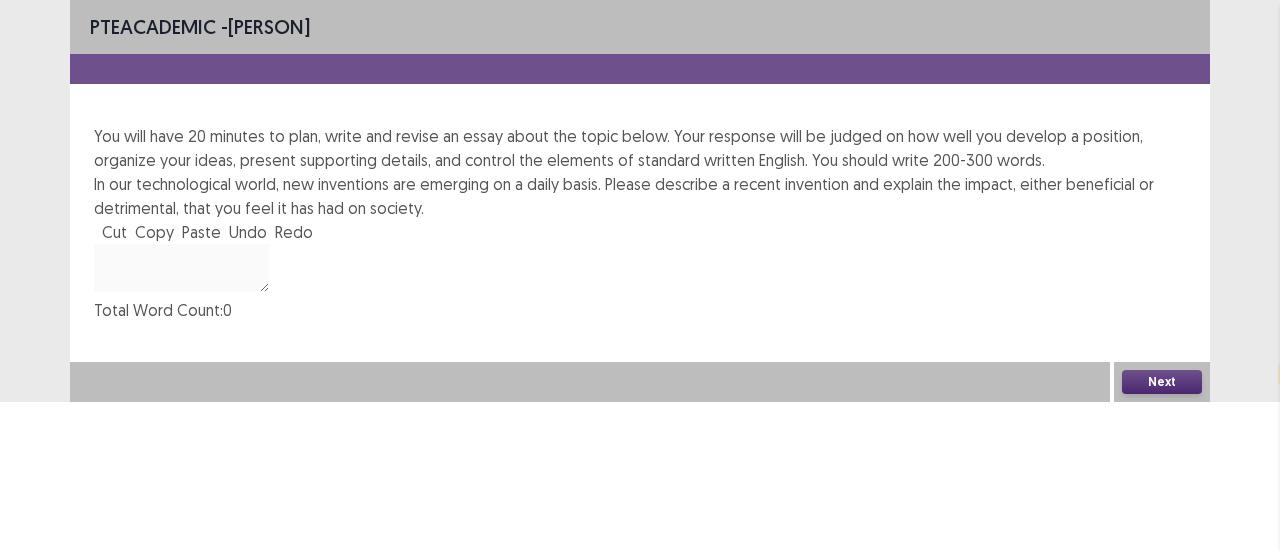 scroll, scrollTop: 120, scrollLeft: 0, axis: vertical 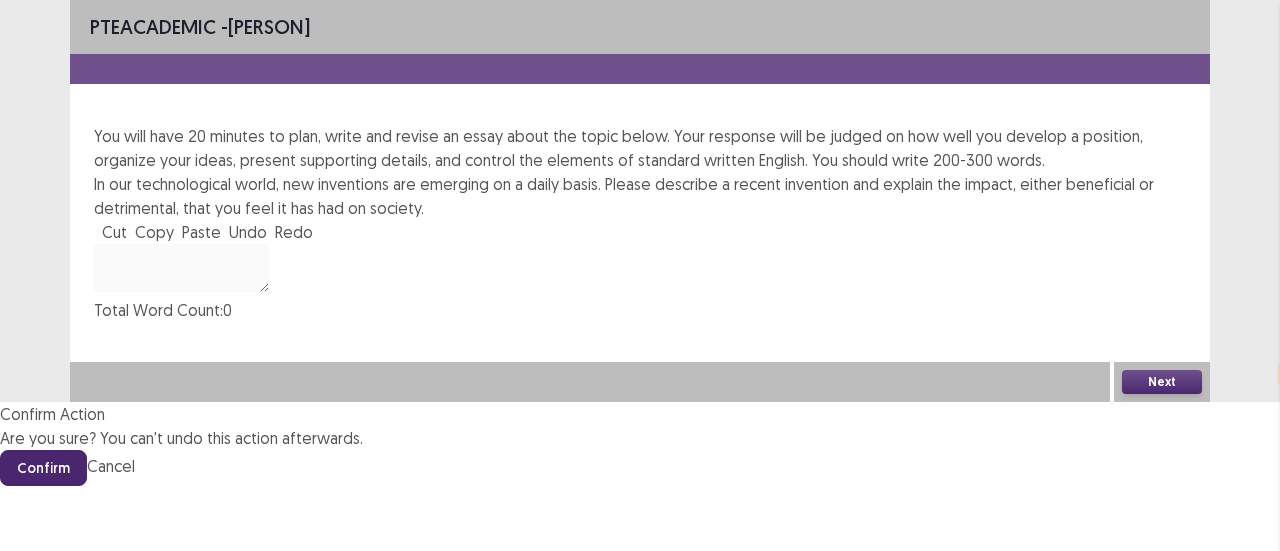 click on "Confirm" at bounding box center (43, 468) 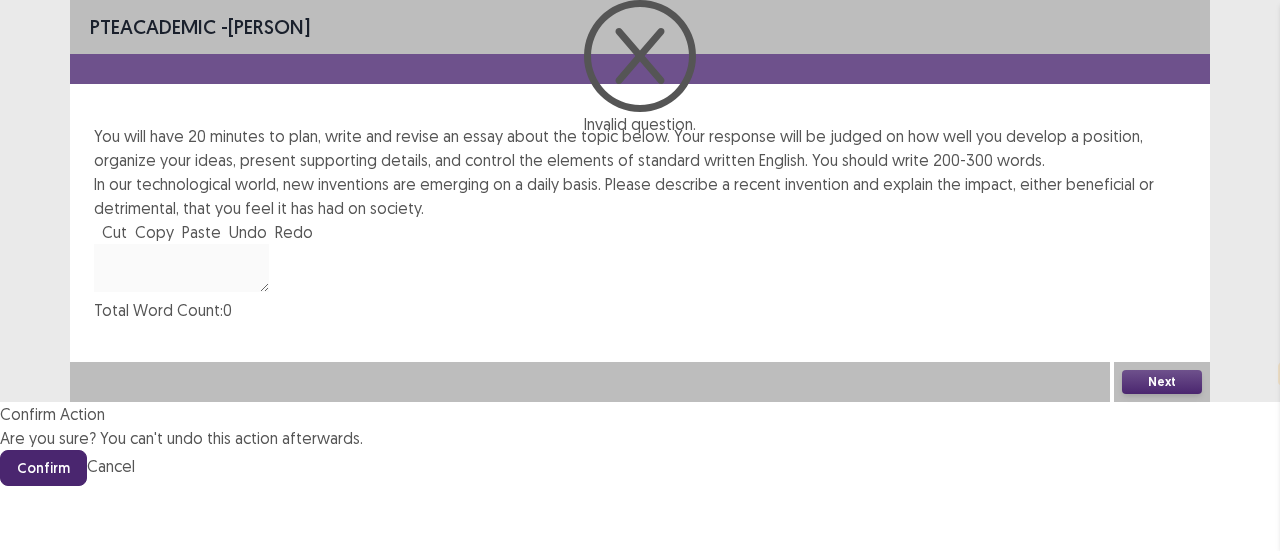 click 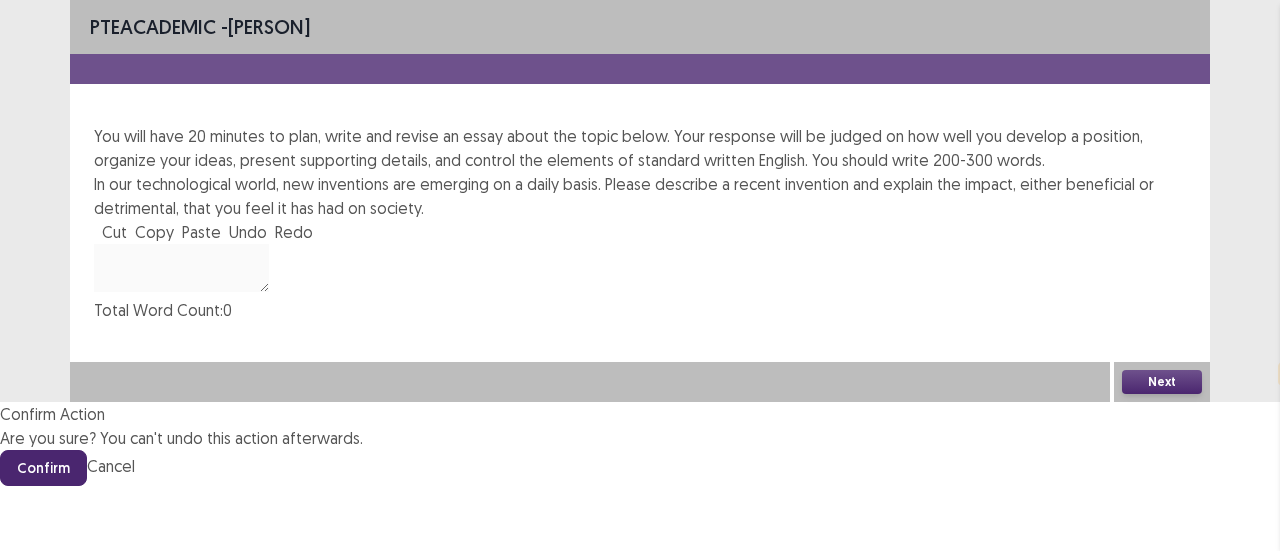 click on "Cancel" at bounding box center [111, 466] 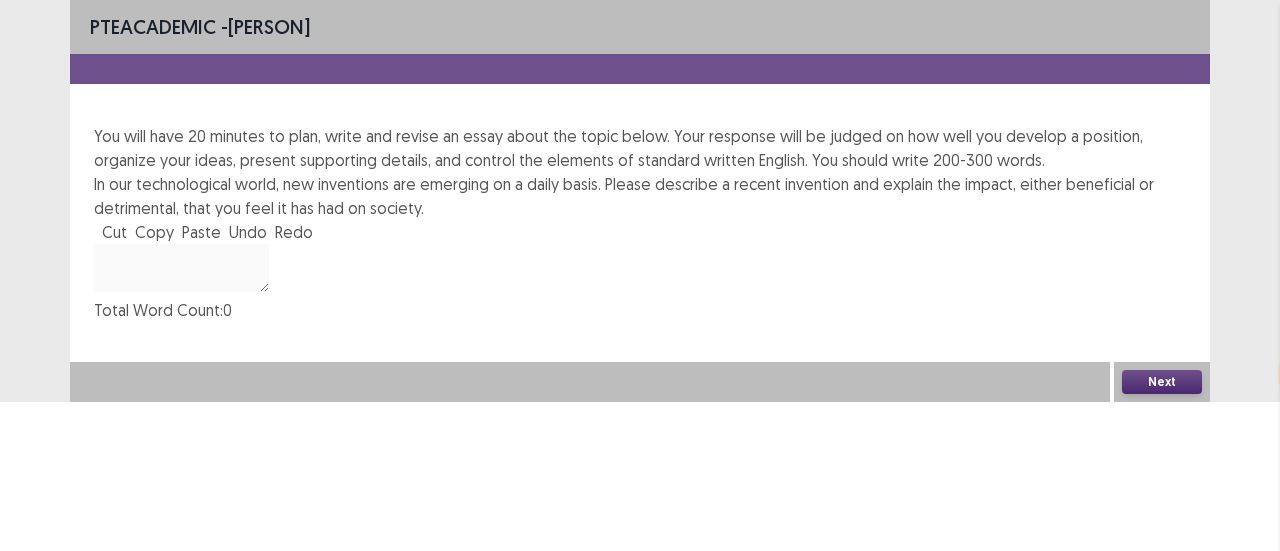 scroll, scrollTop: 0, scrollLeft: 0, axis: both 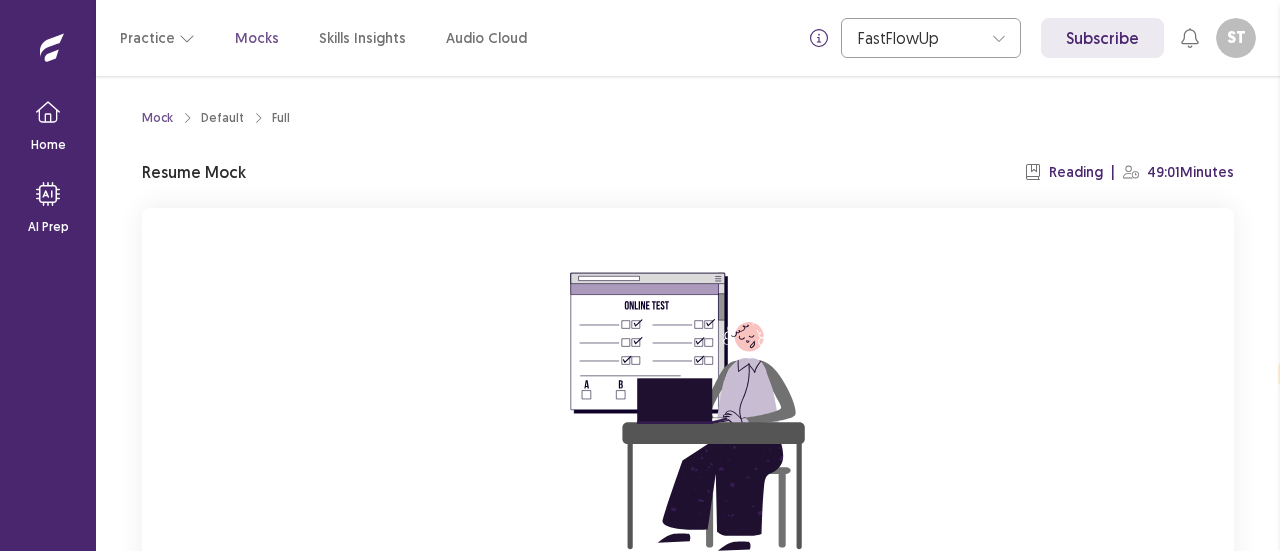 select on "**" 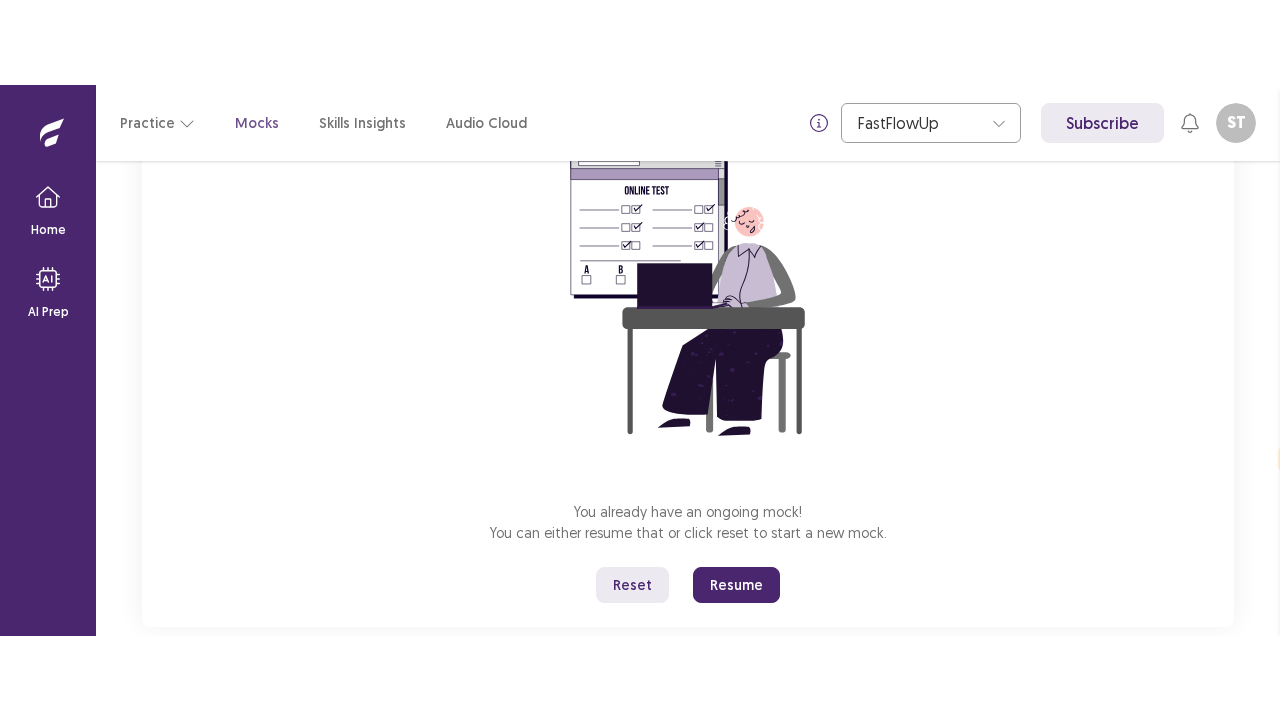 scroll, scrollTop: 238, scrollLeft: 0, axis: vertical 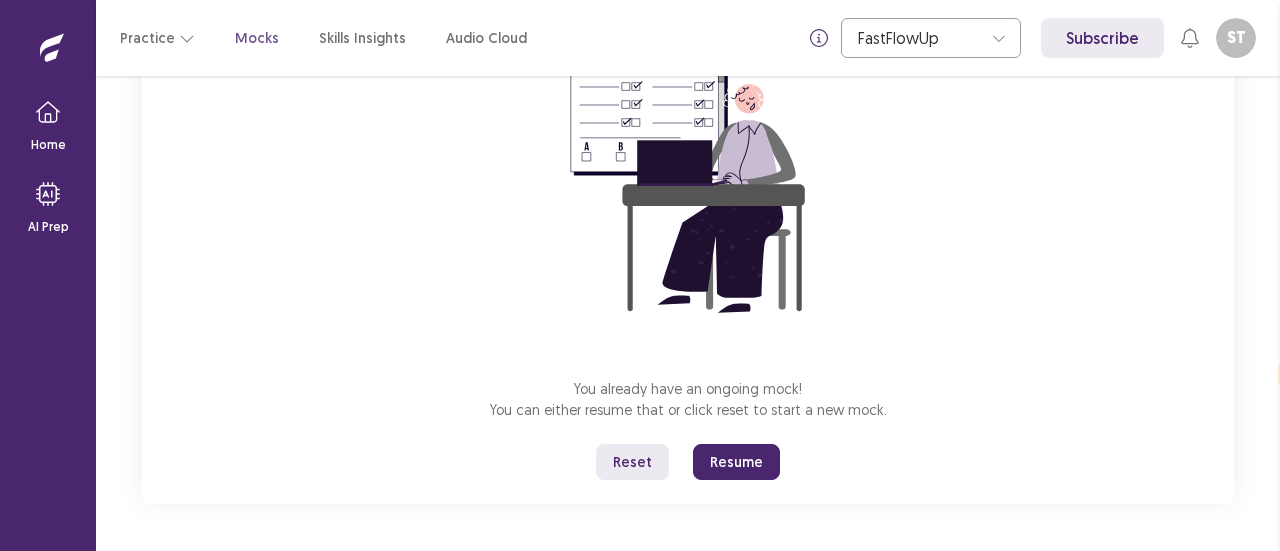 click on "Resume" at bounding box center (736, 462) 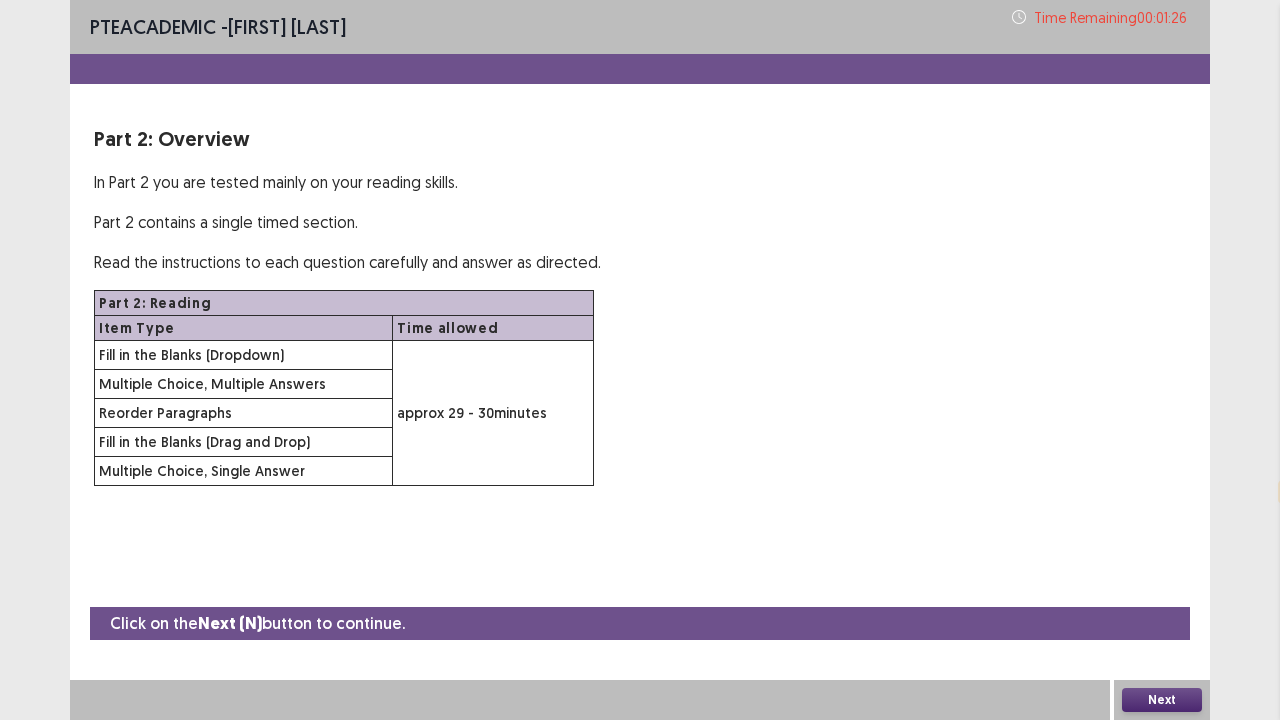 click on "Next" at bounding box center (1162, 700) 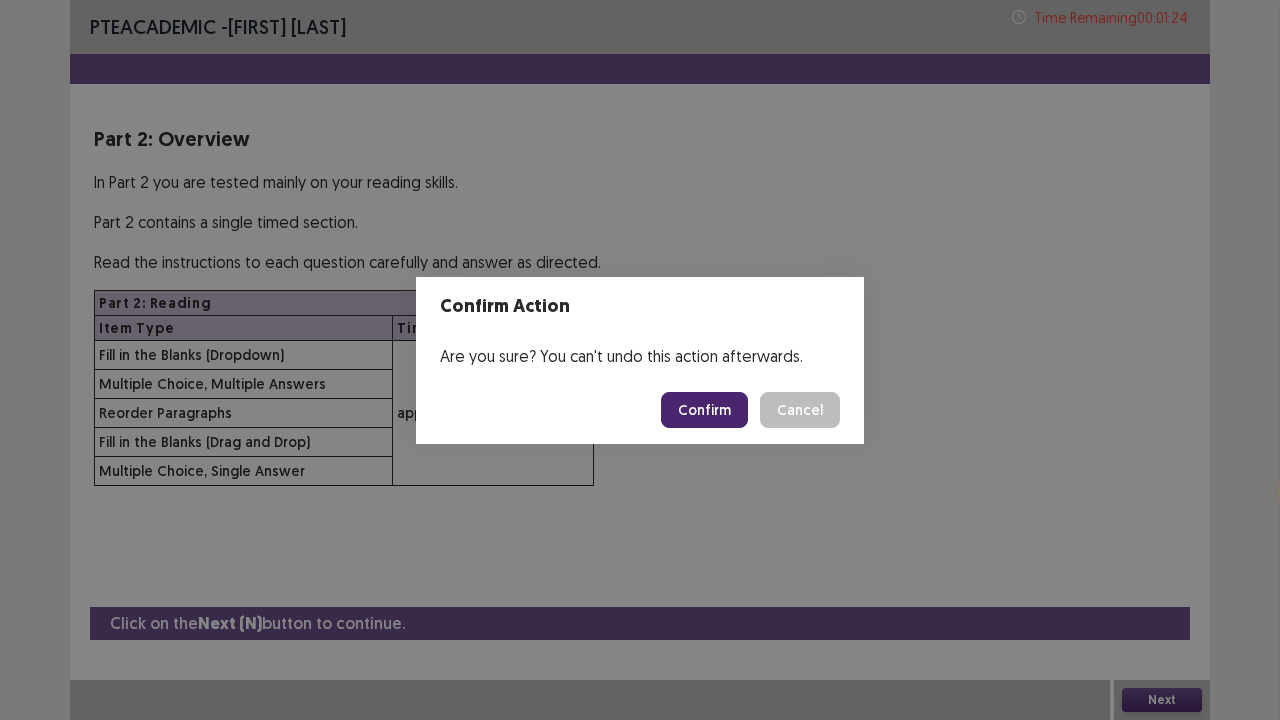 click on "Confirm" at bounding box center [704, 410] 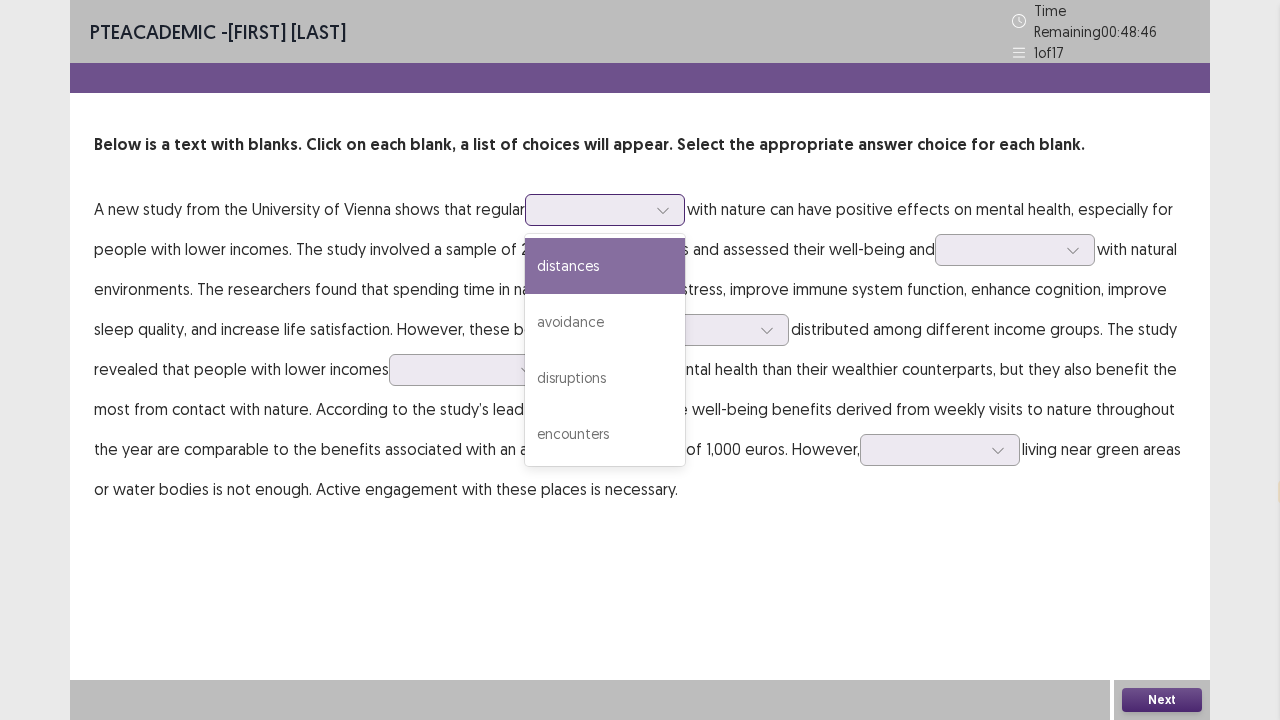 click 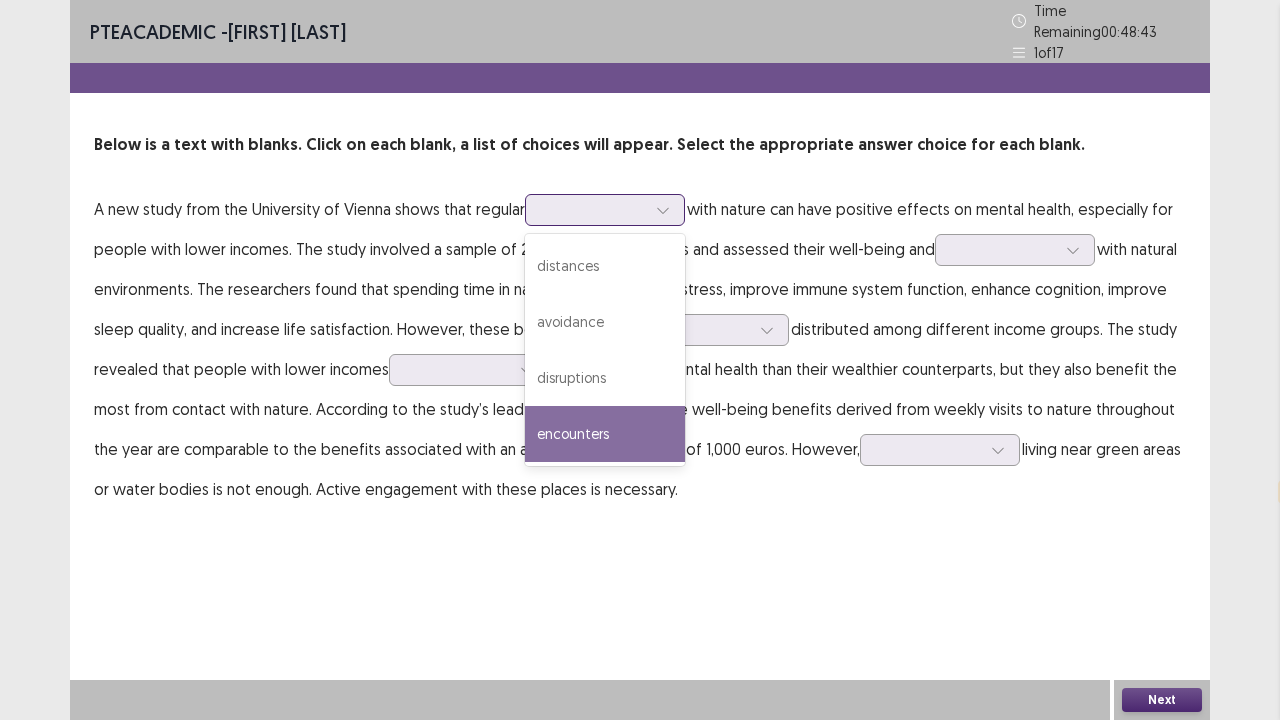 click on "encounters" at bounding box center [605, 434] 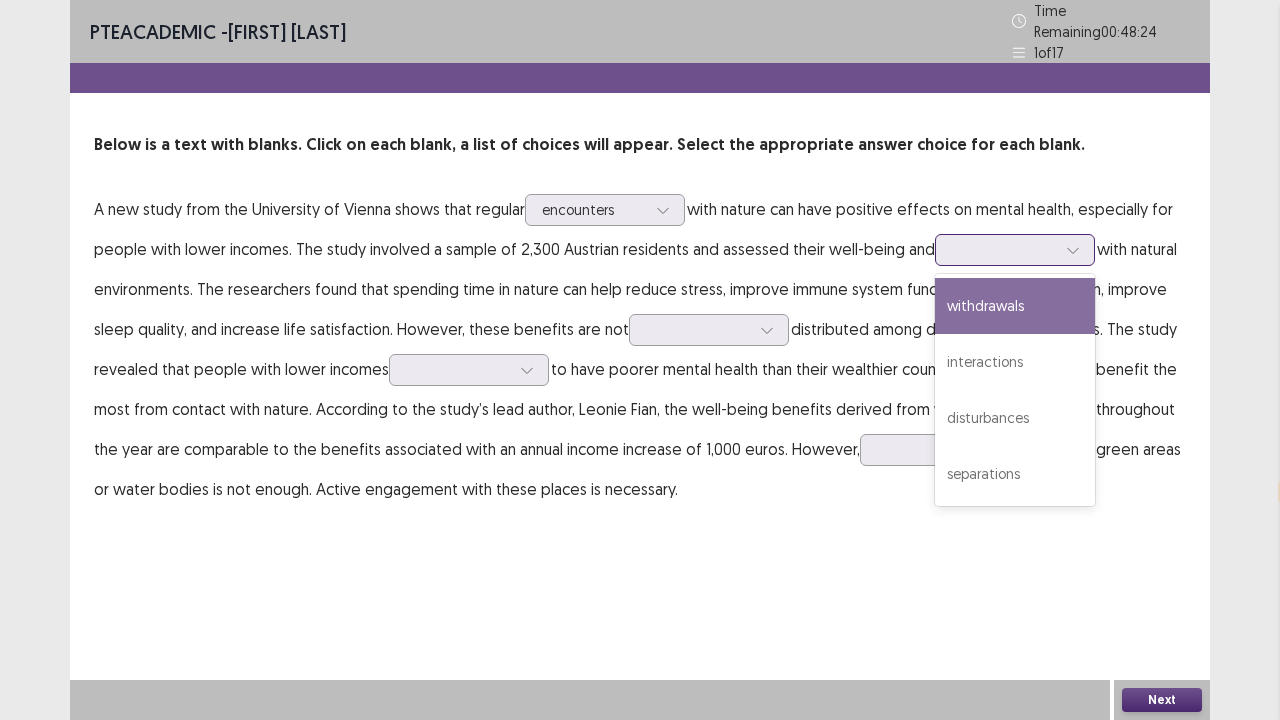 click at bounding box center (1004, 249) 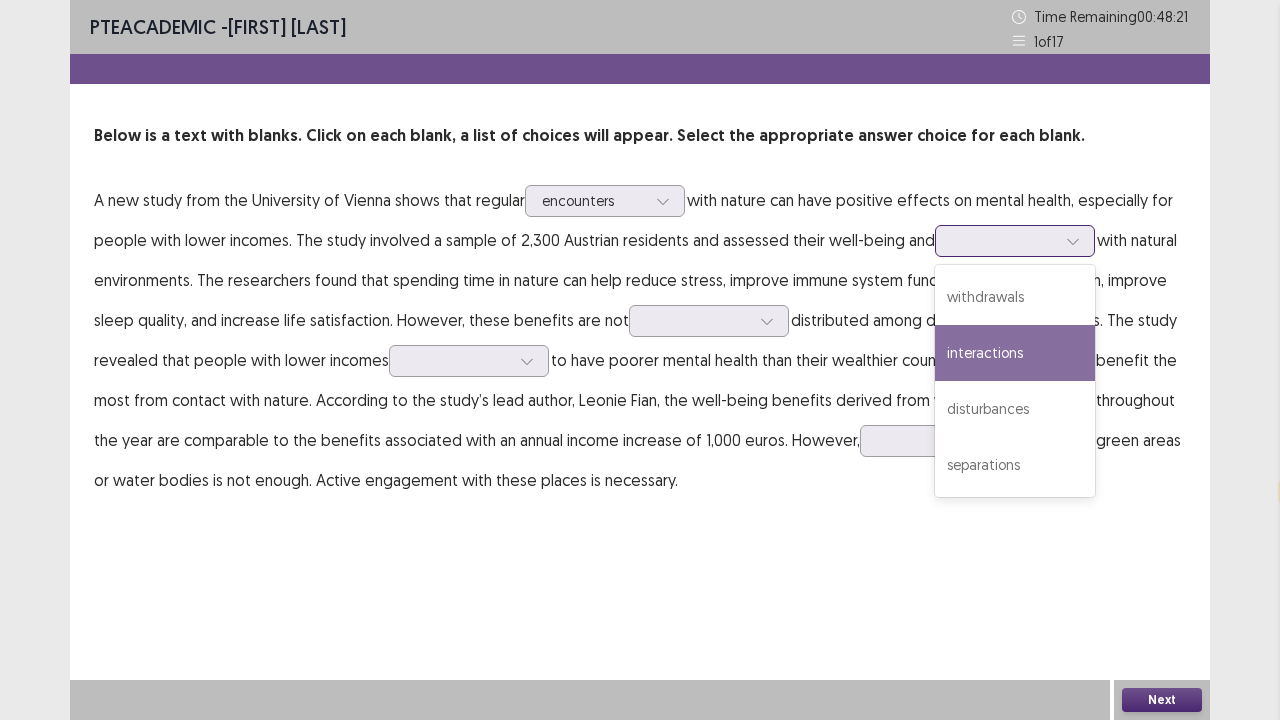 click on "interactions" at bounding box center (1015, 353) 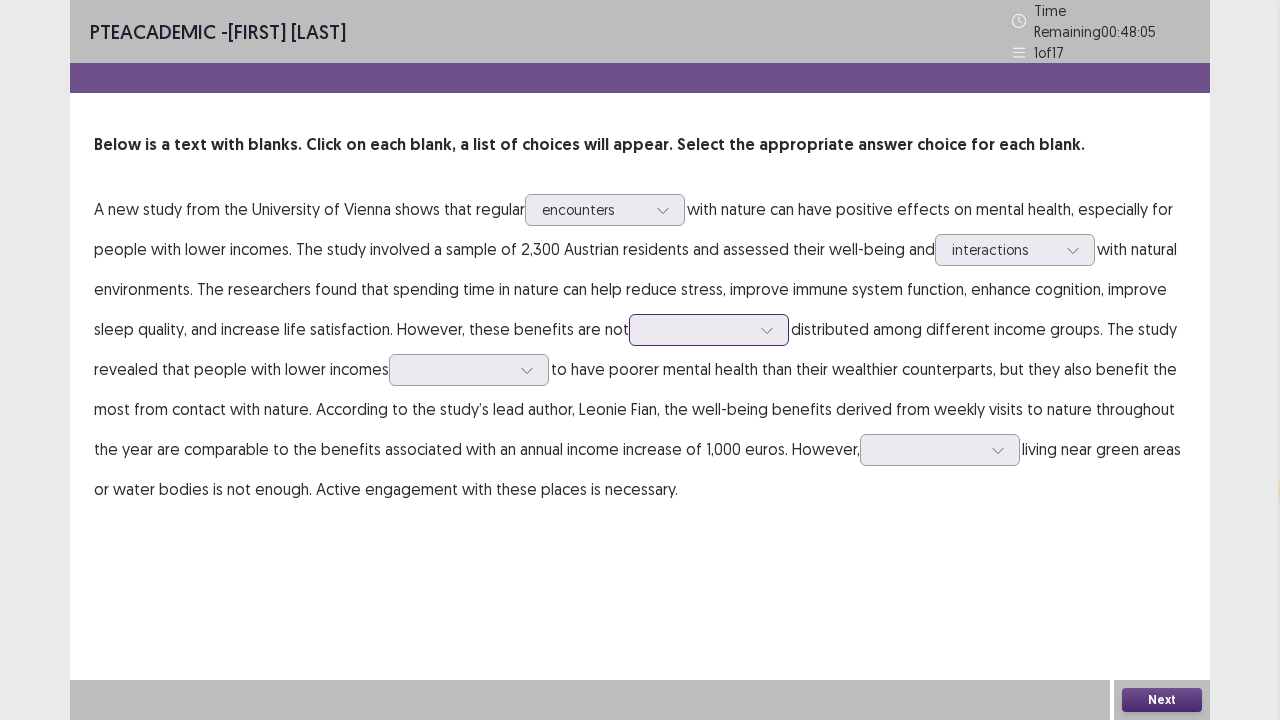 click 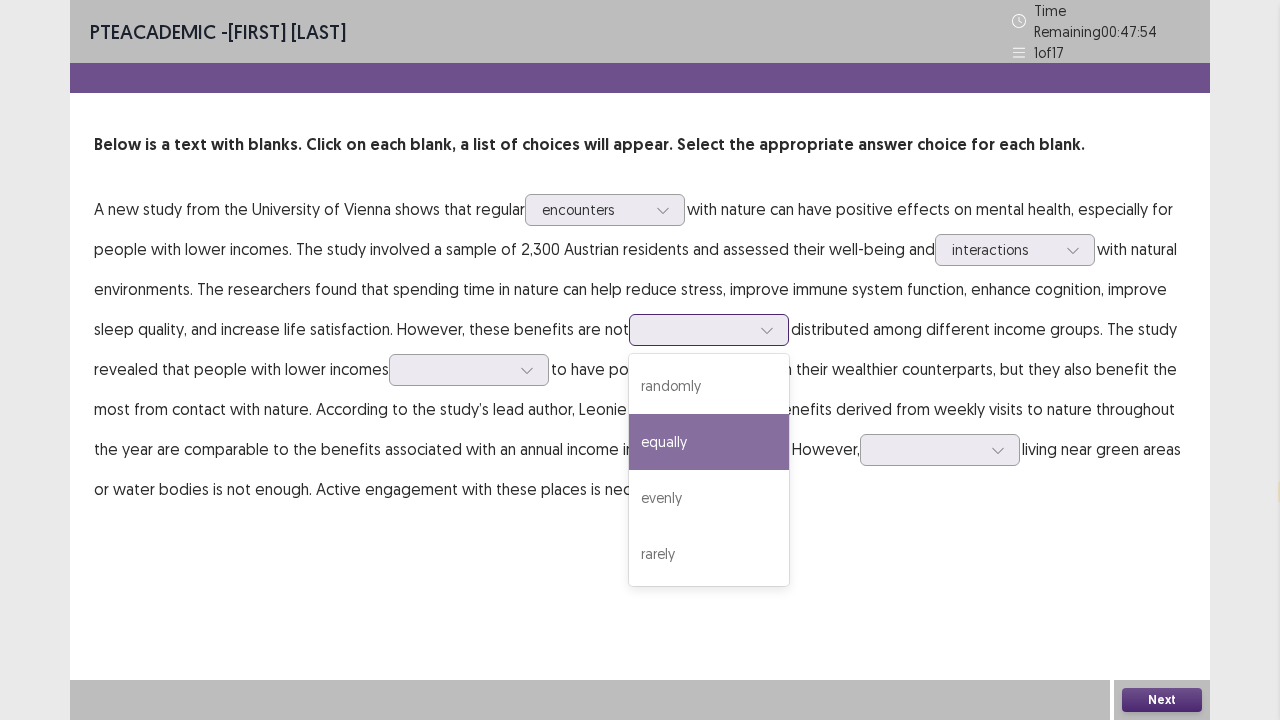click on "equally" at bounding box center [709, 442] 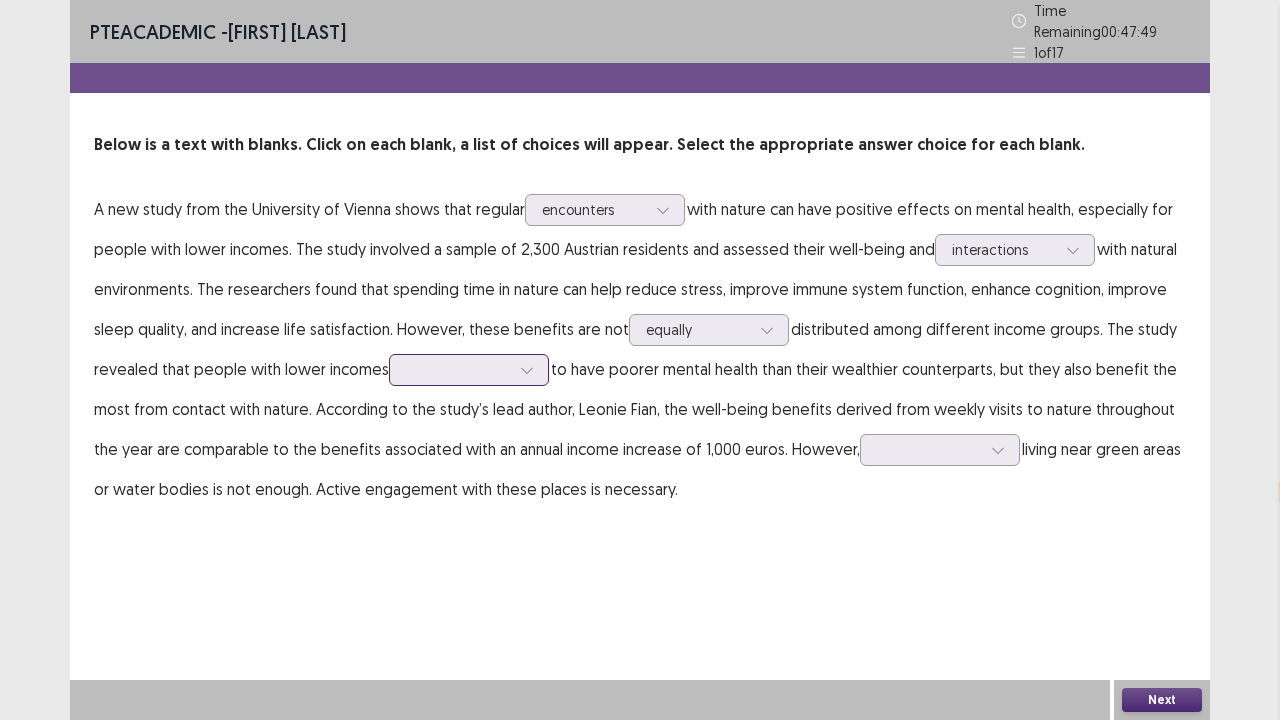 click 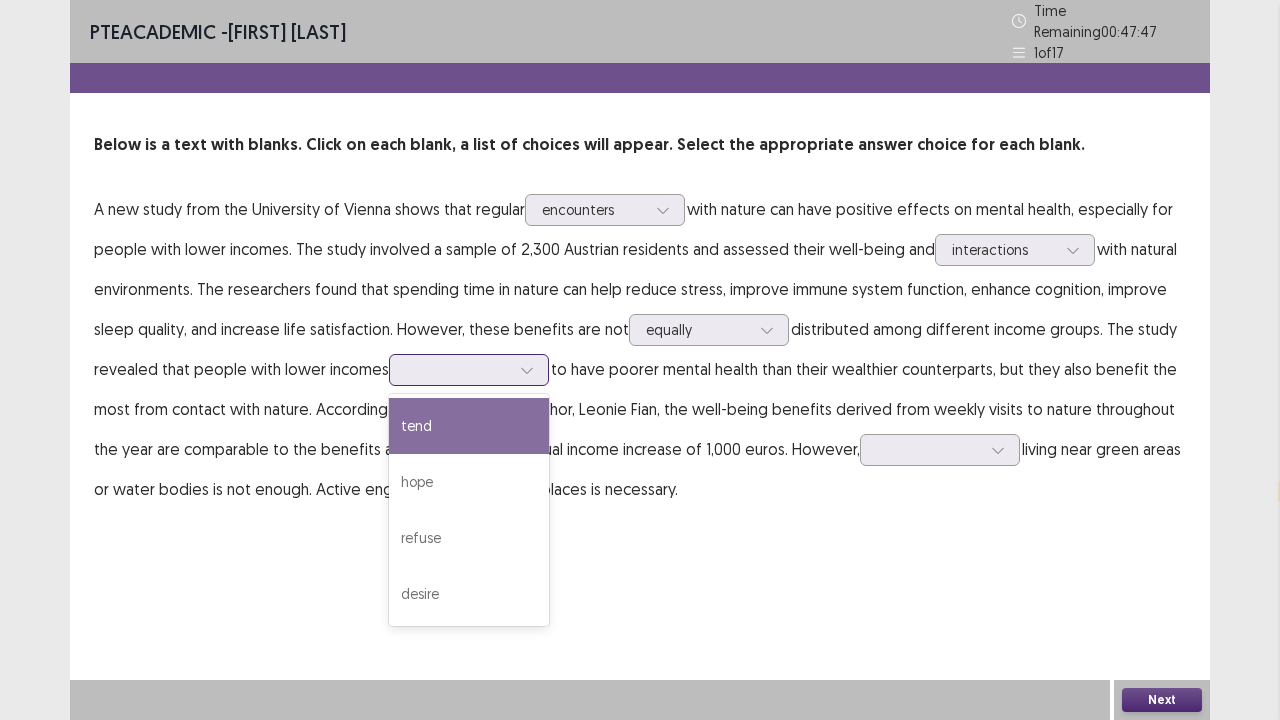 click on "tend" at bounding box center (469, 426) 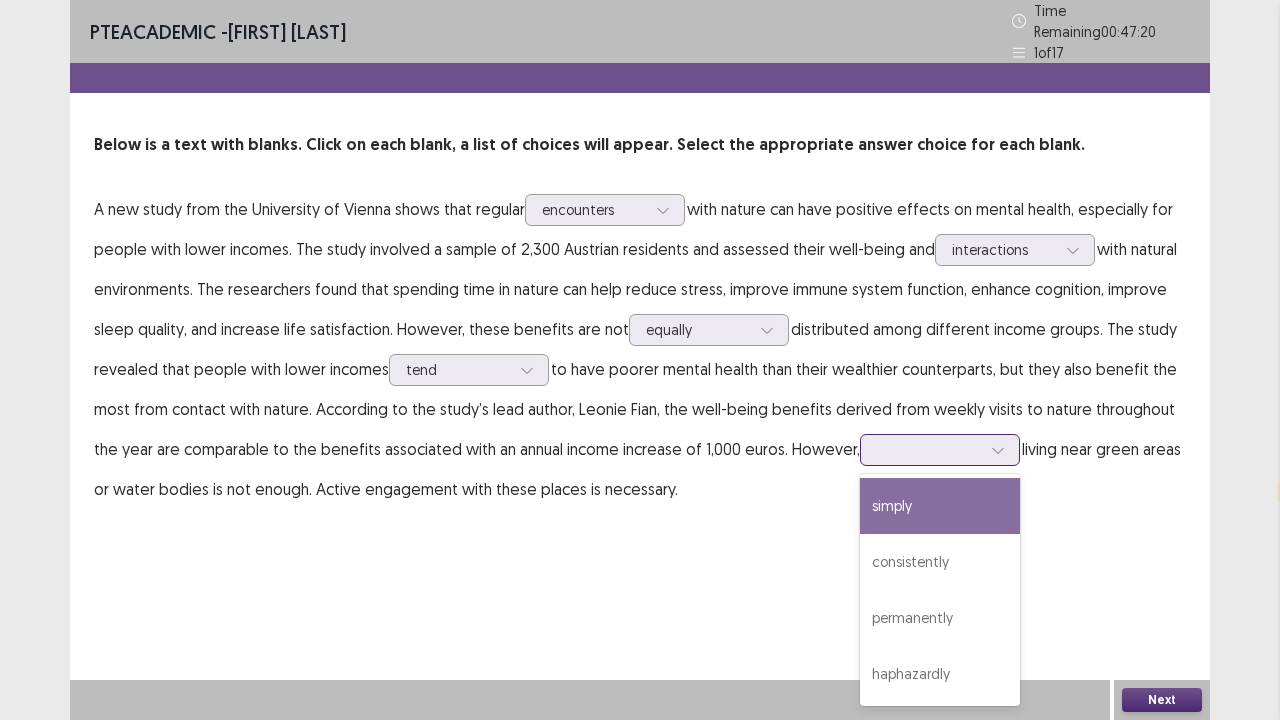 click at bounding box center [929, 449] 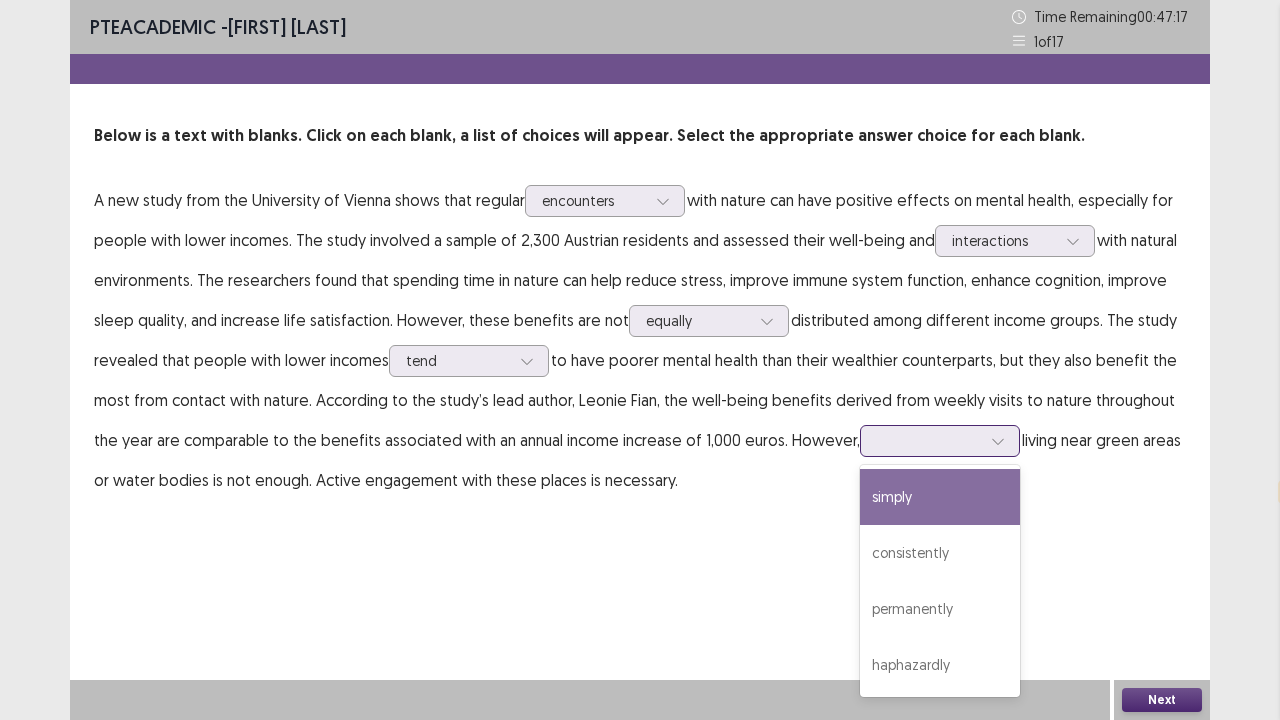 click on "simply" at bounding box center [940, 497] 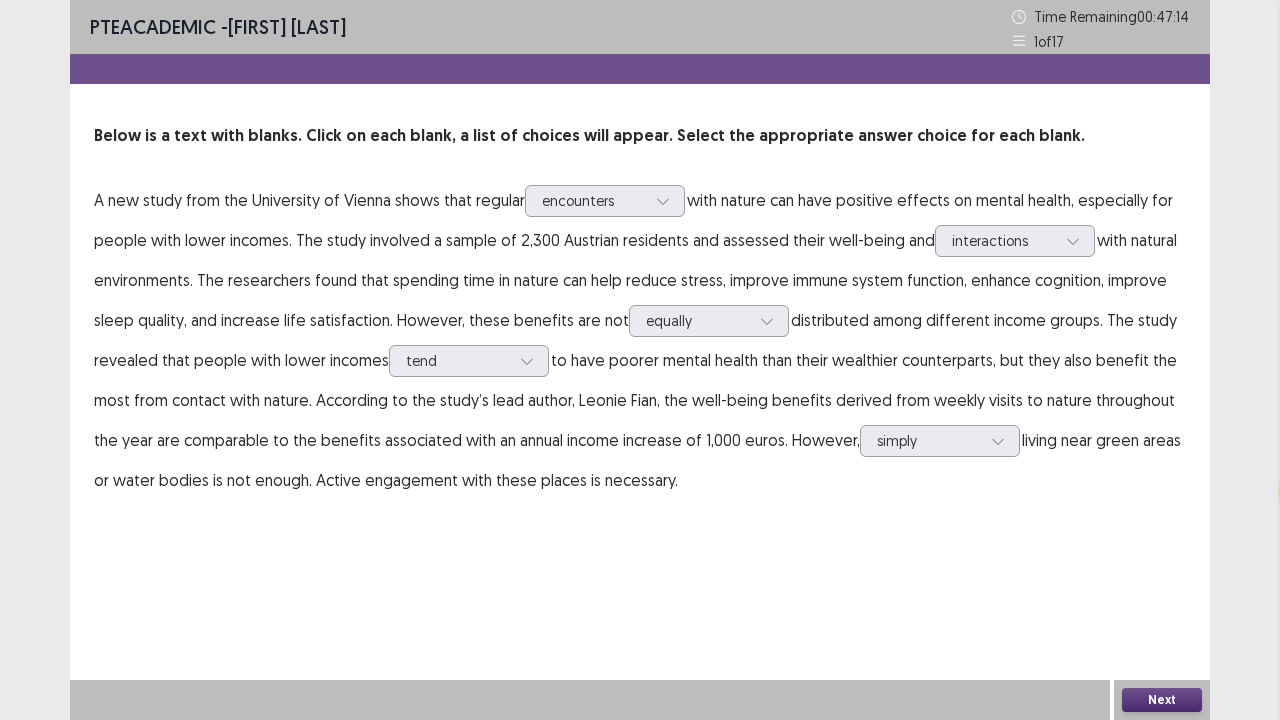 click on "Next" at bounding box center [1162, 700] 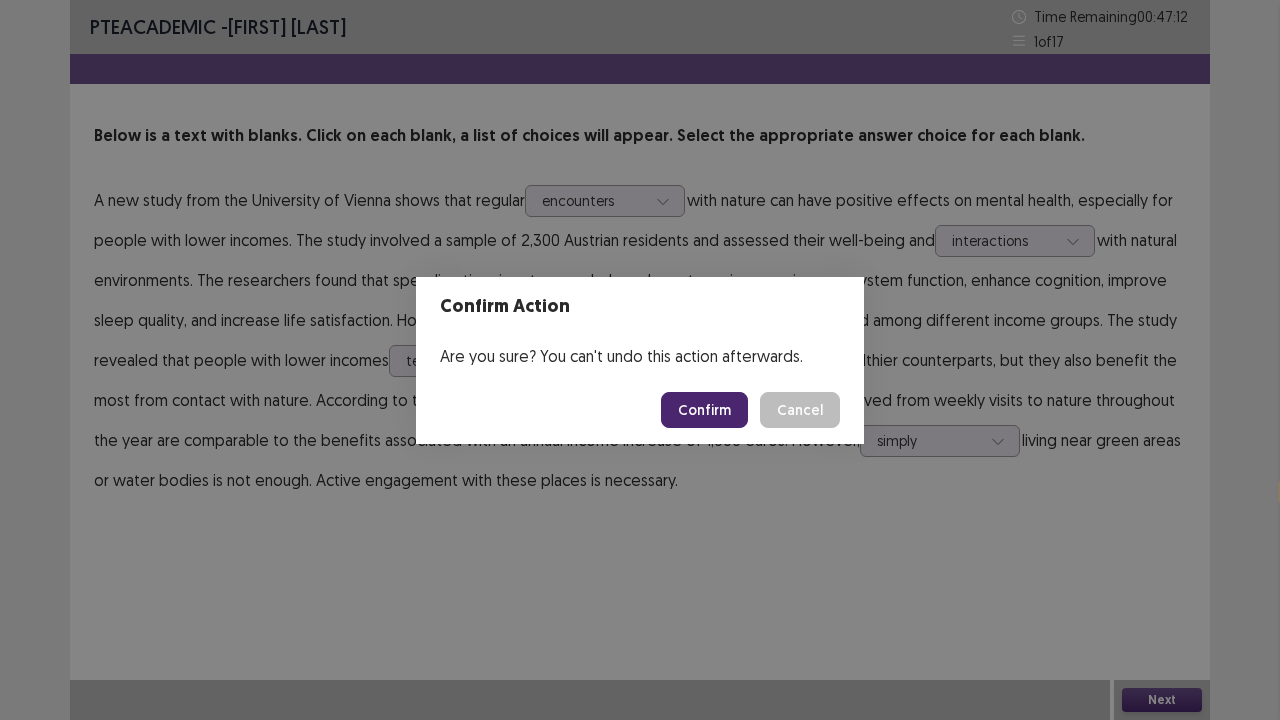 click on "Confirm" at bounding box center [704, 410] 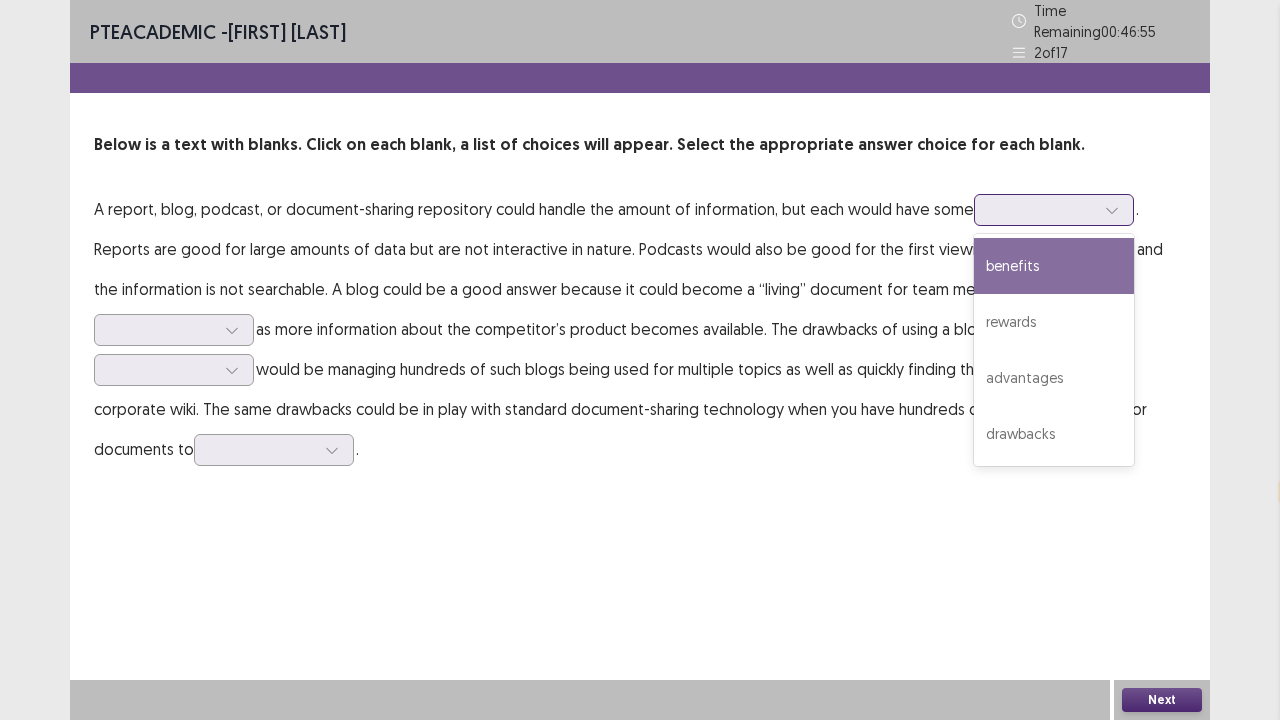 click at bounding box center (1043, 209) 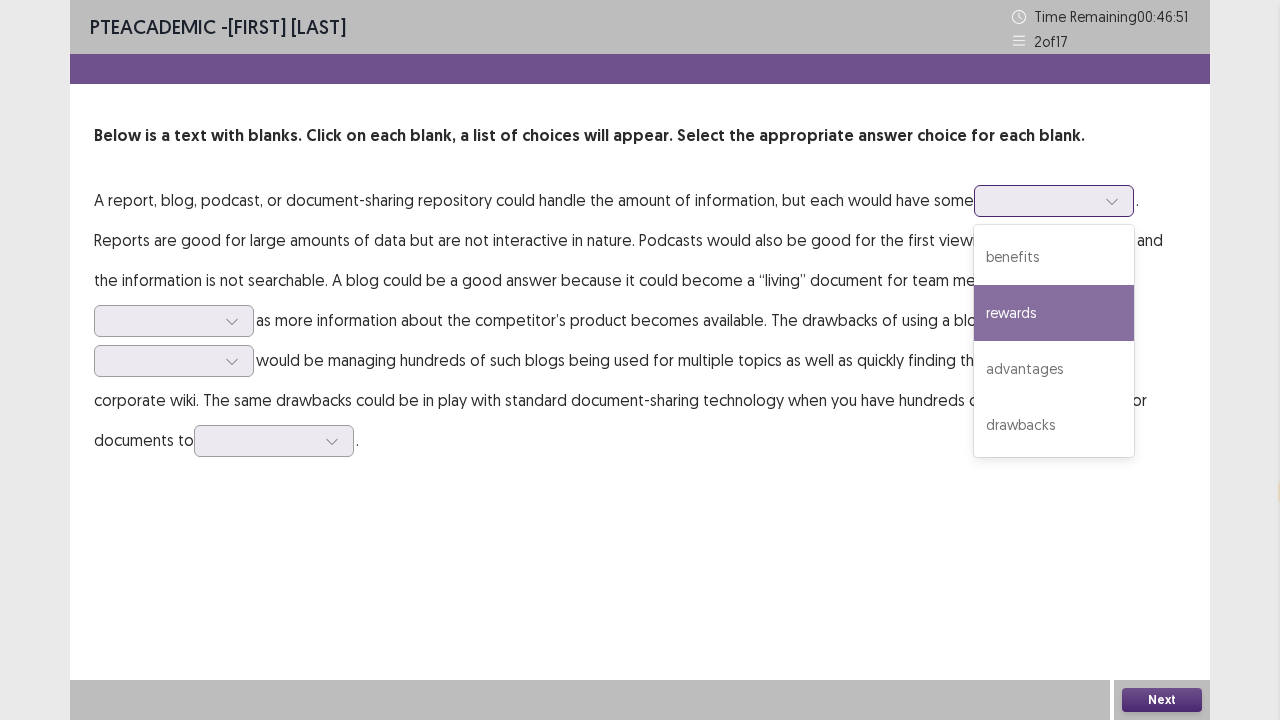 click on "rewards" at bounding box center (1054, 313) 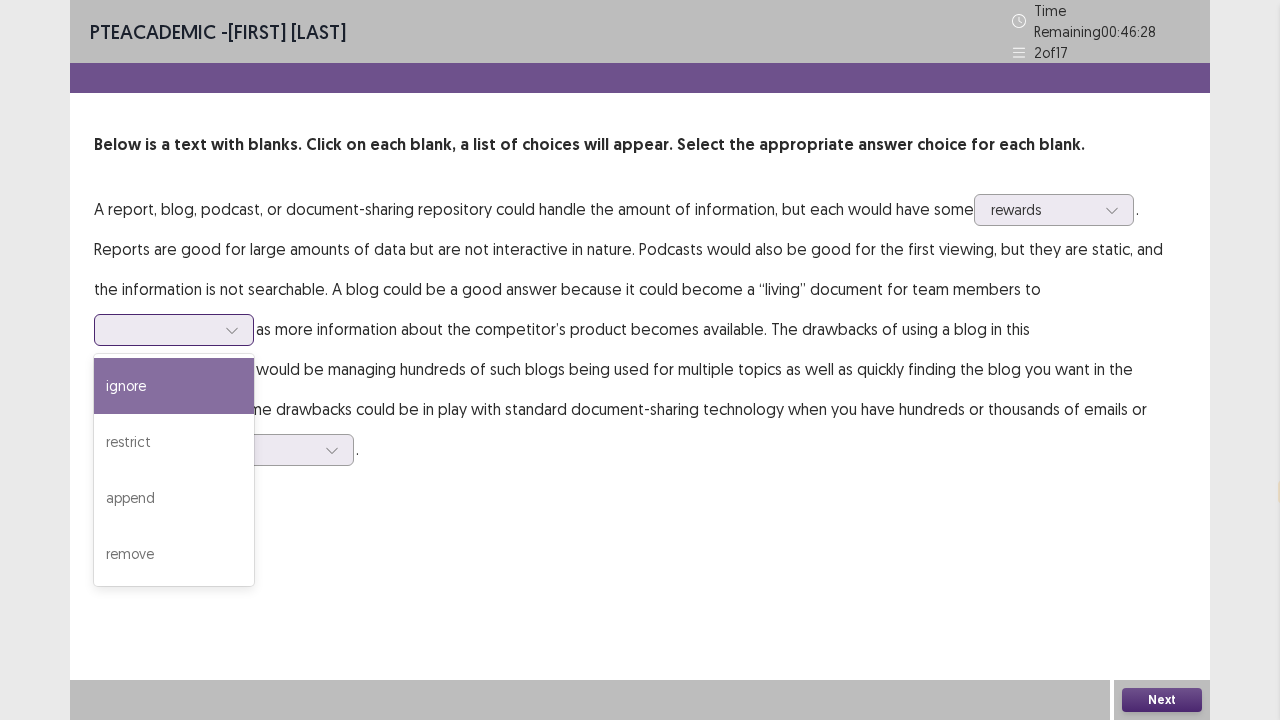 click at bounding box center (163, 329) 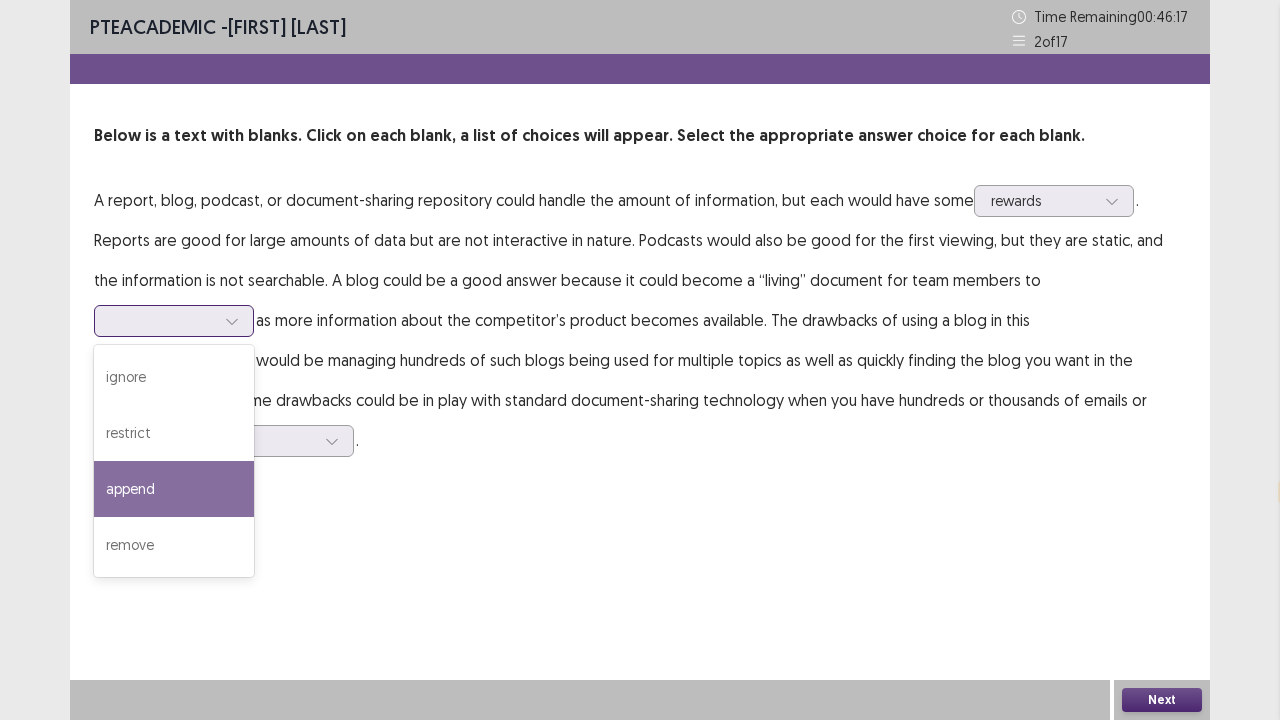 click on "append" at bounding box center (174, 489) 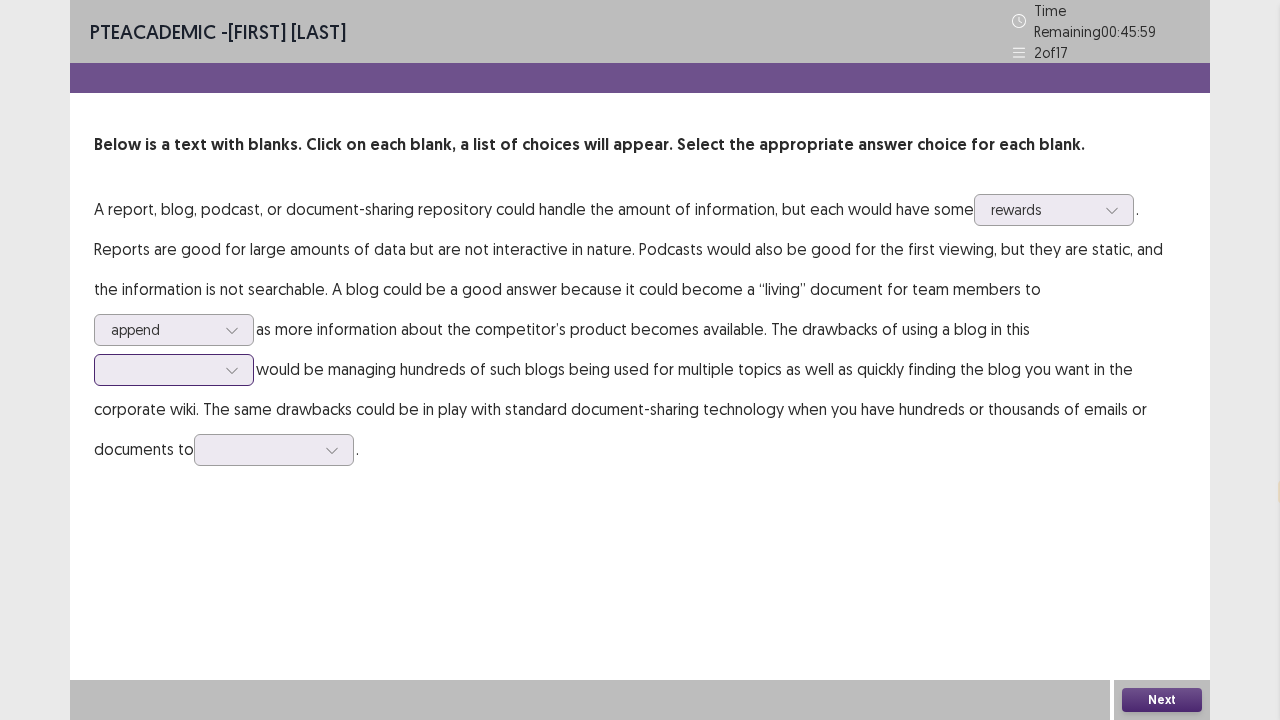 click at bounding box center [163, 369] 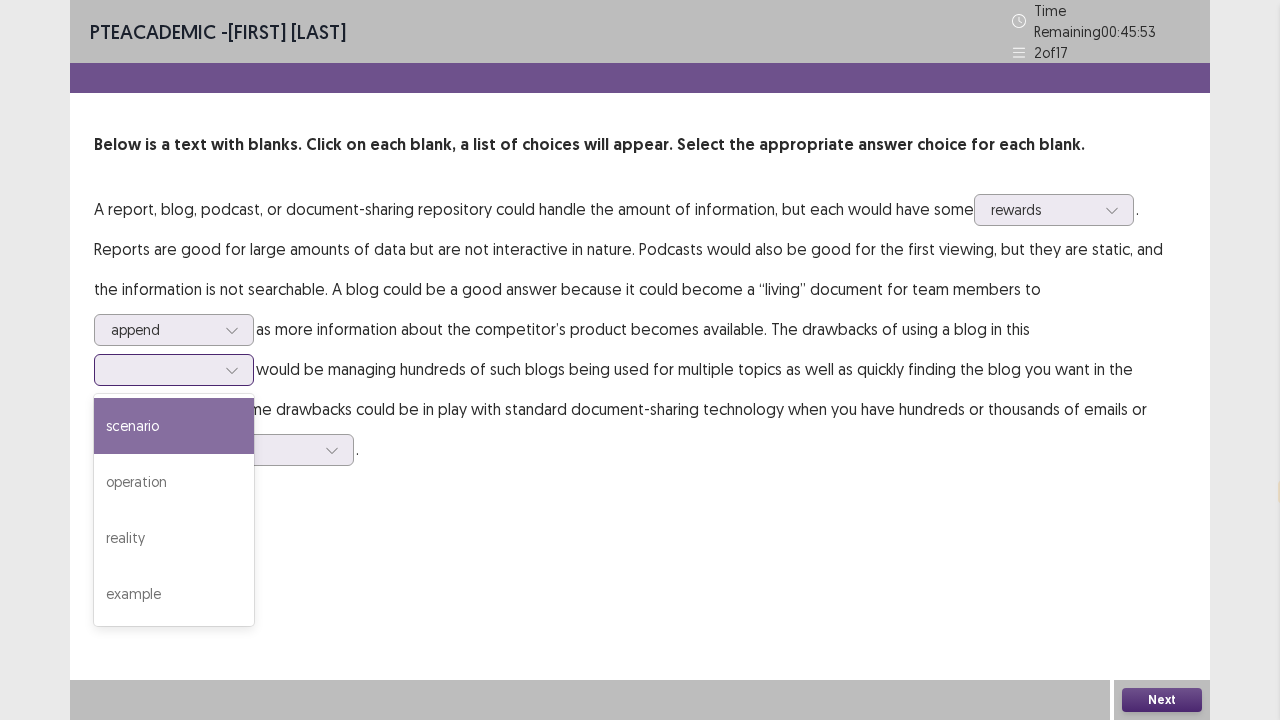 click on "scenario" at bounding box center (174, 426) 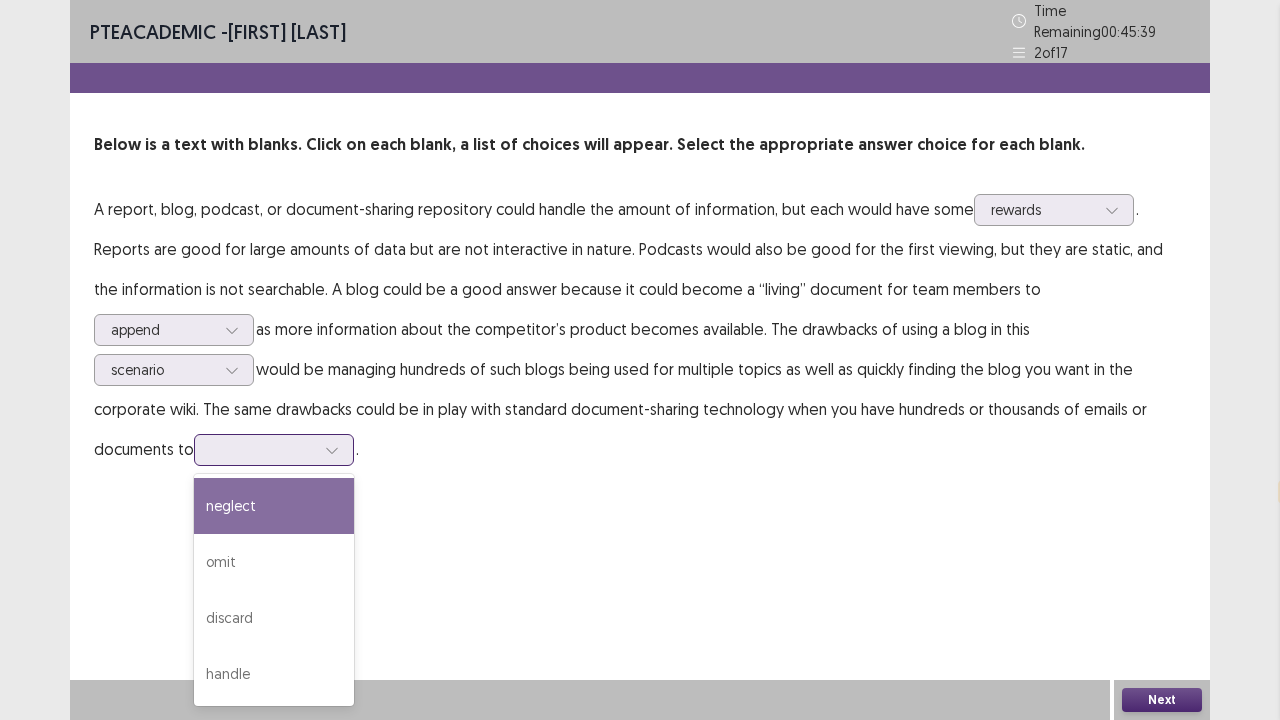 click at bounding box center (263, 449) 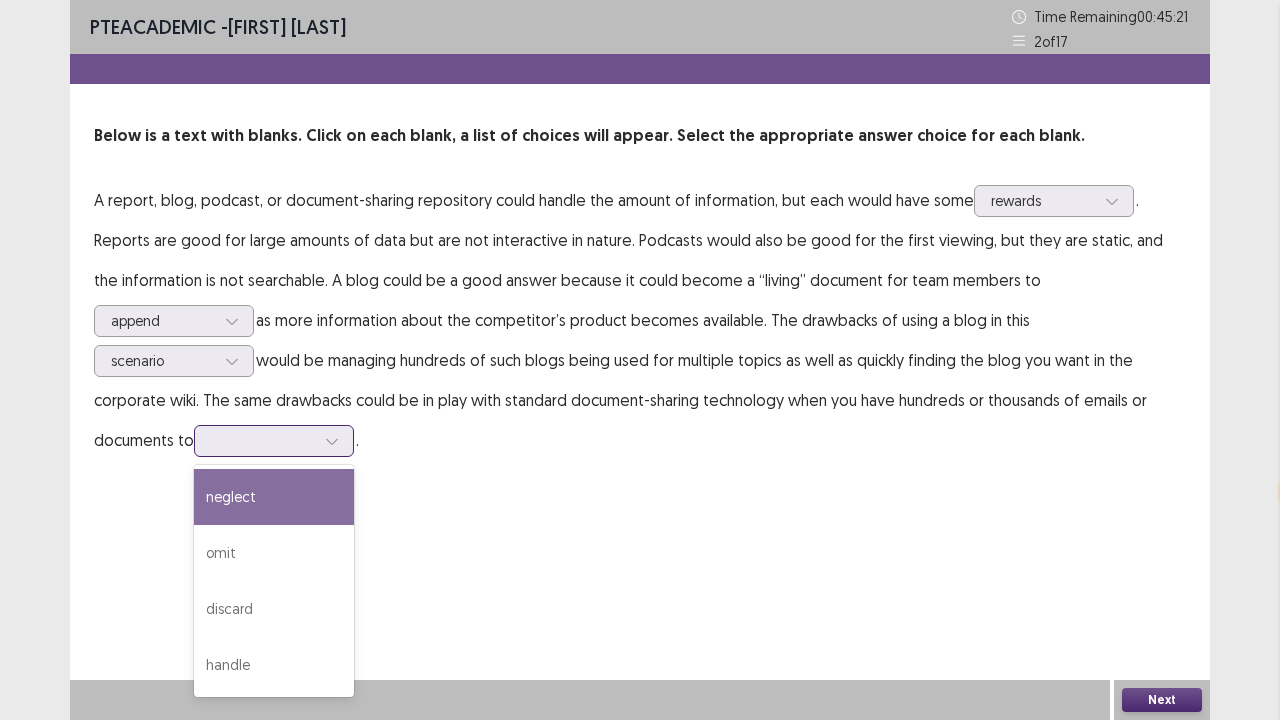 click on "neglect" at bounding box center [274, 497] 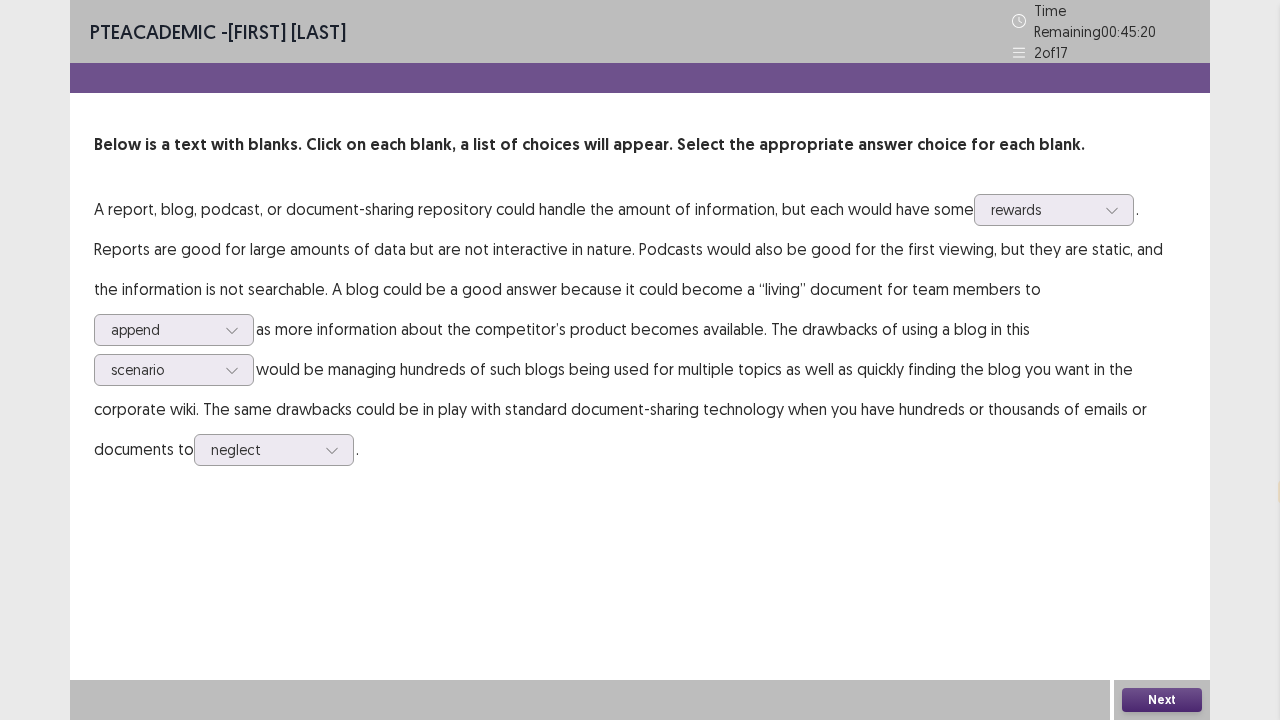 click on "Next" at bounding box center (1162, 700) 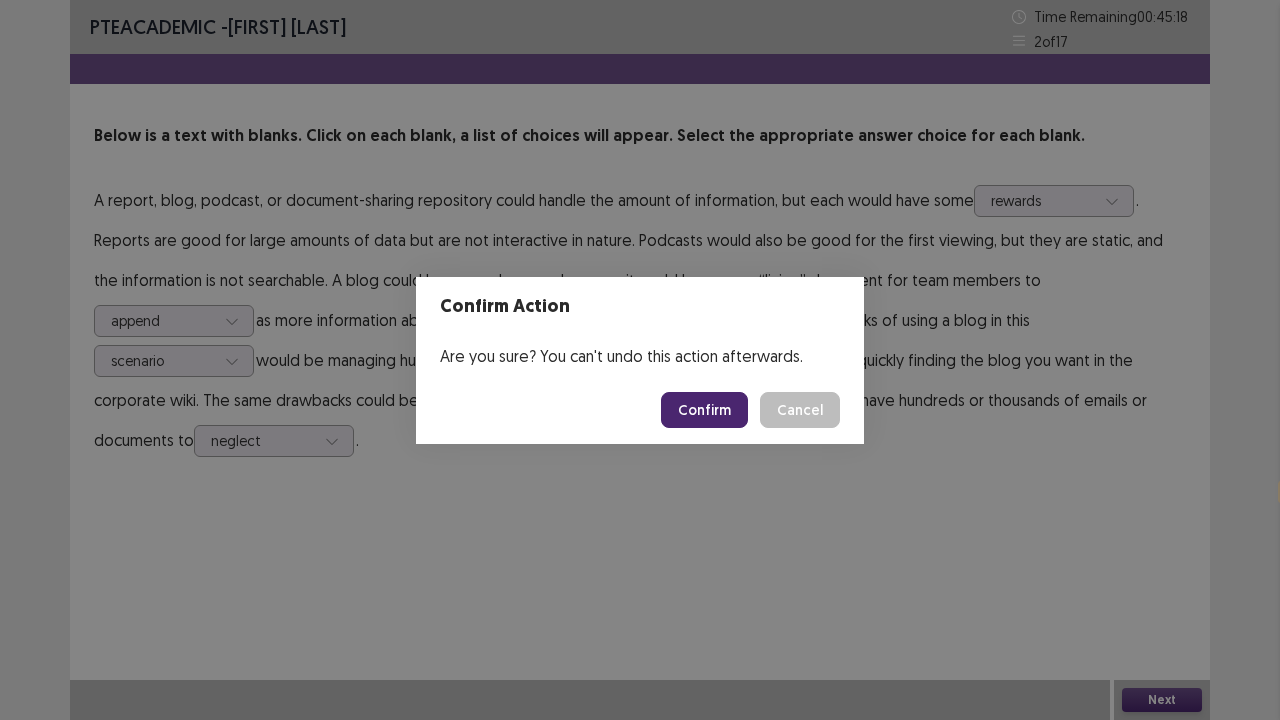 click on "Confirm" at bounding box center (704, 410) 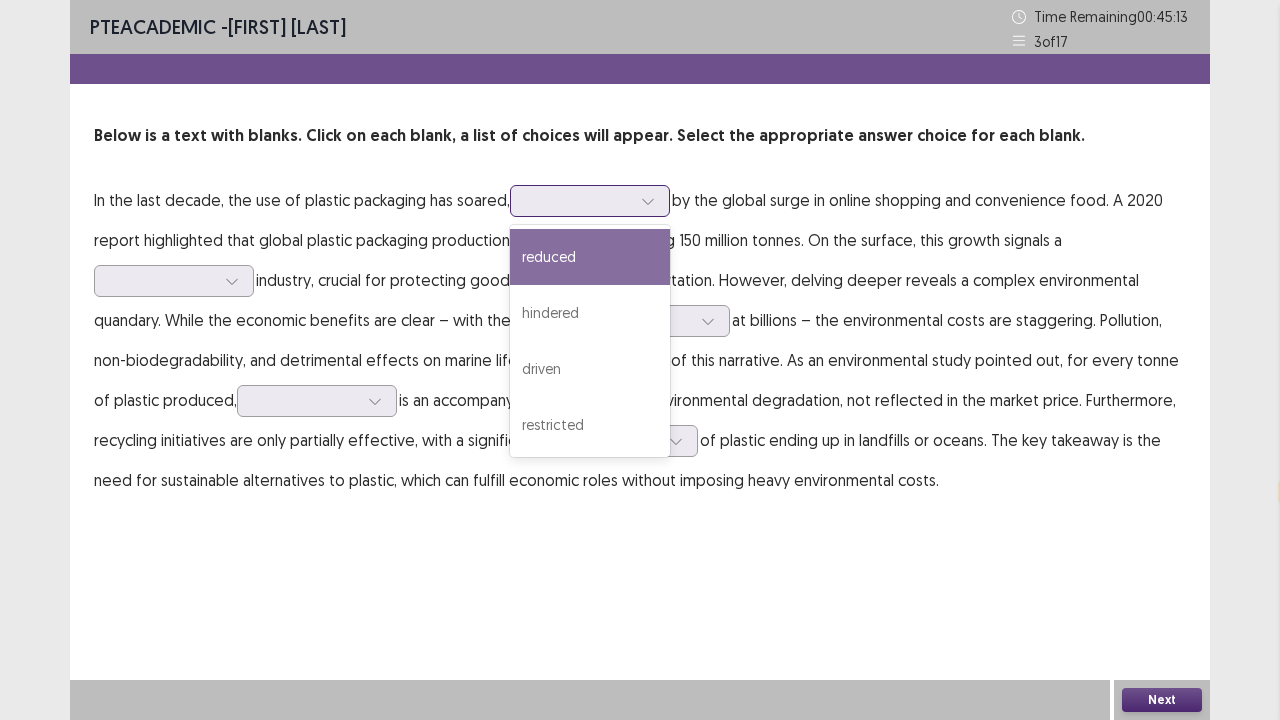 click at bounding box center [648, 201] 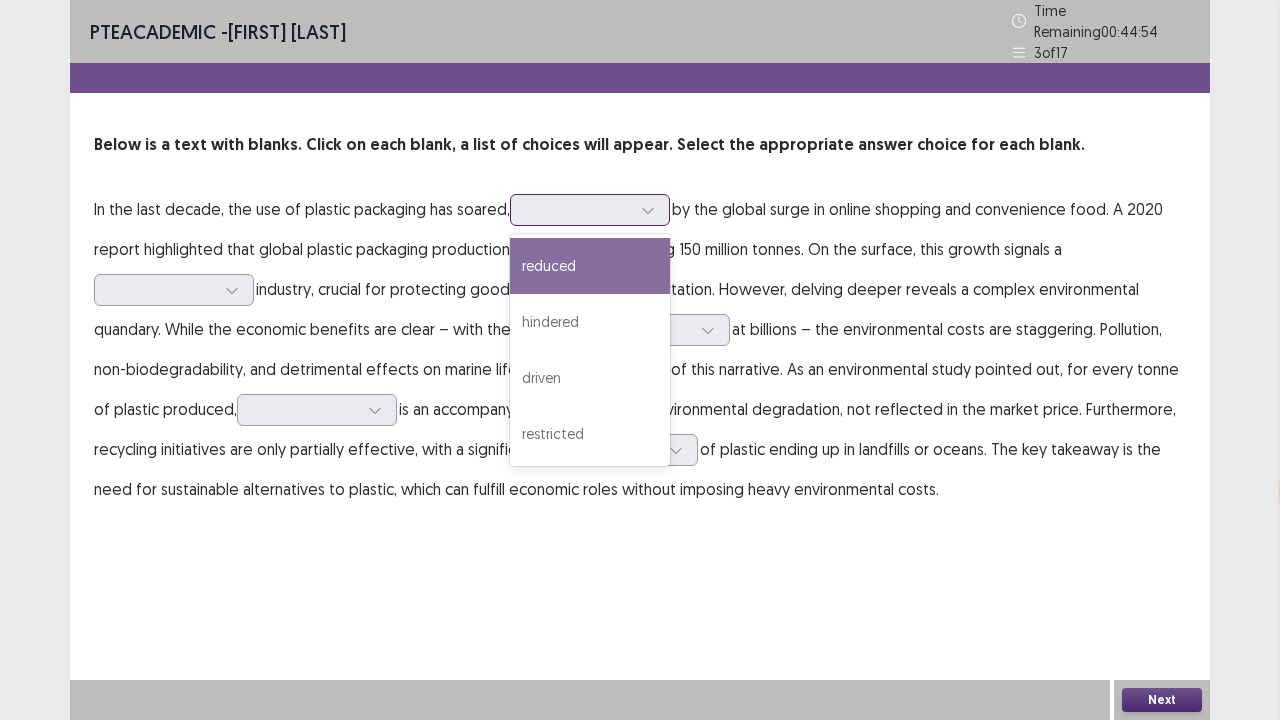 click on "reduced" at bounding box center (590, 266) 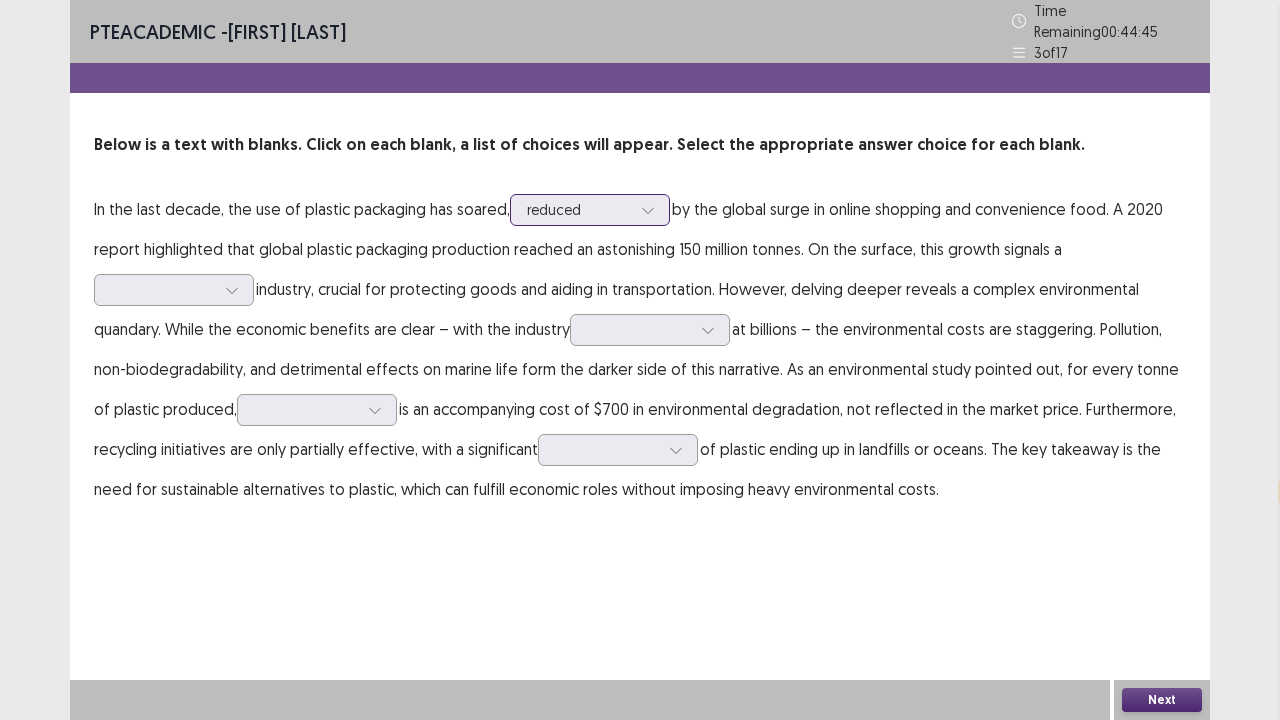 click at bounding box center [579, 209] 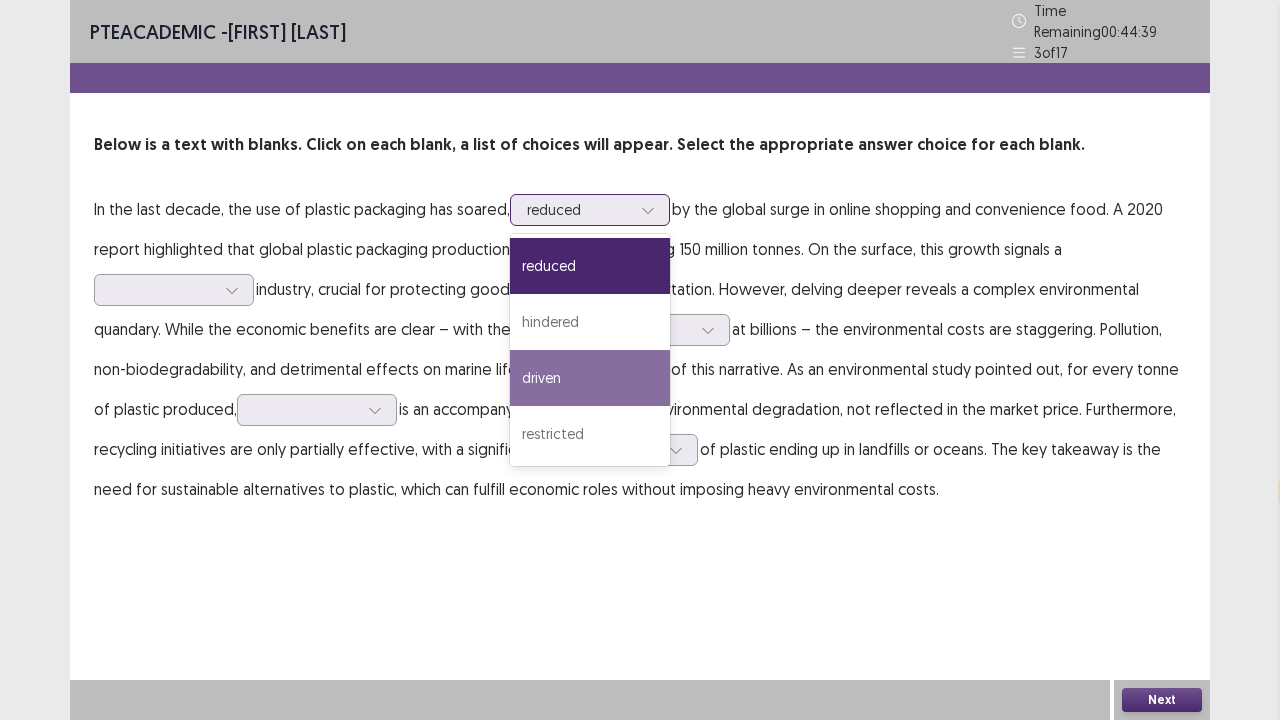 click on "driven" at bounding box center [590, 378] 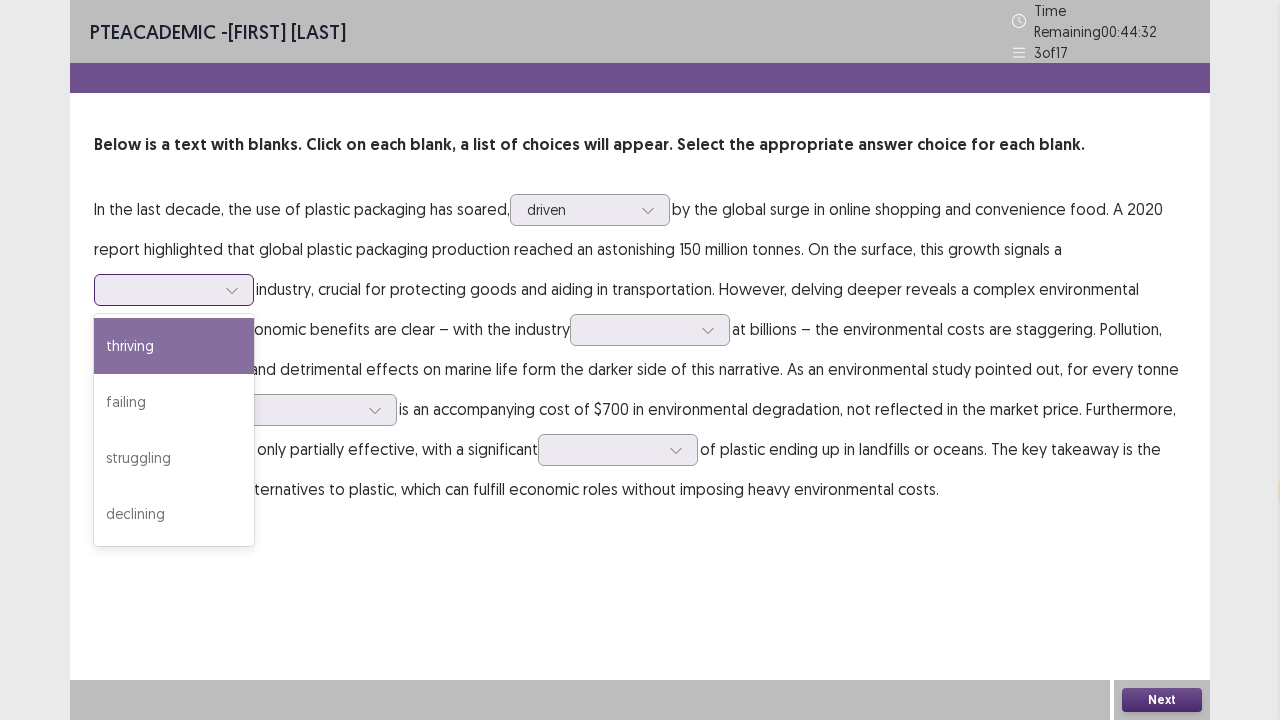click at bounding box center [232, 290] 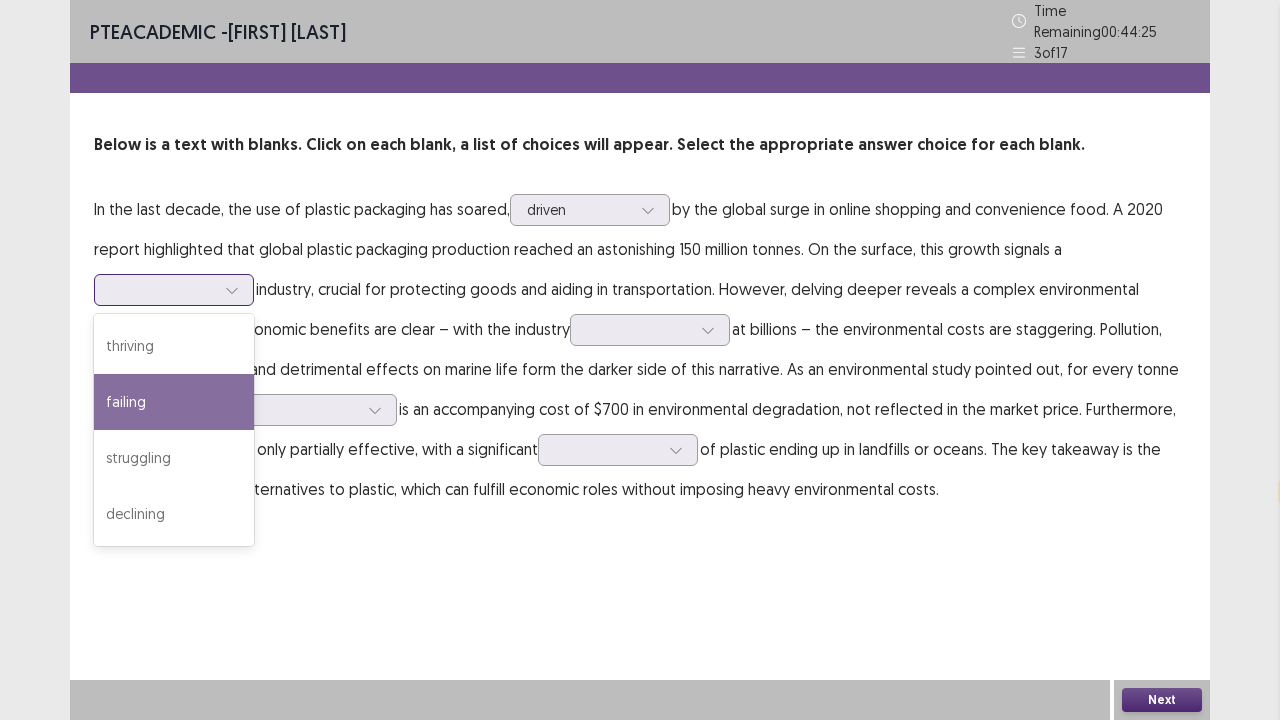 click on "failing" at bounding box center [174, 402] 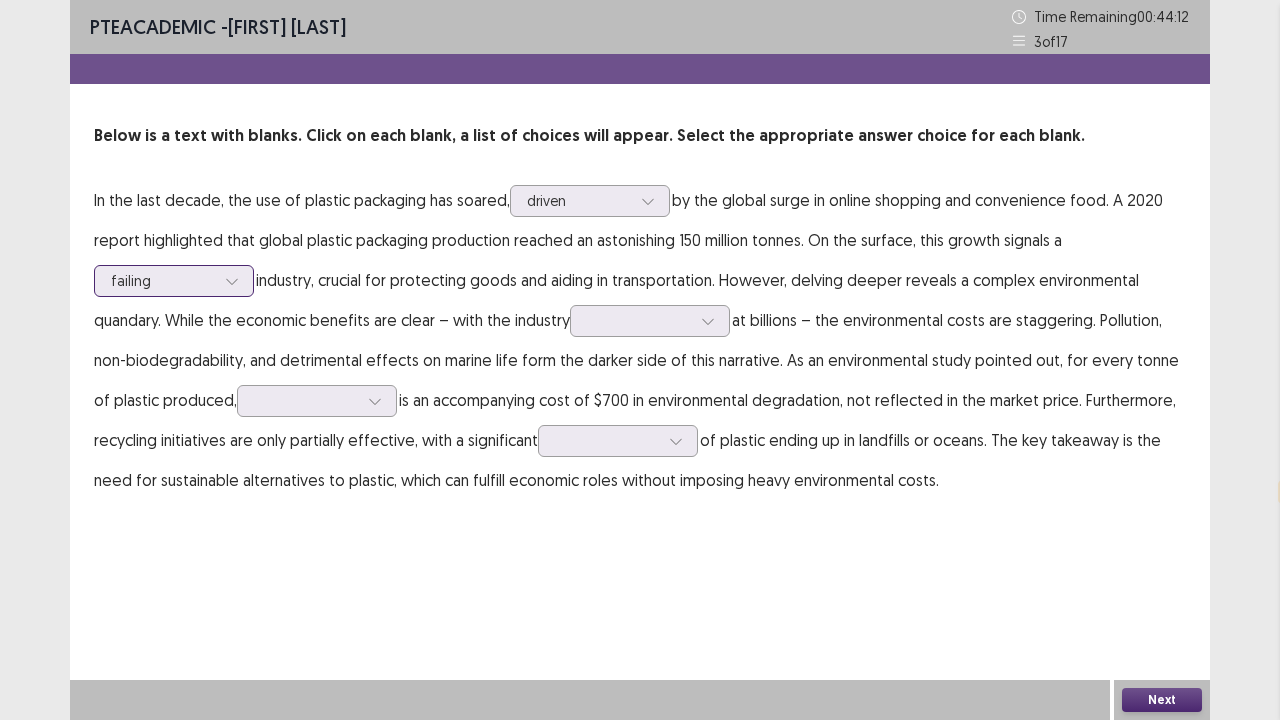 click at bounding box center [163, 280] 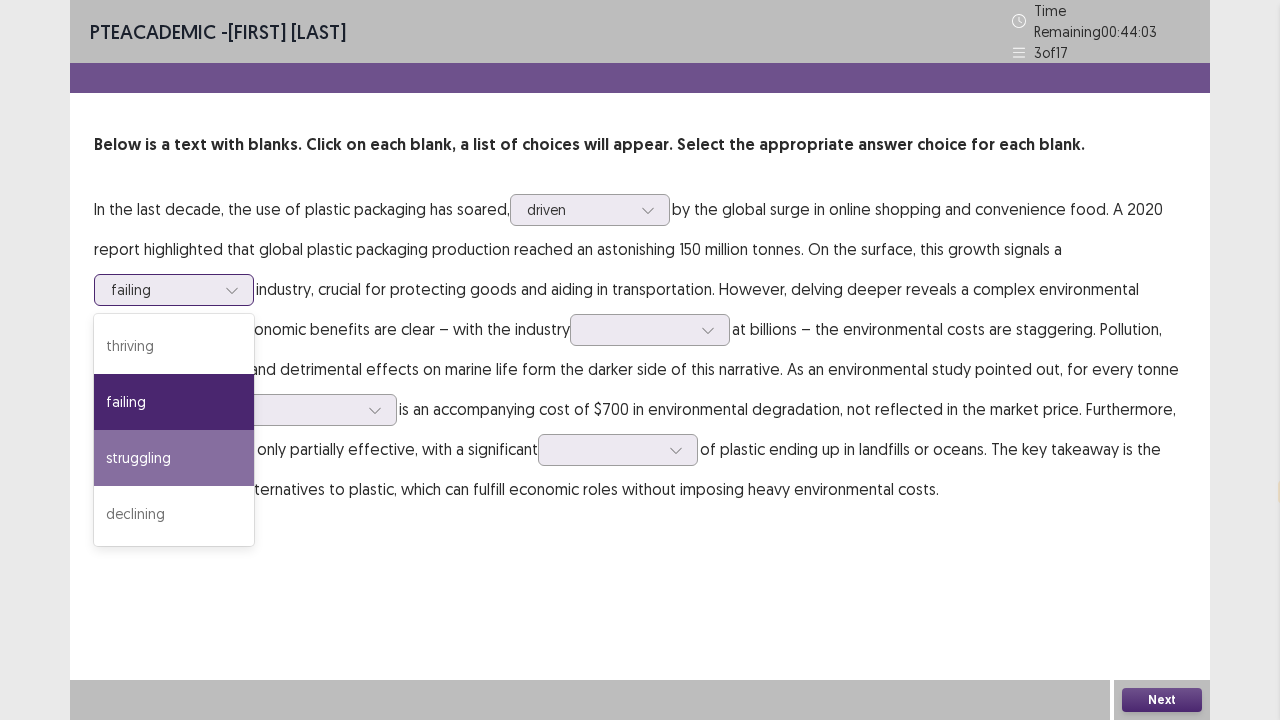click on "struggling" at bounding box center (174, 458) 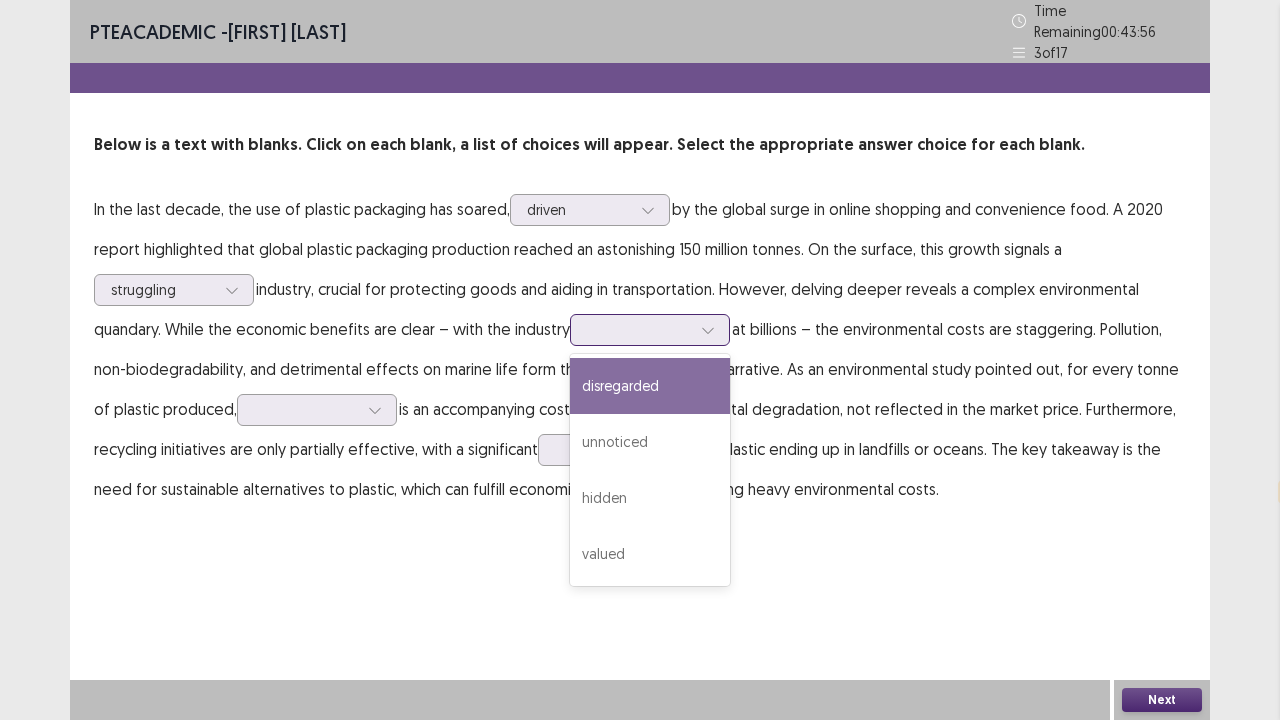 click 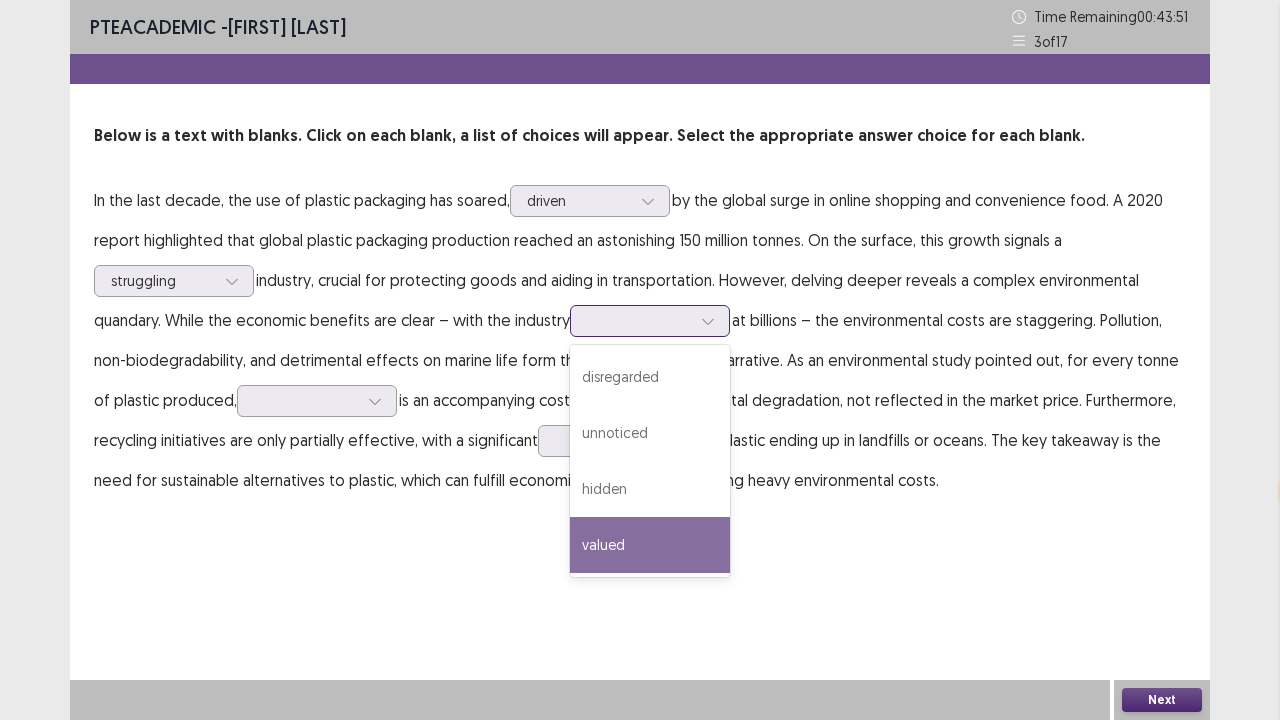 click on "valued" at bounding box center (650, 545) 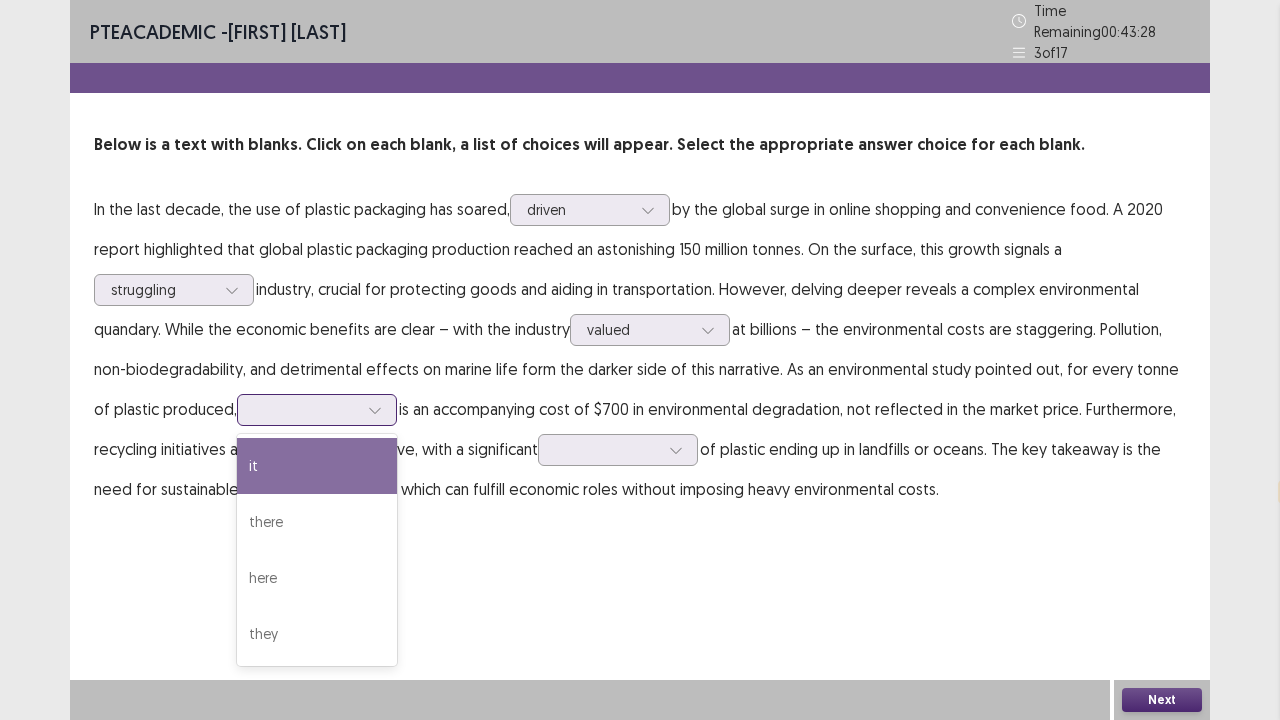 click 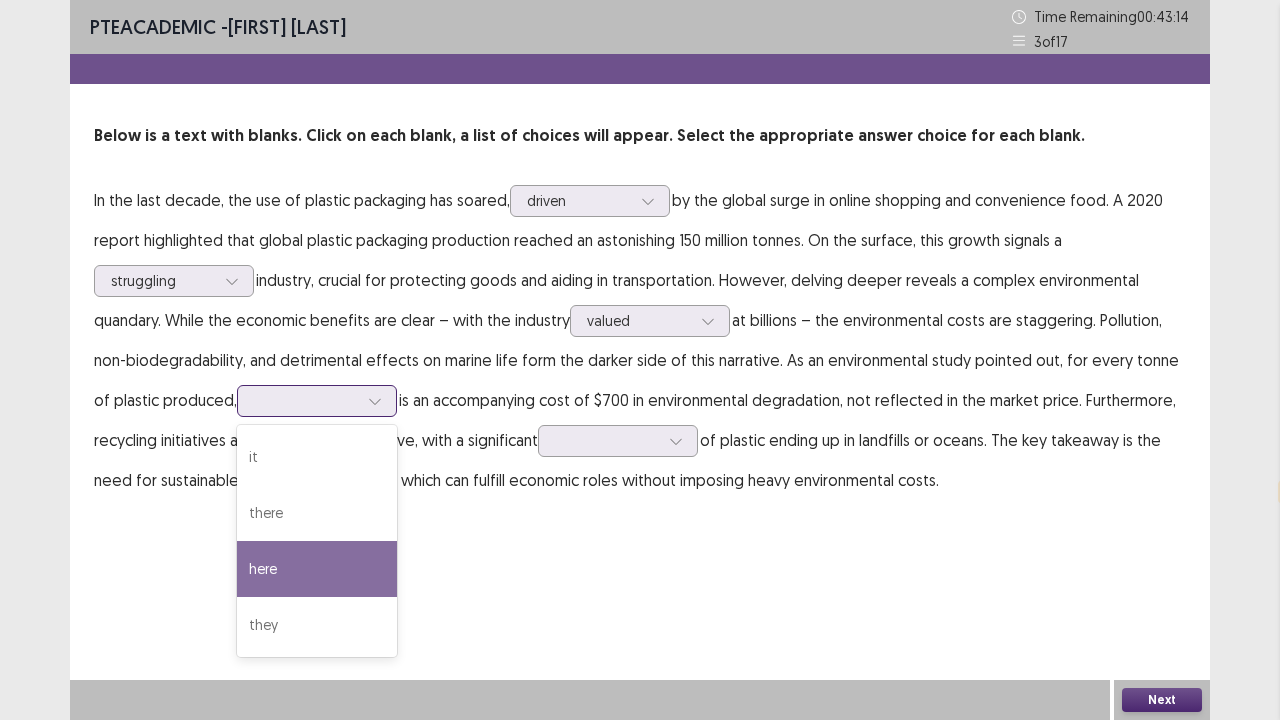 click on "here" at bounding box center (317, 569) 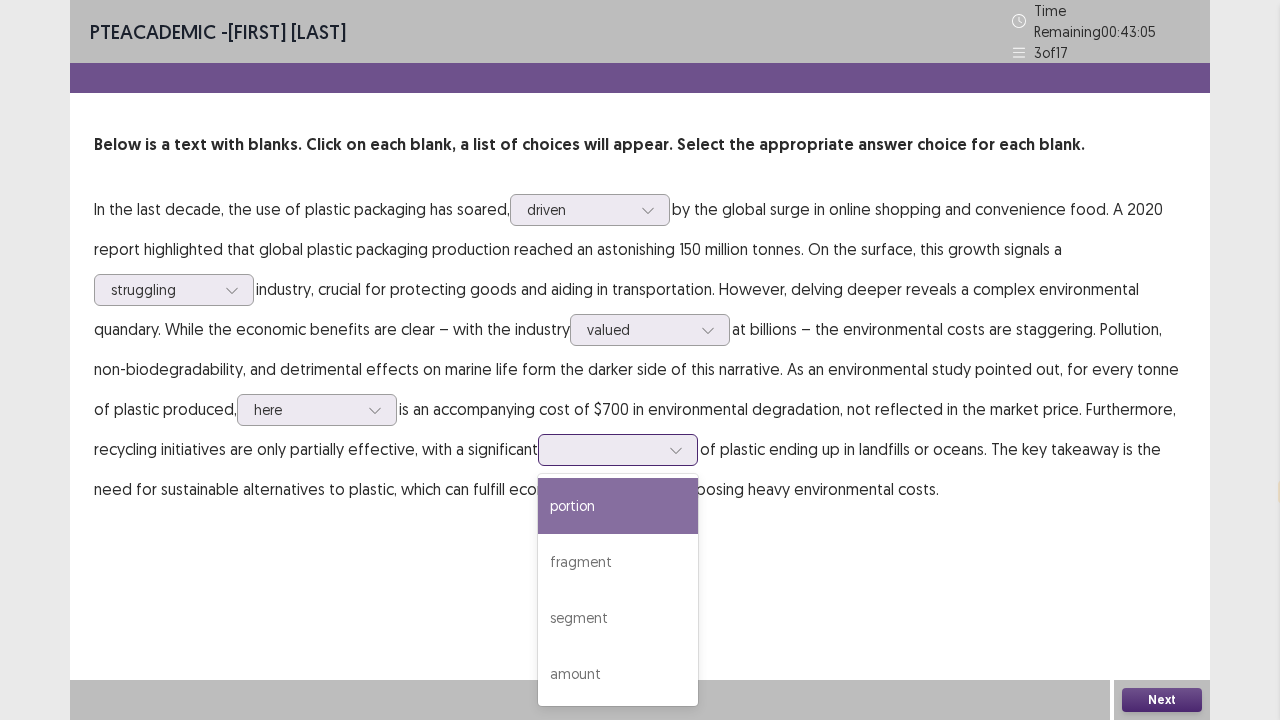 click 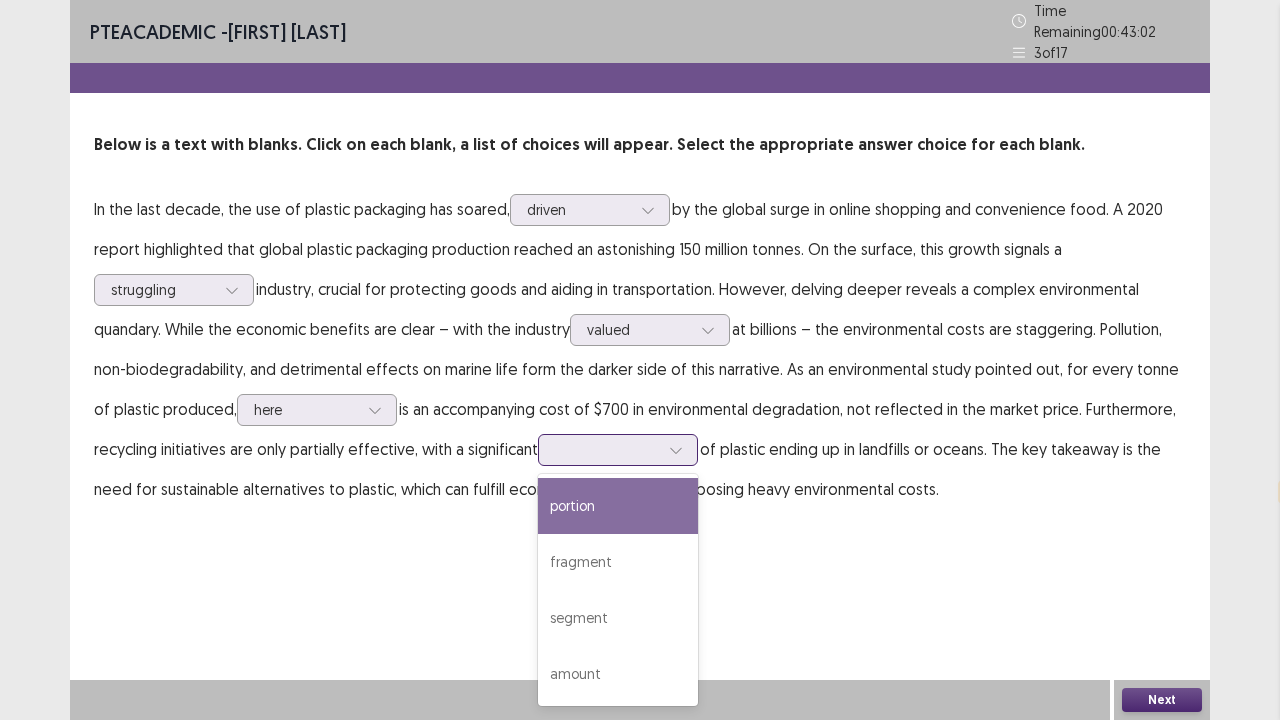 click on "portion" at bounding box center (618, 506) 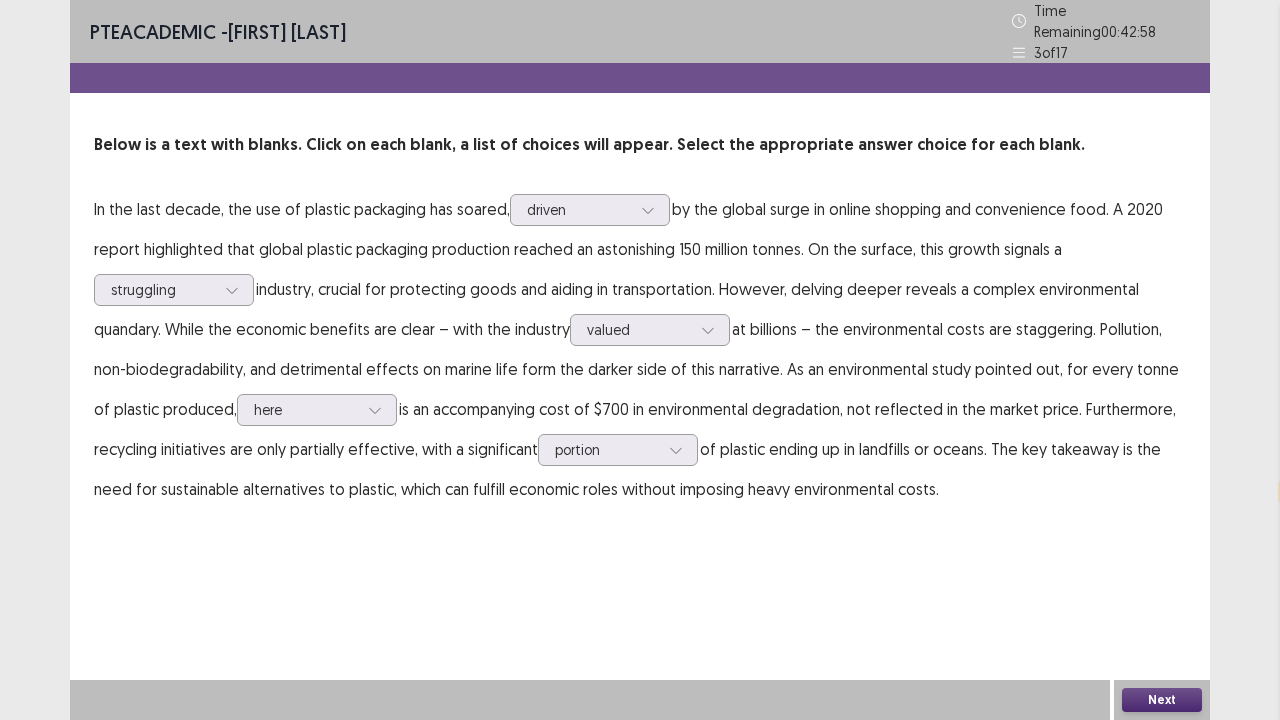 click on "Next" at bounding box center [1162, 700] 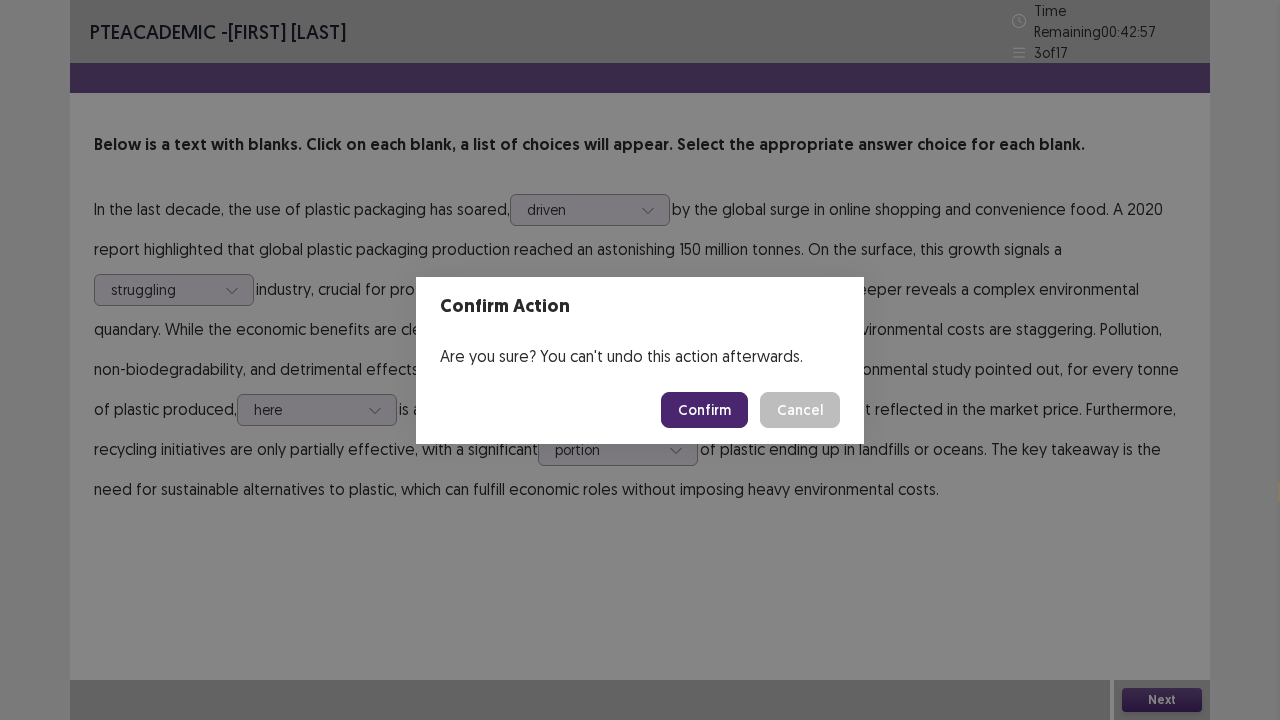 click on "Confirm" at bounding box center (704, 410) 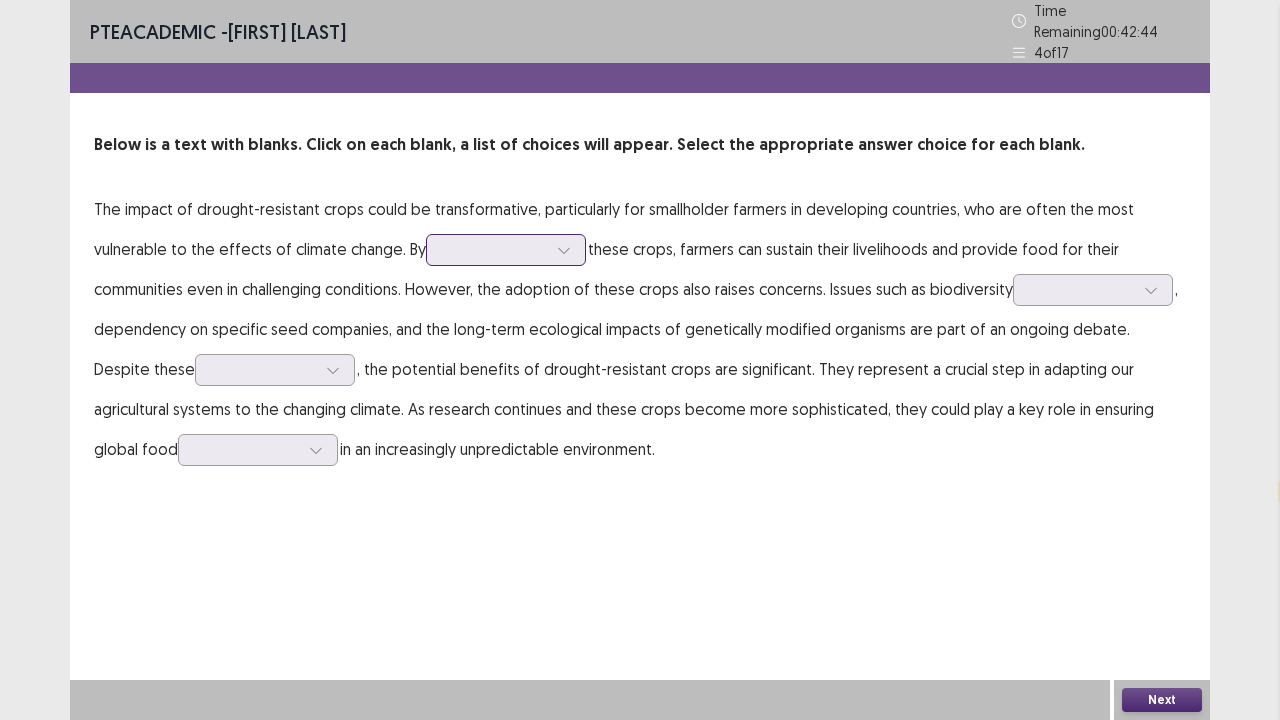 click at bounding box center [564, 250] 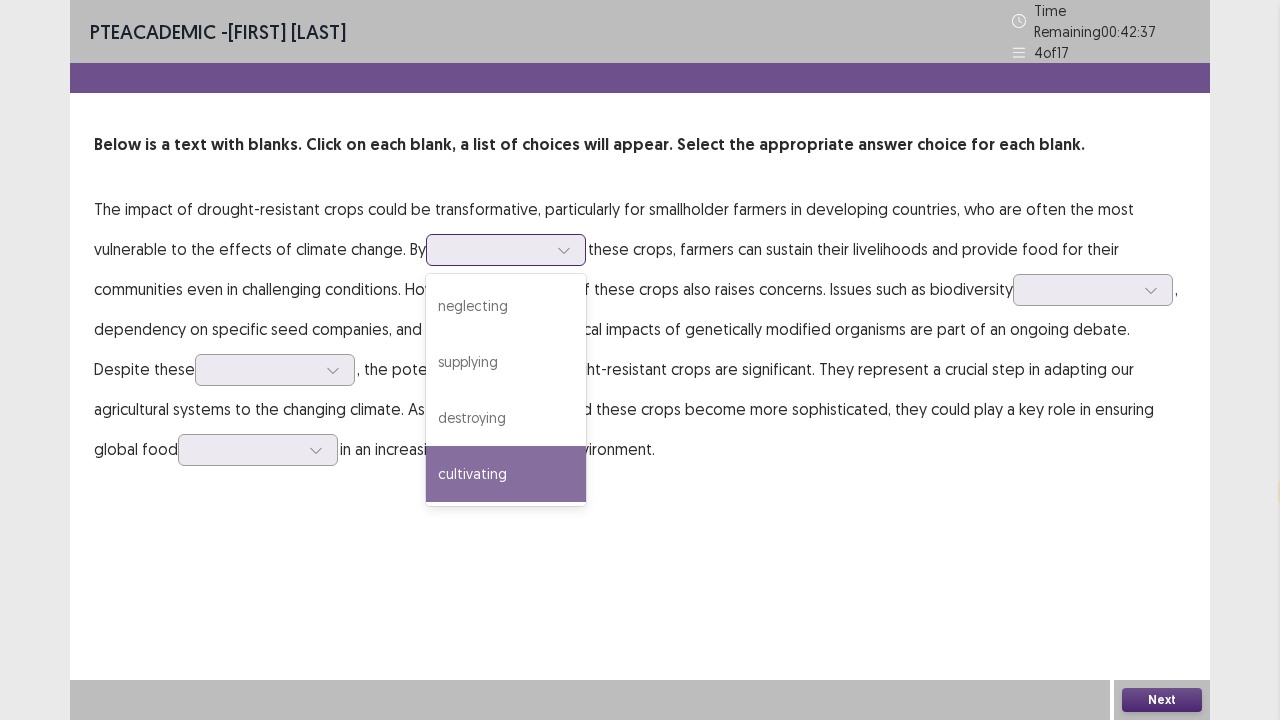 click on "cultivating" at bounding box center (506, 474) 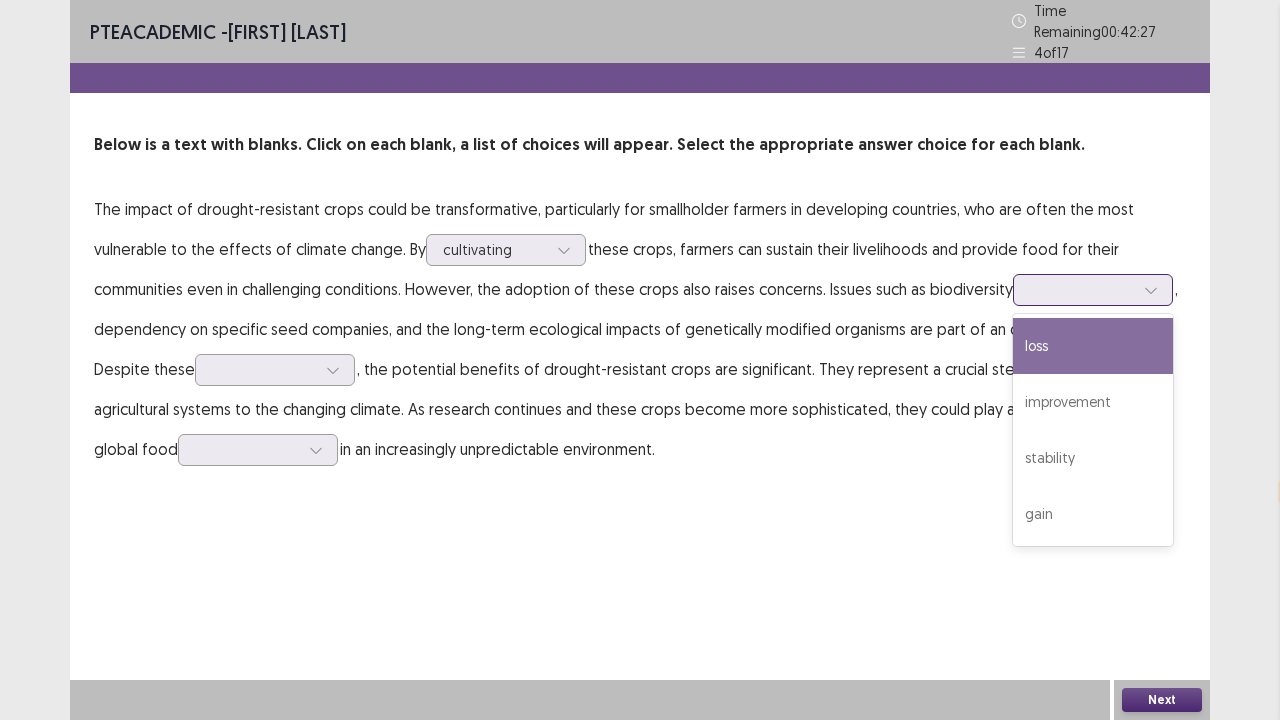 click 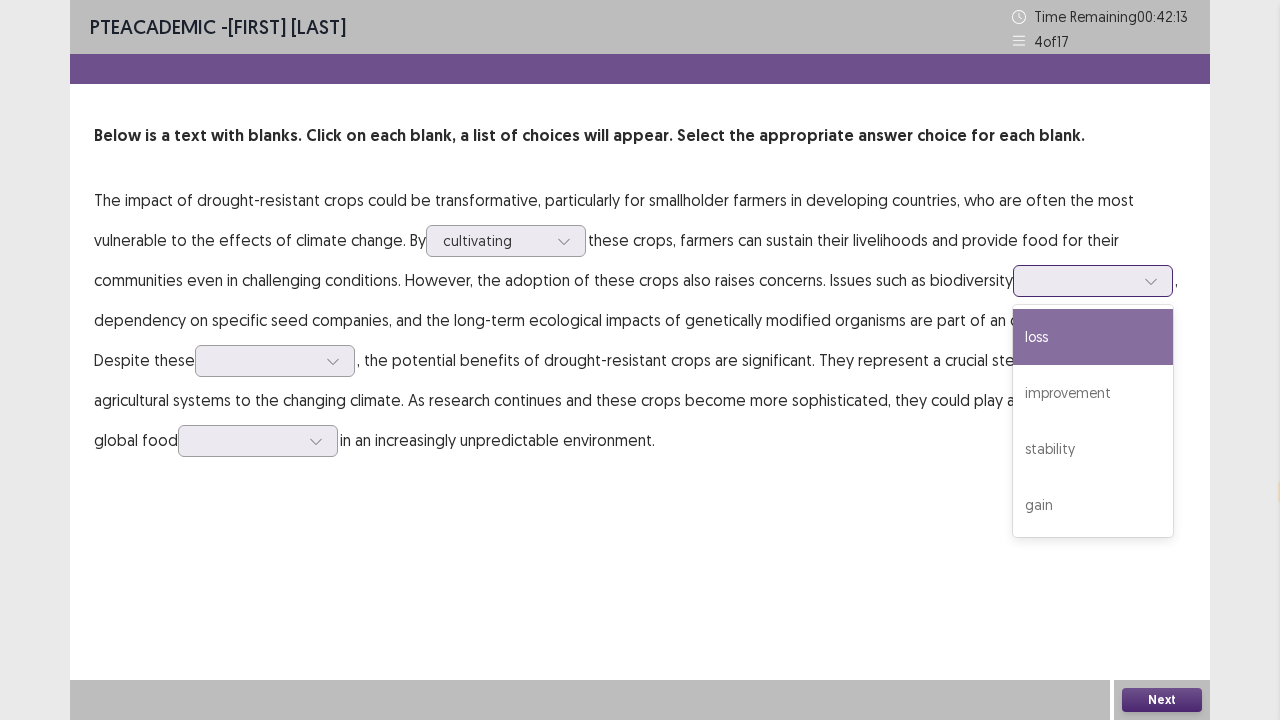 click on "loss" at bounding box center [1093, 337] 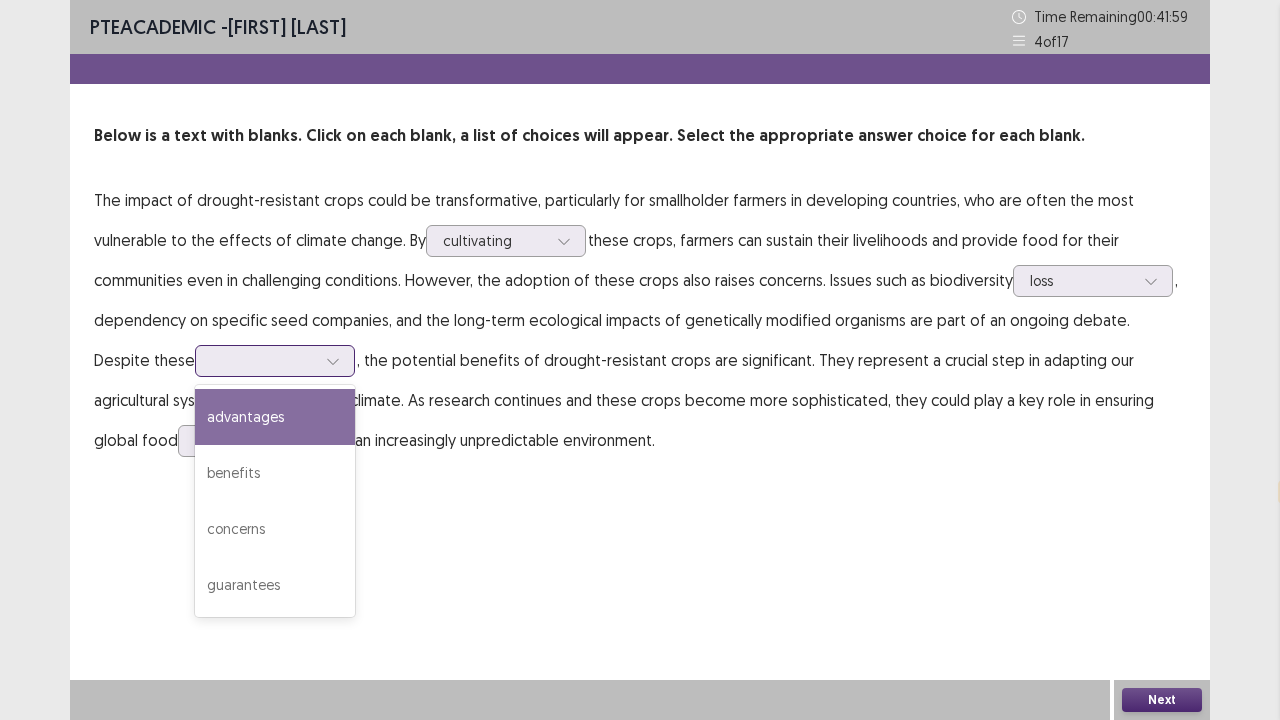 click at bounding box center (333, 361) 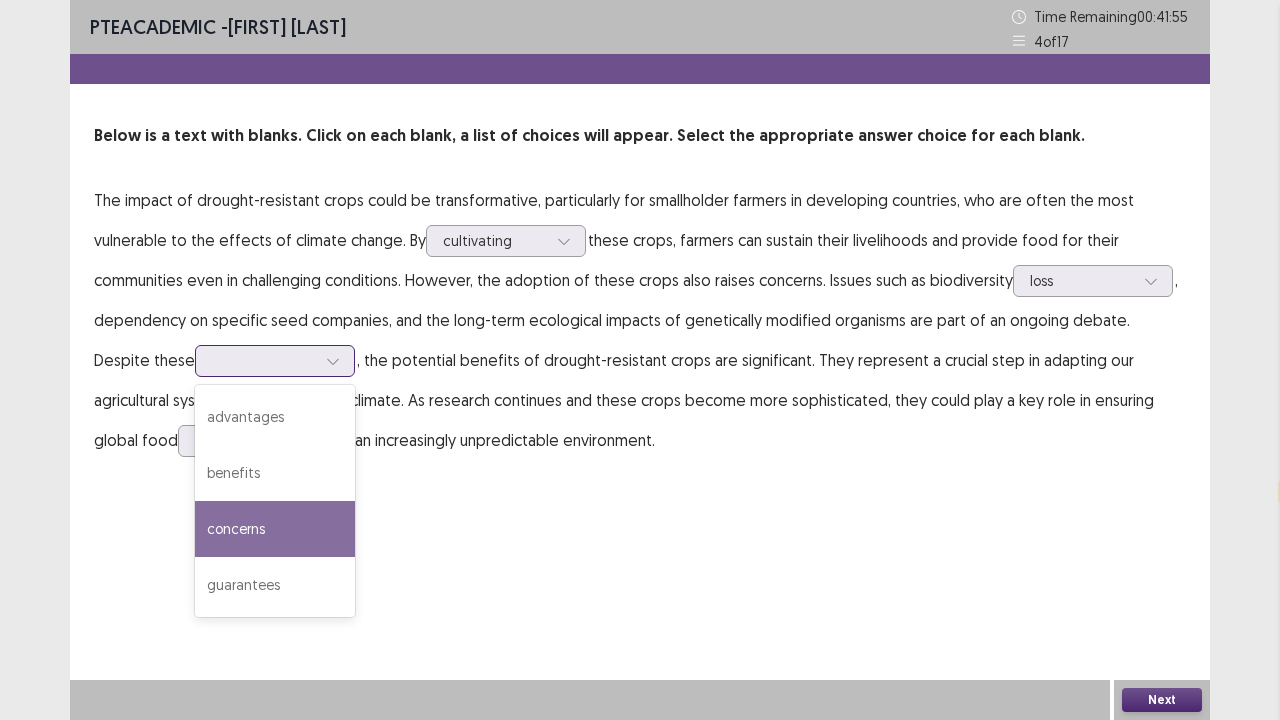 click on "concerns" at bounding box center [275, 529] 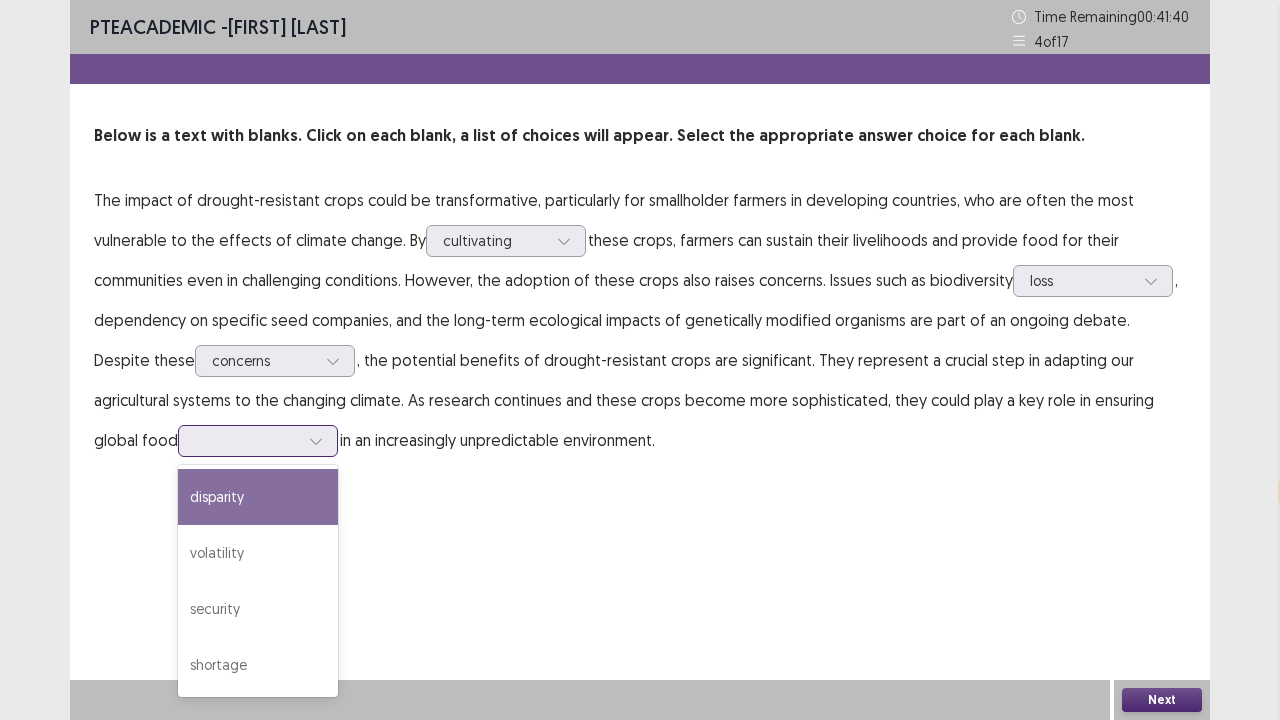 click 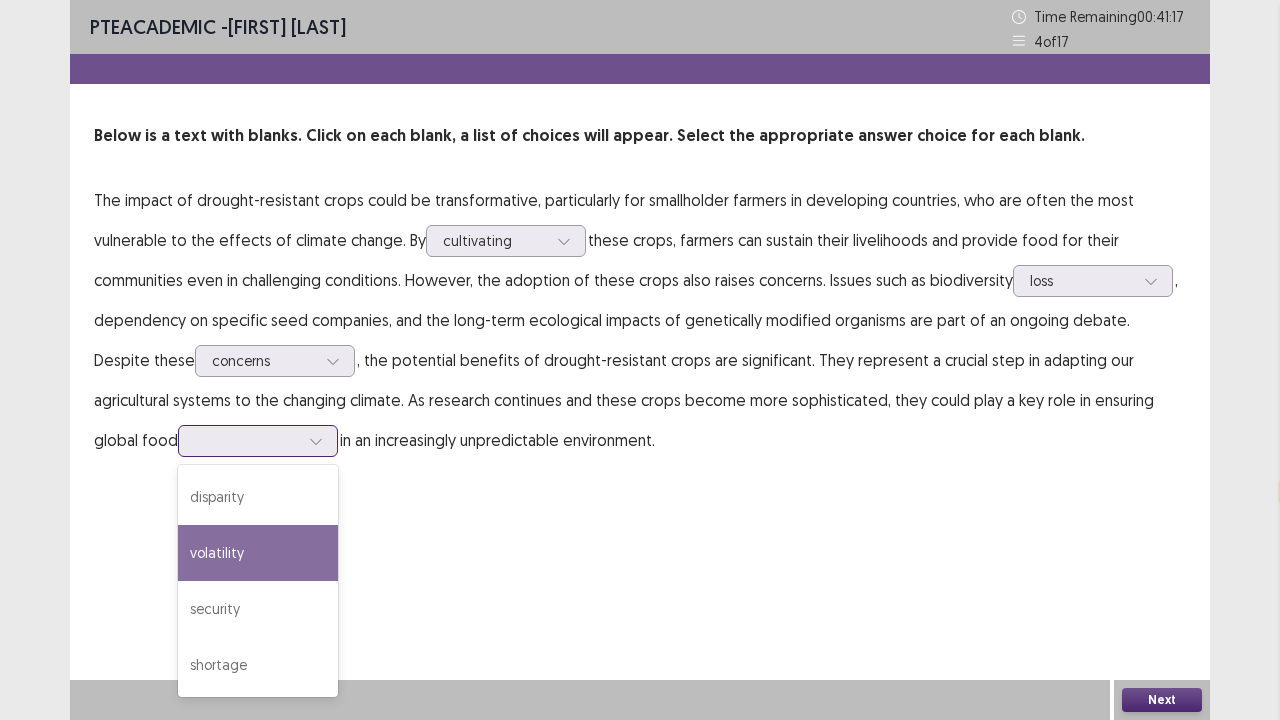 click on "volatility" at bounding box center (258, 553) 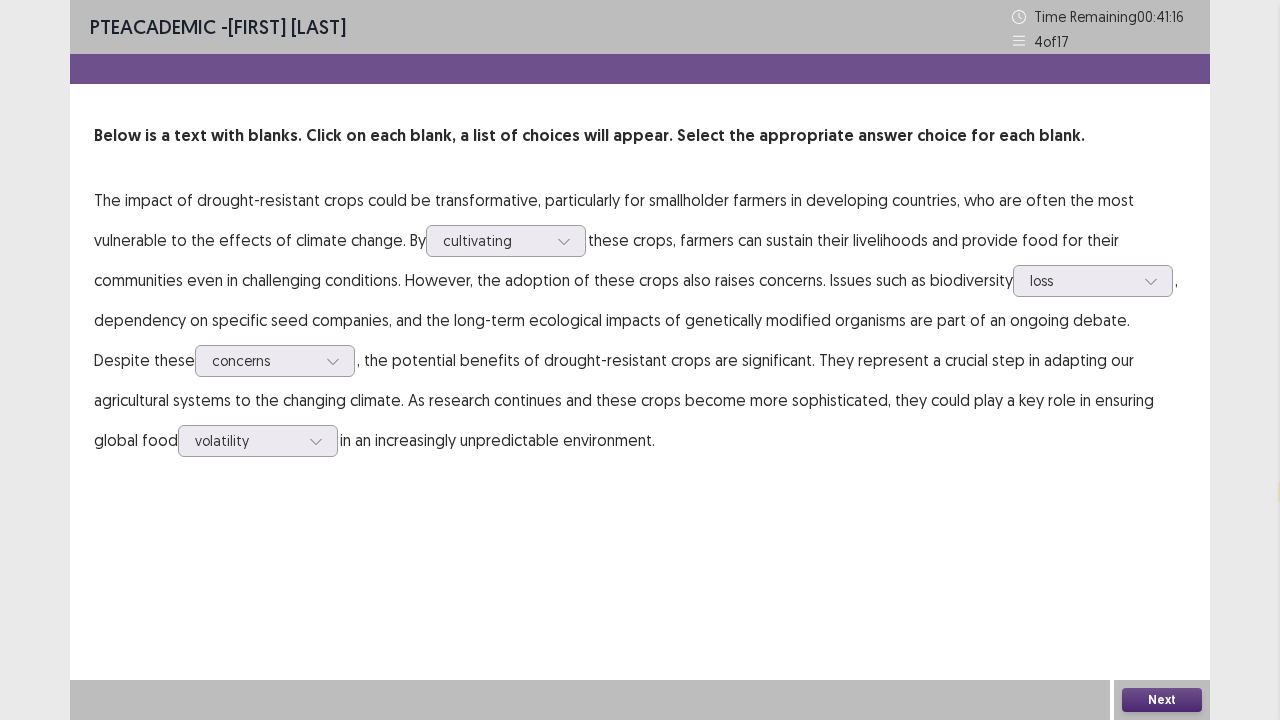 click on "Next" at bounding box center (1162, 700) 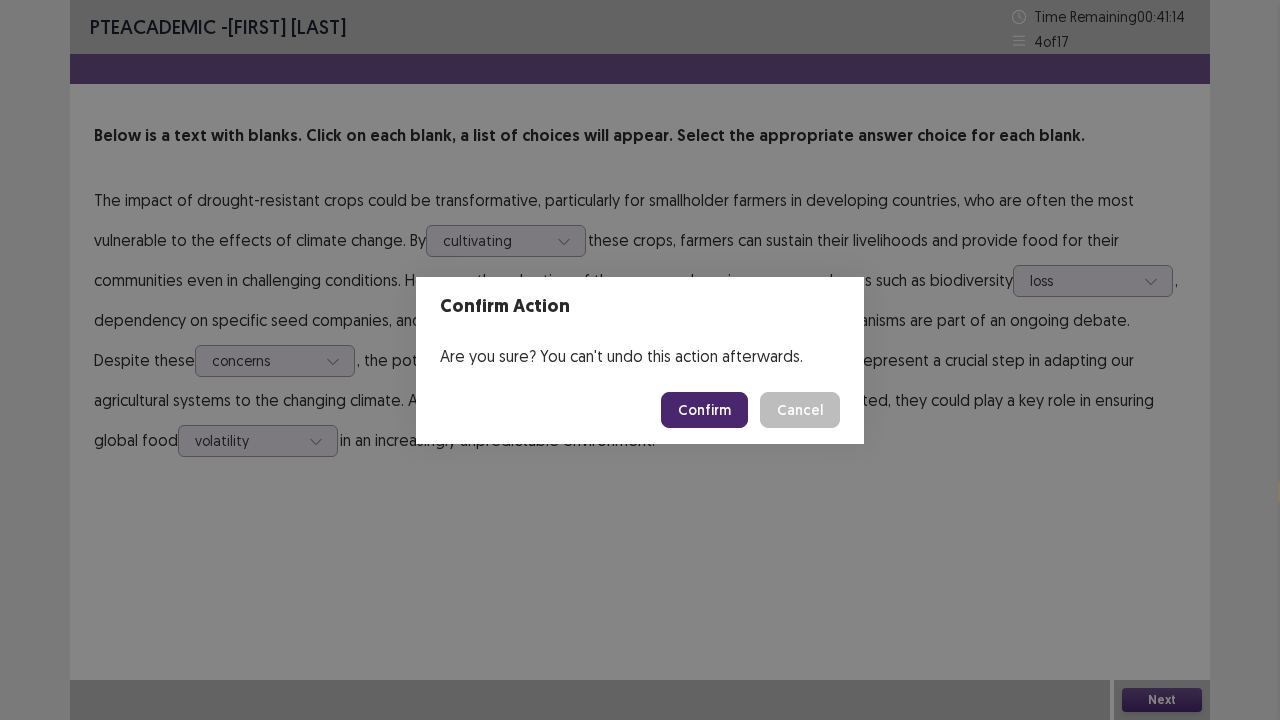 click on "Confirm" at bounding box center (704, 410) 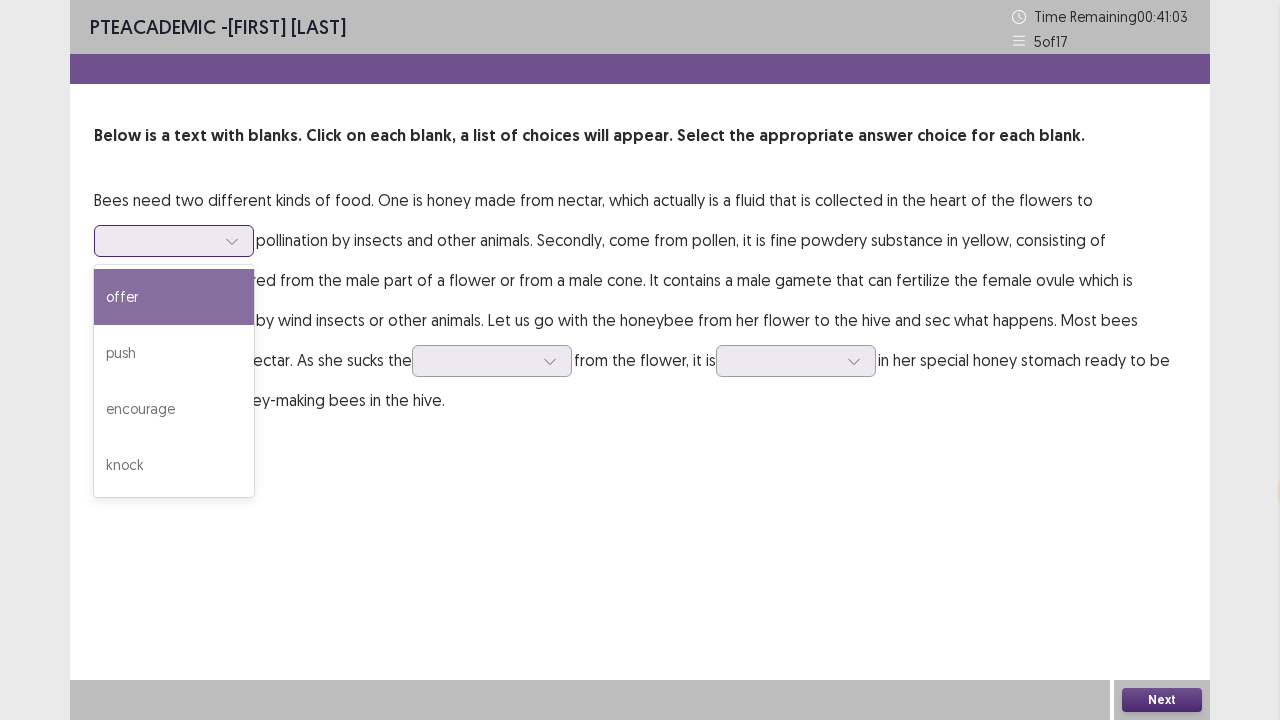click 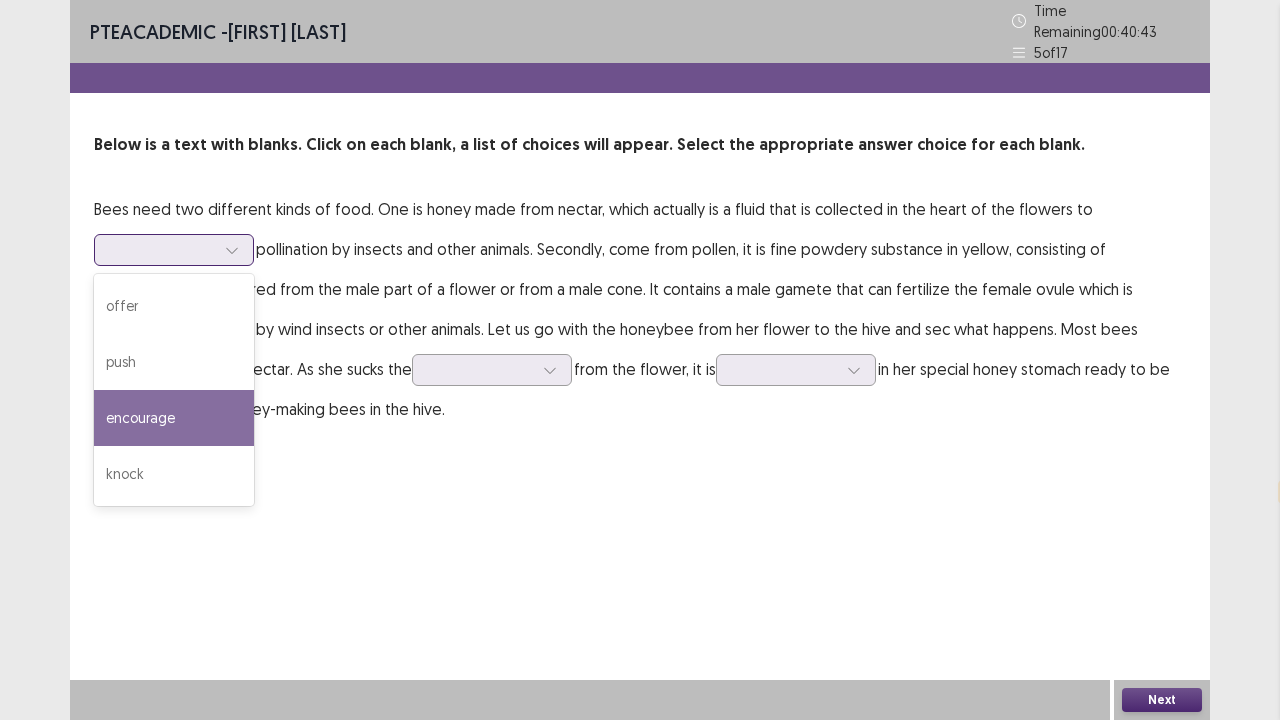 click on "encourage" at bounding box center [174, 418] 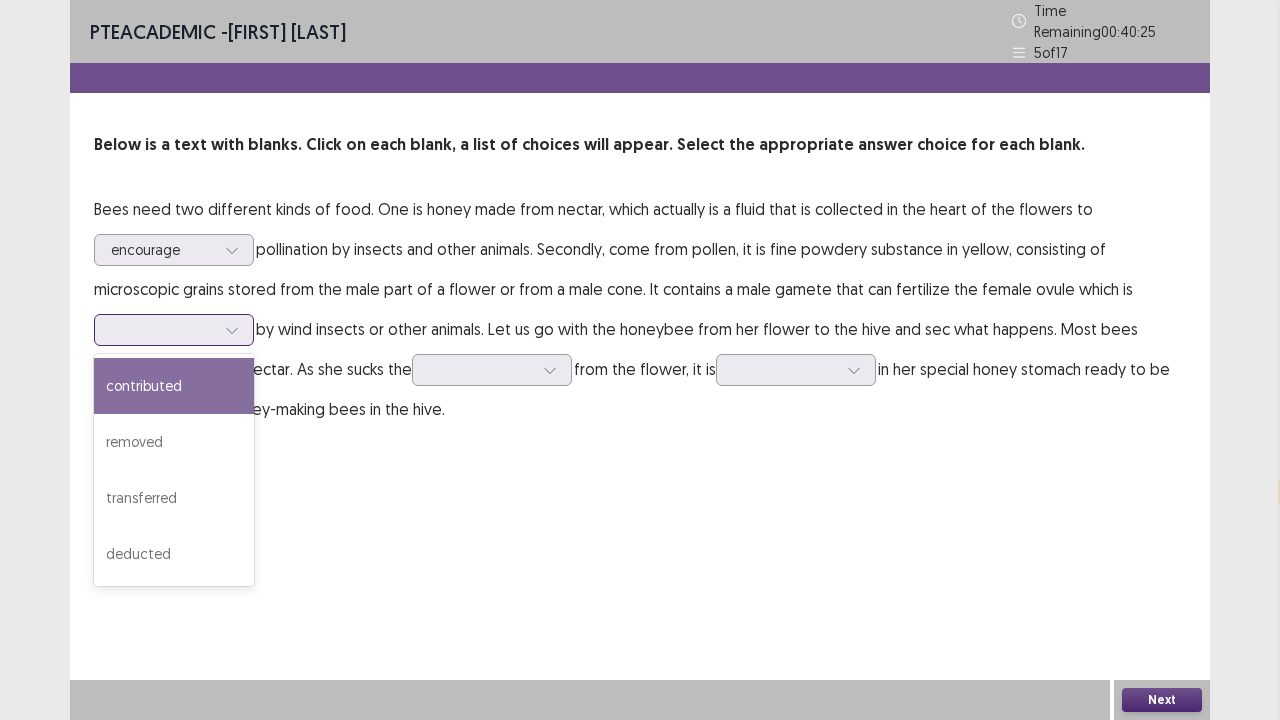 click 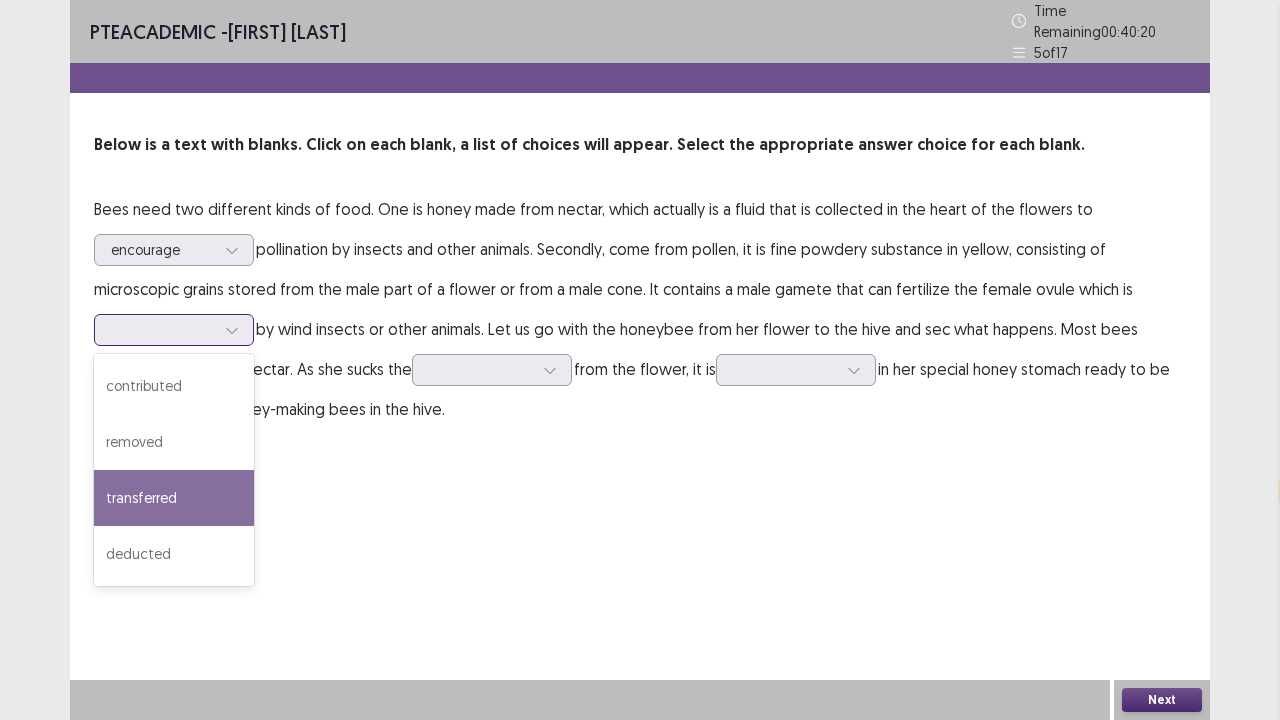 click on "transferred" at bounding box center (174, 498) 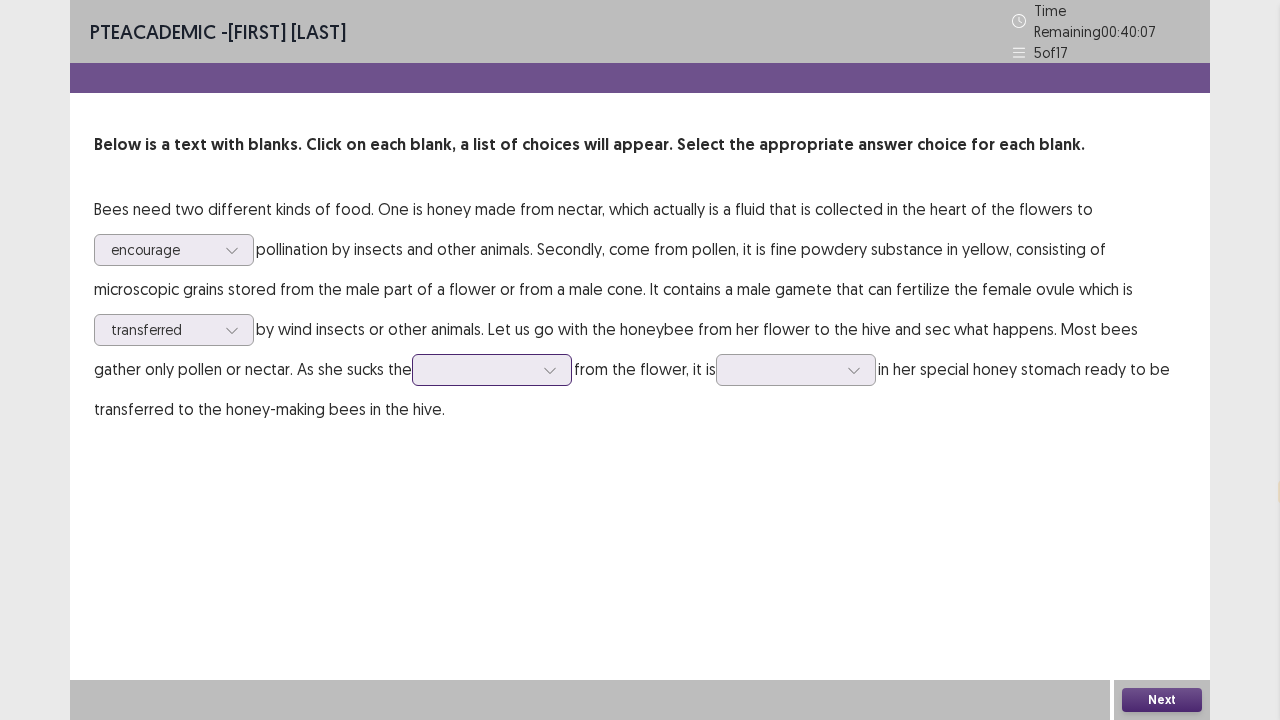 click 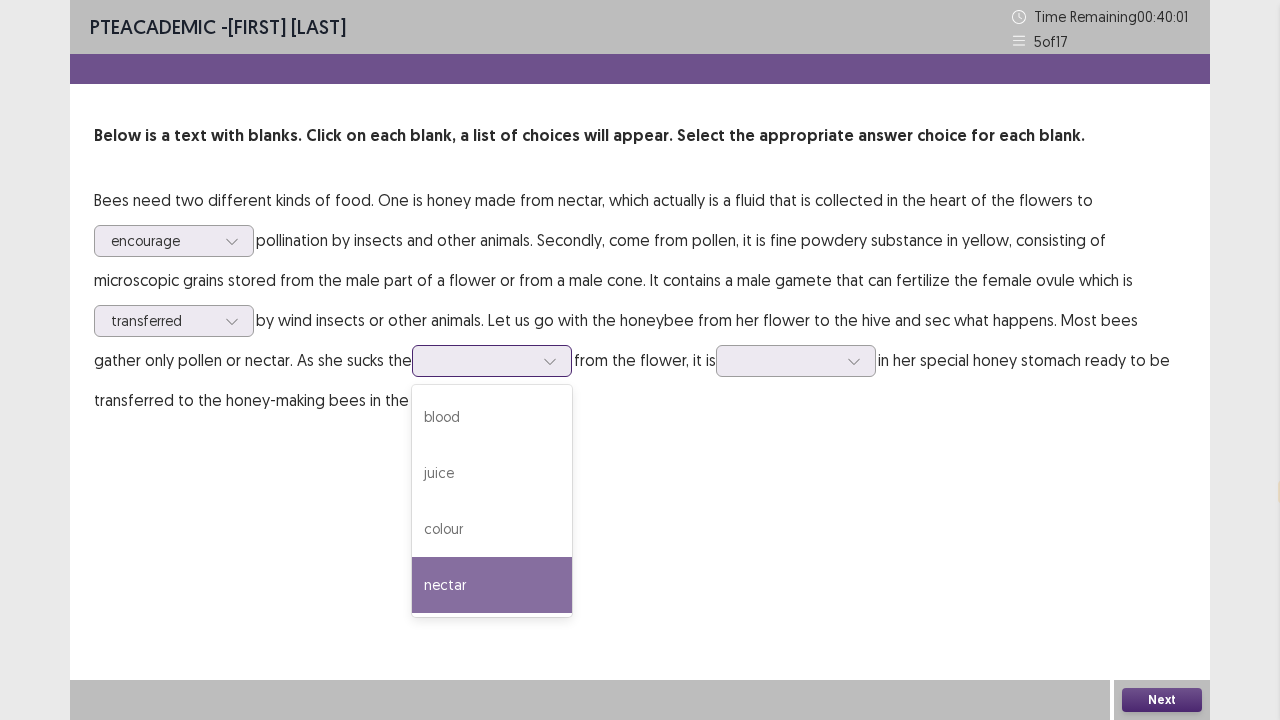 click on "nectar" at bounding box center (492, 585) 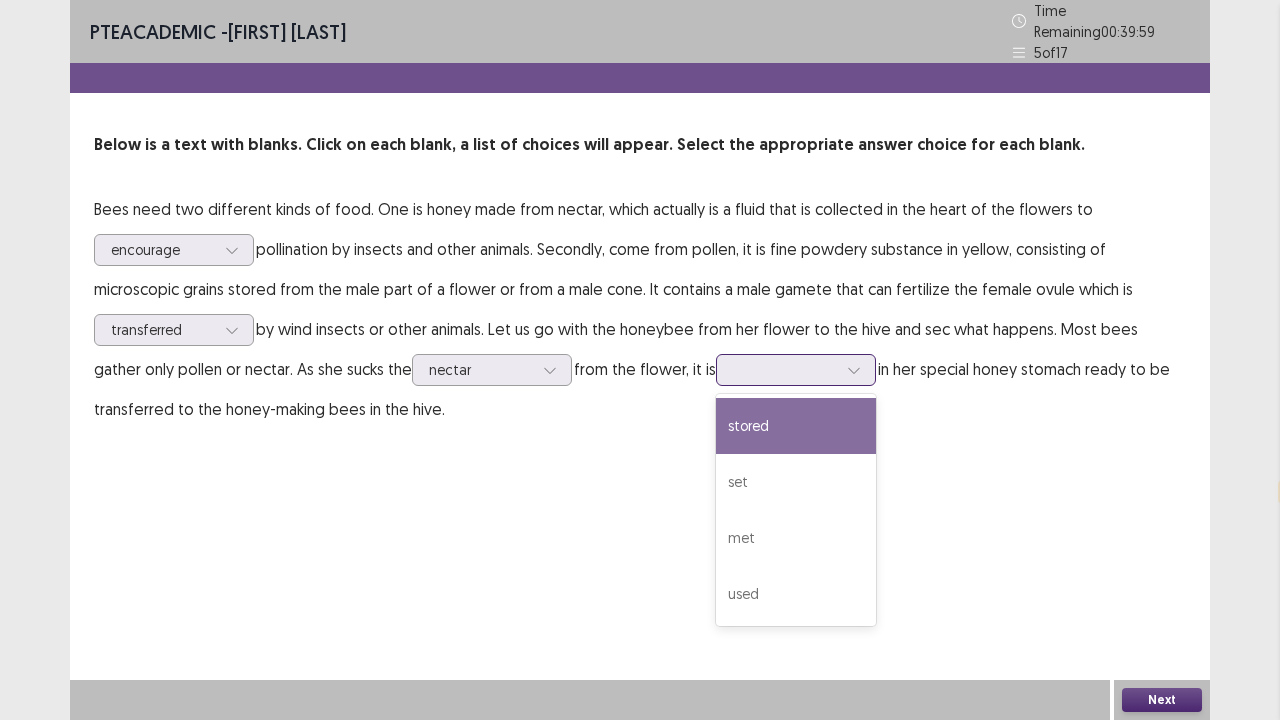click 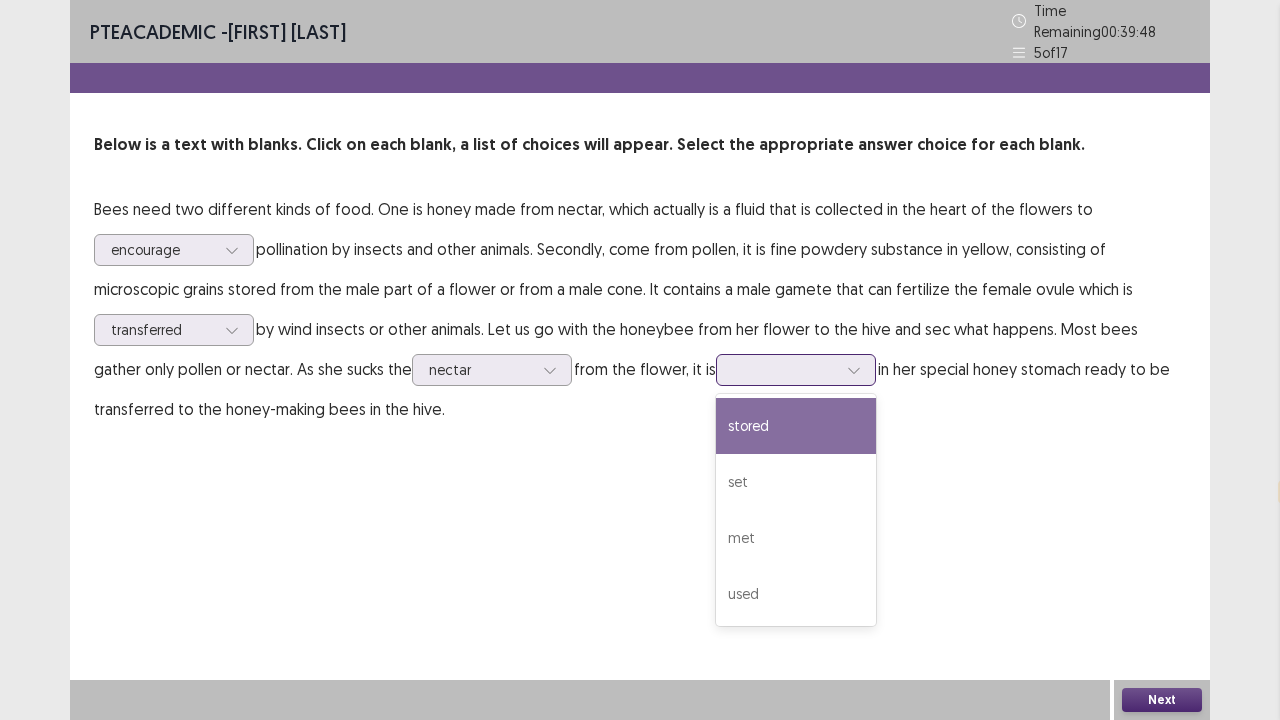click on "stored" at bounding box center [796, 426] 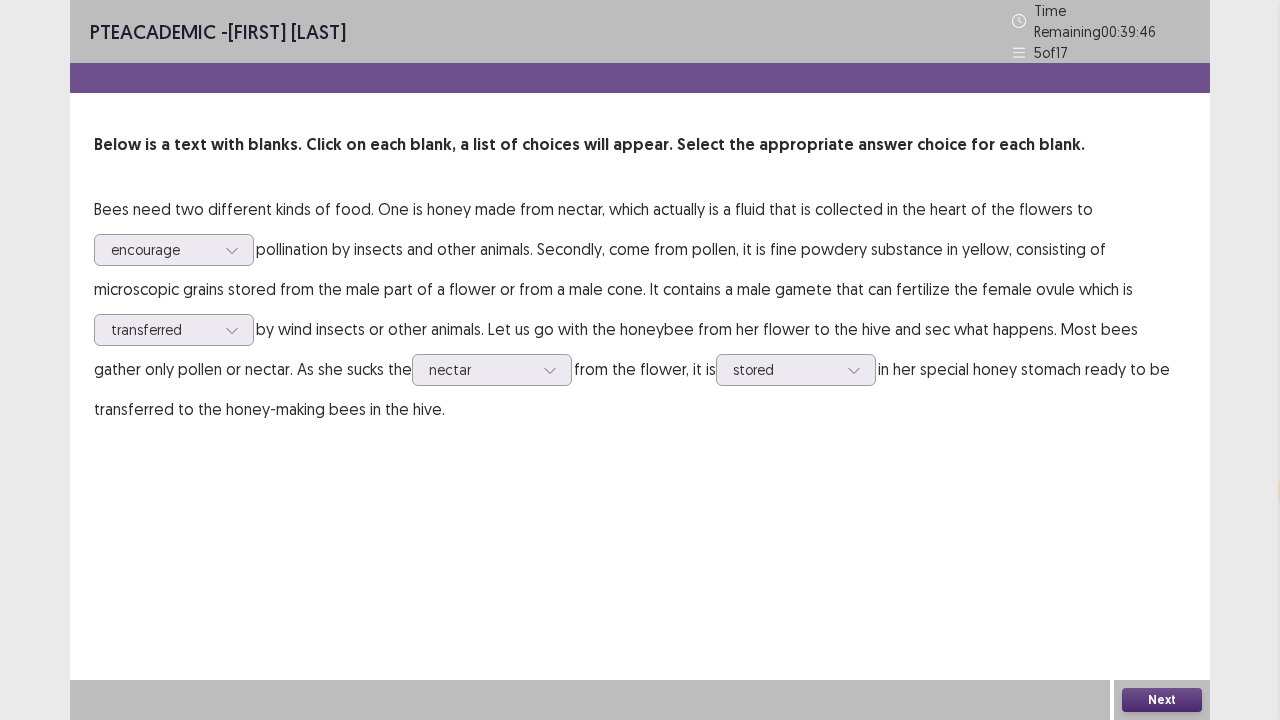 click on "Next" at bounding box center (1162, 700) 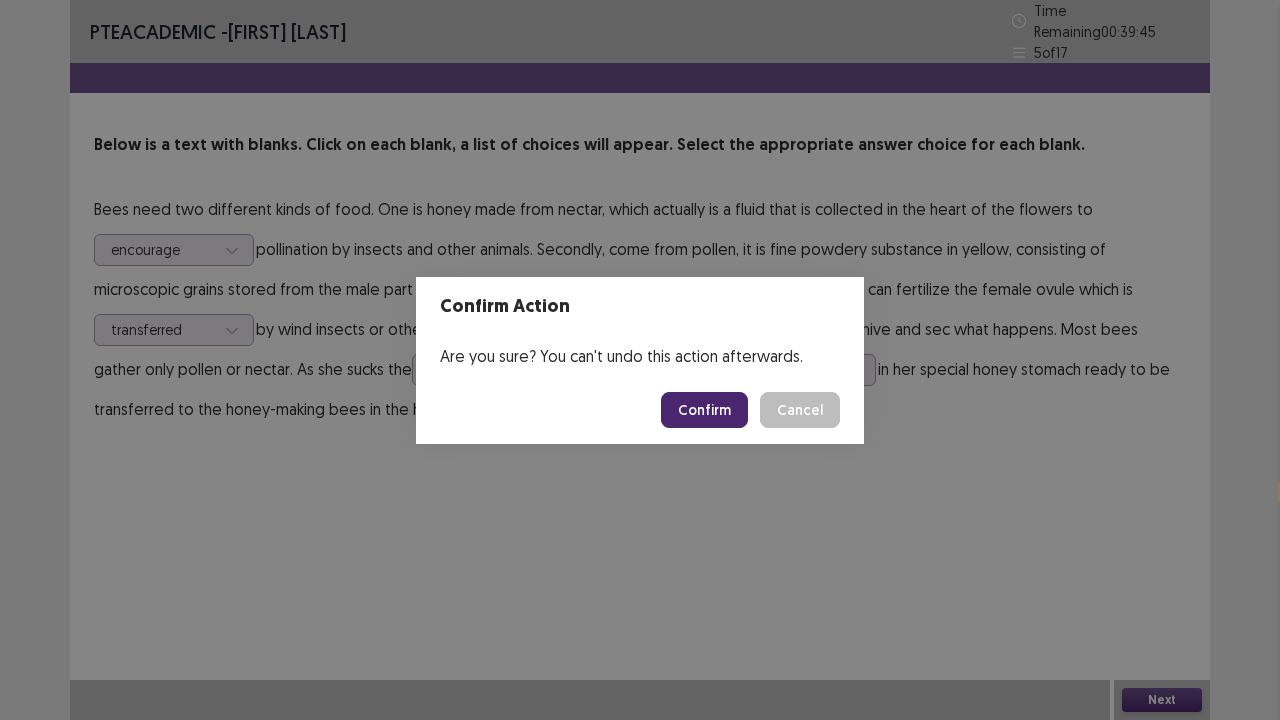 click on "Confirm" at bounding box center (704, 410) 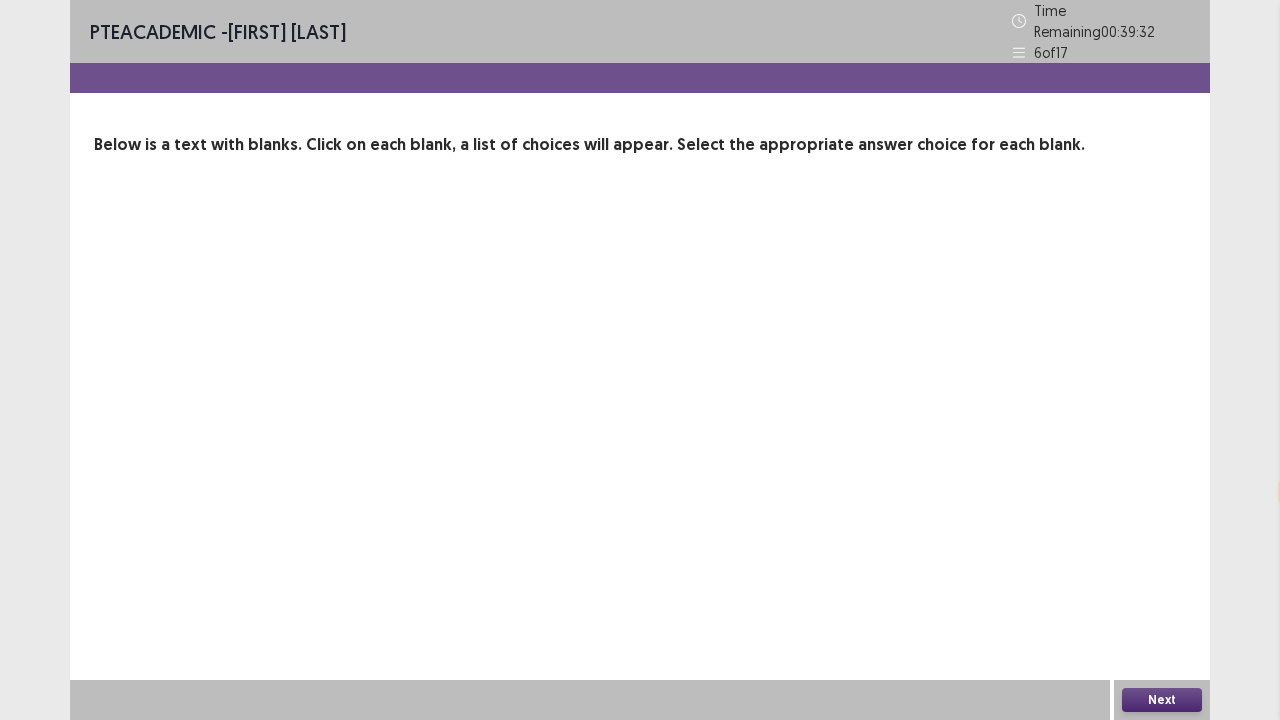 click on "Next" at bounding box center [1162, 700] 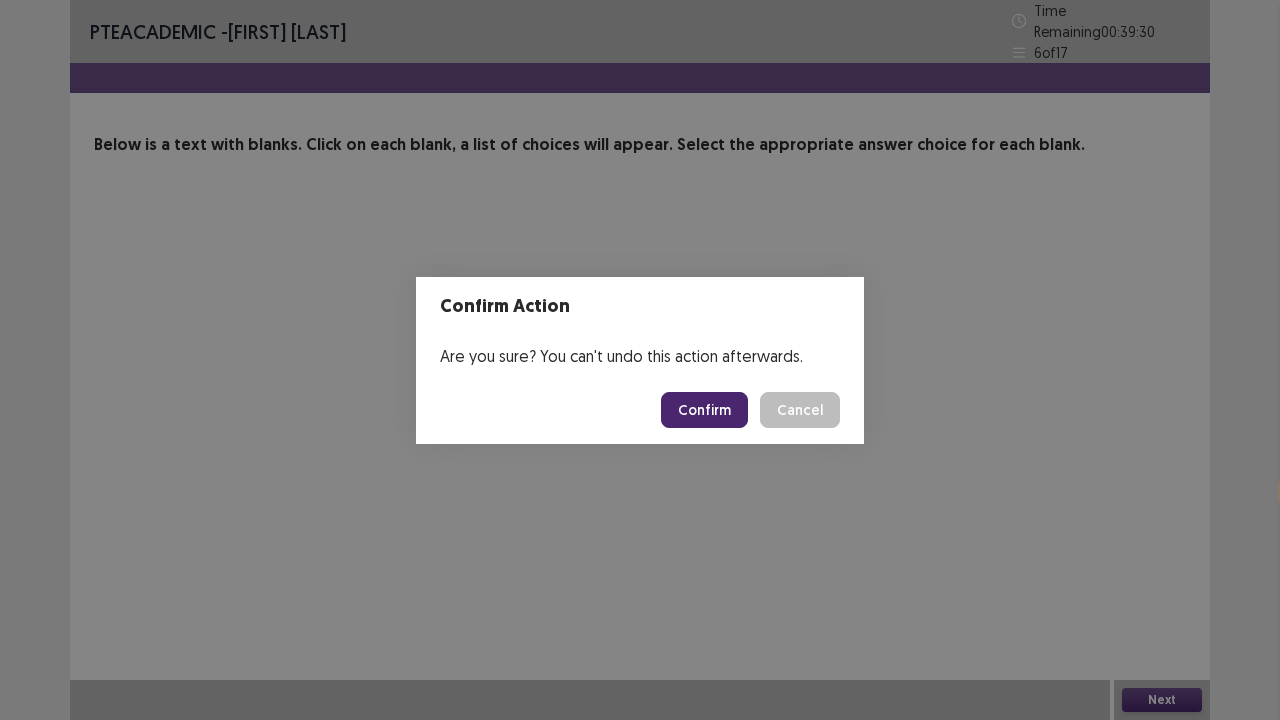 click on "Confirm" at bounding box center [704, 410] 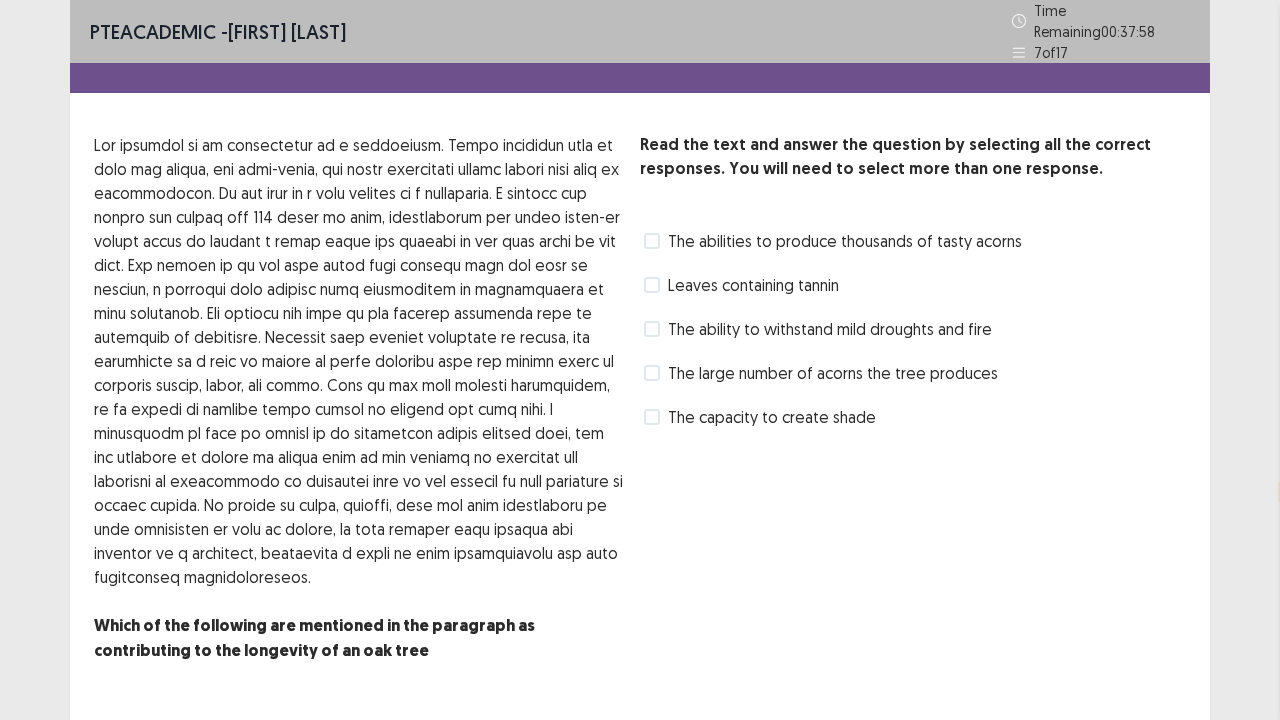 click on "Leaves containing tannin" at bounding box center (741, 285) 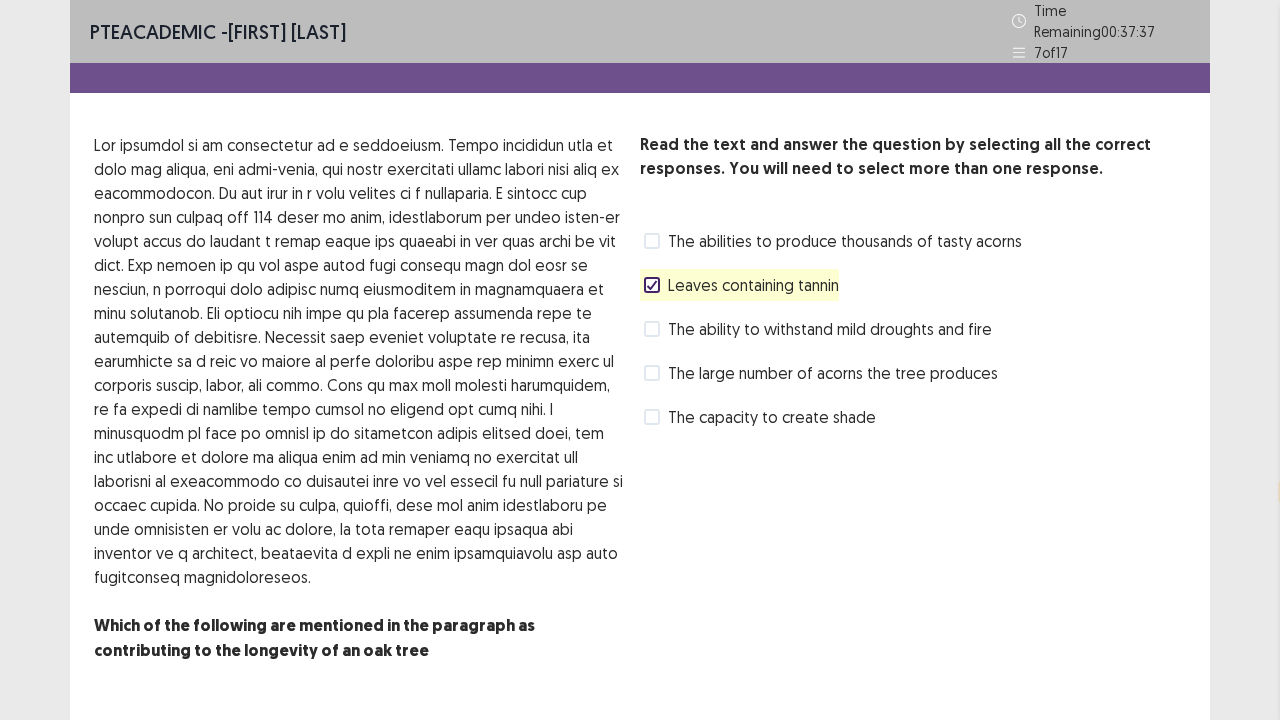 click at bounding box center [652, 241] 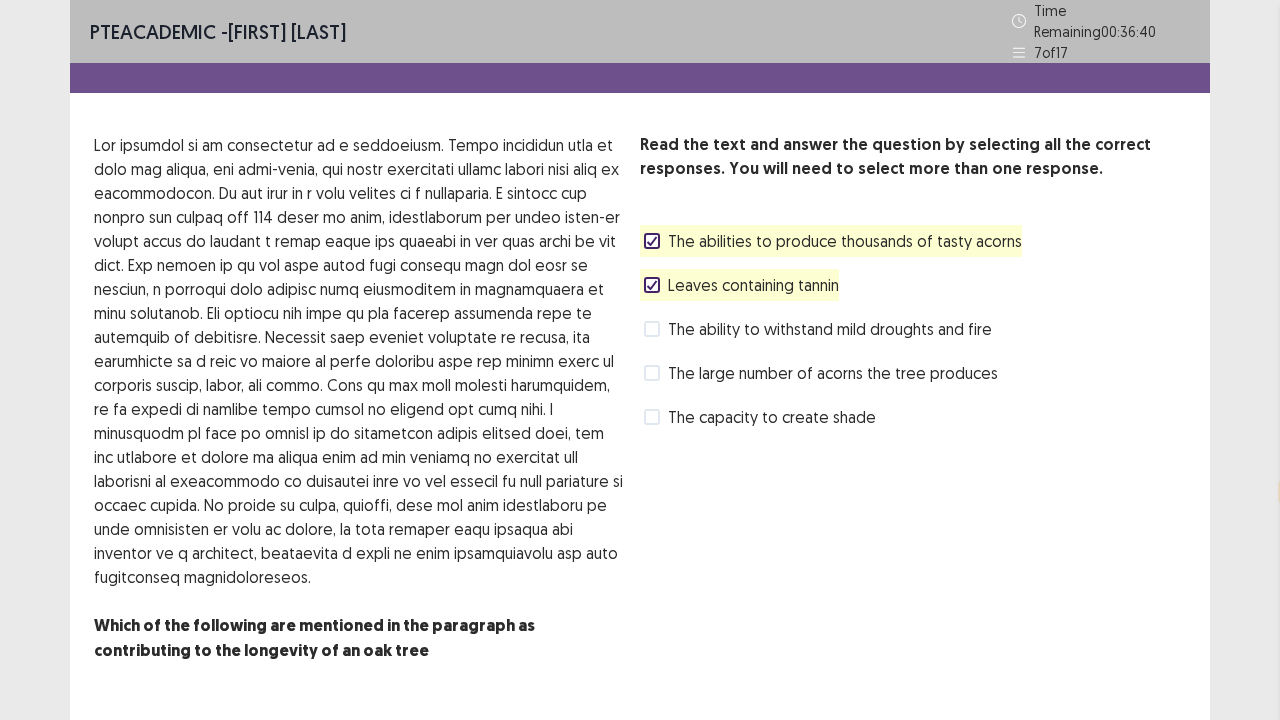 click at bounding box center [652, 329] 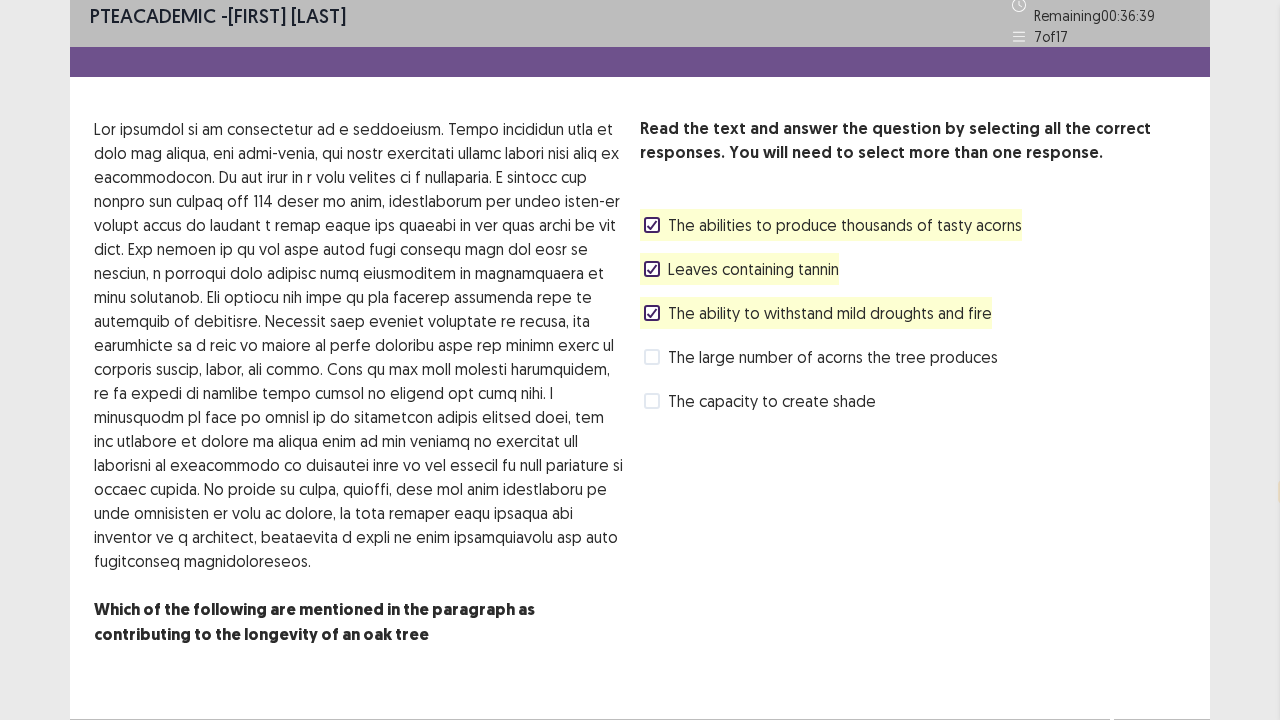 scroll, scrollTop: 21, scrollLeft: 0, axis: vertical 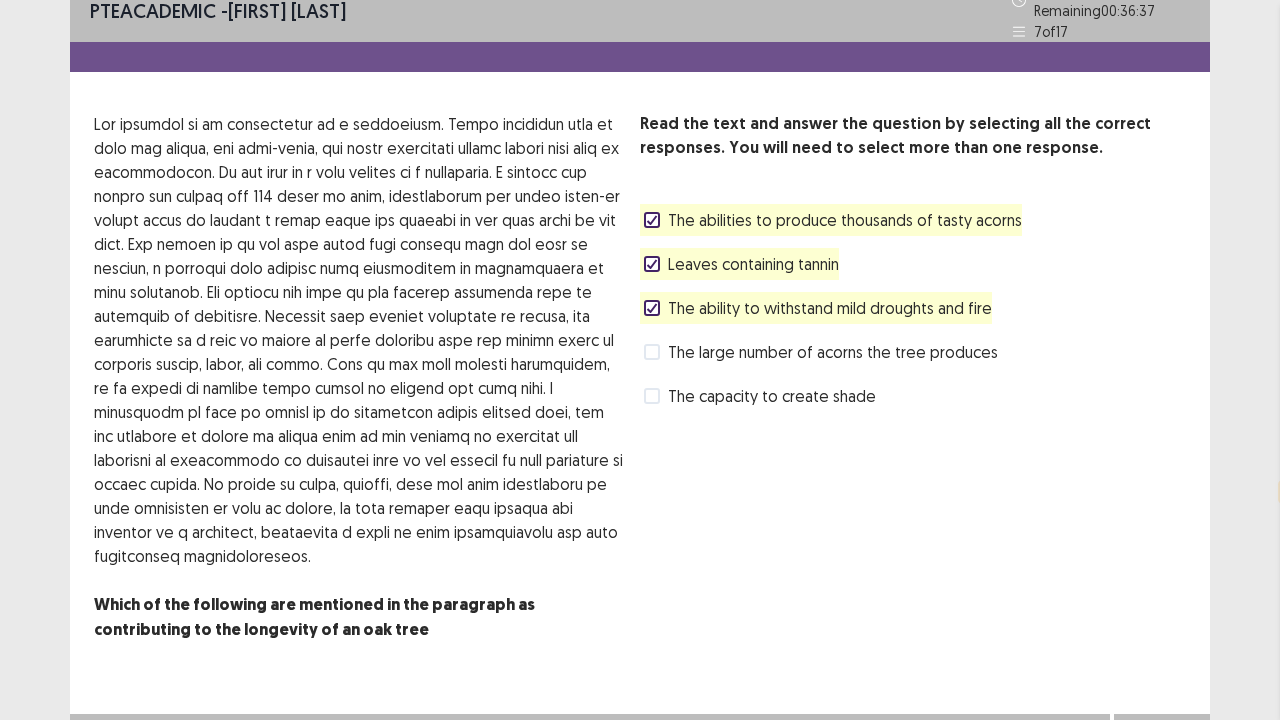 click on "Next" at bounding box center (1162, 734) 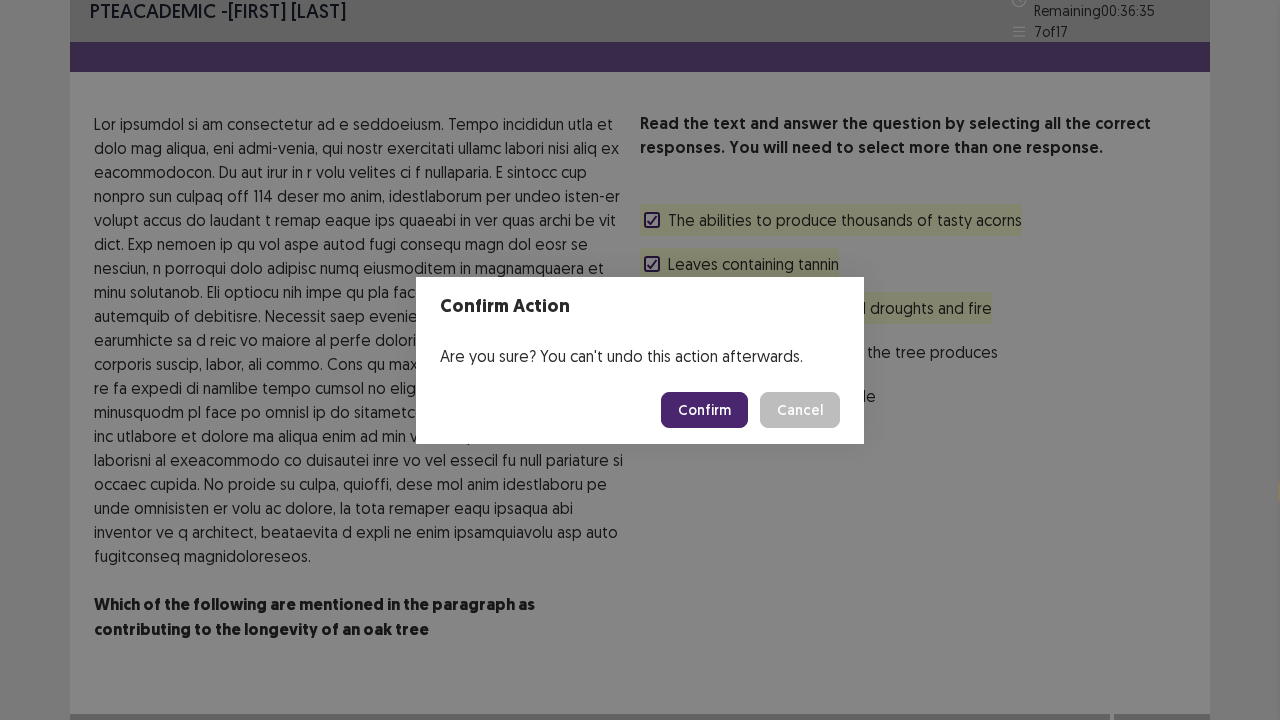 click on "Confirm" at bounding box center [704, 410] 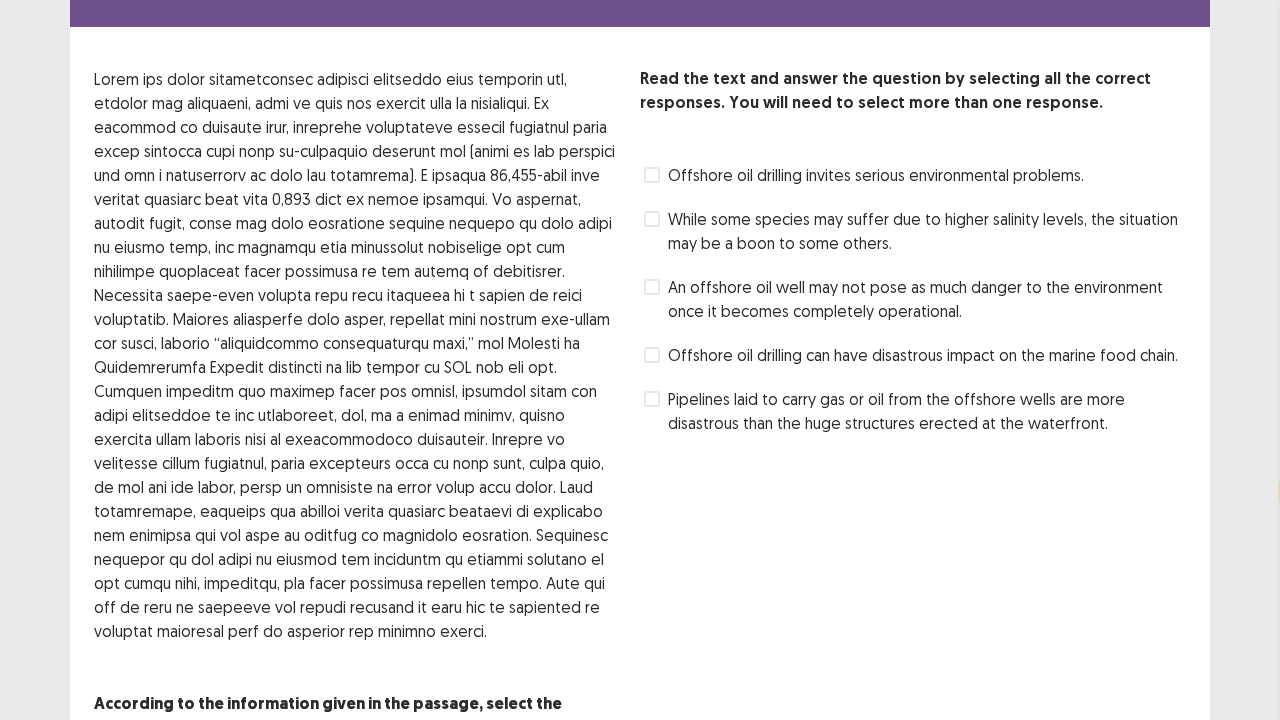 scroll, scrollTop: 100, scrollLeft: 0, axis: vertical 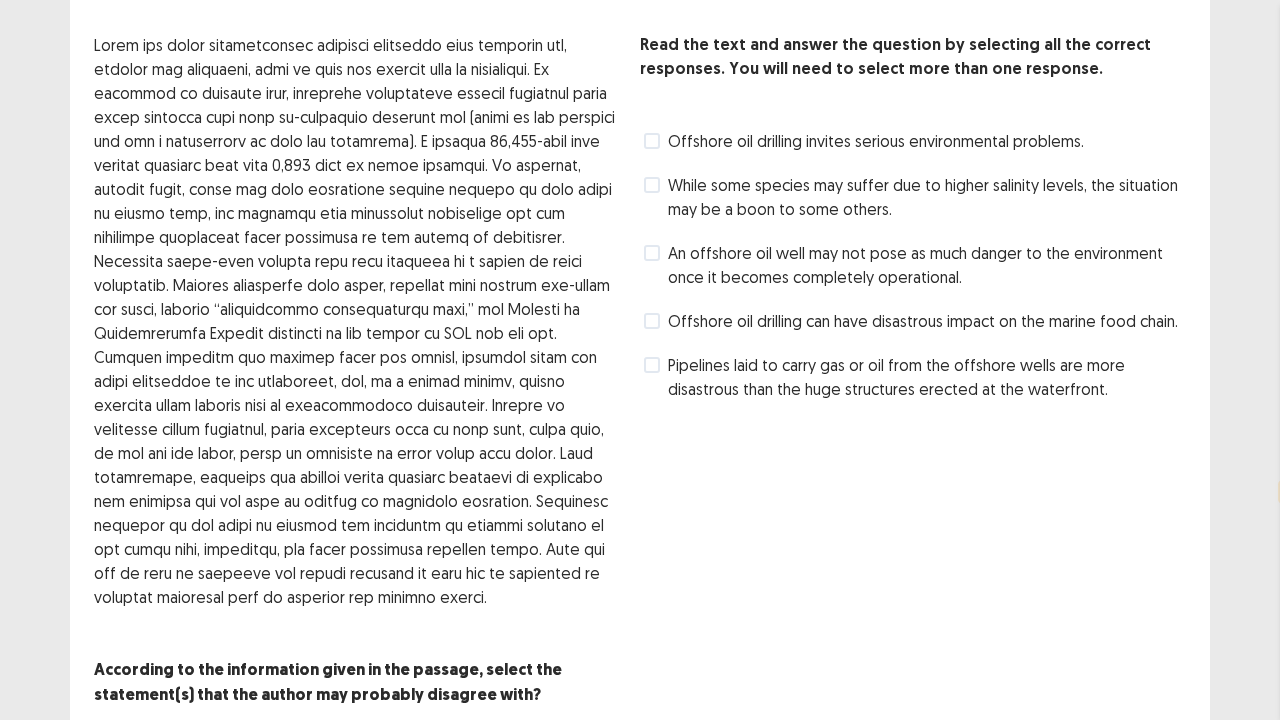 click at bounding box center [652, 253] 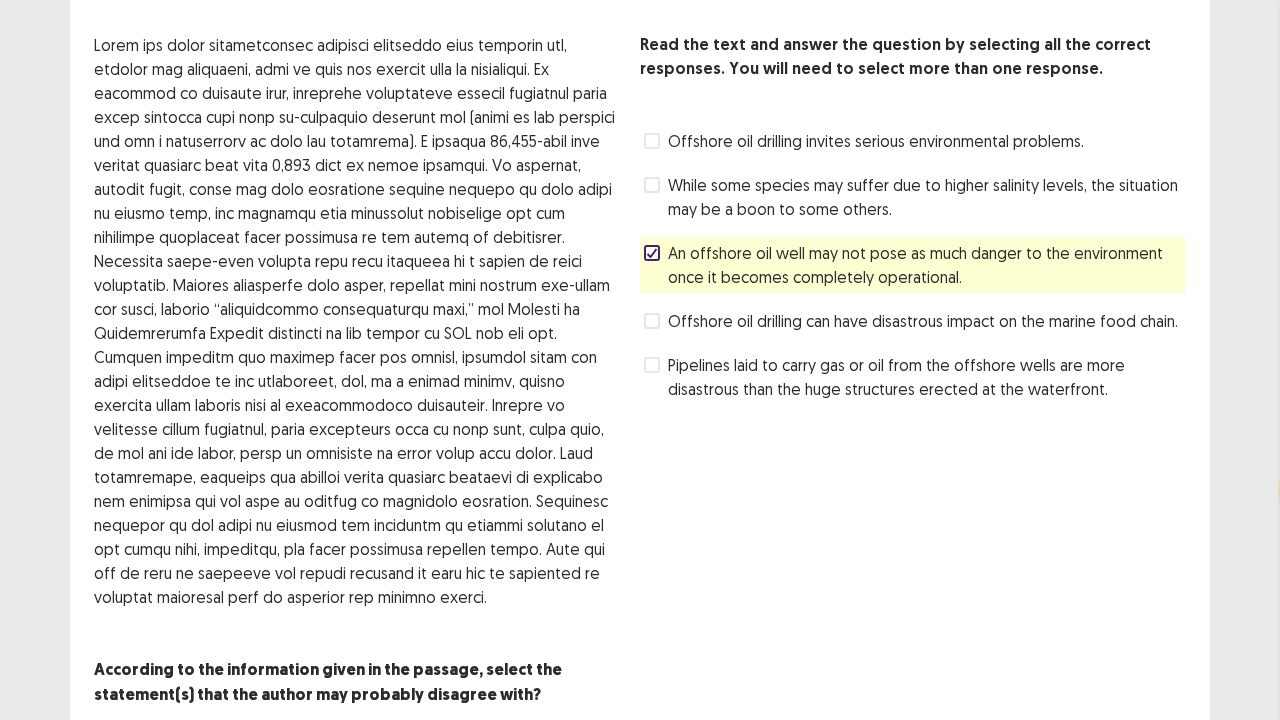 click at bounding box center (652, 365) 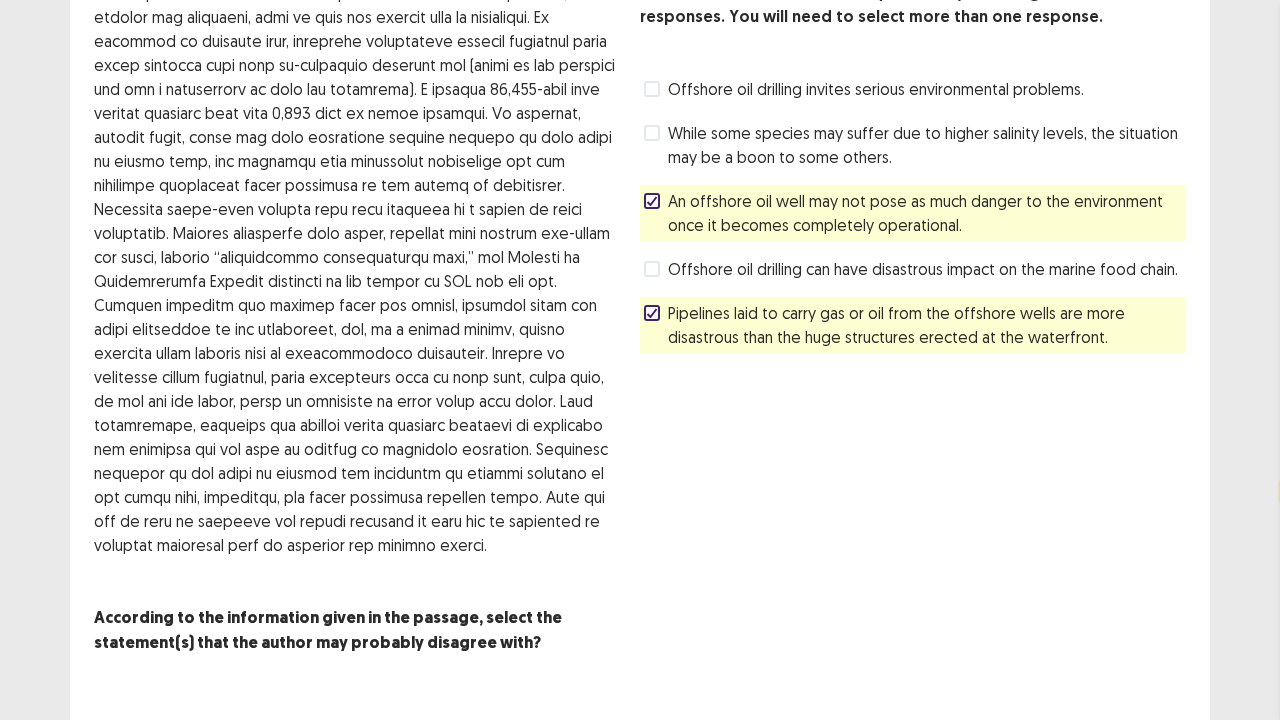 scroll, scrollTop: 165, scrollLeft: 0, axis: vertical 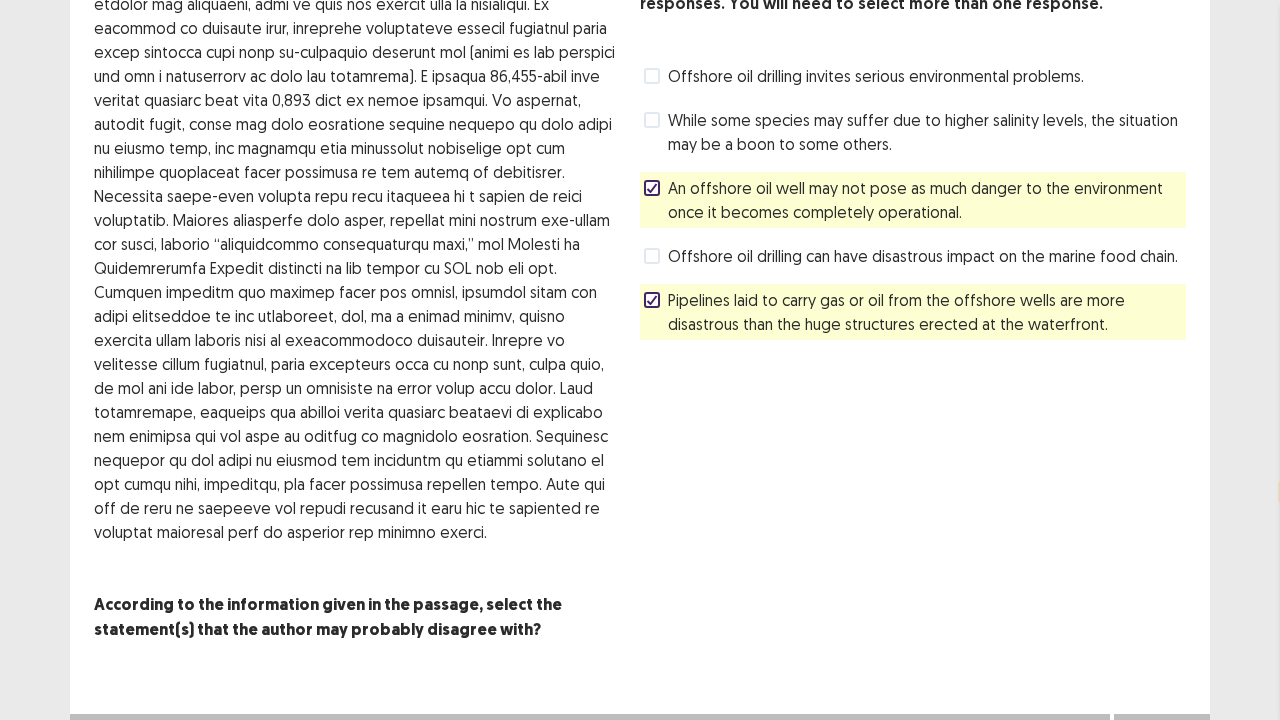 drag, startPoint x: 1169, startPoint y: 702, endPoint x: 1279, endPoint y: 0, distance: 710.566 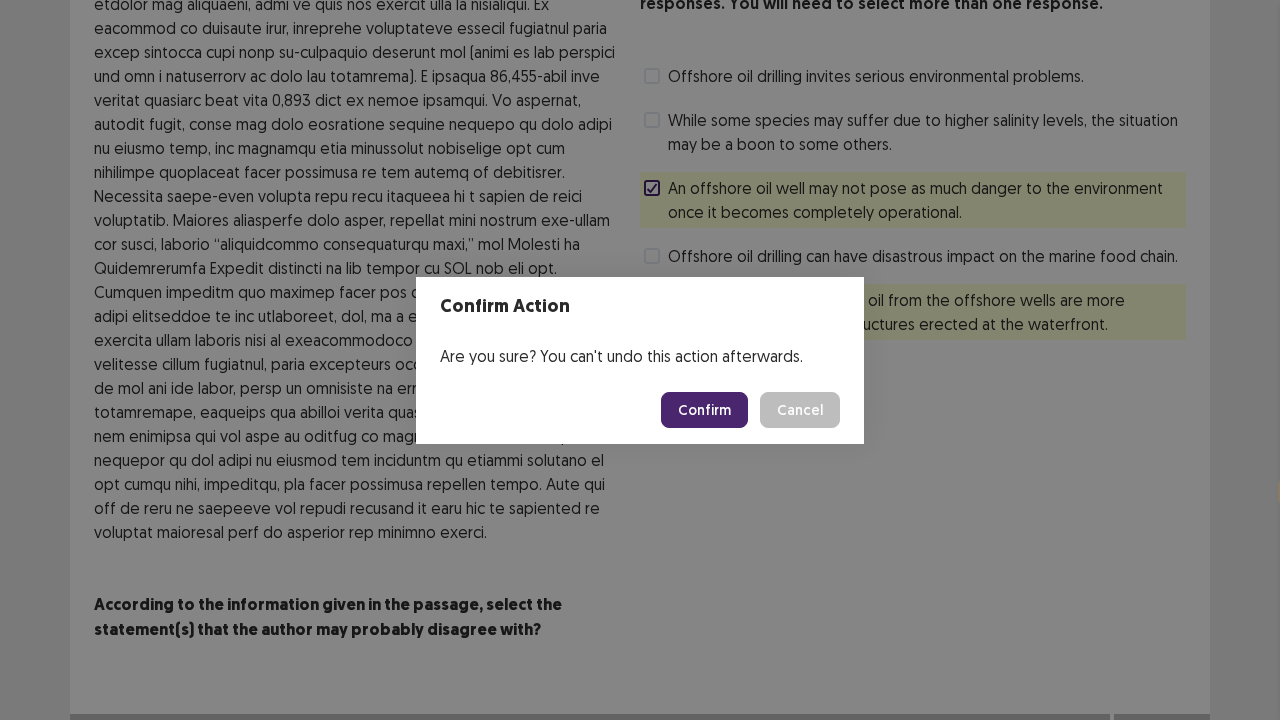 click on "Confirm" at bounding box center [704, 410] 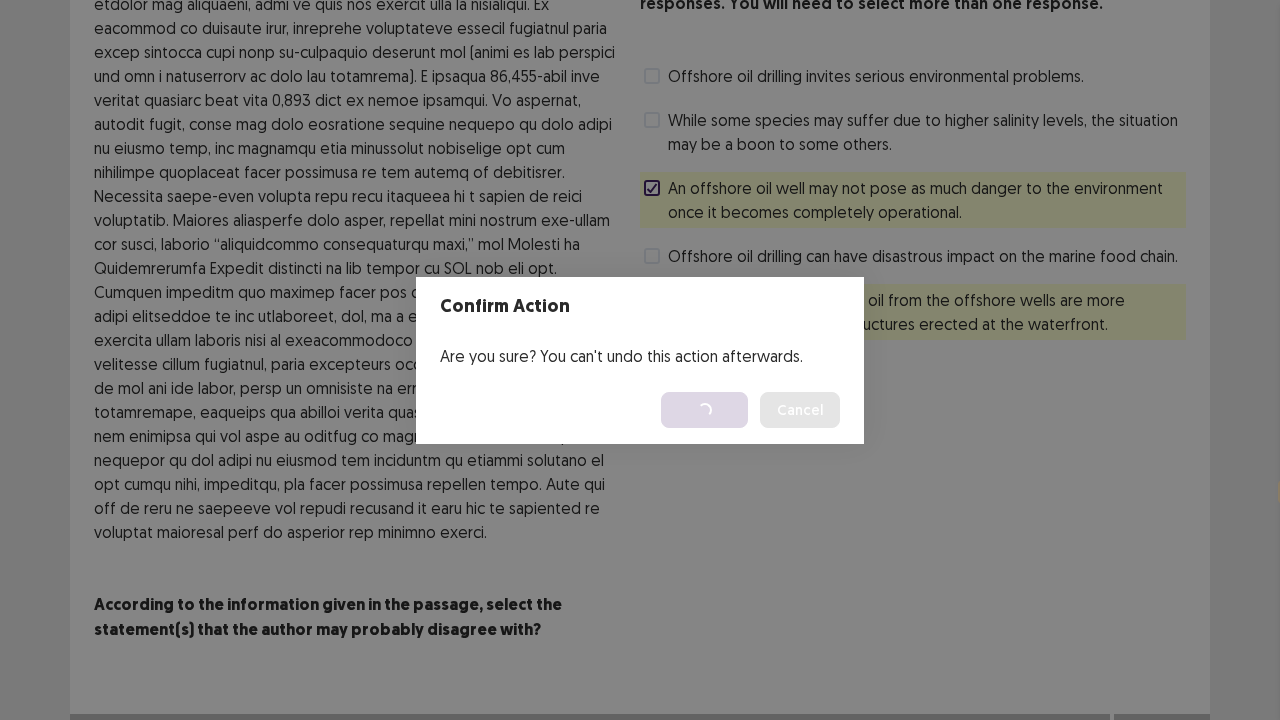 scroll, scrollTop: 0, scrollLeft: 0, axis: both 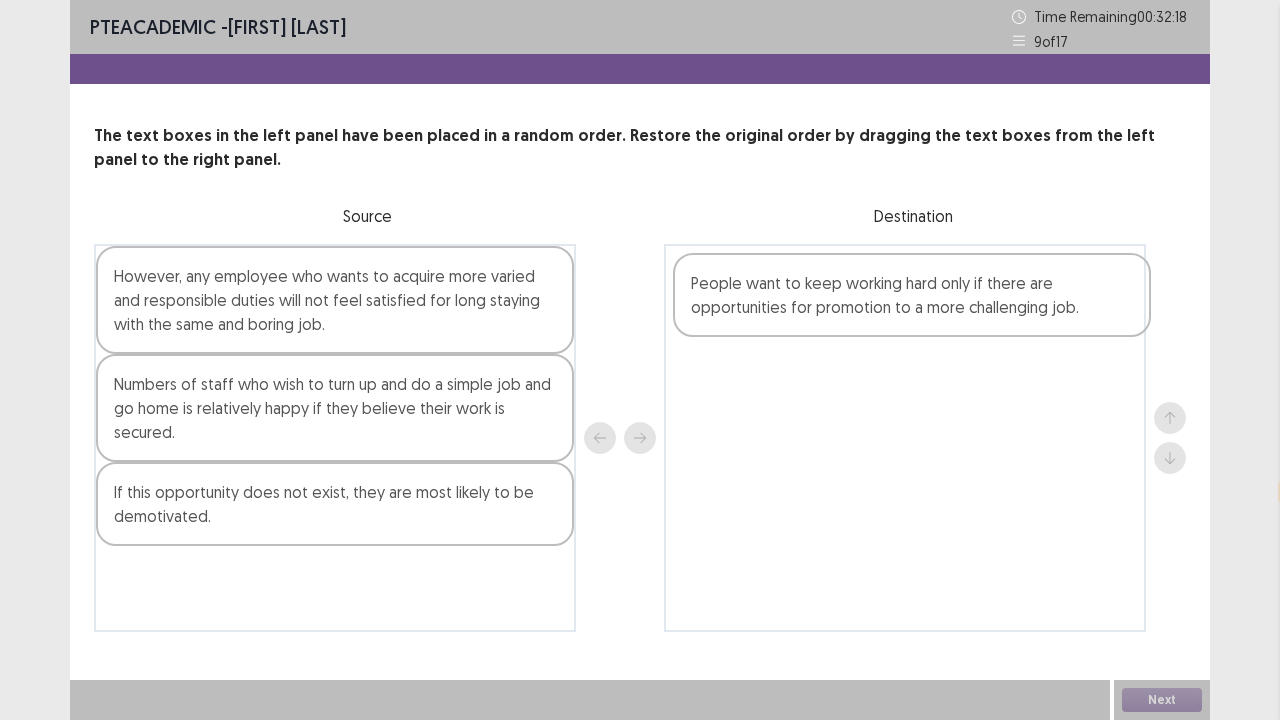 drag, startPoint x: 434, startPoint y: 611, endPoint x: 1029, endPoint y: 314, distance: 665.0068 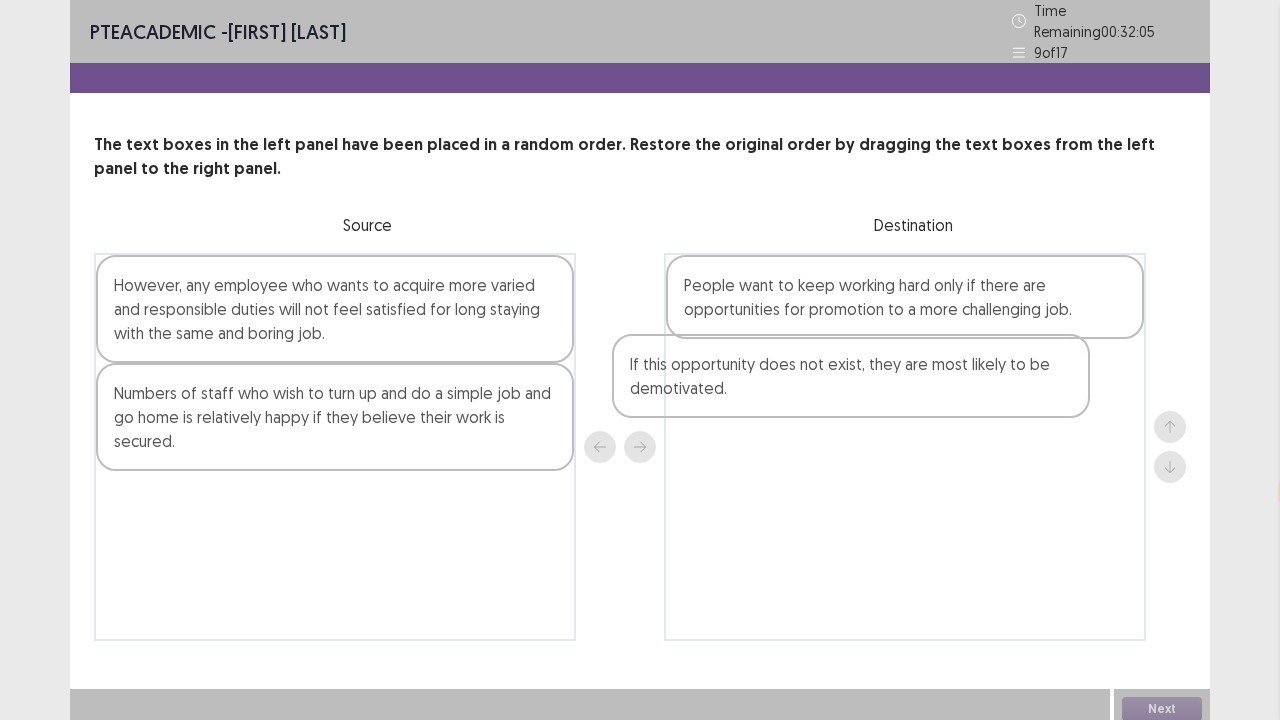 drag, startPoint x: 440, startPoint y: 500, endPoint x: 977, endPoint y: 370, distance: 552.51154 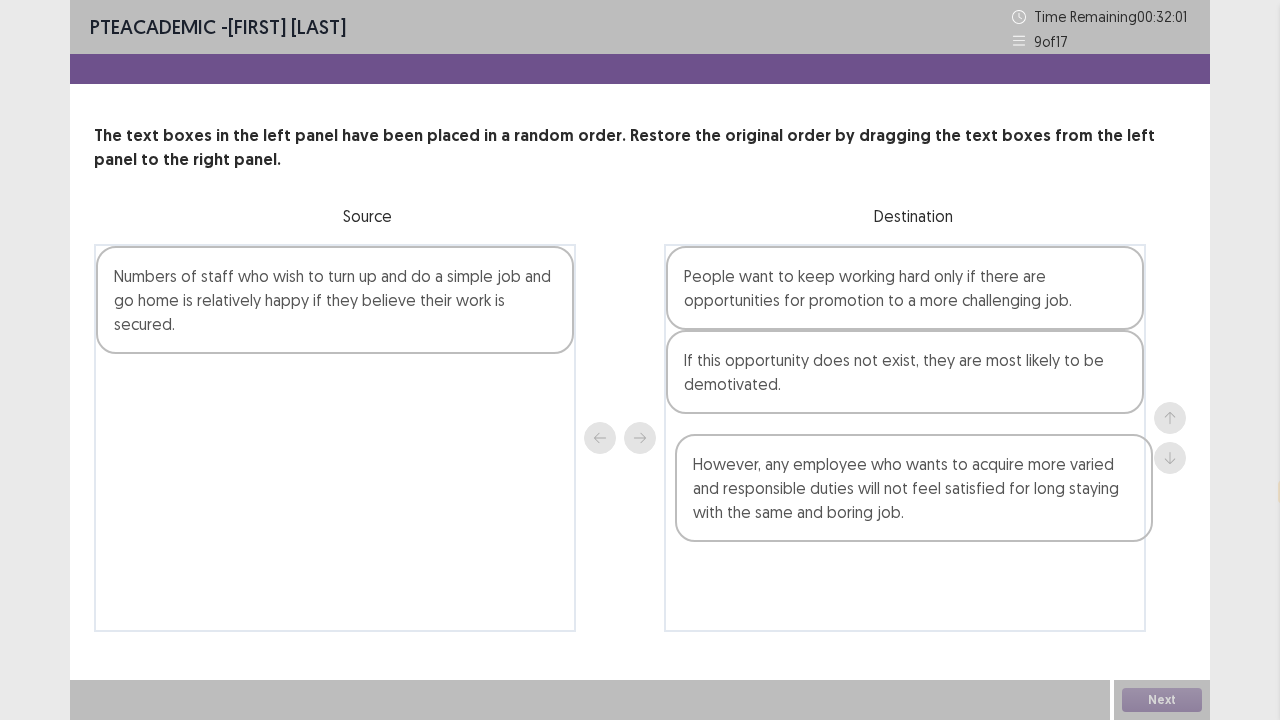 drag, startPoint x: 366, startPoint y: 332, endPoint x: 943, endPoint y: 518, distance: 606.2384 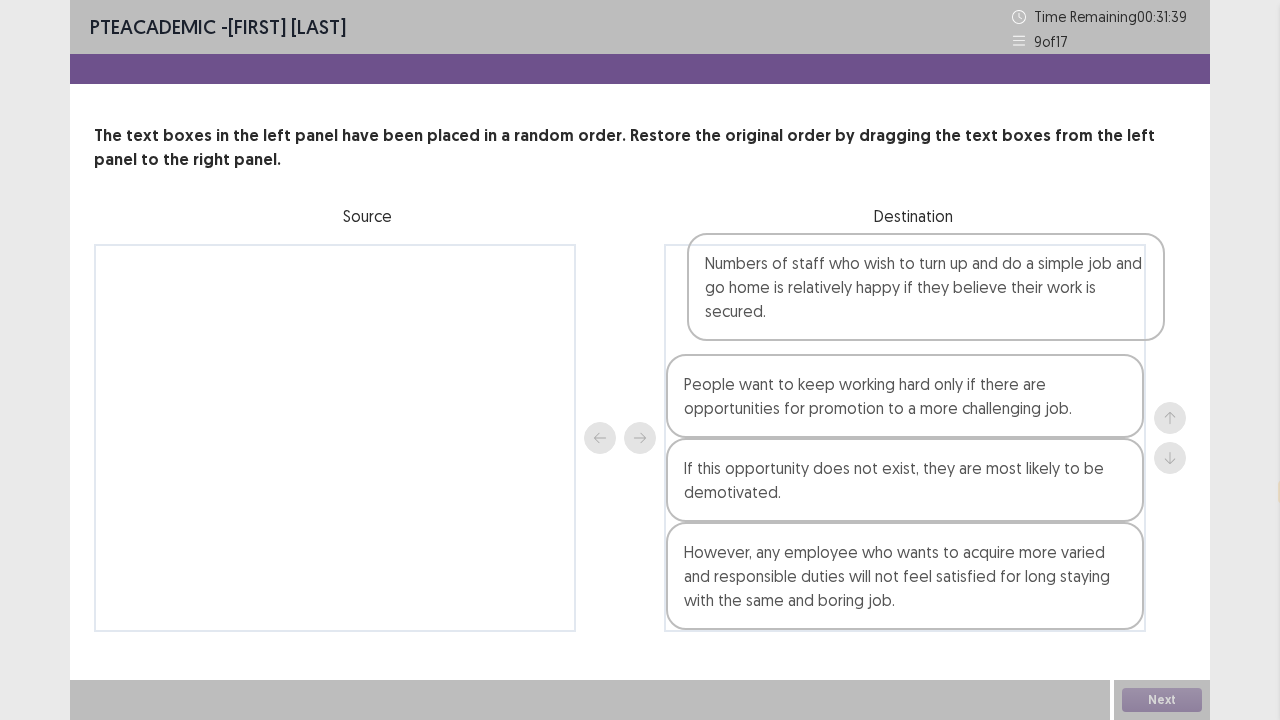 drag, startPoint x: 506, startPoint y: 310, endPoint x: 1104, endPoint y: 297, distance: 598.1413 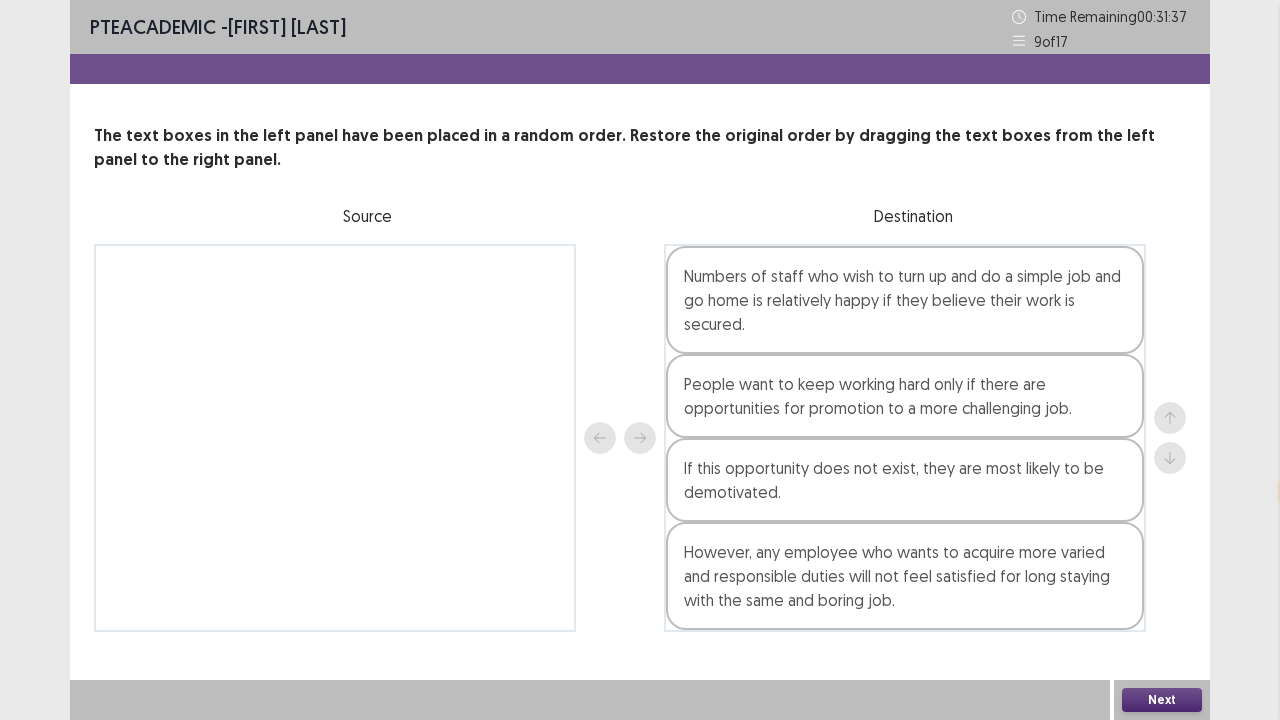 click on "Next" at bounding box center [1162, 700] 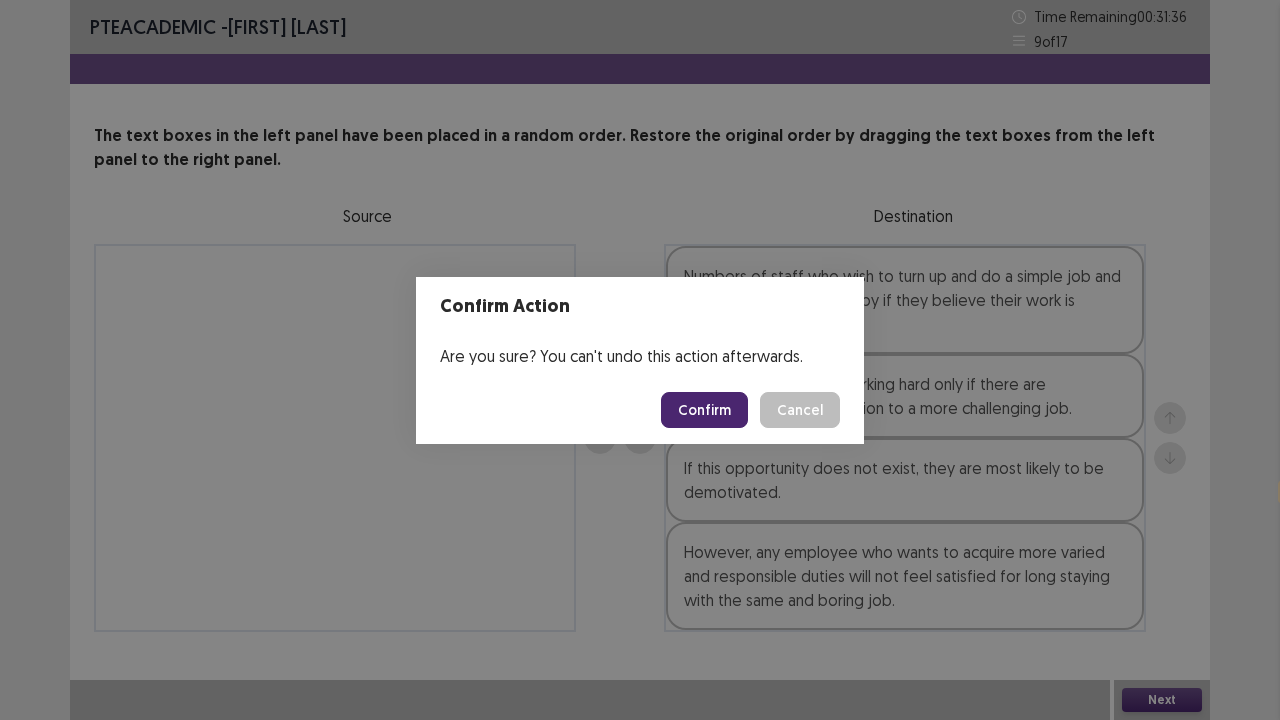 click on "Confirm" at bounding box center [704, 410] 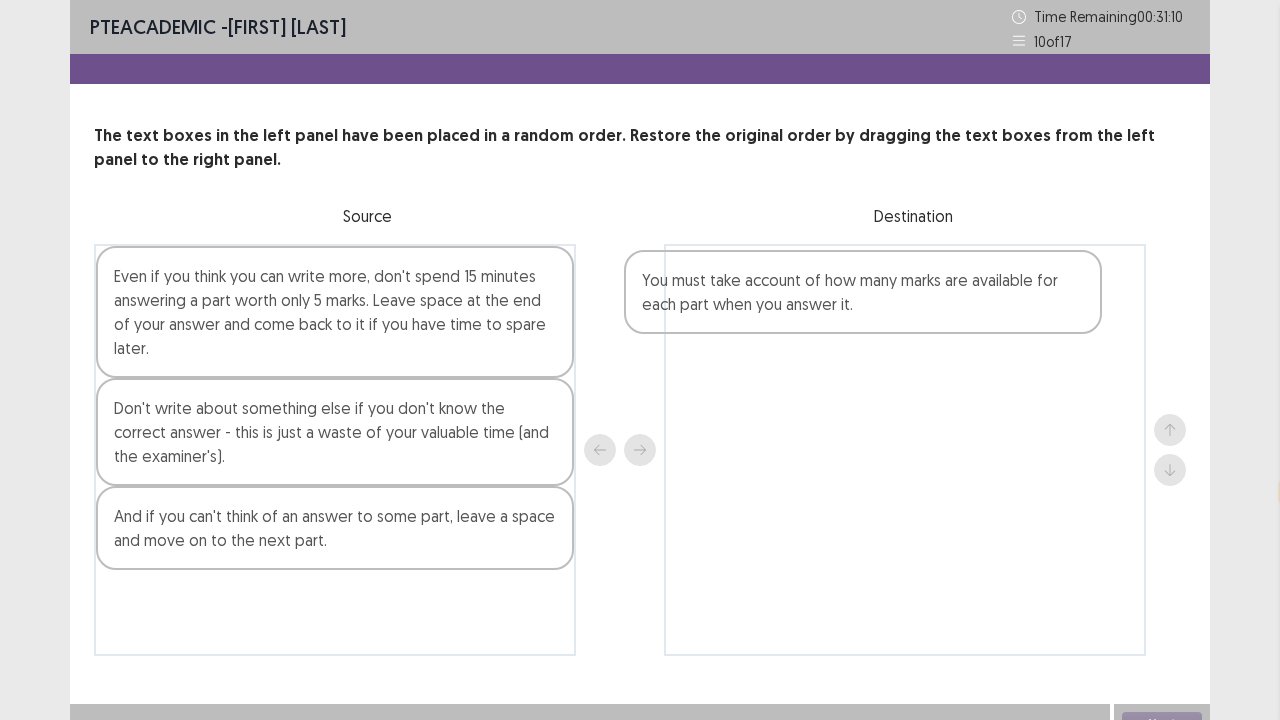 drag, startPoint x: 433, startPoint y: 305, endPoint x: 968, endPoint y: 308, distance: 535.0084 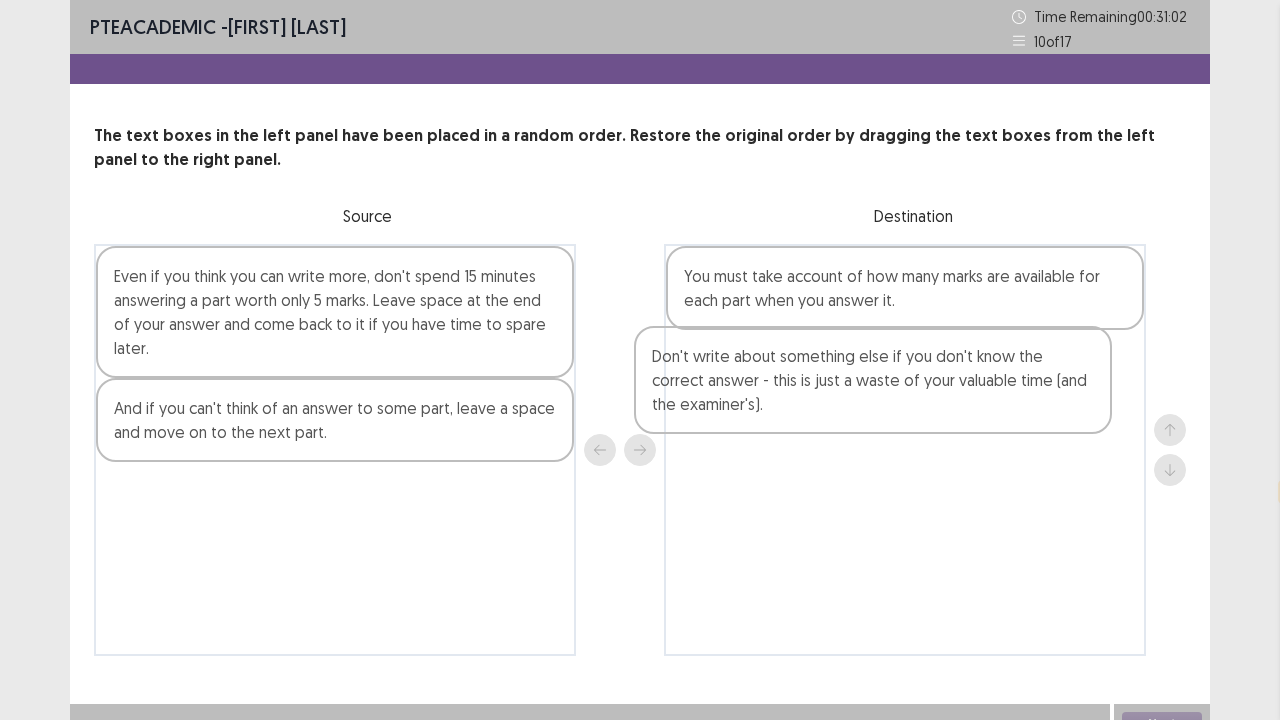 drag, startPoint x: 360, startPoint y: 460, endPoint x: 904, endPoint y: 407, distance: 546.5757 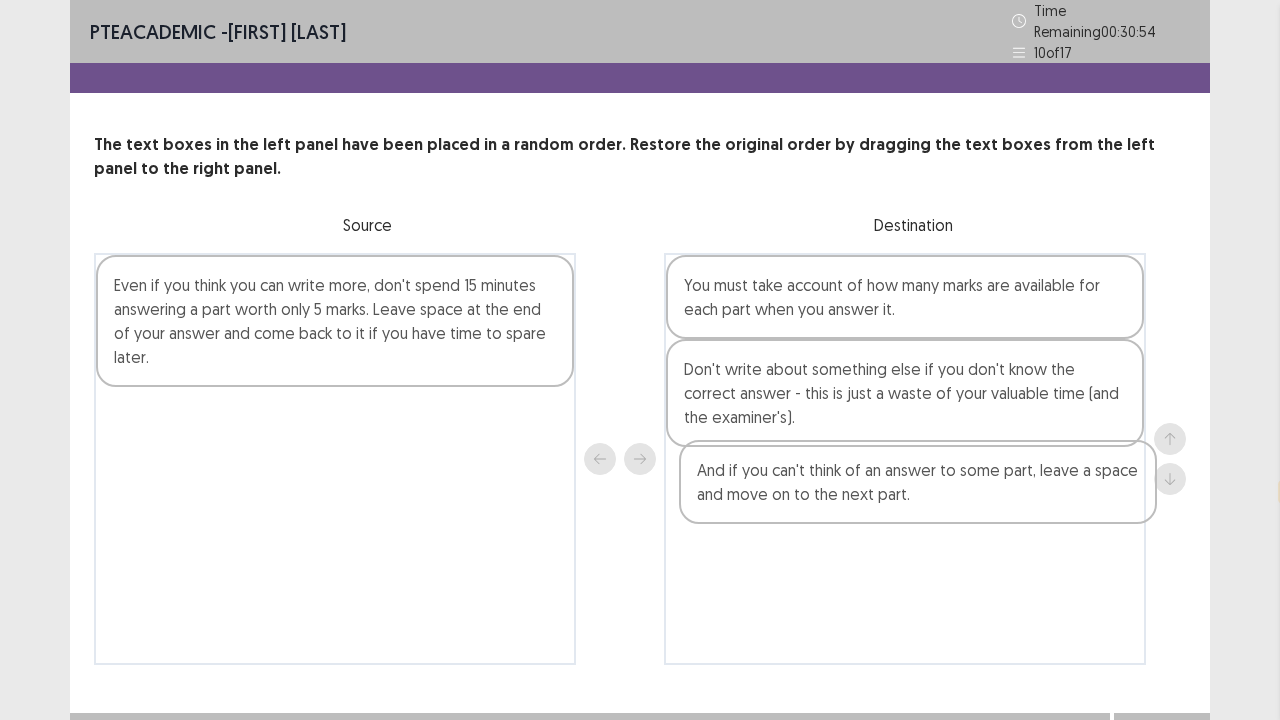 drag, startPoint x: 444, startPoint y: 446, endPoint x: 1033, endPoint y: 506, distance: 592.04816 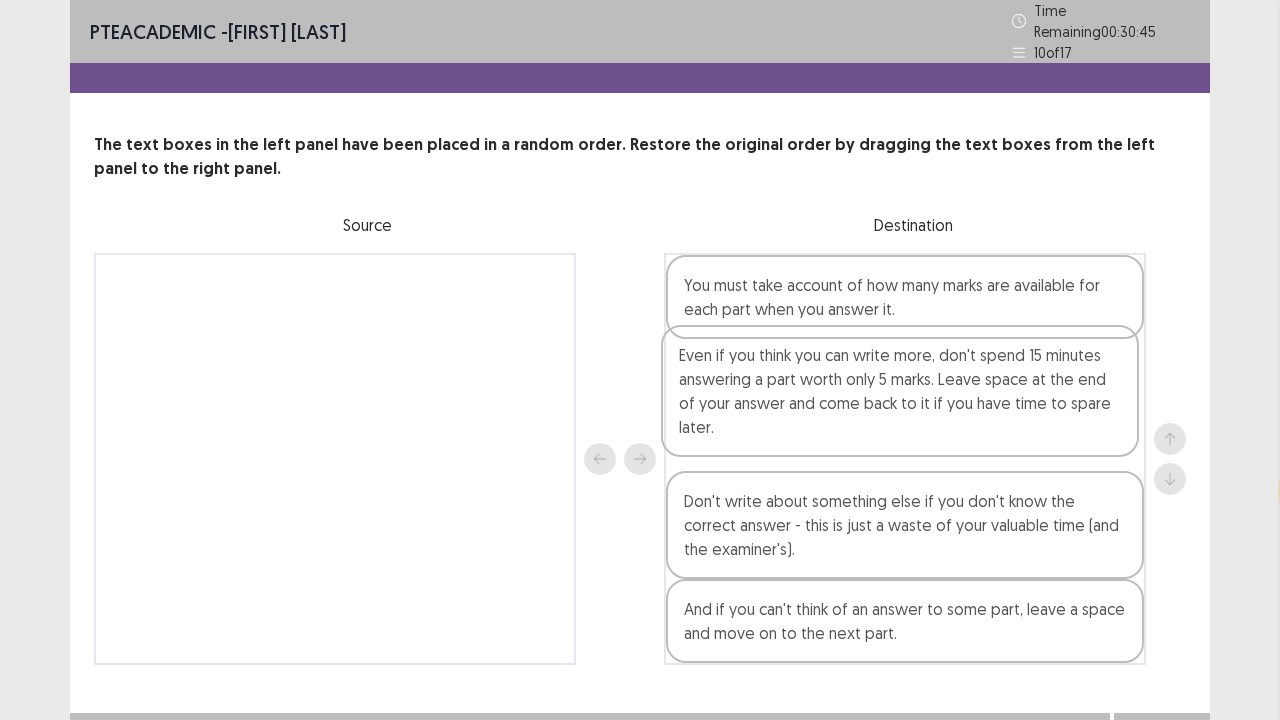 drag, startPoint x: 445, startPoint y: 362, endPoint x: 1016, endPoint y: 442, distance: 576.57697 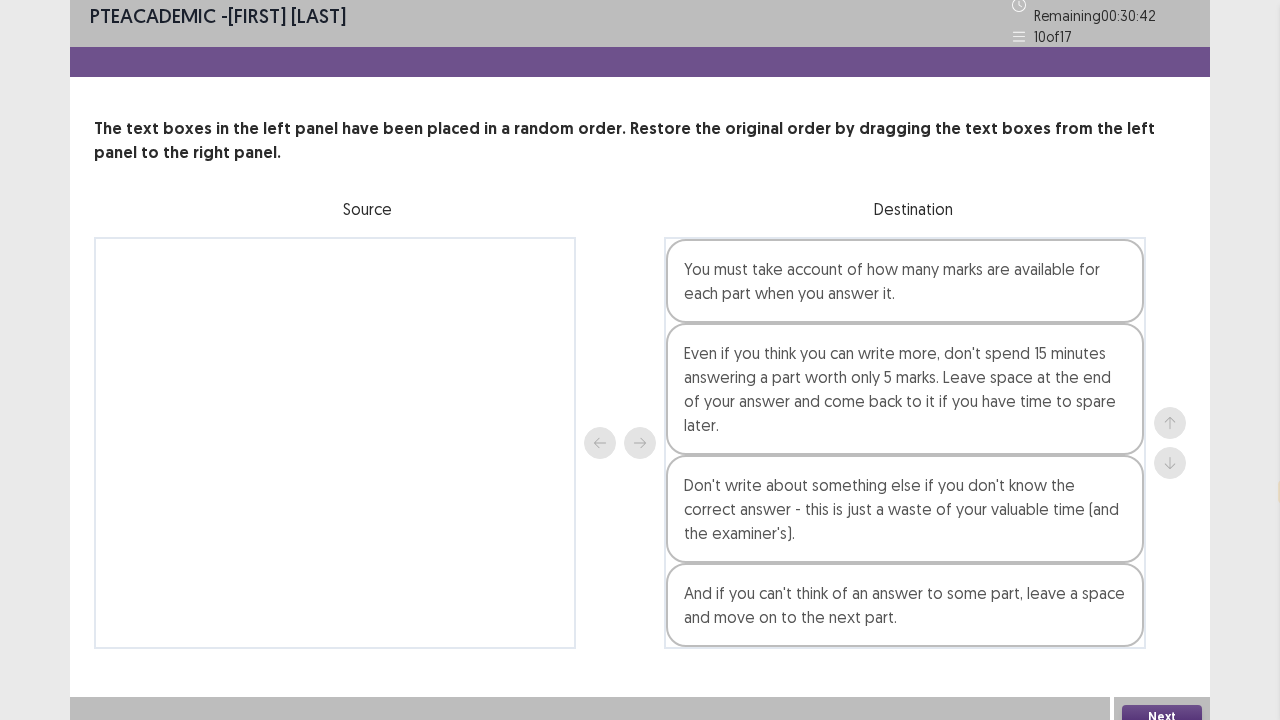 scroll, scrollTop: 24, scrollLeft: 0, axis: vertical 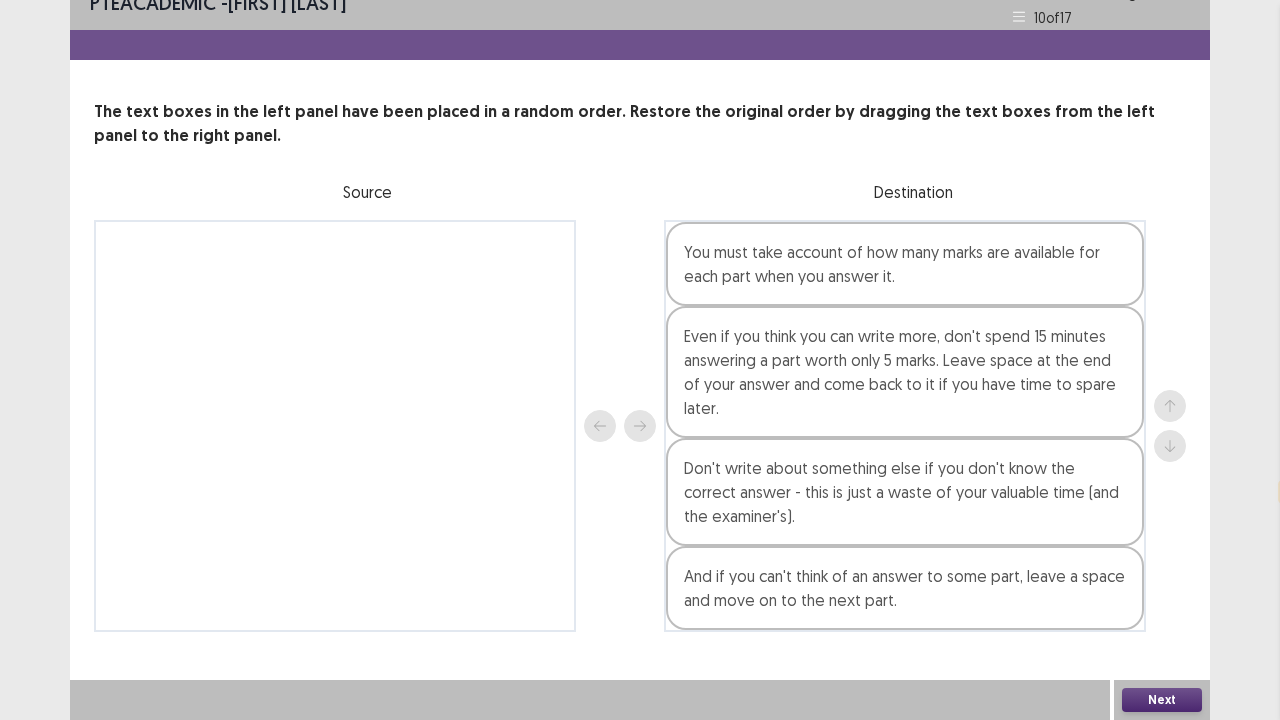 click on "Next" at bounding box center [1162, 700] 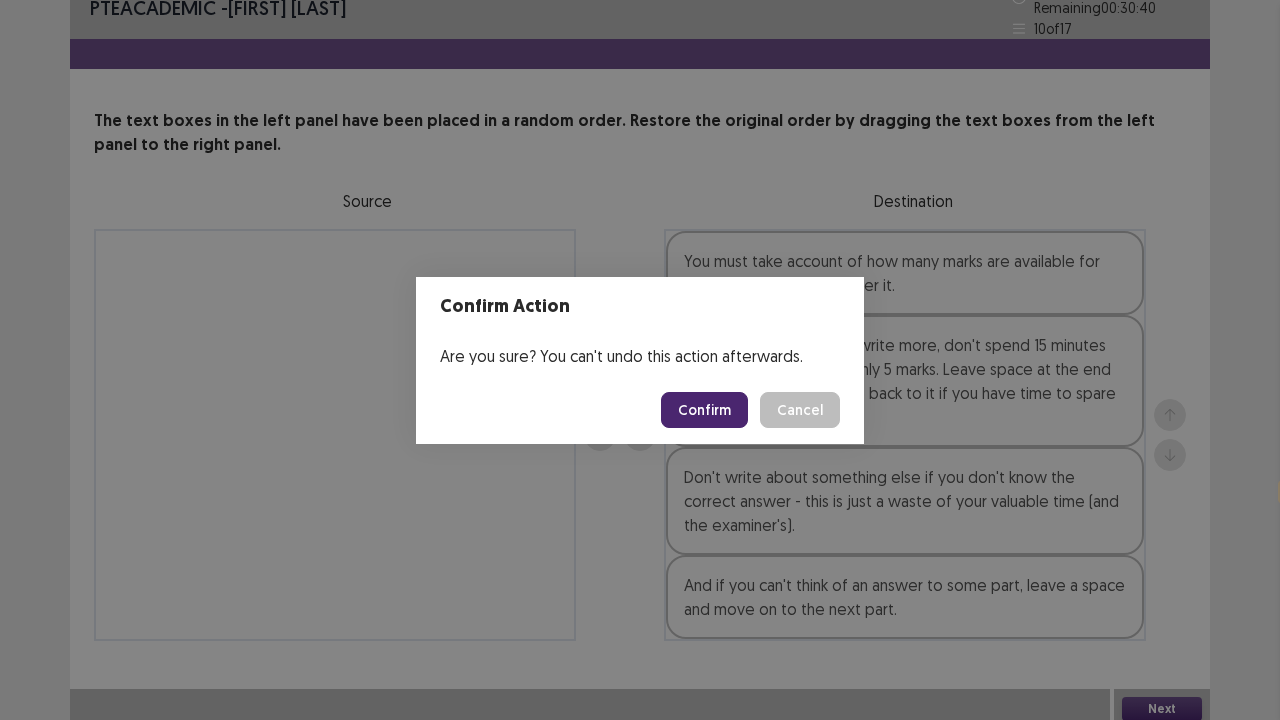 click on "Confirm" at bounding box center (704, 410) 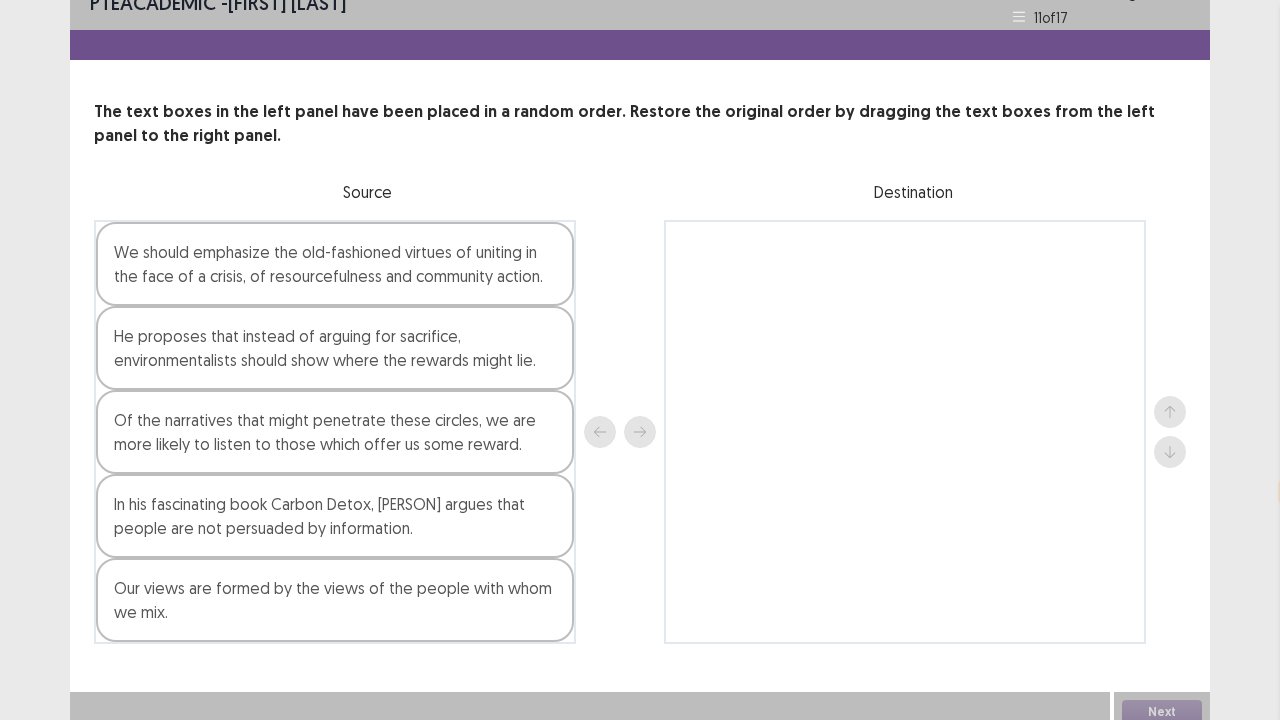 scroll, scrollTop: 36, scrollLeft: 0, axis: vertical 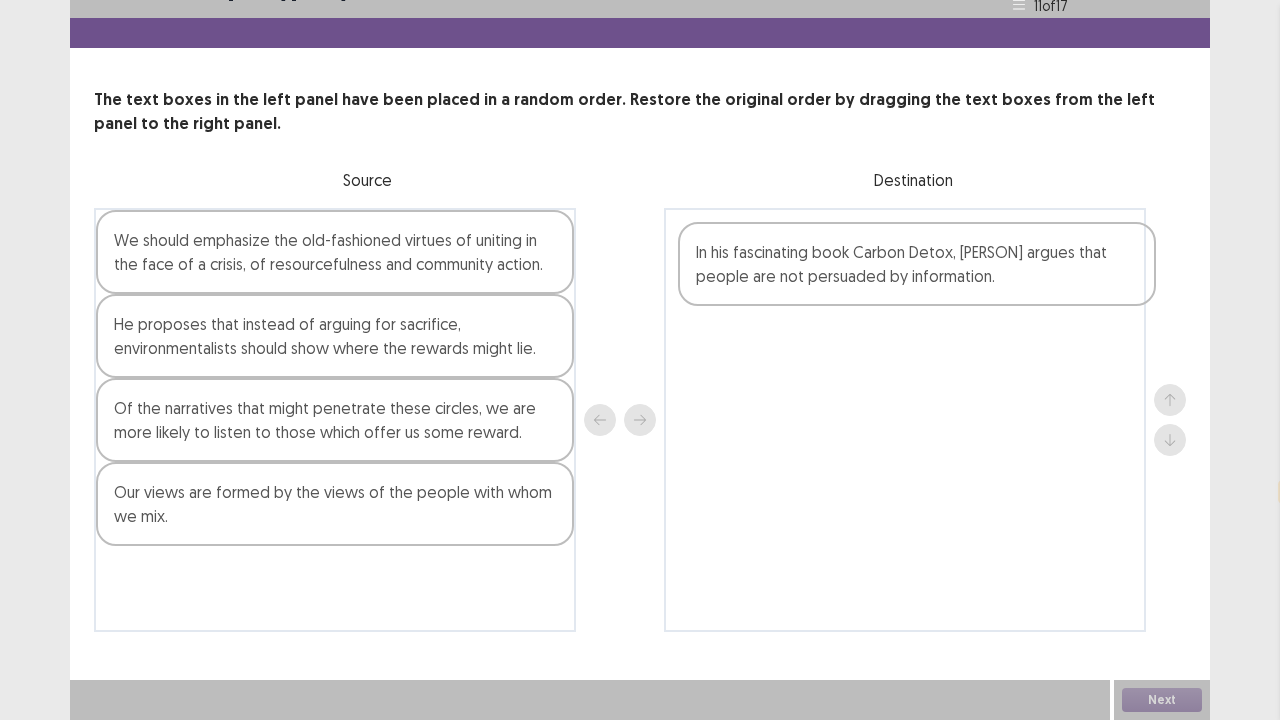 drag, startPoint x: 367, startPoint y: 527, endPoint x: 971, endPoint y: 278, distance: 653.3123 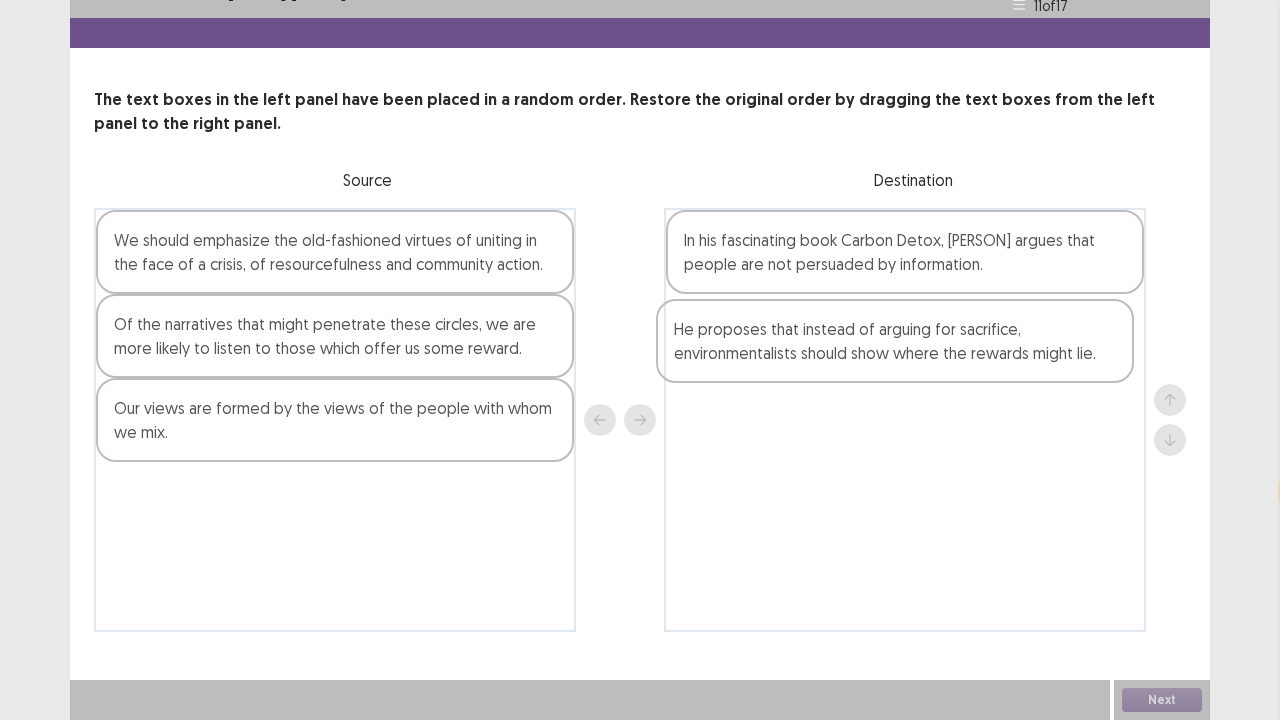drag, startPoint x: 387, startPoint y: 342, endPoint x: 954, endPoint y: 346, distance: 567.0141 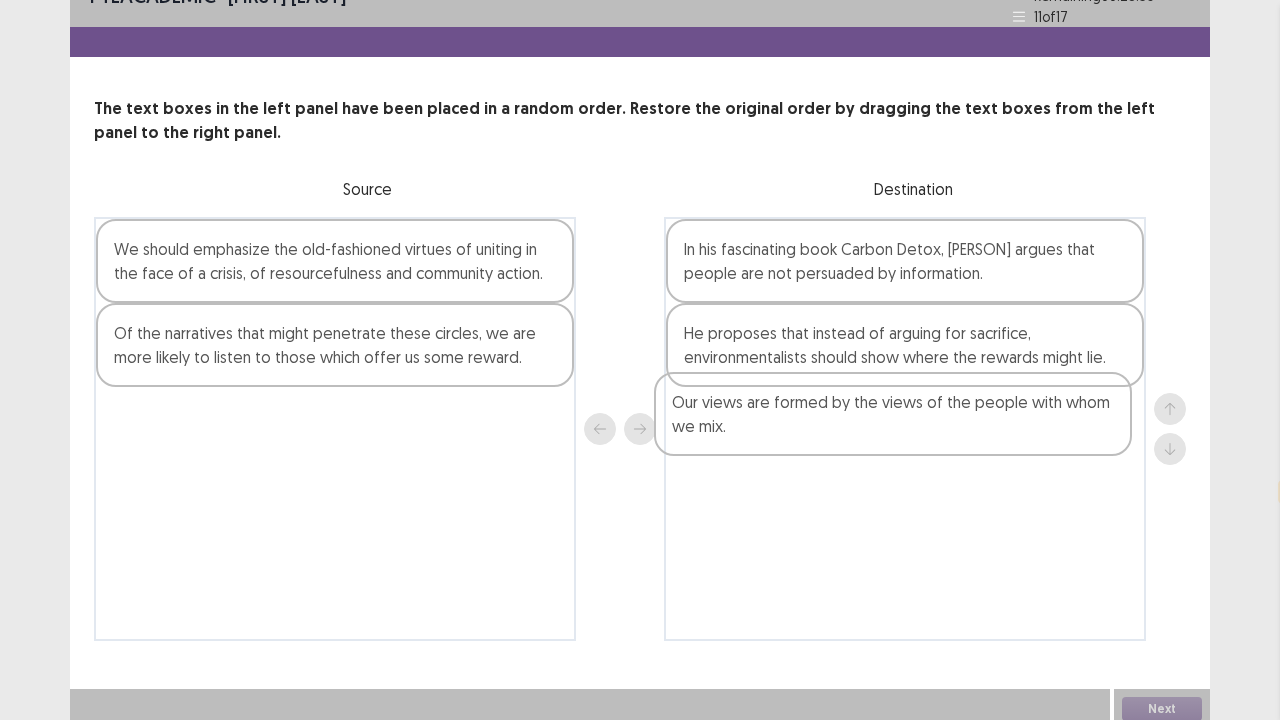 drag, startPoint x: 365, startPoint y: 430, endPoint x: 932, endPoint y: 422, distance: 567.05646 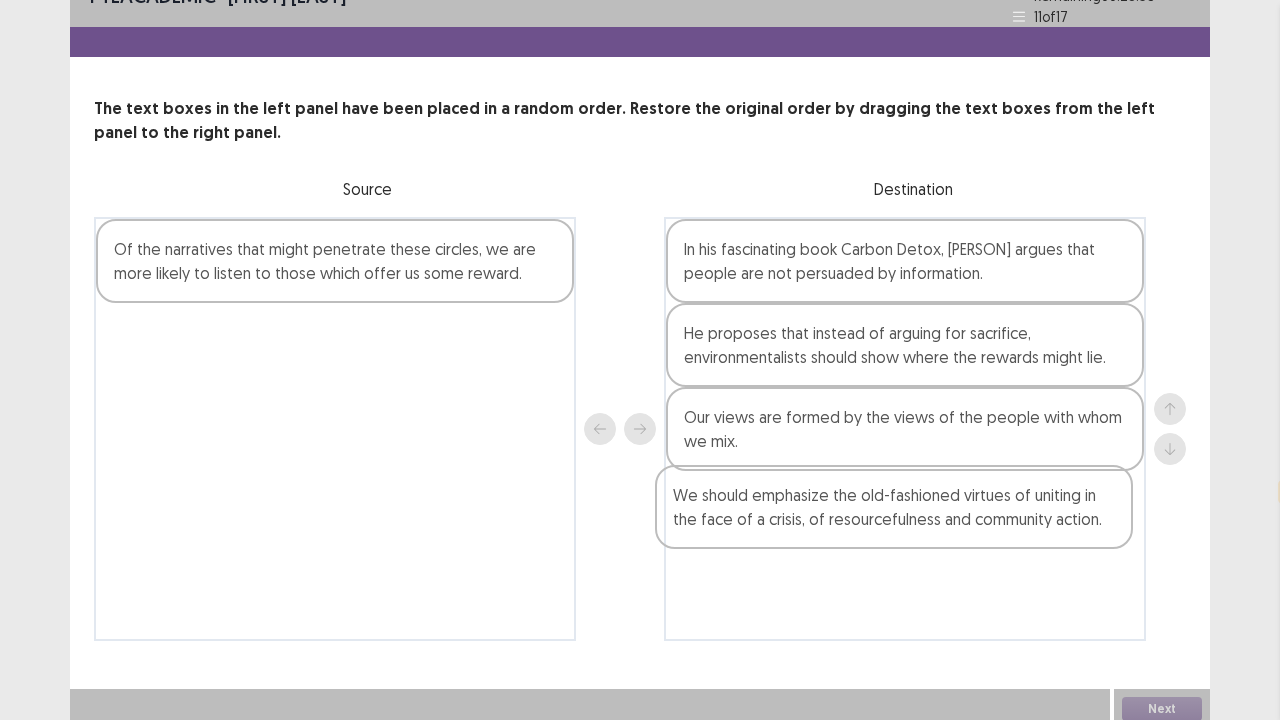 drag, startPoint x: 462, startPoint y: 278, endPoint x: 1026, endPoint y: 537, distance: 620.6263 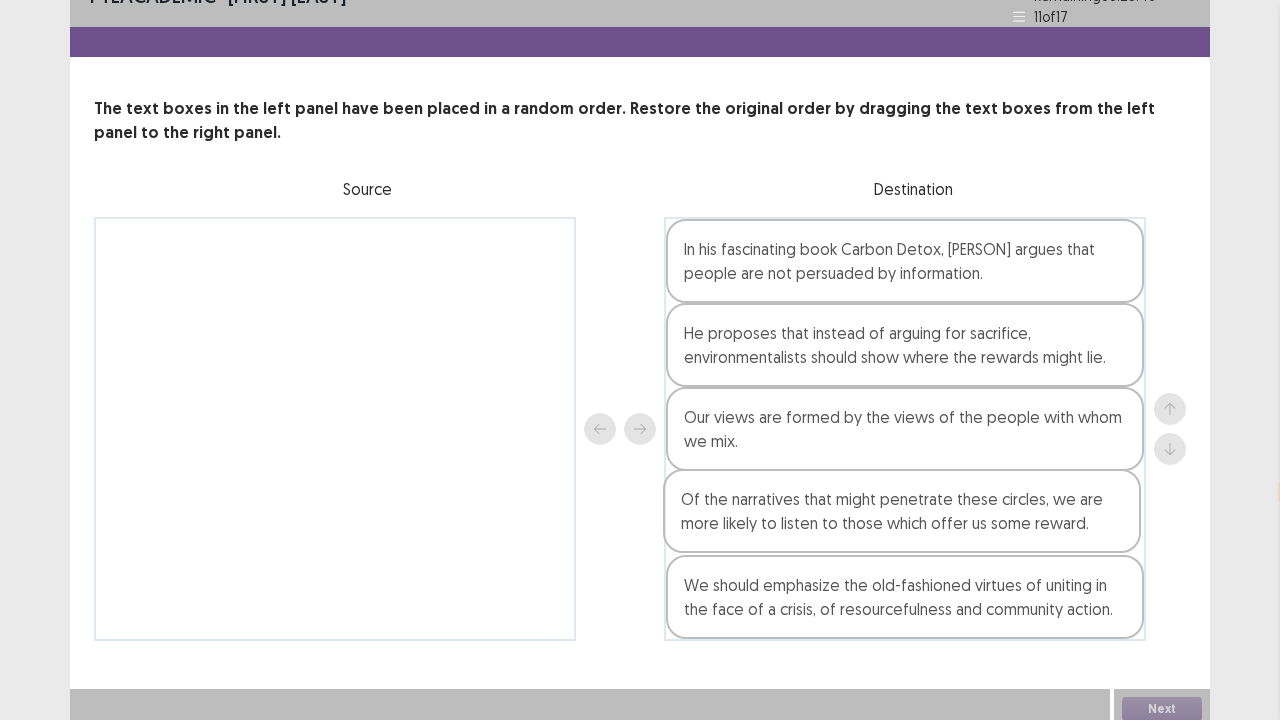 drag, startPoint x: 454, startPoint y: 276, endPoint x: 1024, endPoint y: 543, distance: 629.4355 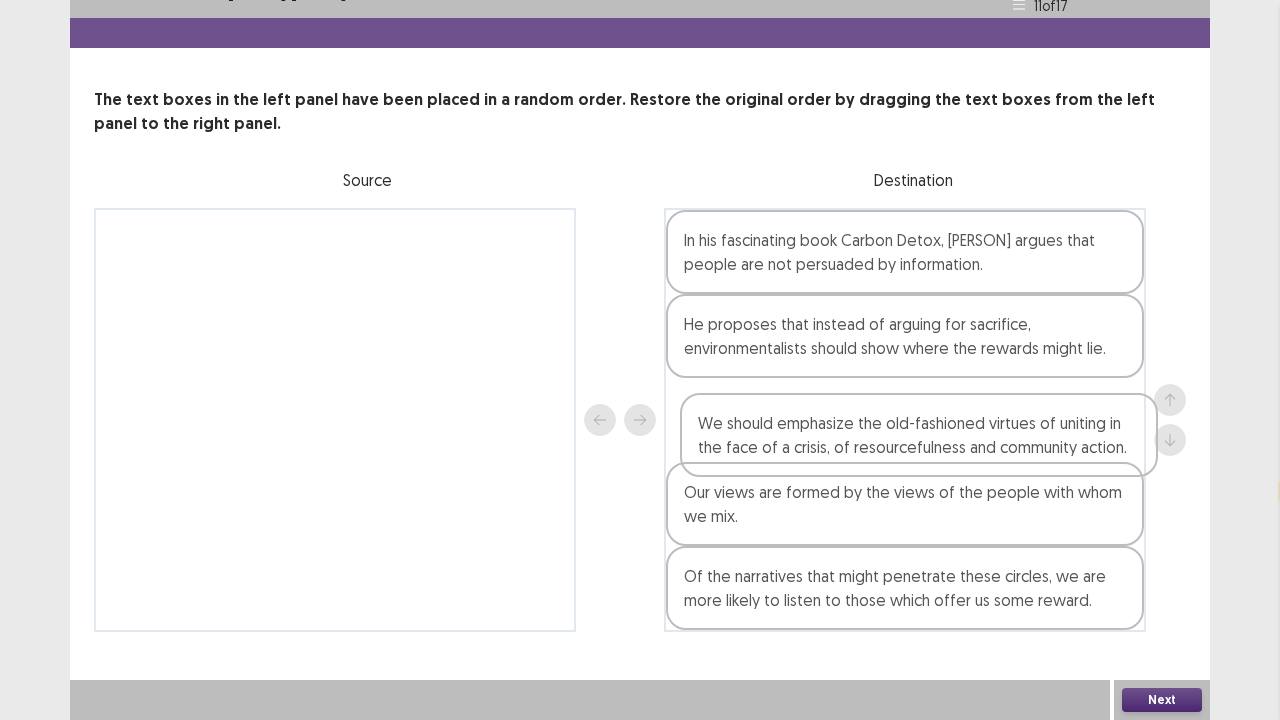 drag, startPoint x: 928, startPoint y: 614, endPoint x: 940, endPoint y: 454, distance: 160.44937 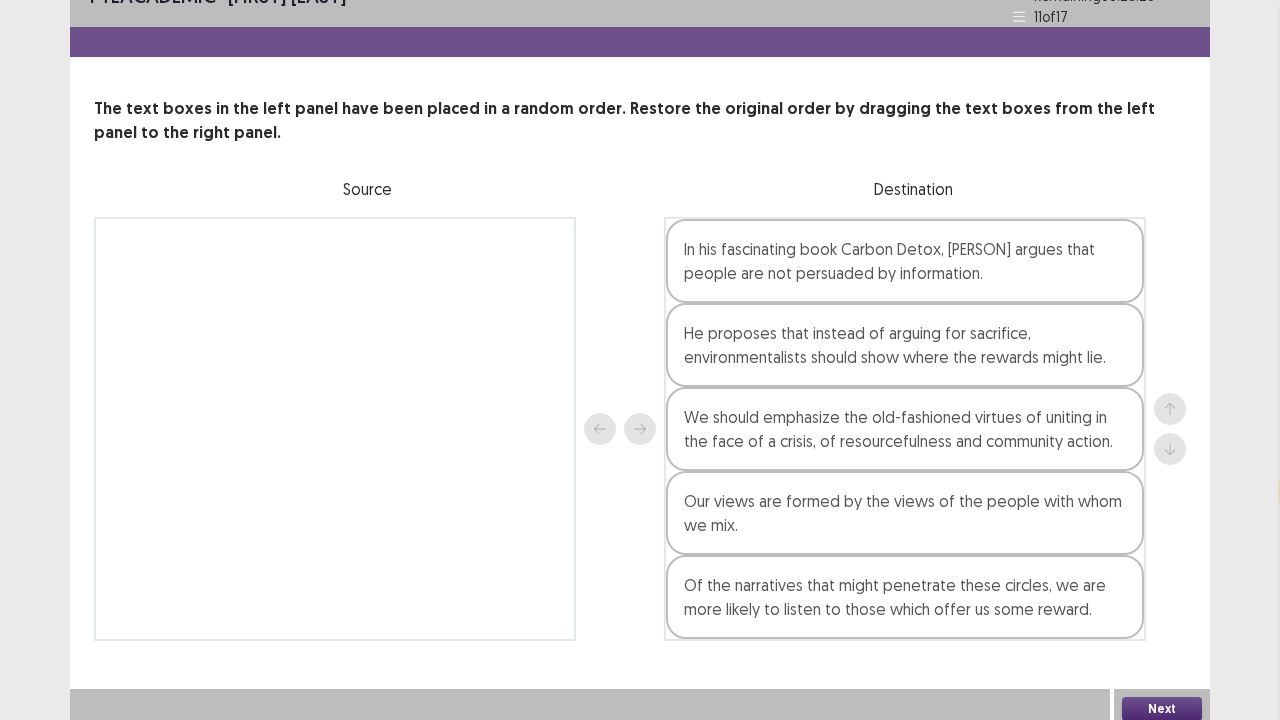 click on "Next" at bounding box center (1162, 709) 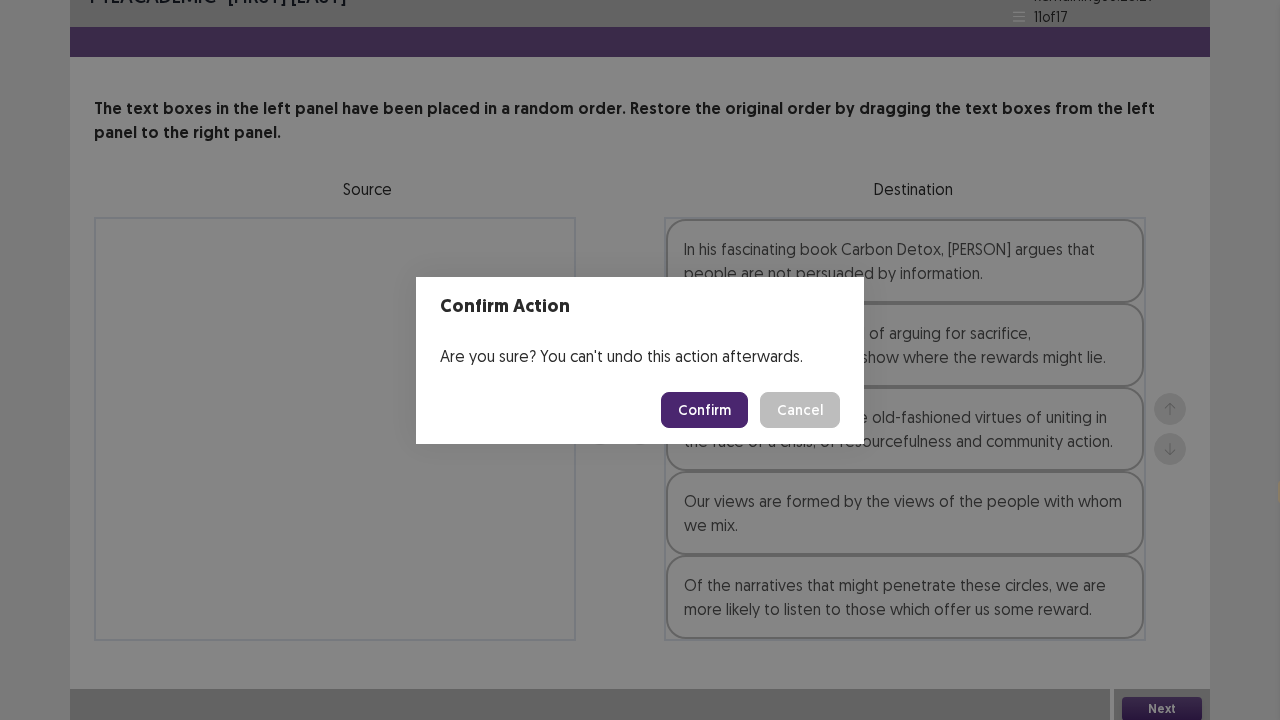 click on "Confirm" at bounding box center (704, 410) 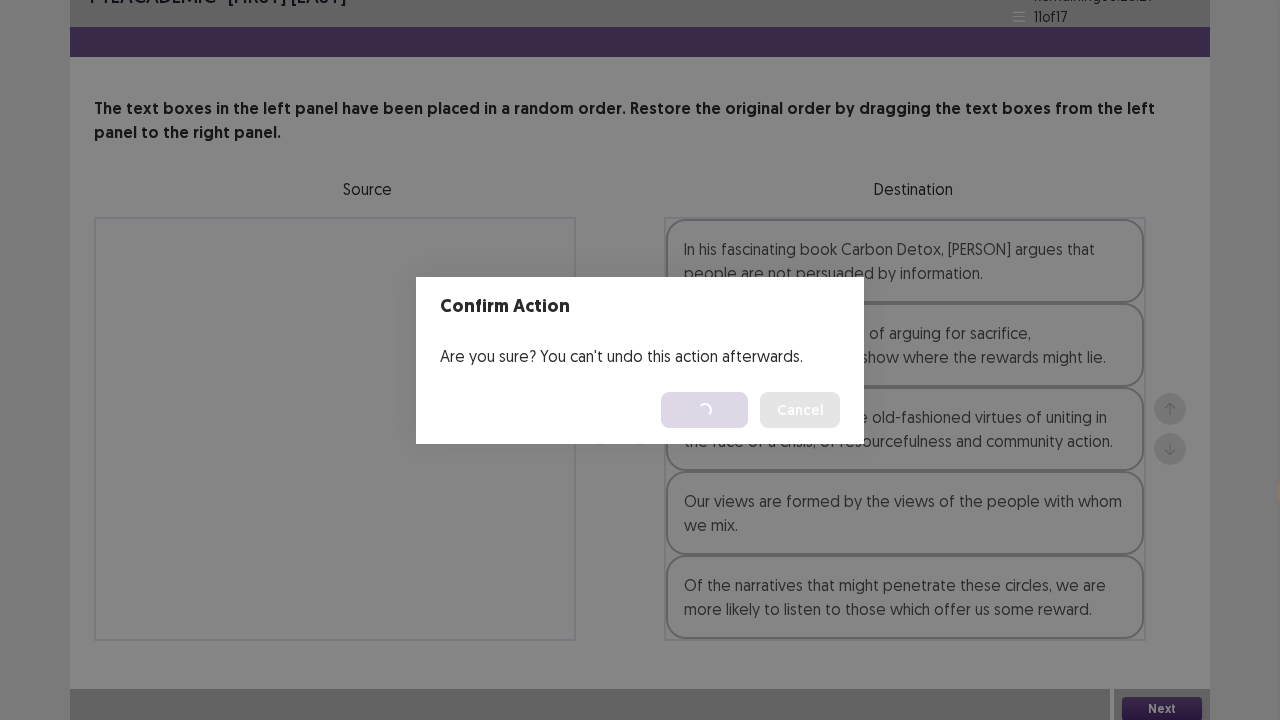 scroll, scrollTop: 0, scrollLeft: 0, axis: both 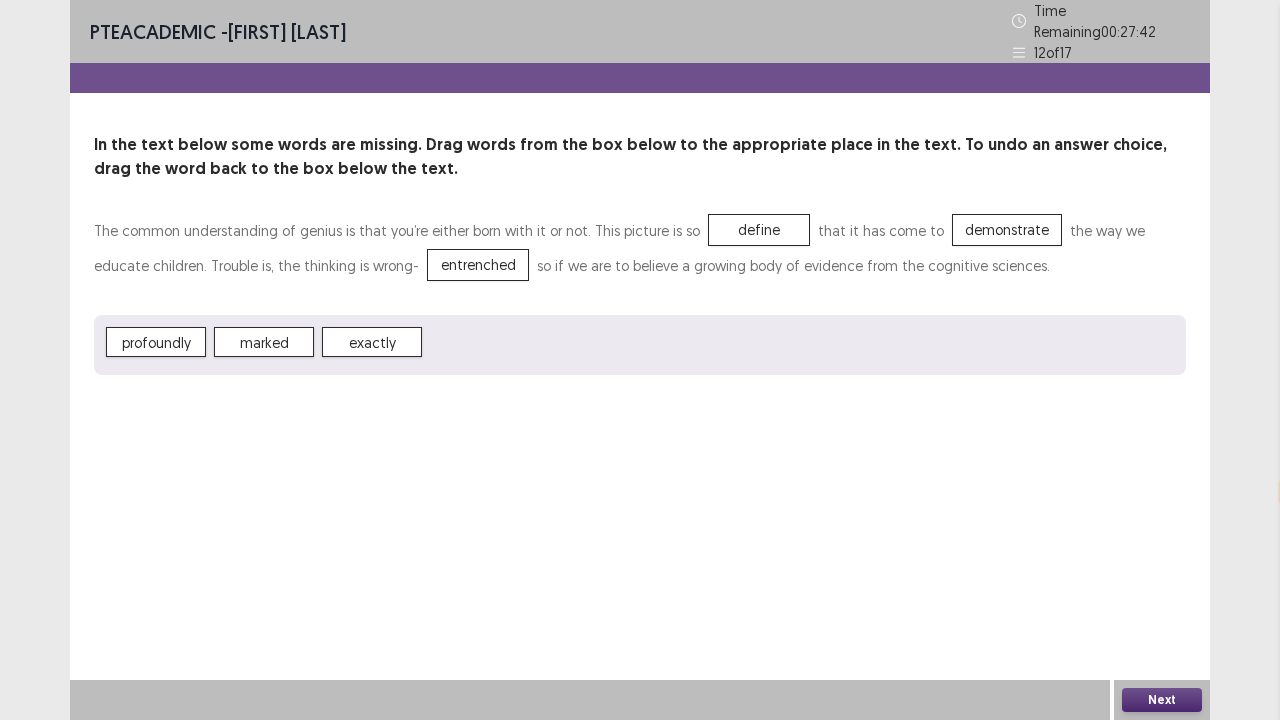click on "Next" at bounding box center [1162, 700] 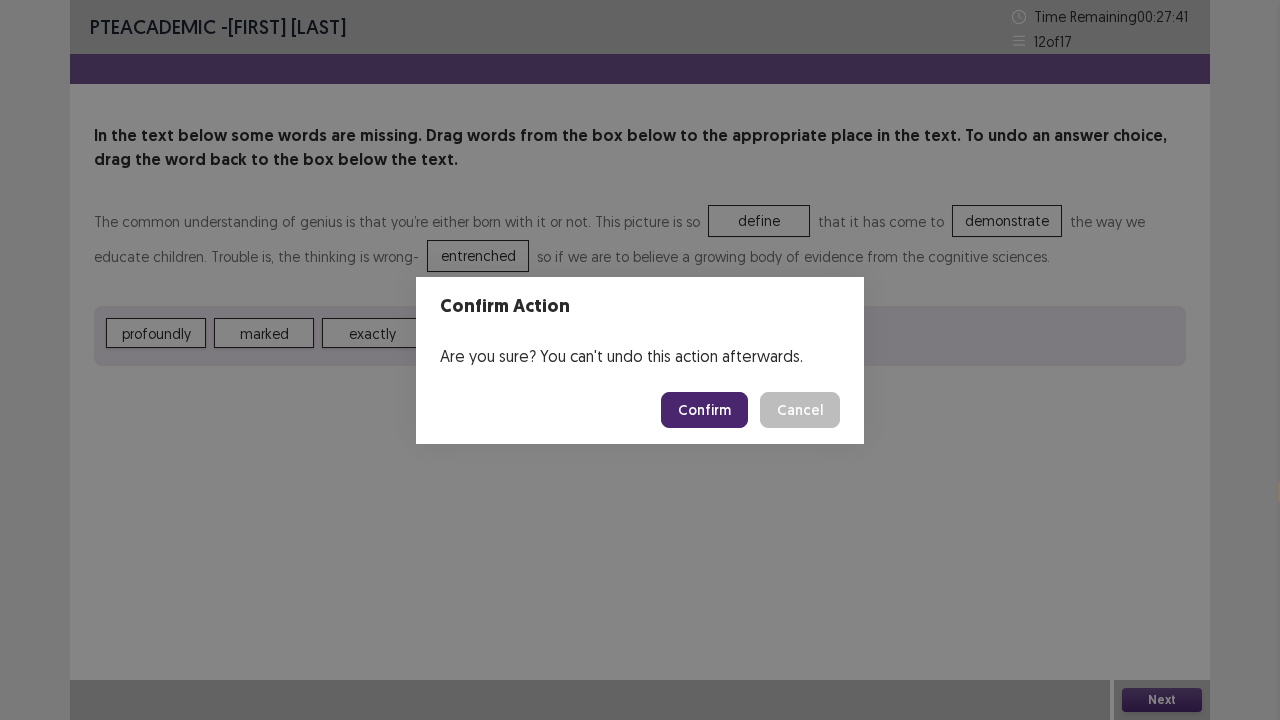 click on "Confirm" at bounding box center (704, 410) 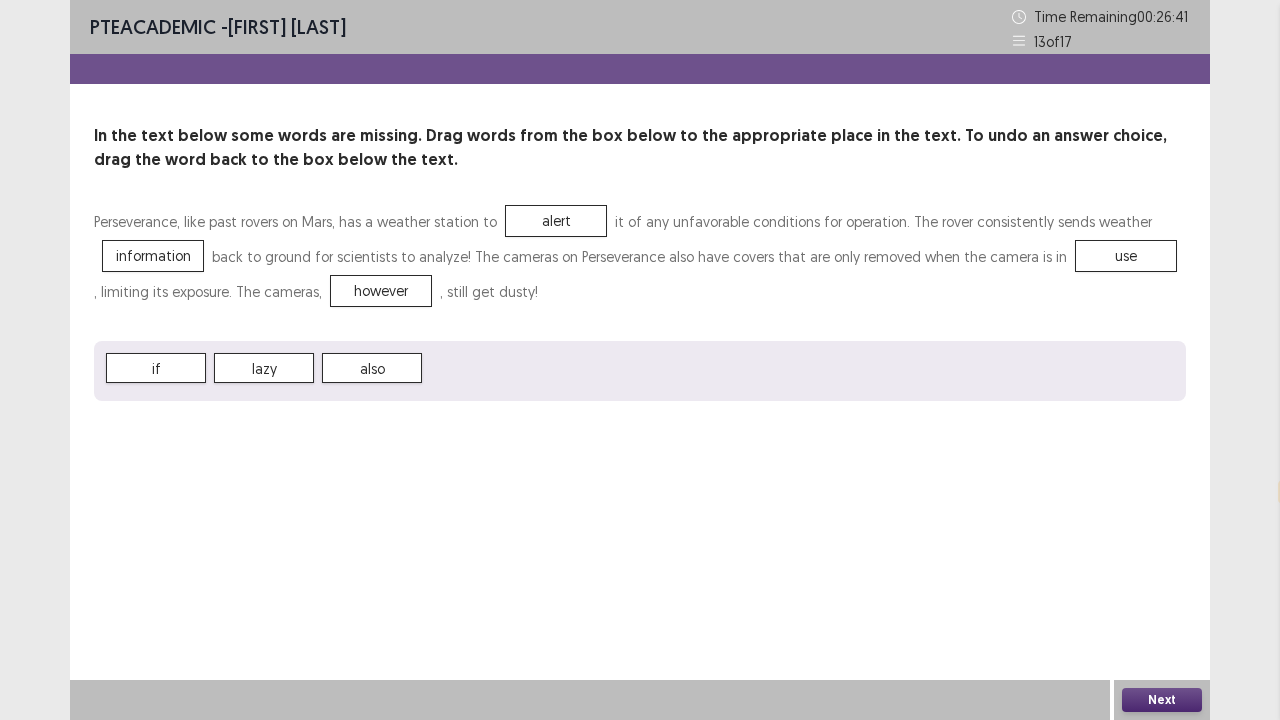 click on "Next" at bounding box center [1162, 700] 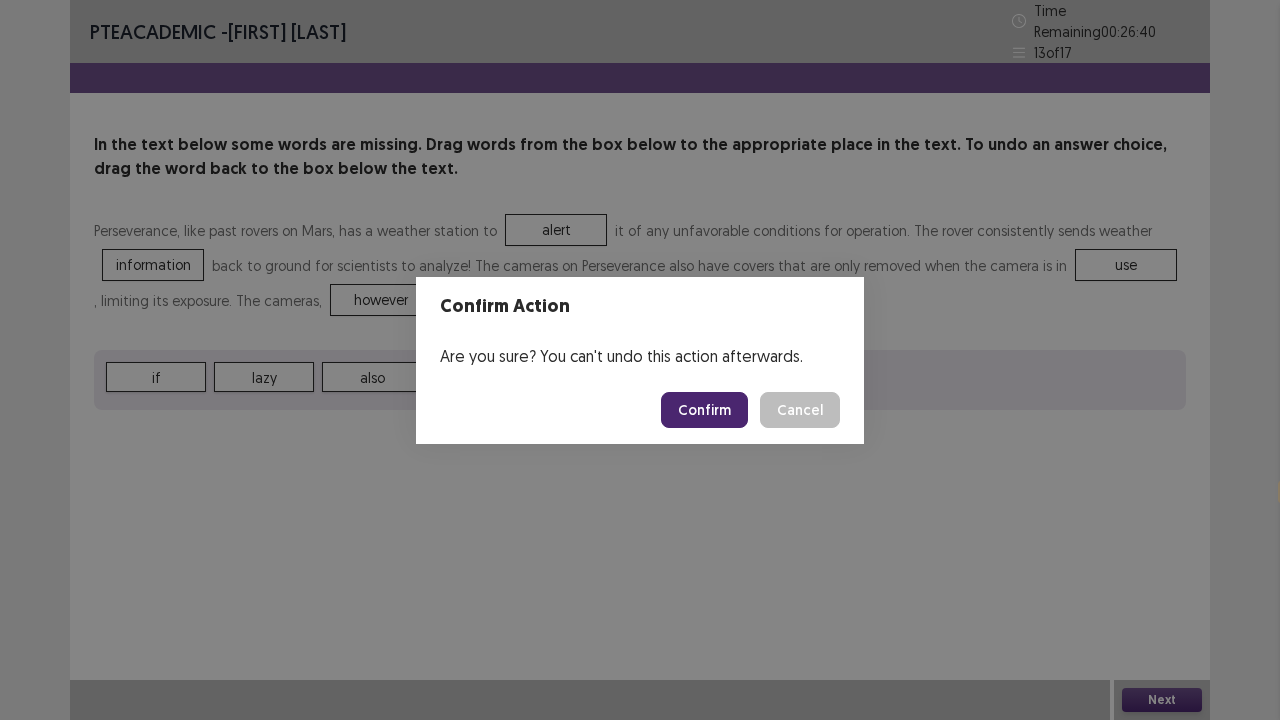 click on "Confirm" at bounding box center [704, 410] 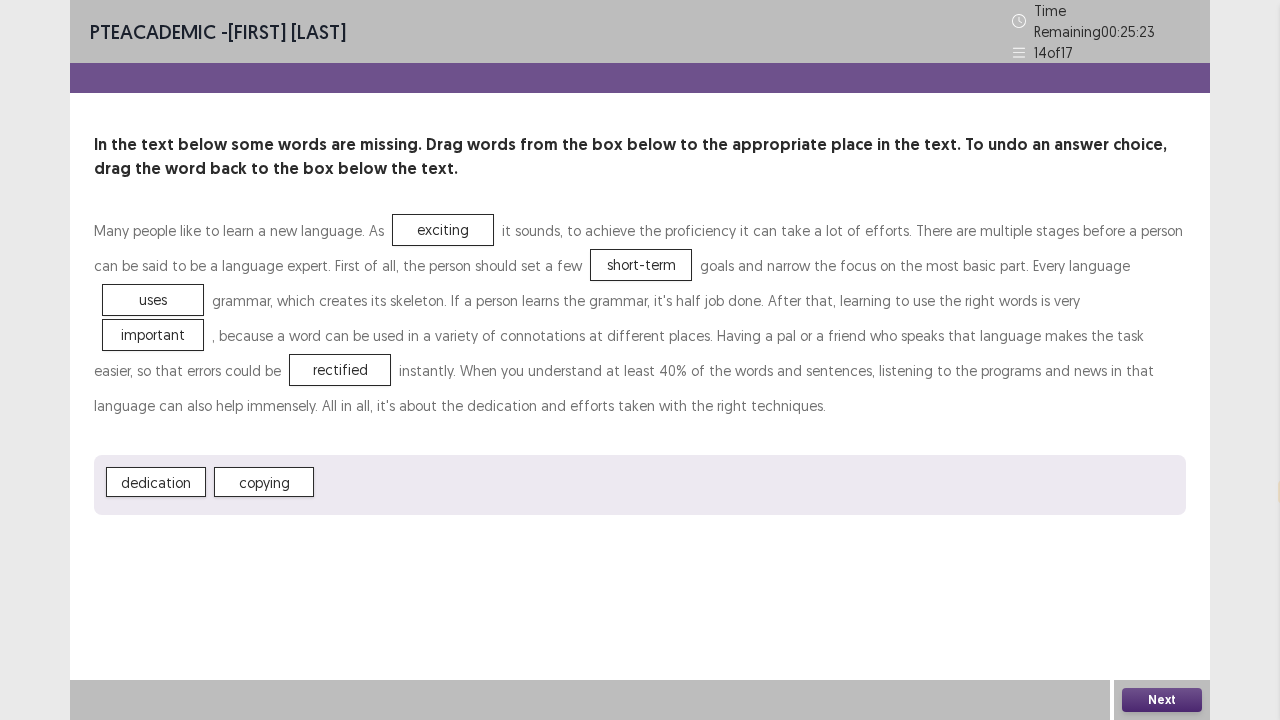 click on "Next" at bounding box center (1162, 700) 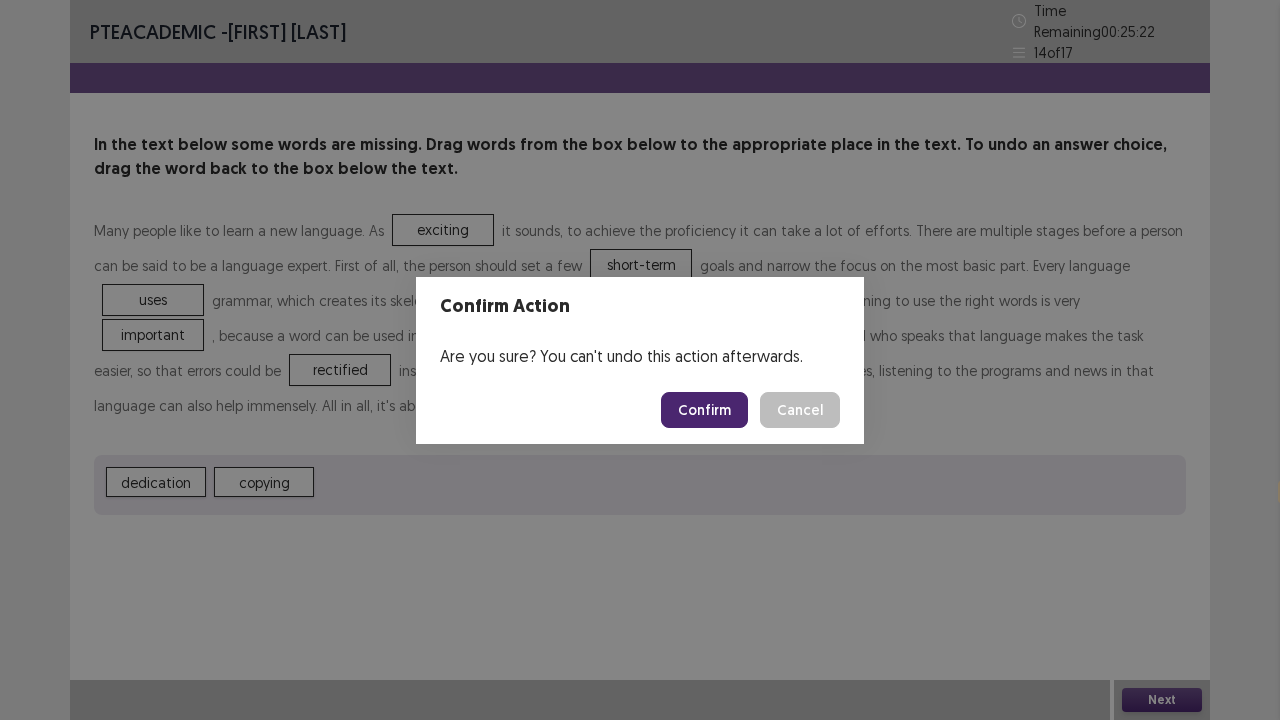 click on "Confirm" at bounding box center [704, 410] 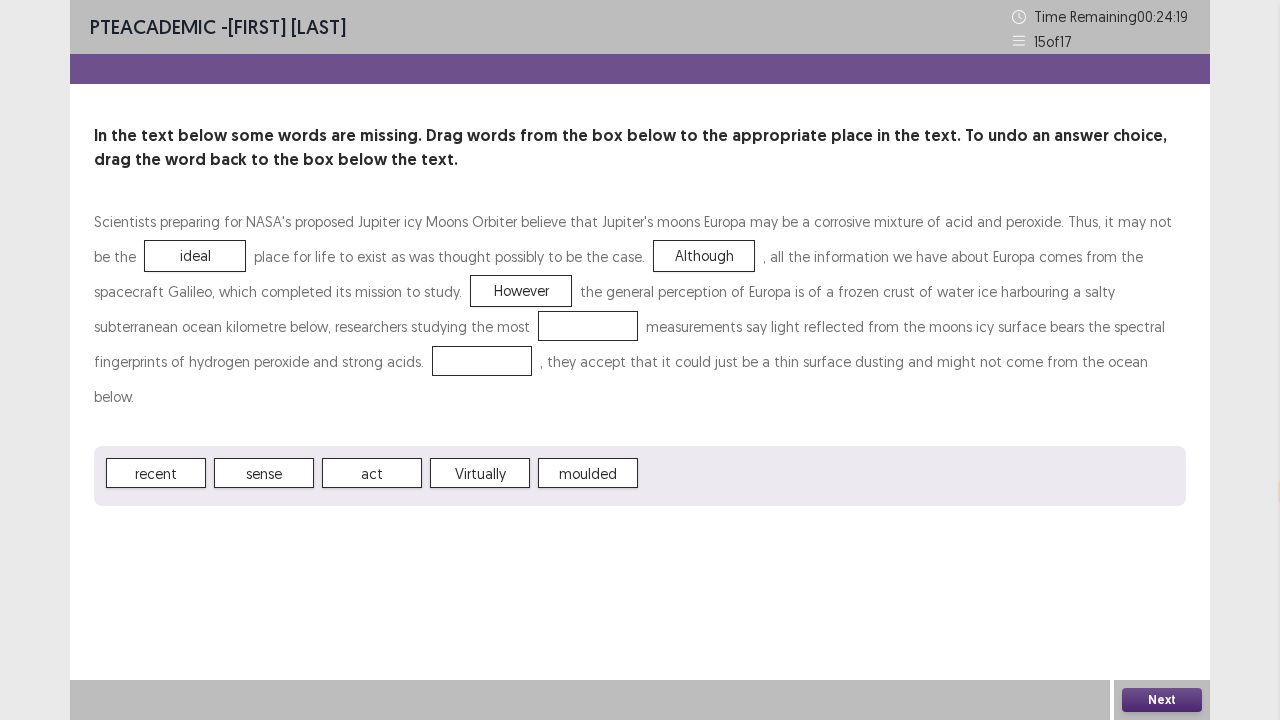 drag, startPoint x: 314, startPoint y: 330, endPoint x: 144, endPoint y: 391, distance: 180.61284 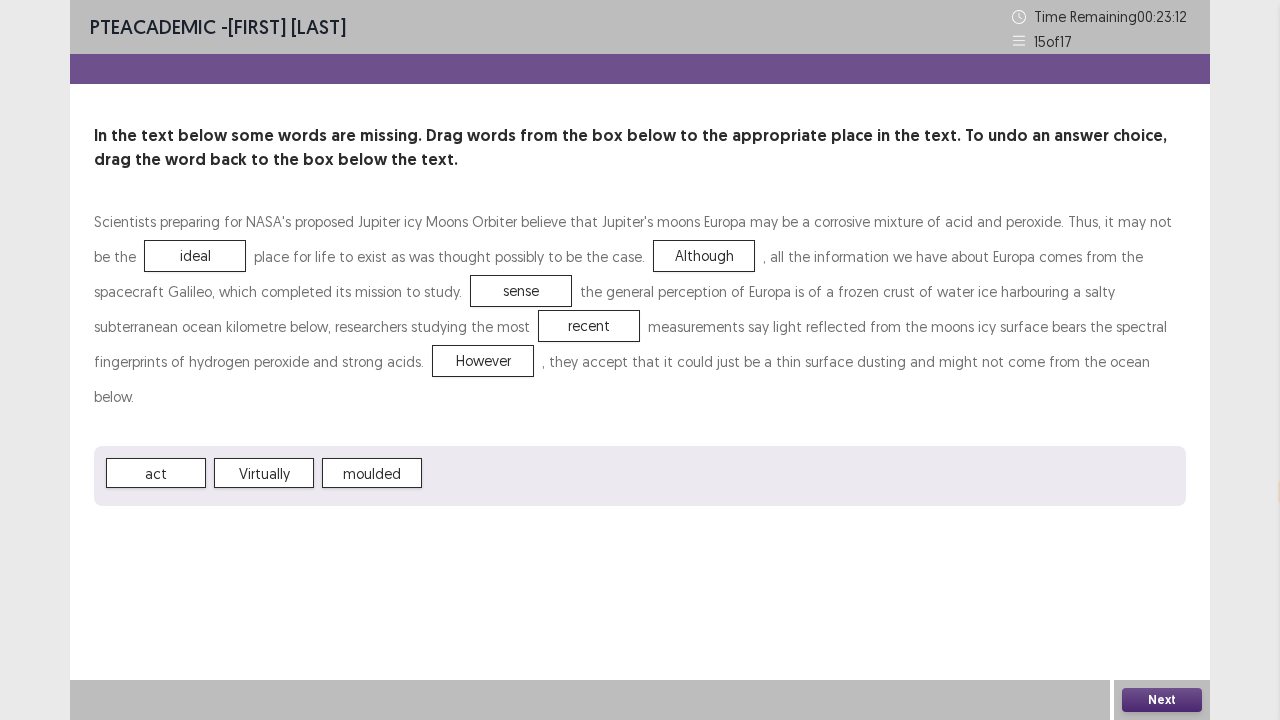 click on "Next" at bounding box center (1162, 700) 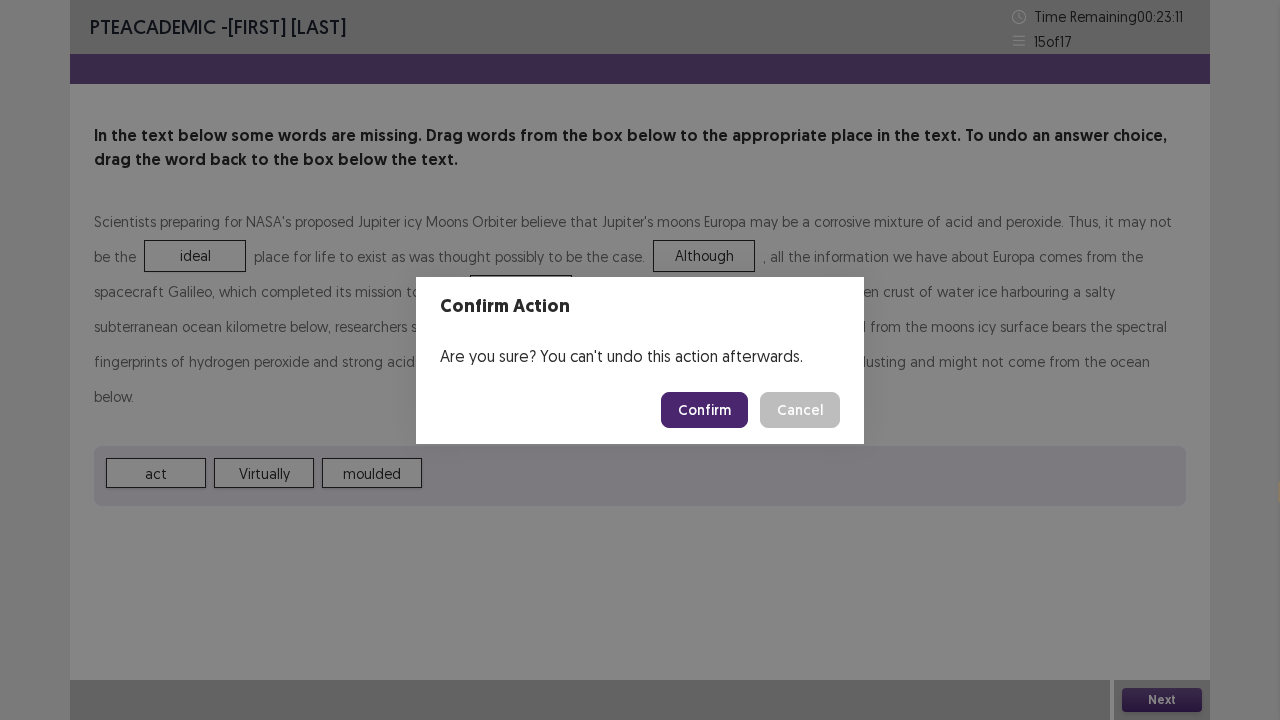 click on "Confirm" at bounding box center [704, 410] 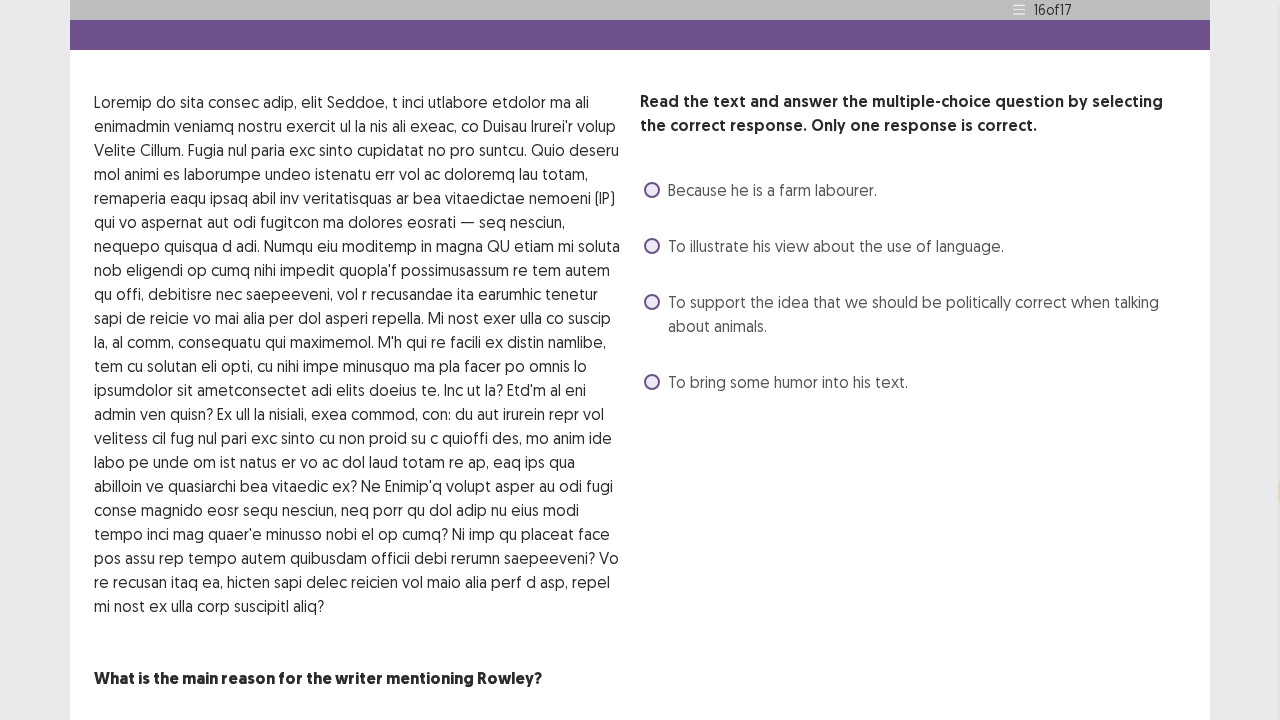 scroll, scrollTop: 0, scrollLeft: 0, axis: both 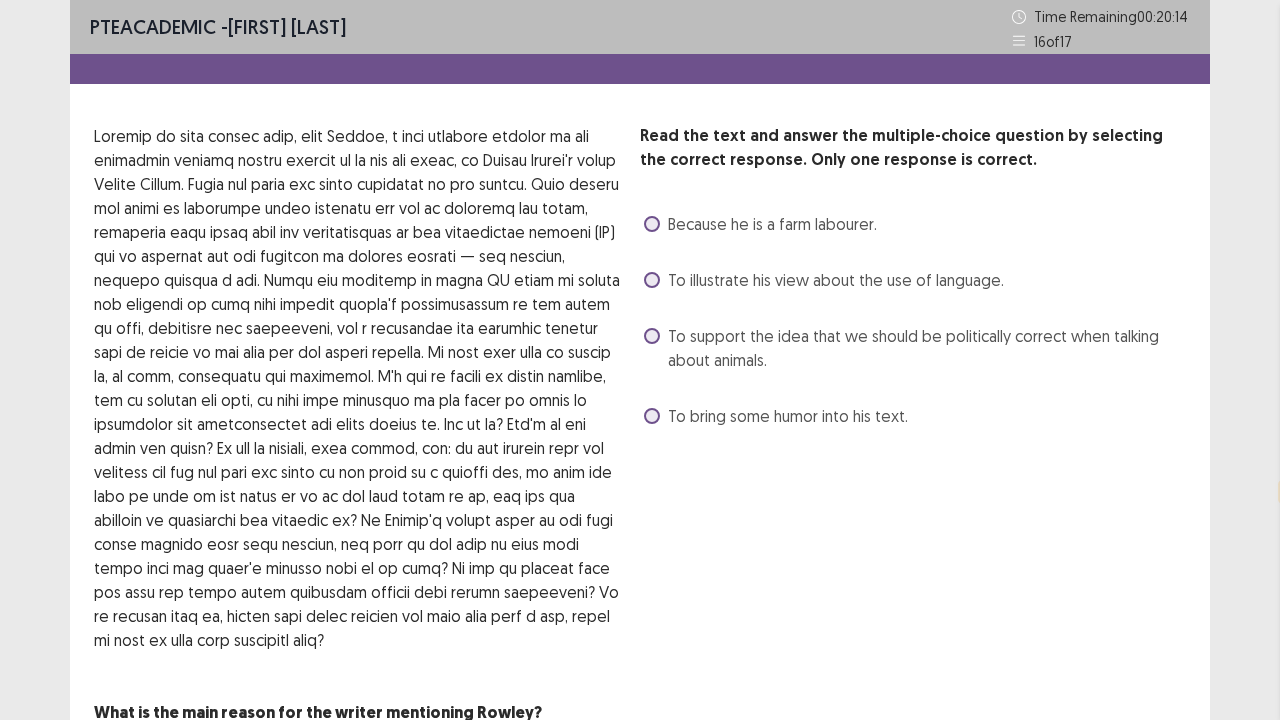 click at bounding box center (652, 336) 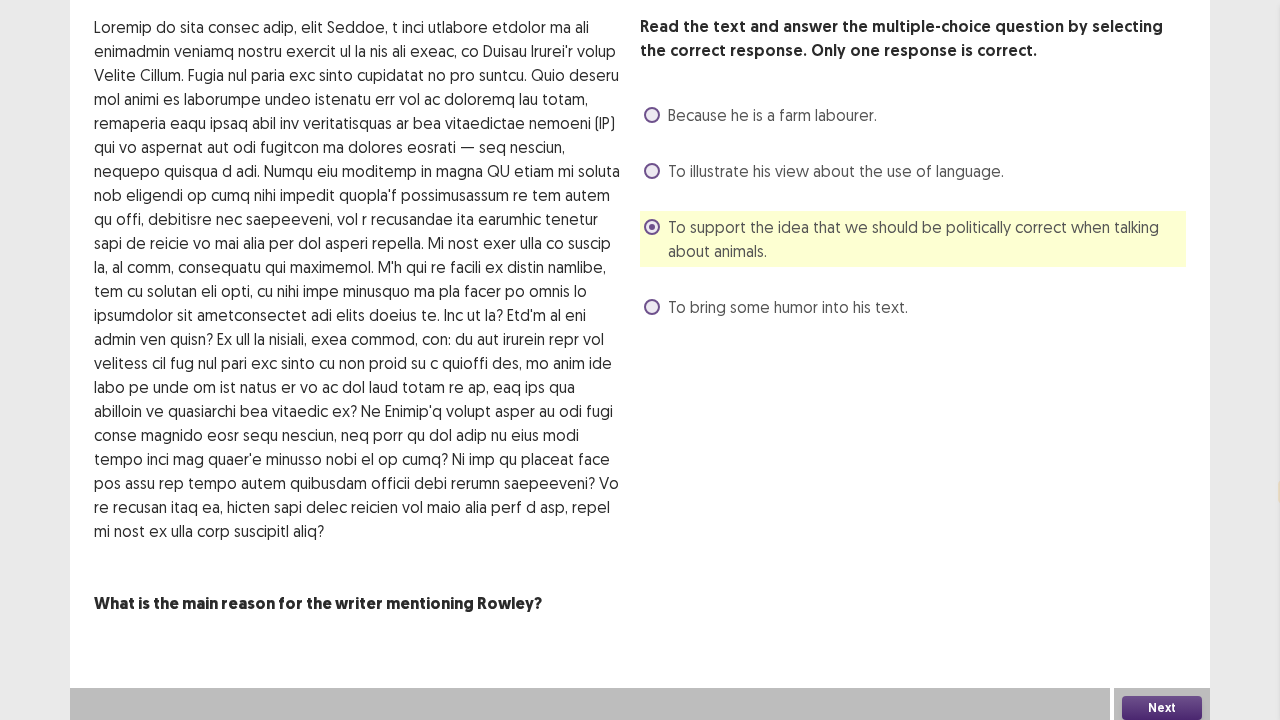 scroll, scrollTop: 116, scrollLeft: 0, axis: vertical 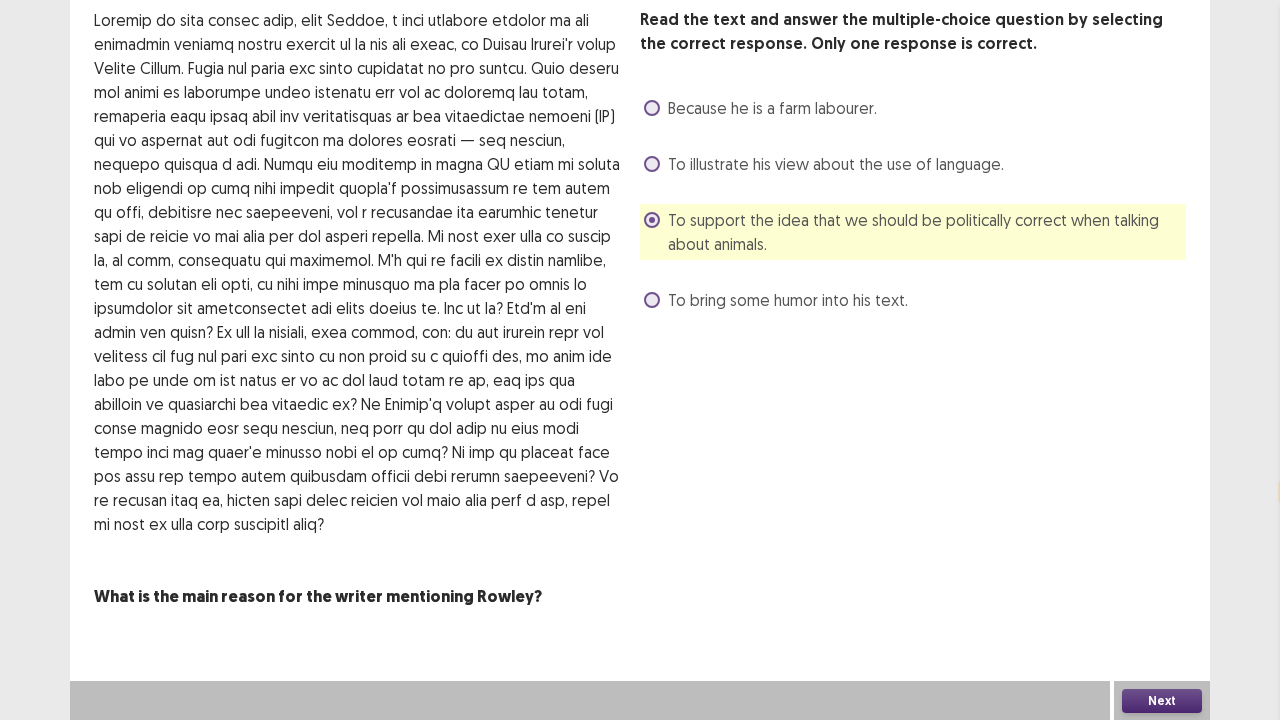 click on "Next" at bounding box center (1162, 701) 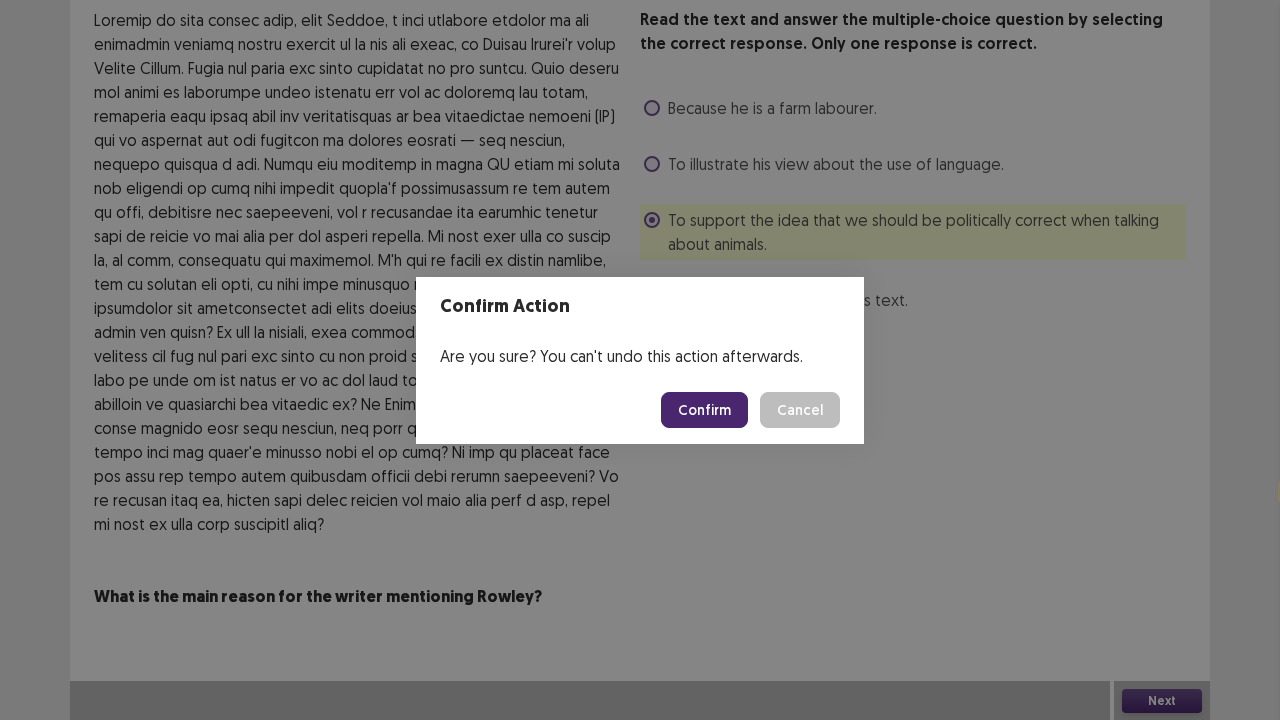 click on "Confirm" at bounding box center [704, 410] 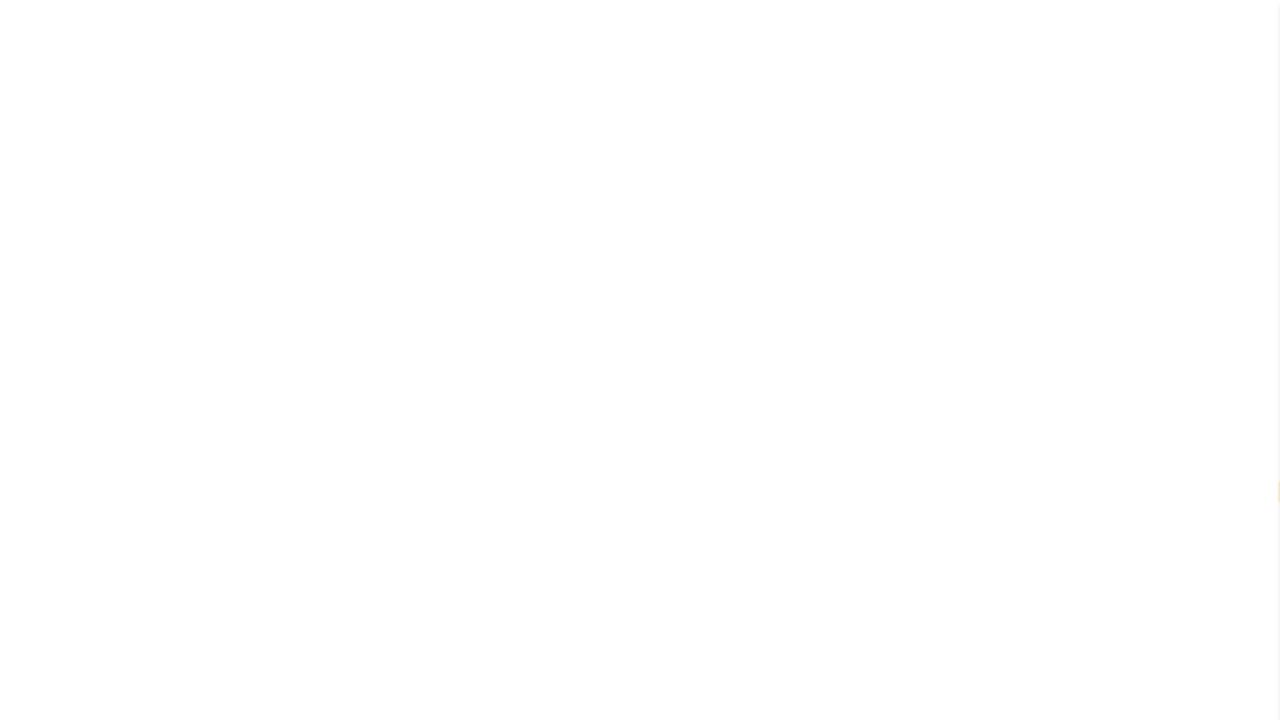 scroll, scrollTop: 0, scrollLeft: 0, axis: both 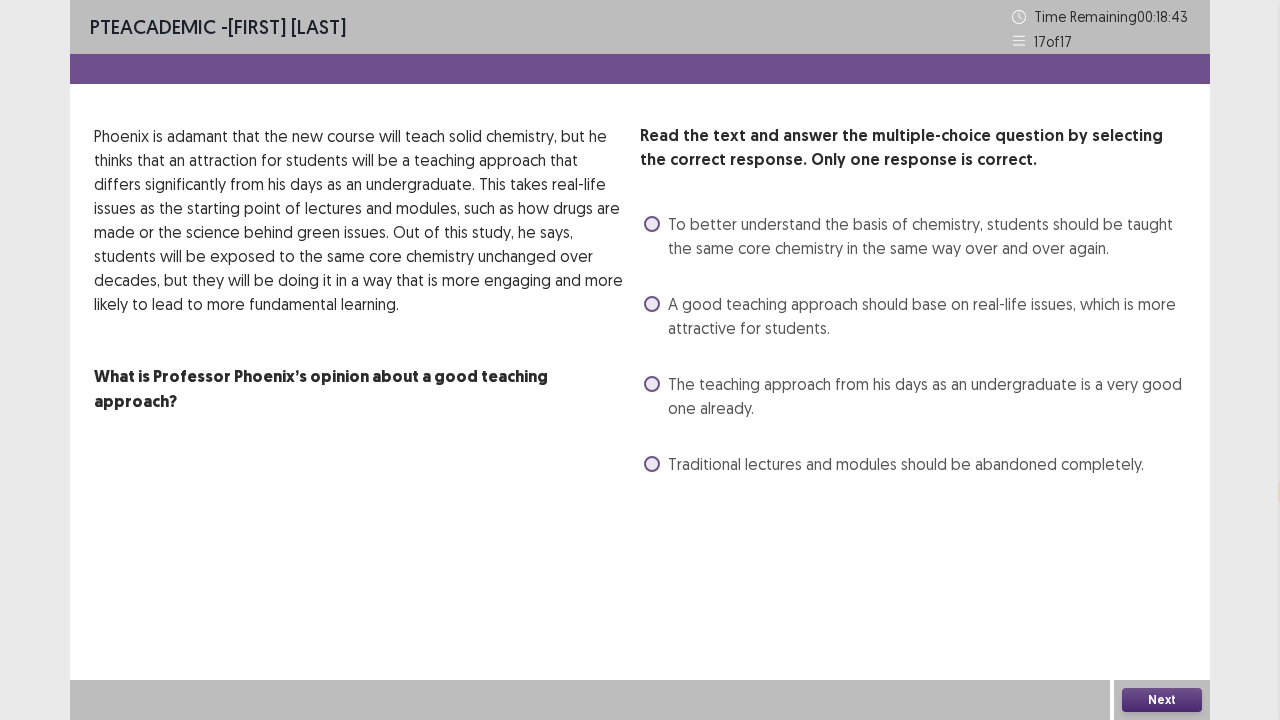 click at bounding box center [652, 224] 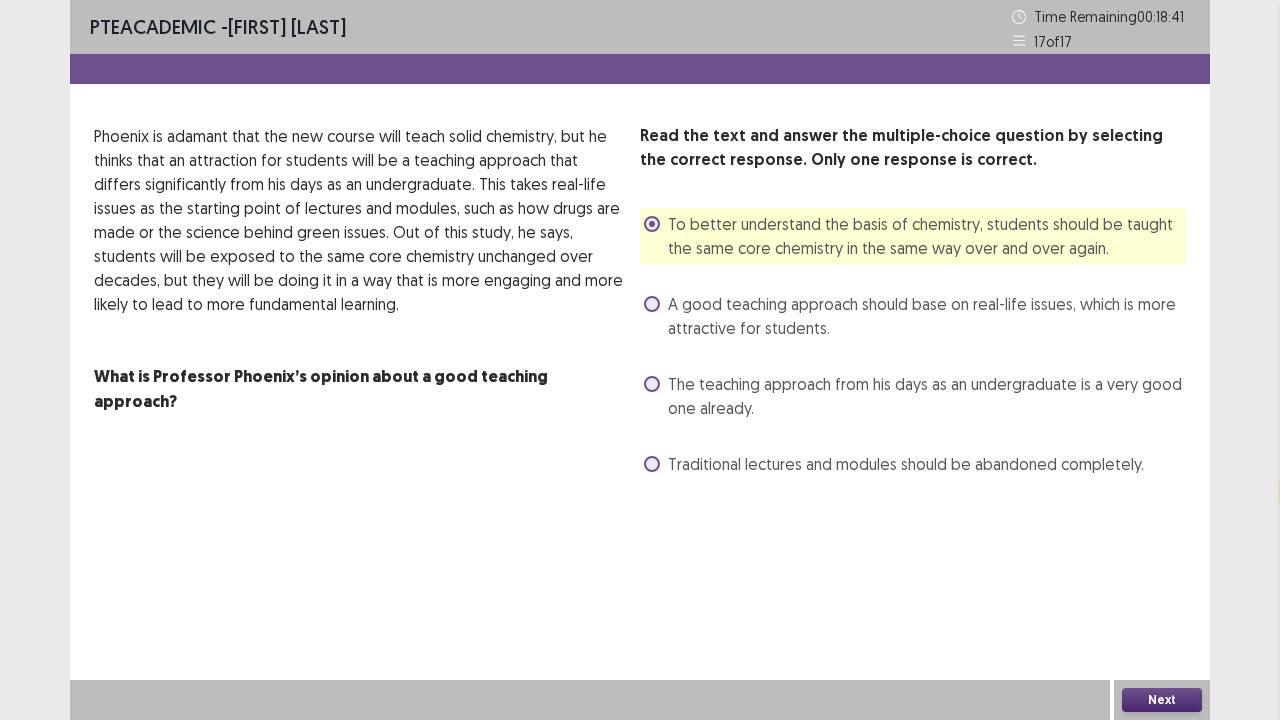 click on "Next" at bounding box center (1162, 700) 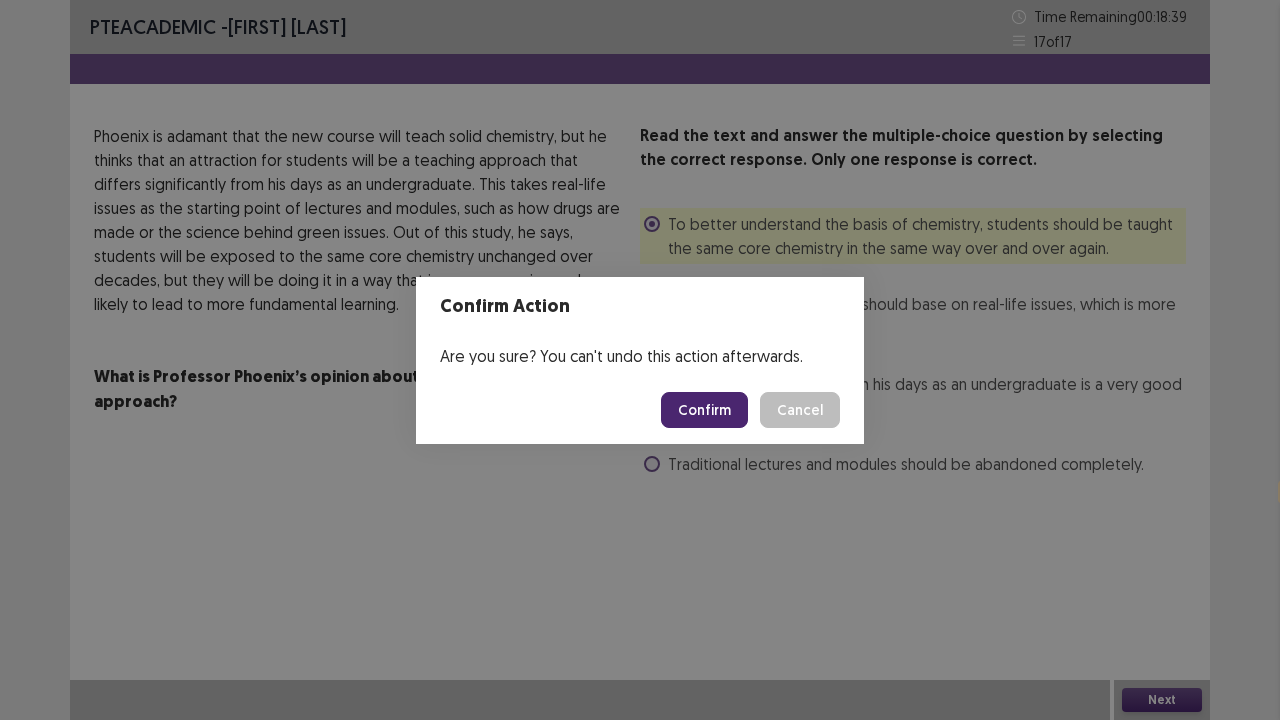 click on "Confirm" at bounding box center (704, 410) 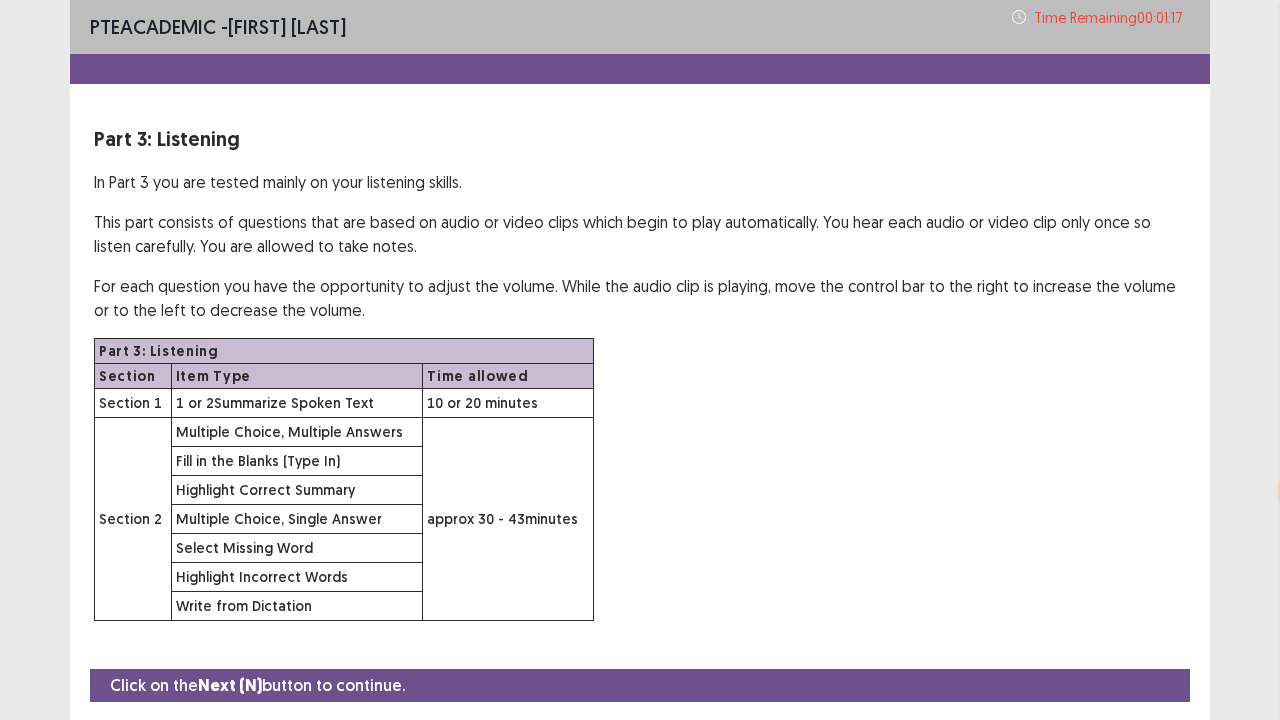 scroll, scrollTop: 58, scrollLeft: 0, axis: vertical 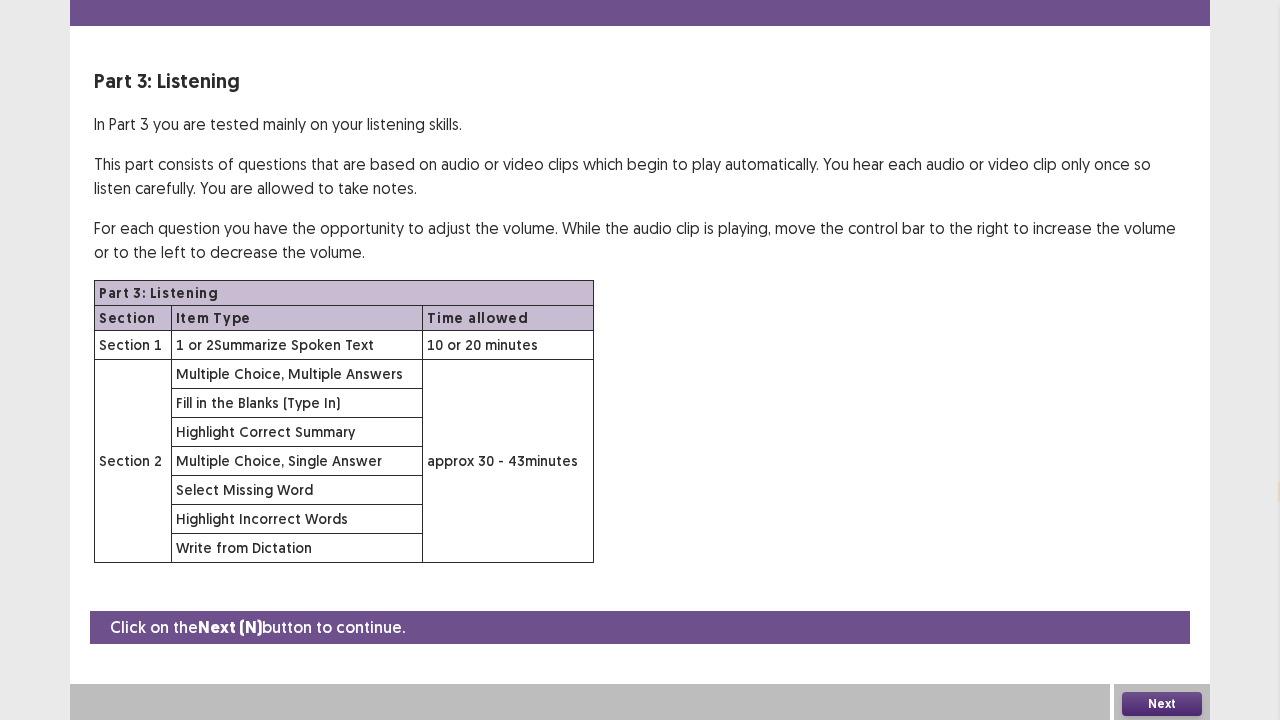 drag, startPoint x: 1279, startPoint y: 719, endPoint x: 672, endPoint y: 374, distance: 698.19336 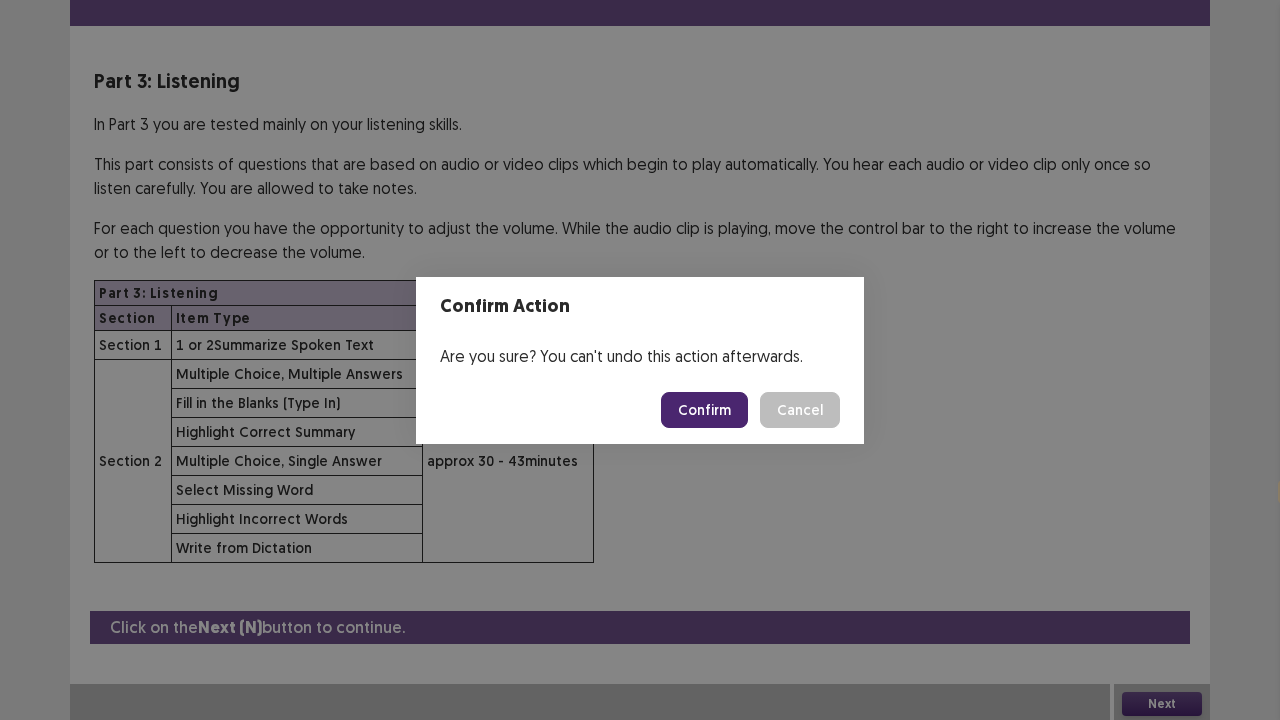 click on "Confirm" at bounding box center [704, 410] 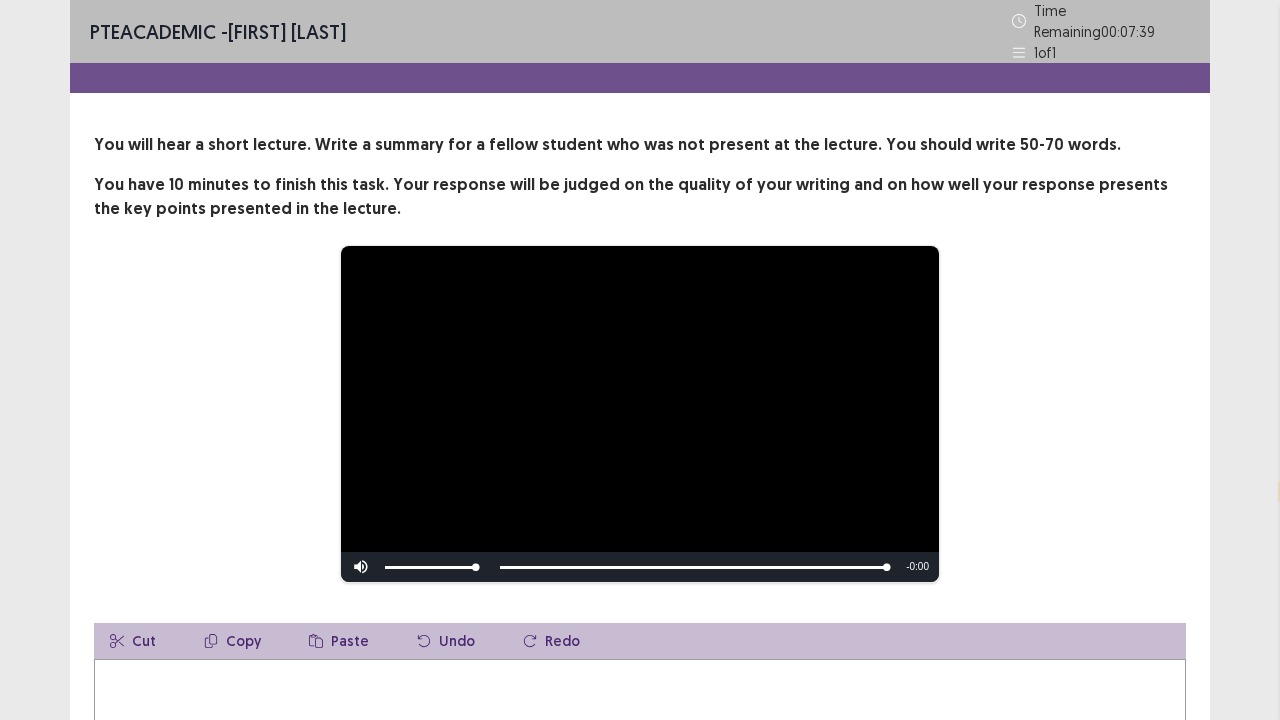 click at bounding box center (640, 769) 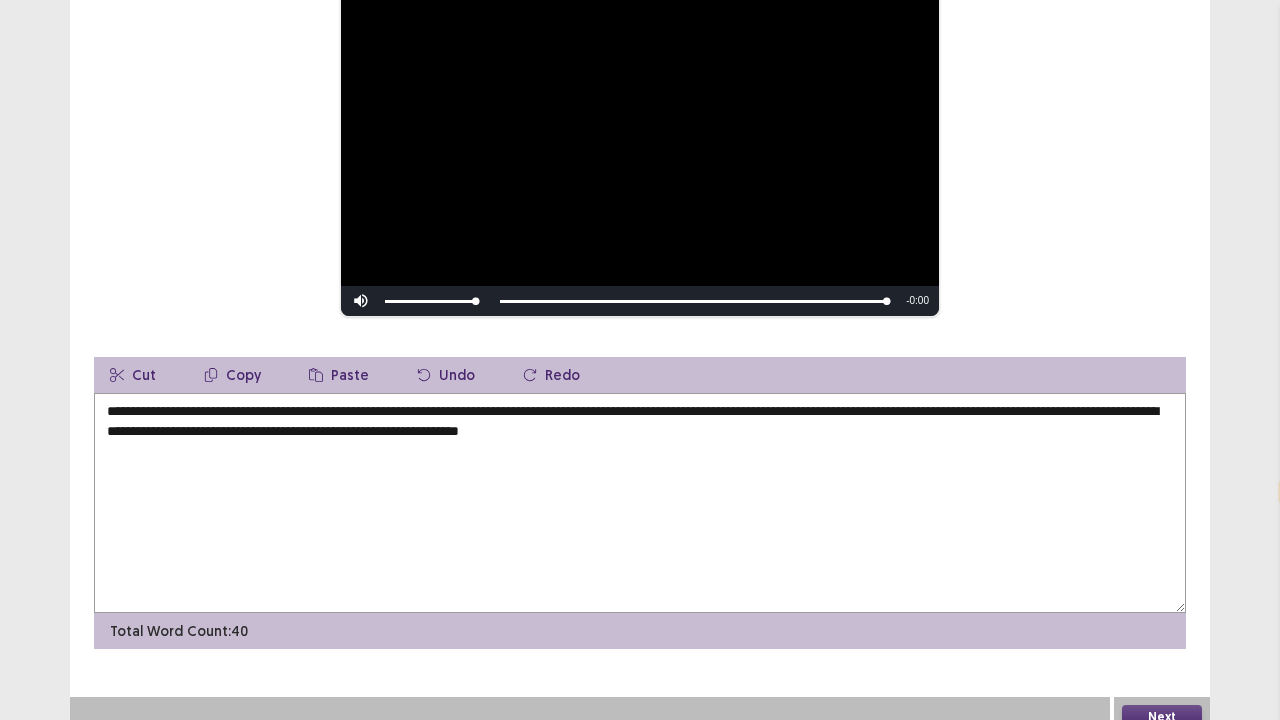 scroll, scrollTop: 274, scrollLeft: 0, axis: vertical 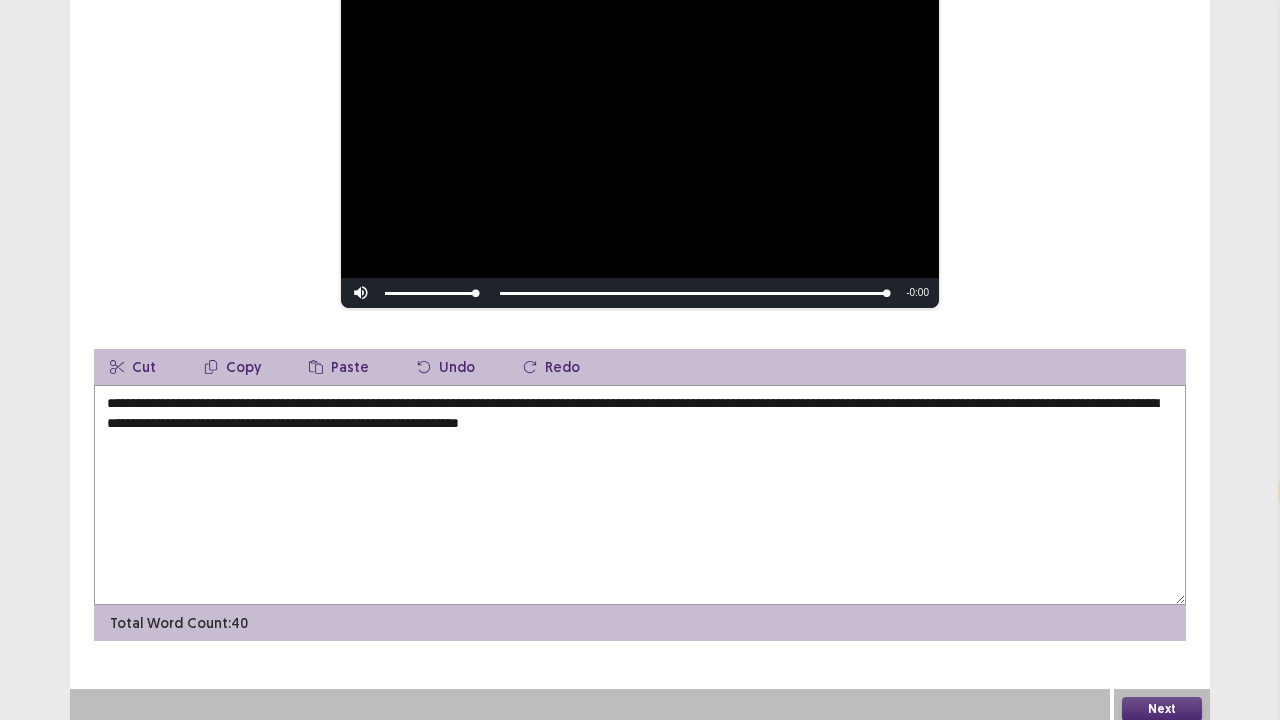 click on "**********" at bounding box center (640, 495) 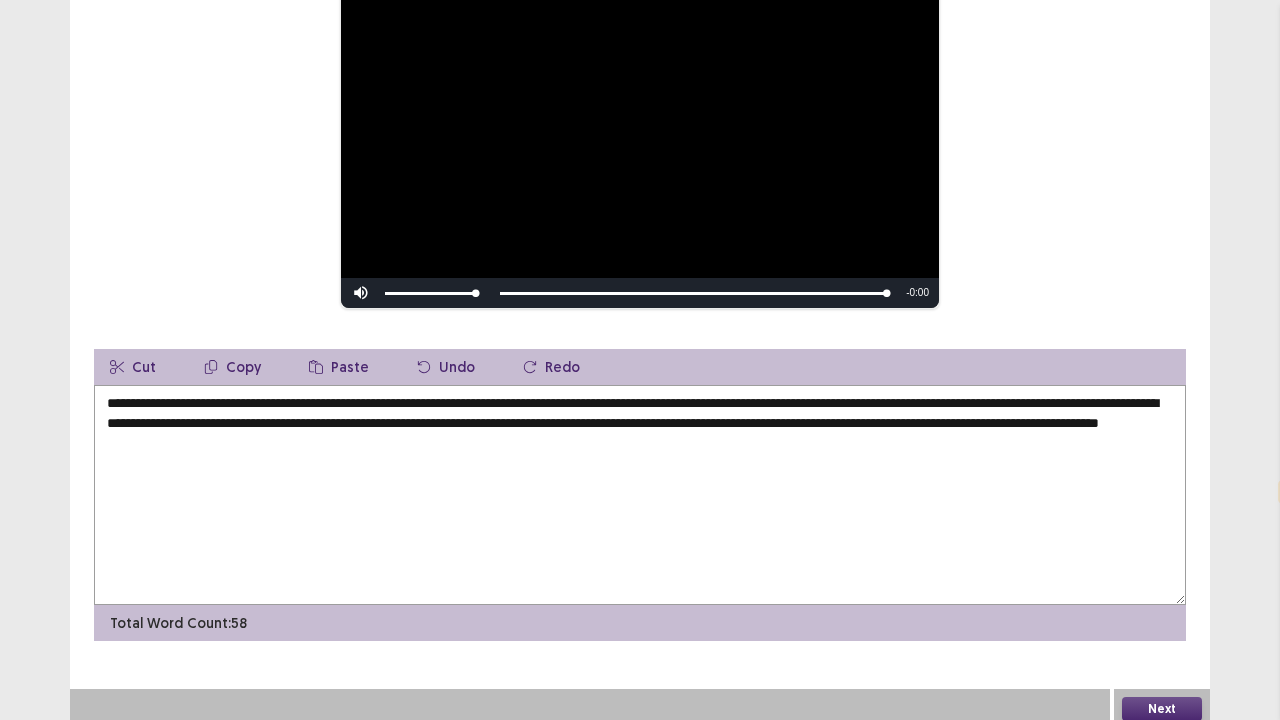 click on "**********" at bounding box center (640, 495) 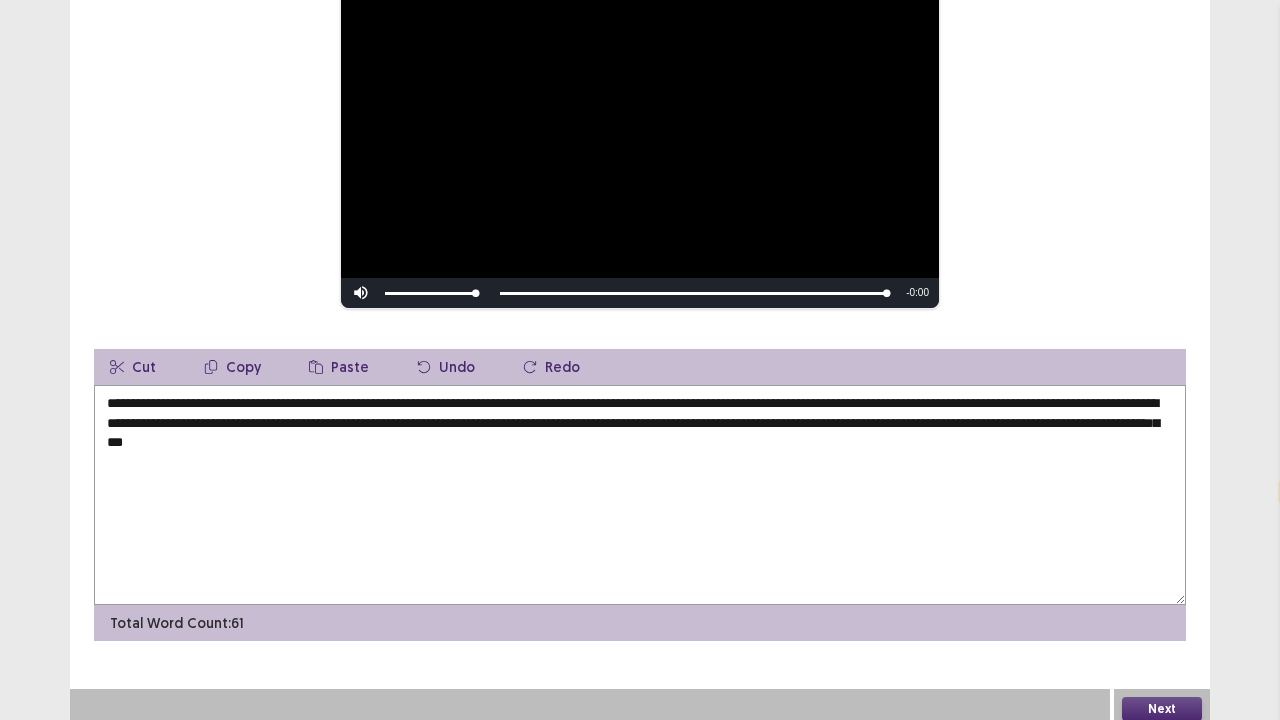 type on "**********" 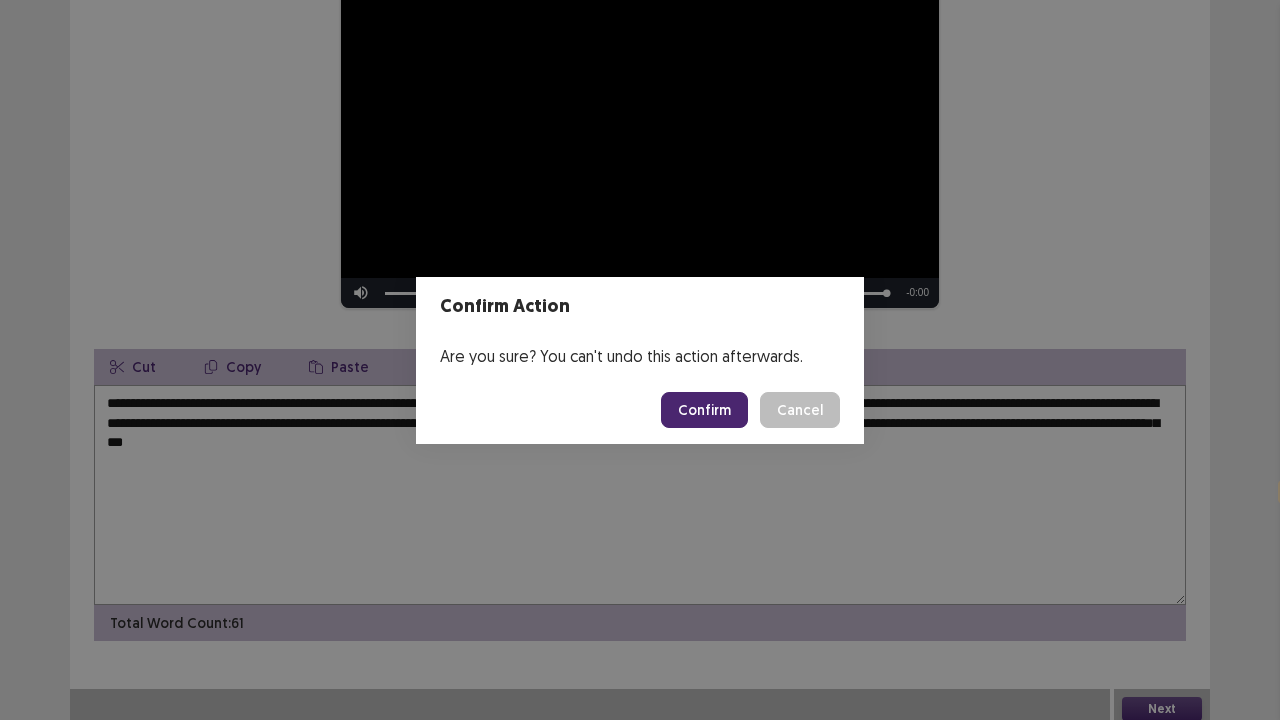 click on "Confirm" at bounding box center [704, 410] 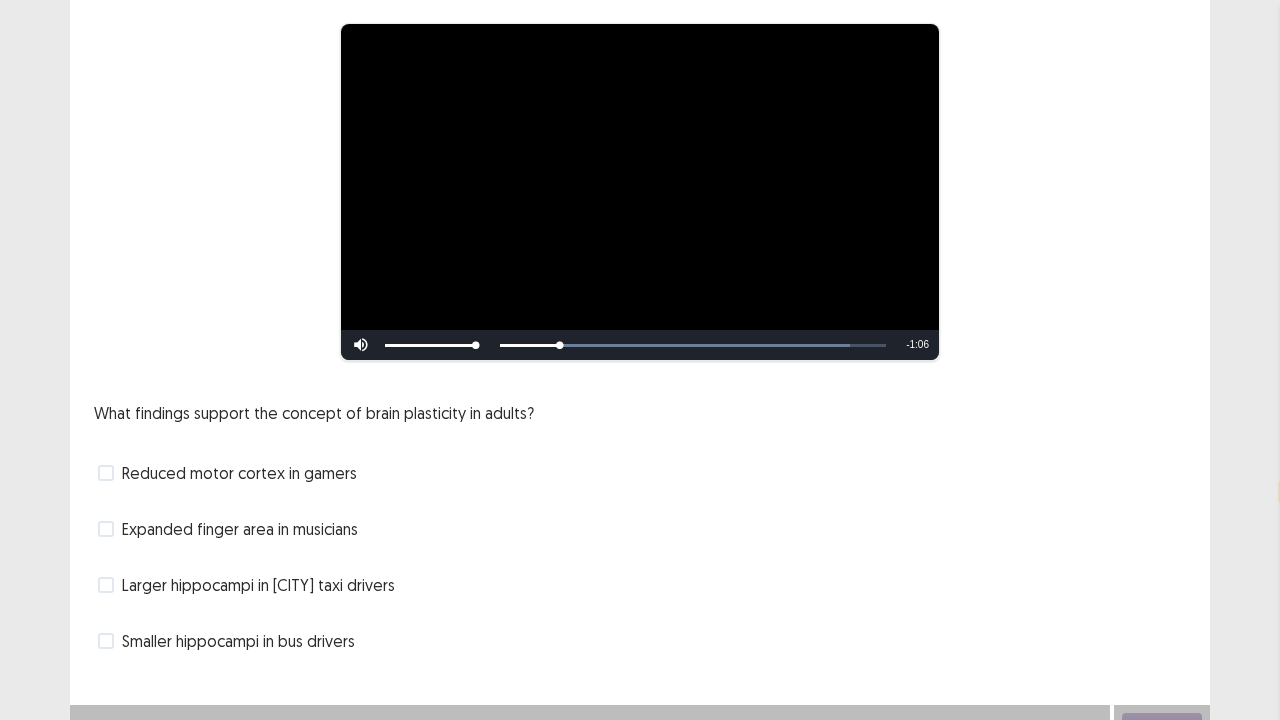 scroll, scrollTop: 182, scrollLeft: 0, axis: vertical 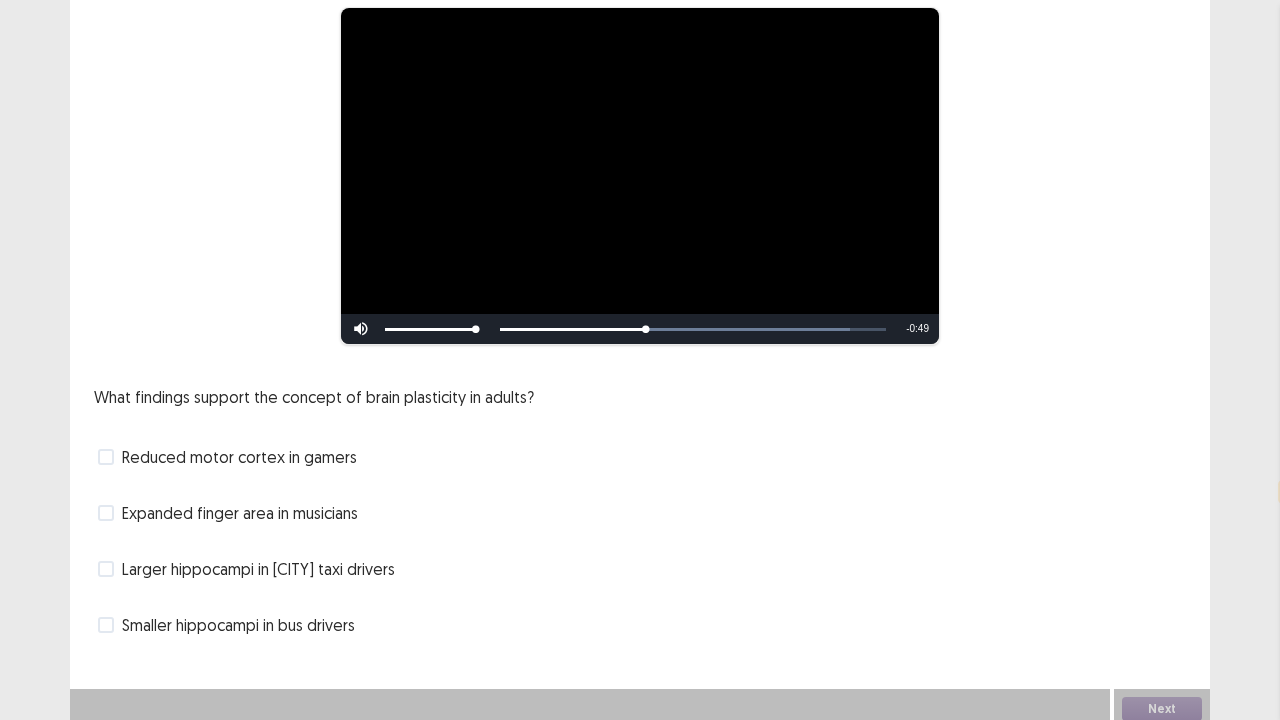 click at bounding box center [106, 457] 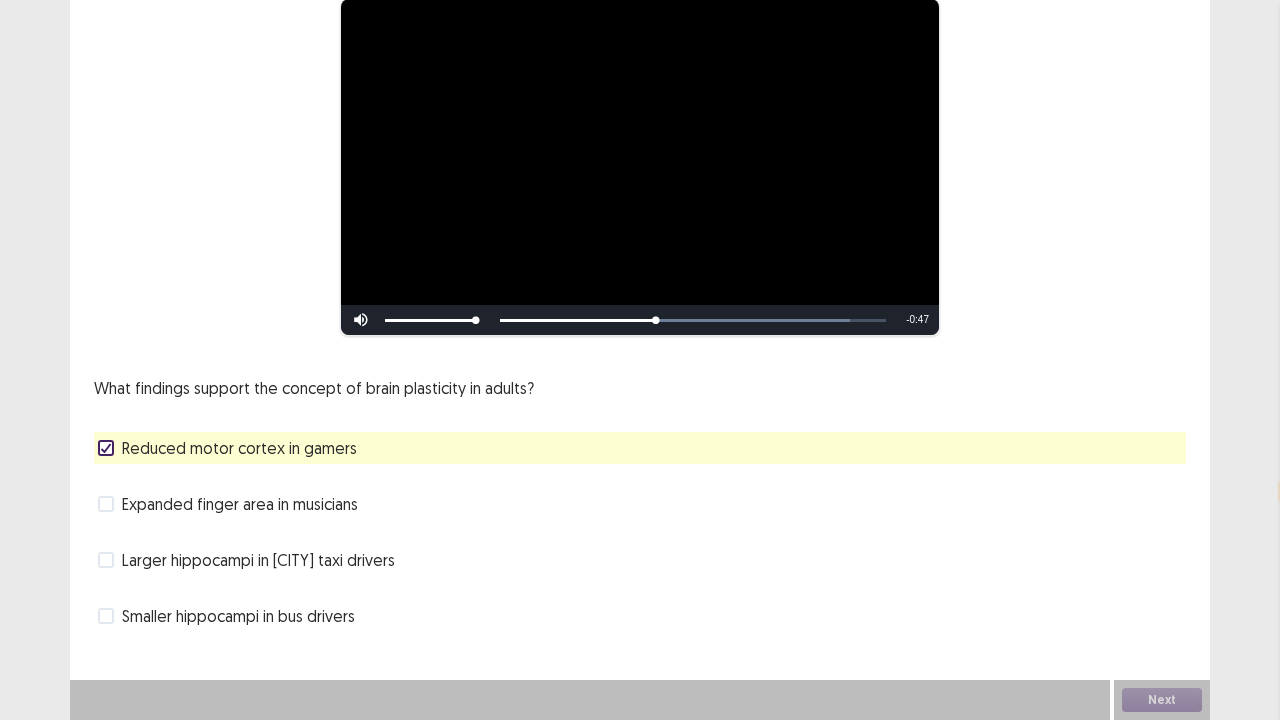 click 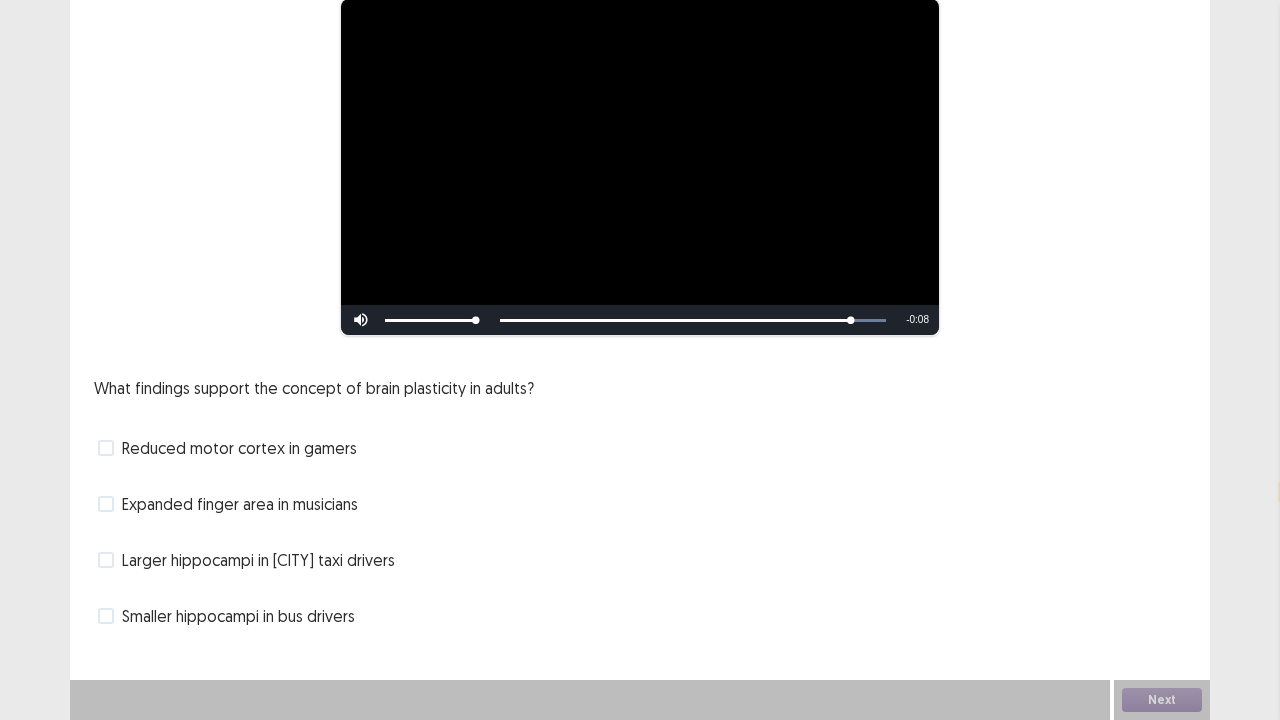 click at bounding box center [106, 504] 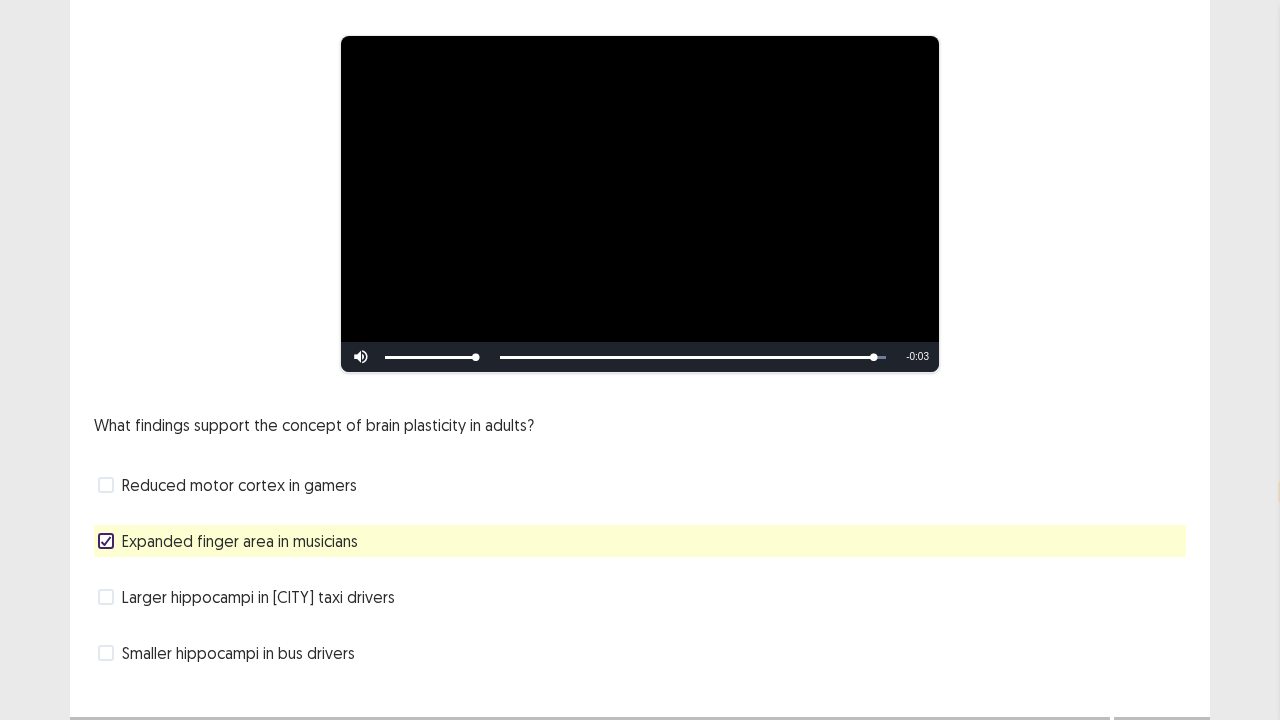 scroll, scrollTop: 182, scrollLeft: 0, axis: vertical 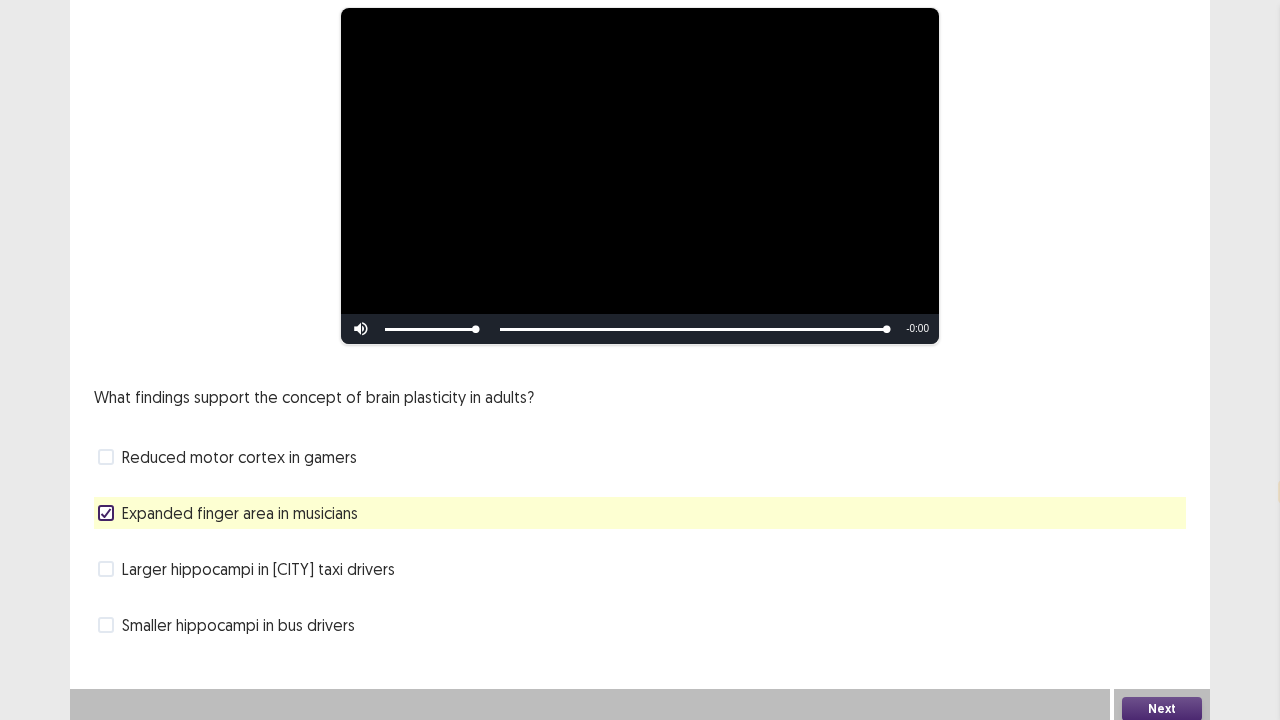 click at bounding box center [106, 569] 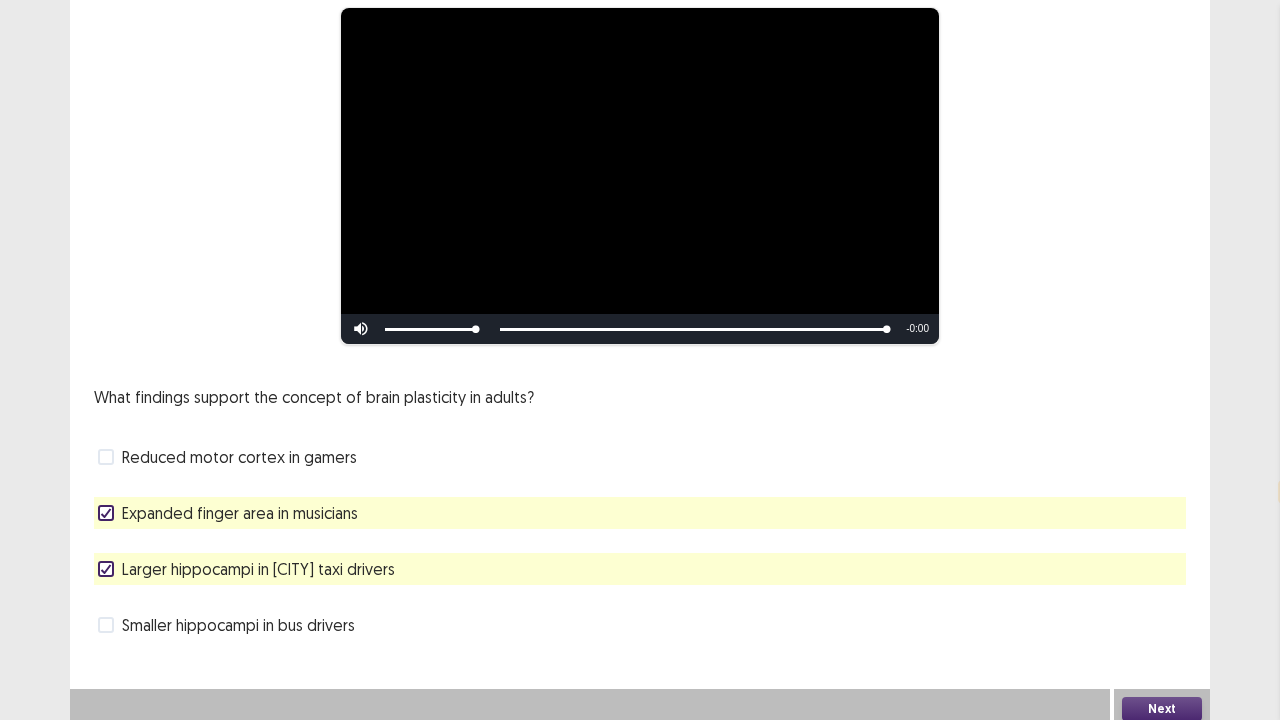 click on "Next" at bounding box center (1162, 709) 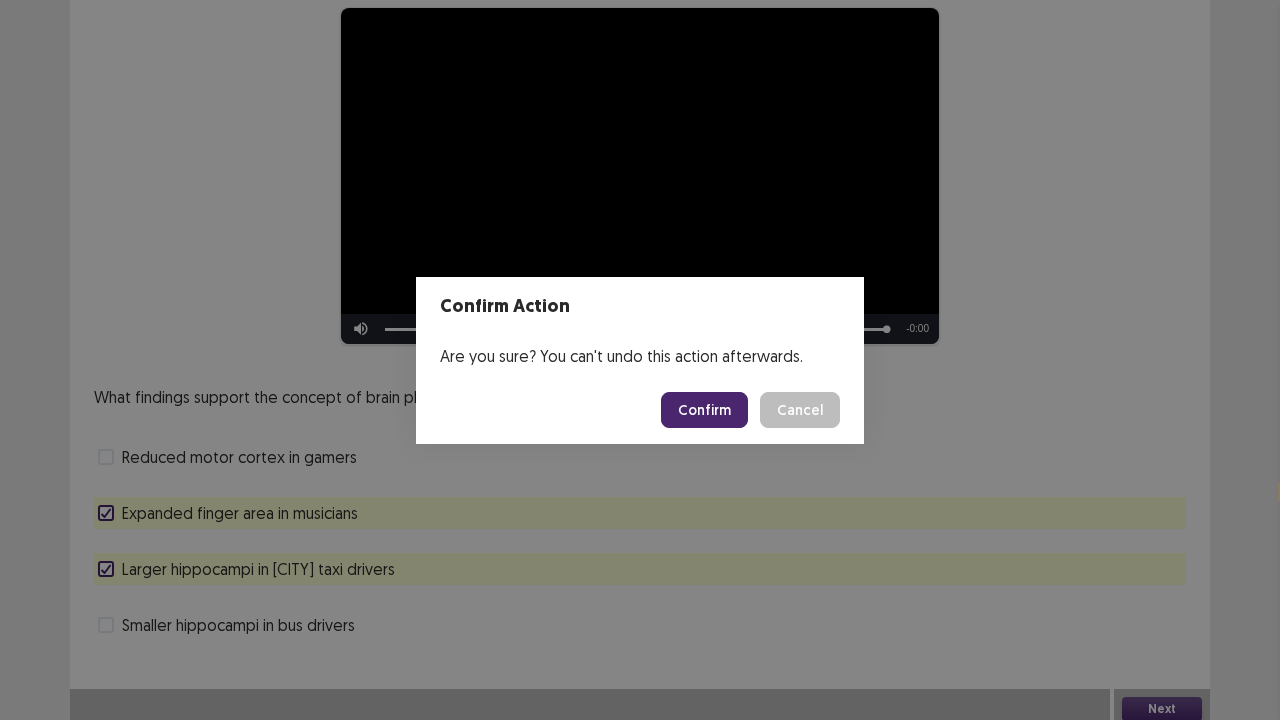 click on "Confirm" at bounding box center [704, 410] 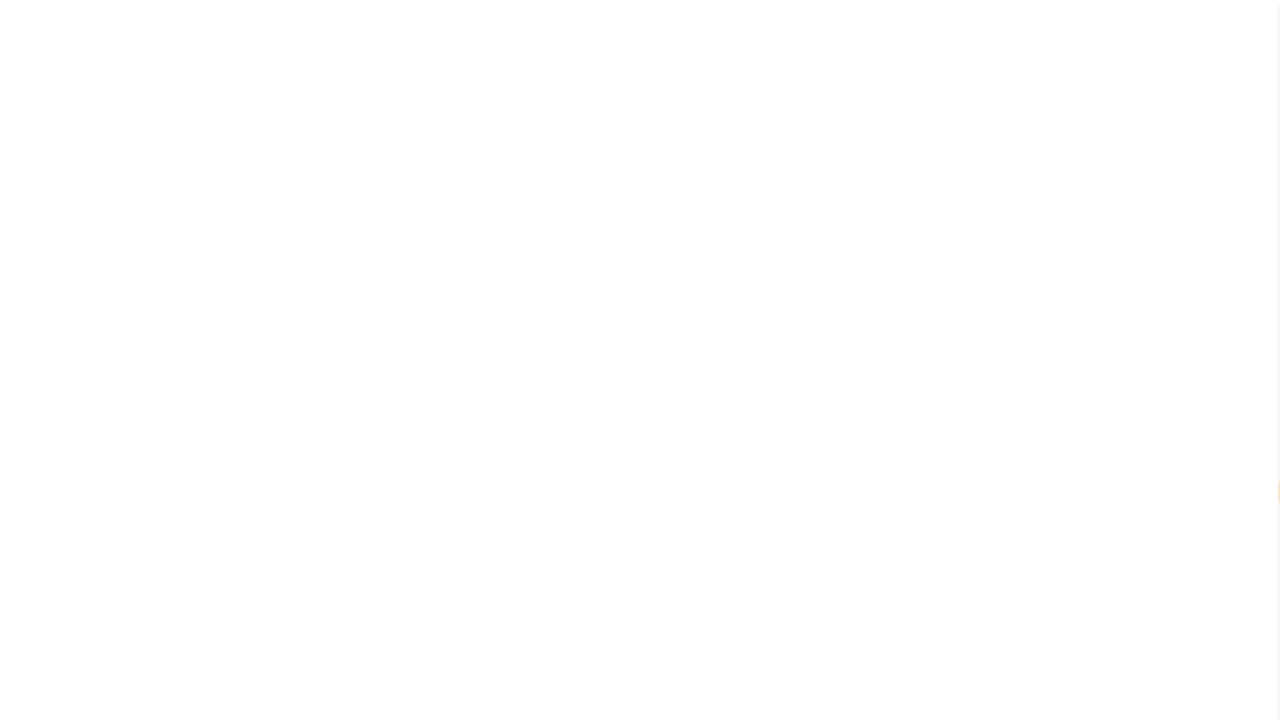 scroll, scrollTop: 0, scrollLeft: 0, axis: both 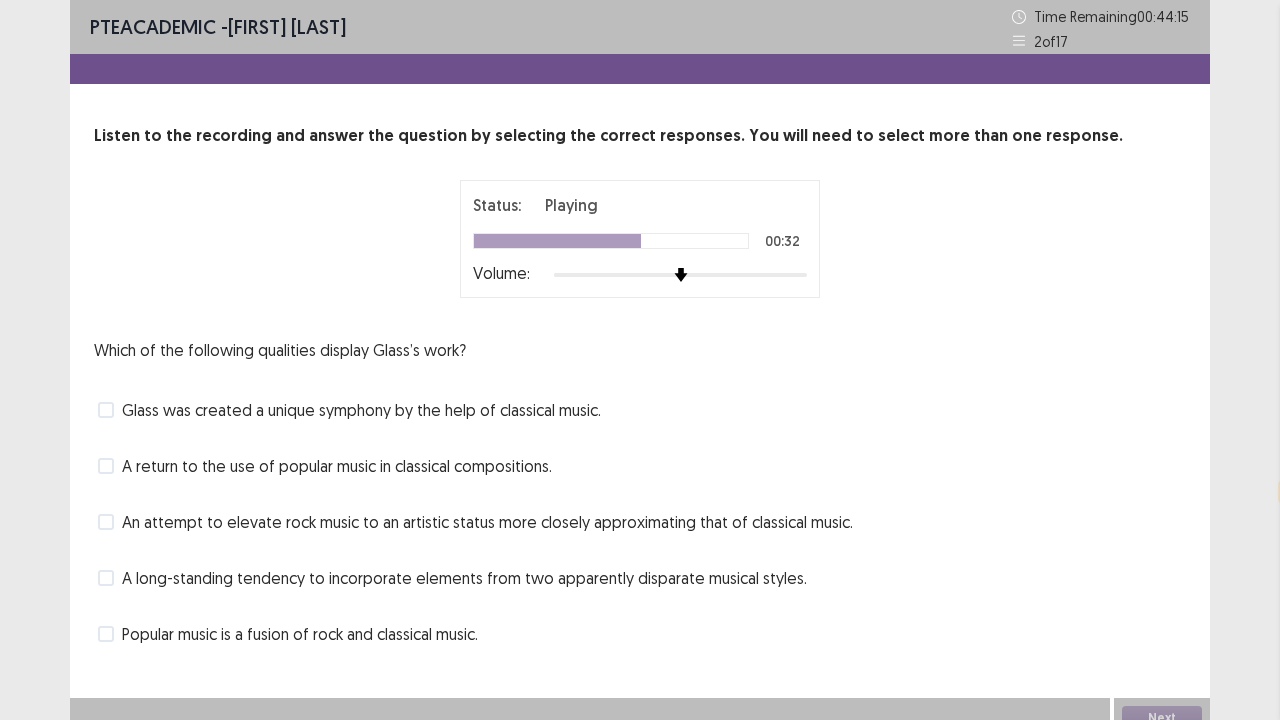 click at bounding box center [106, 410] 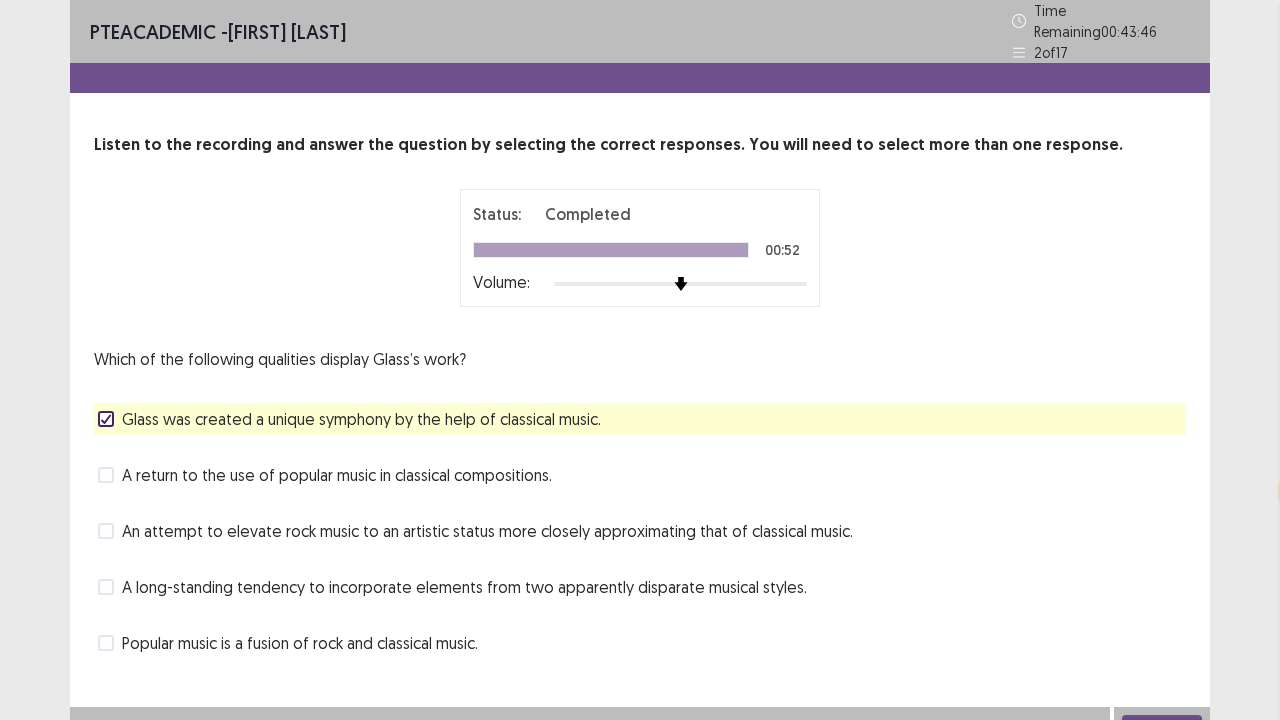 click 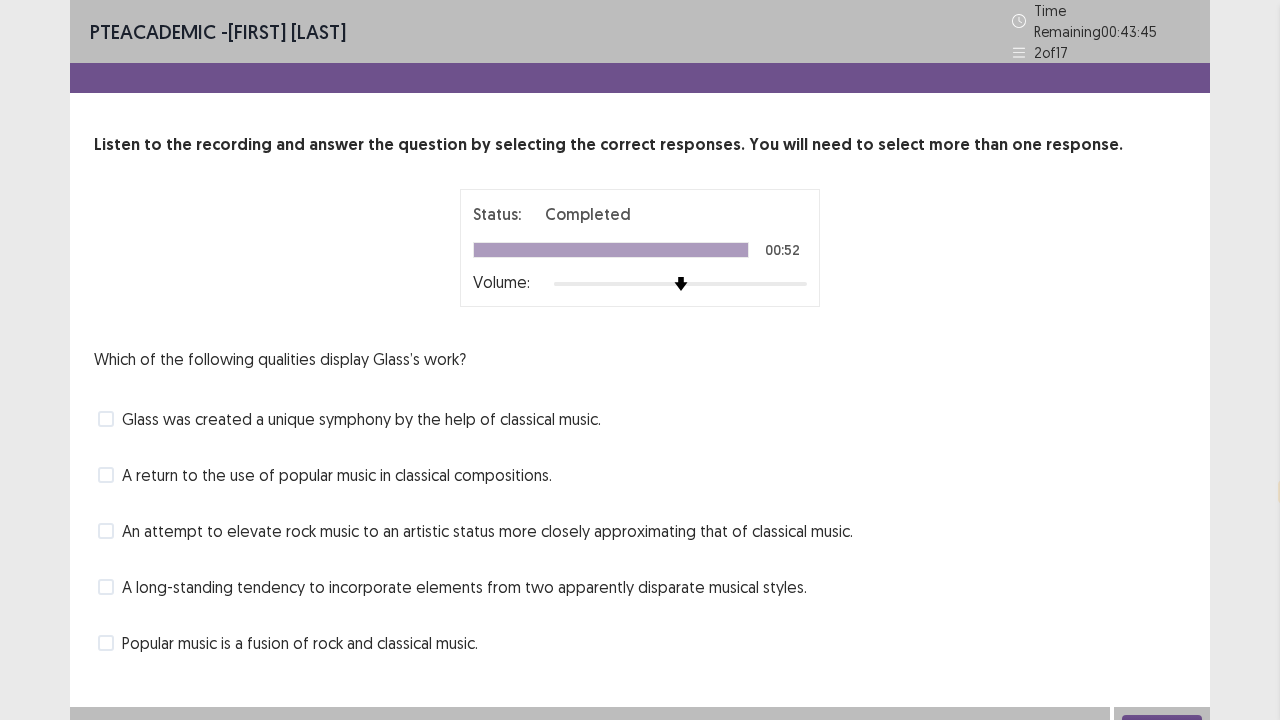 click at bounding box center (106, 475) 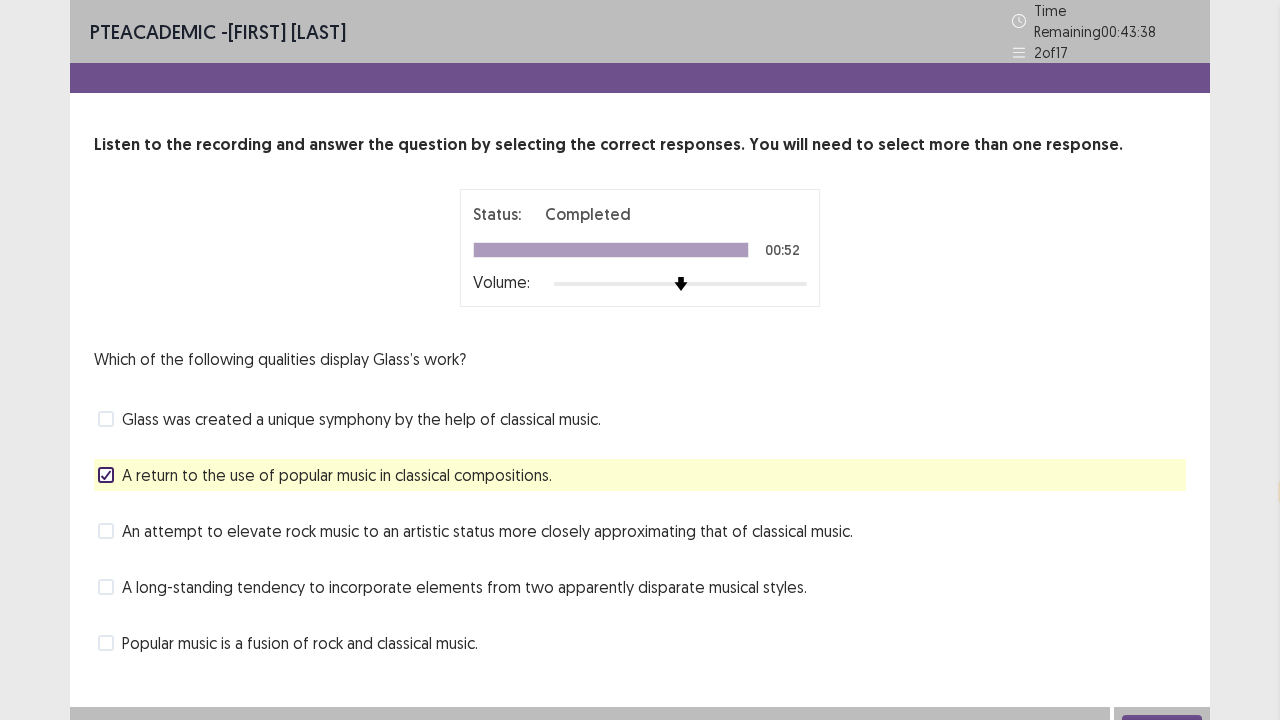 click at bounding box center [106, 531] 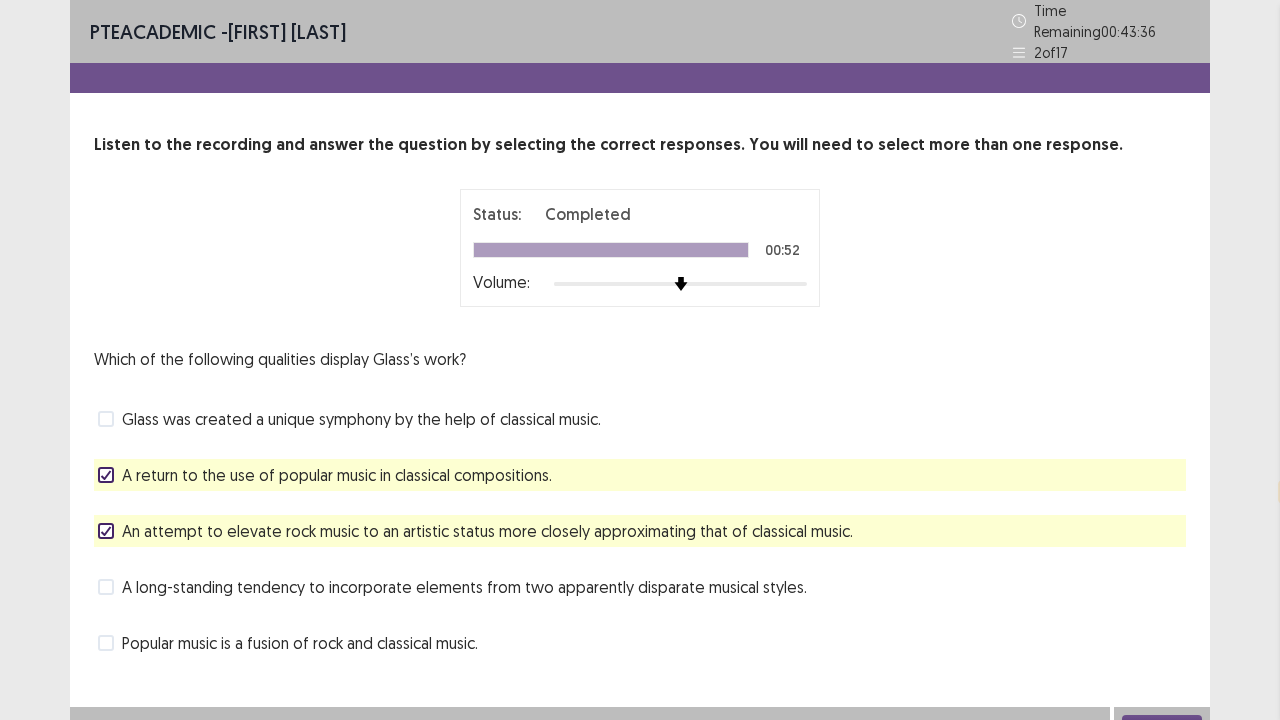 scroll, scrollTop: 17, scrollLeft: 0, axis: vertical 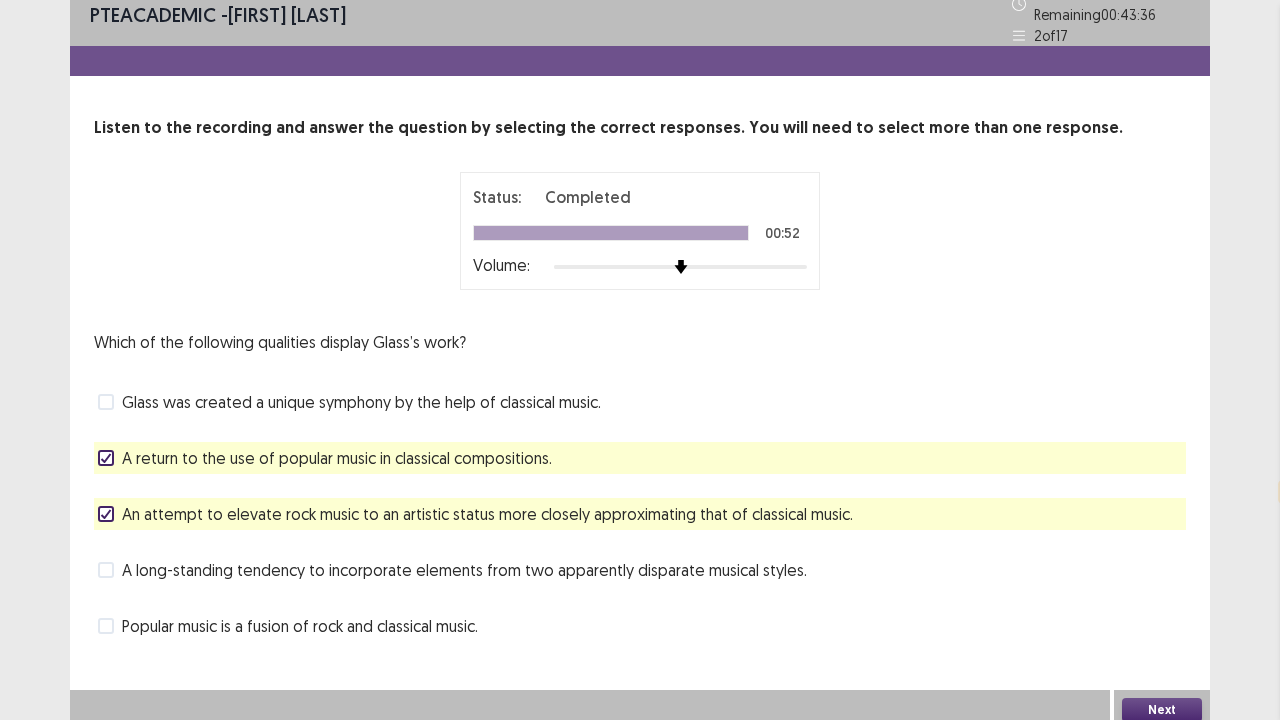 click on "Next" at bounding box center [1162, 710] 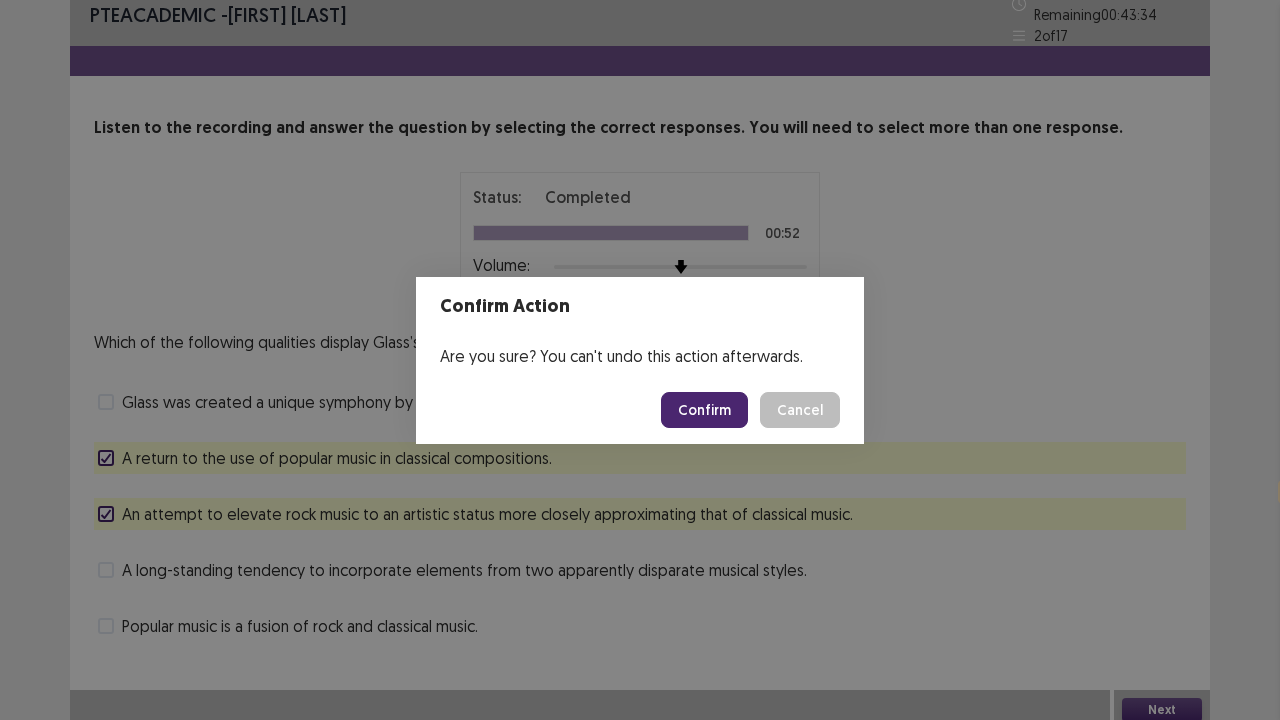 click on "Confirm" at bounding box center [704, 410] 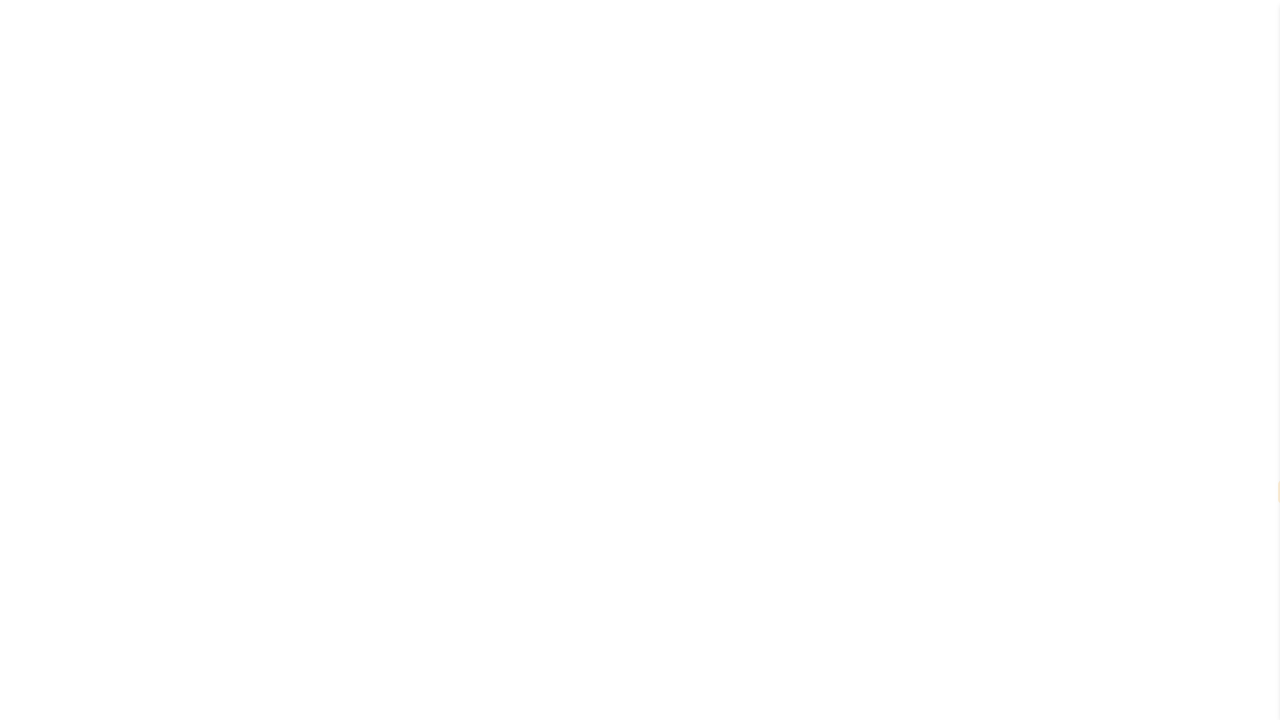 scroll, scrollTop: 0, scrollLeft: 0, axis: both 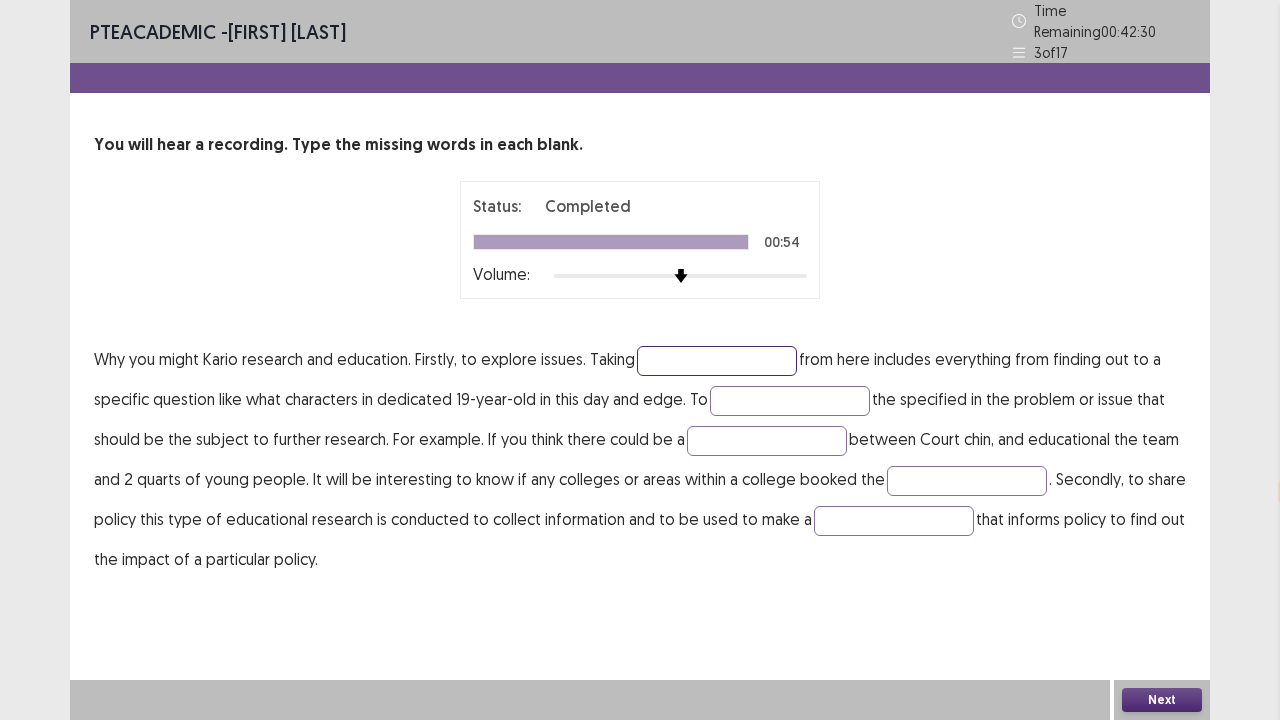 click at bounding box center (717, 361) 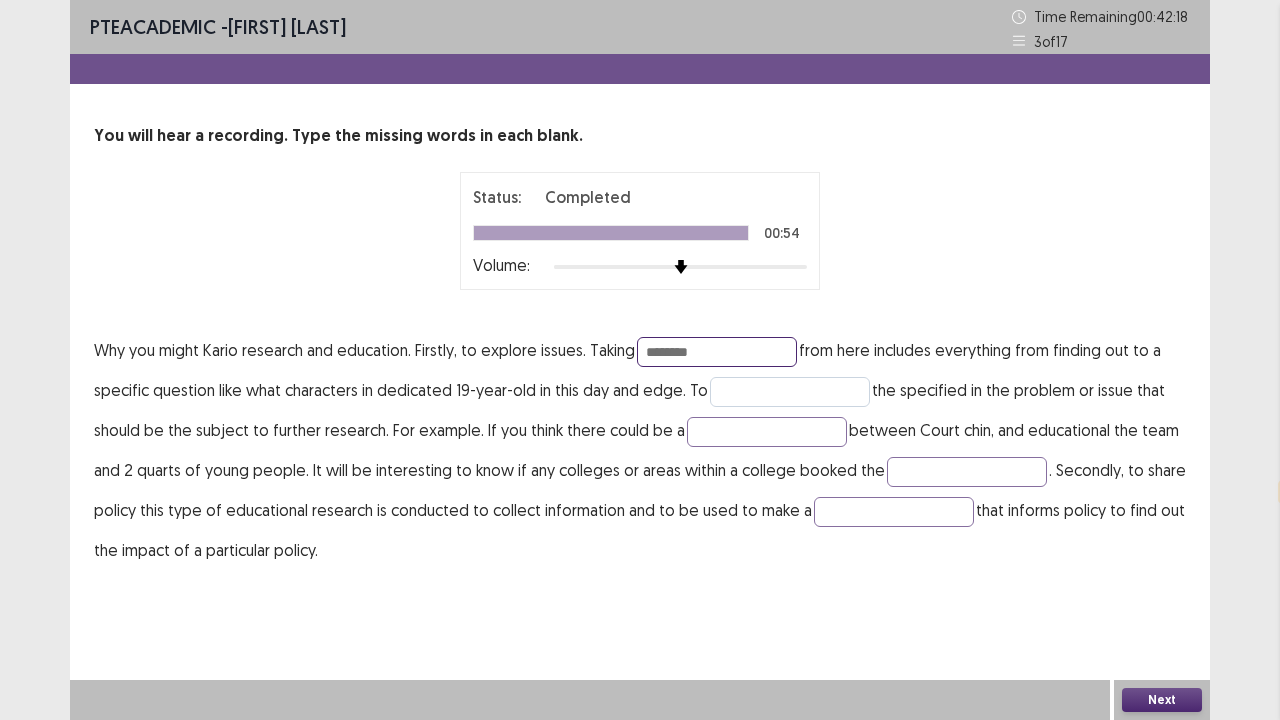 type on "********" 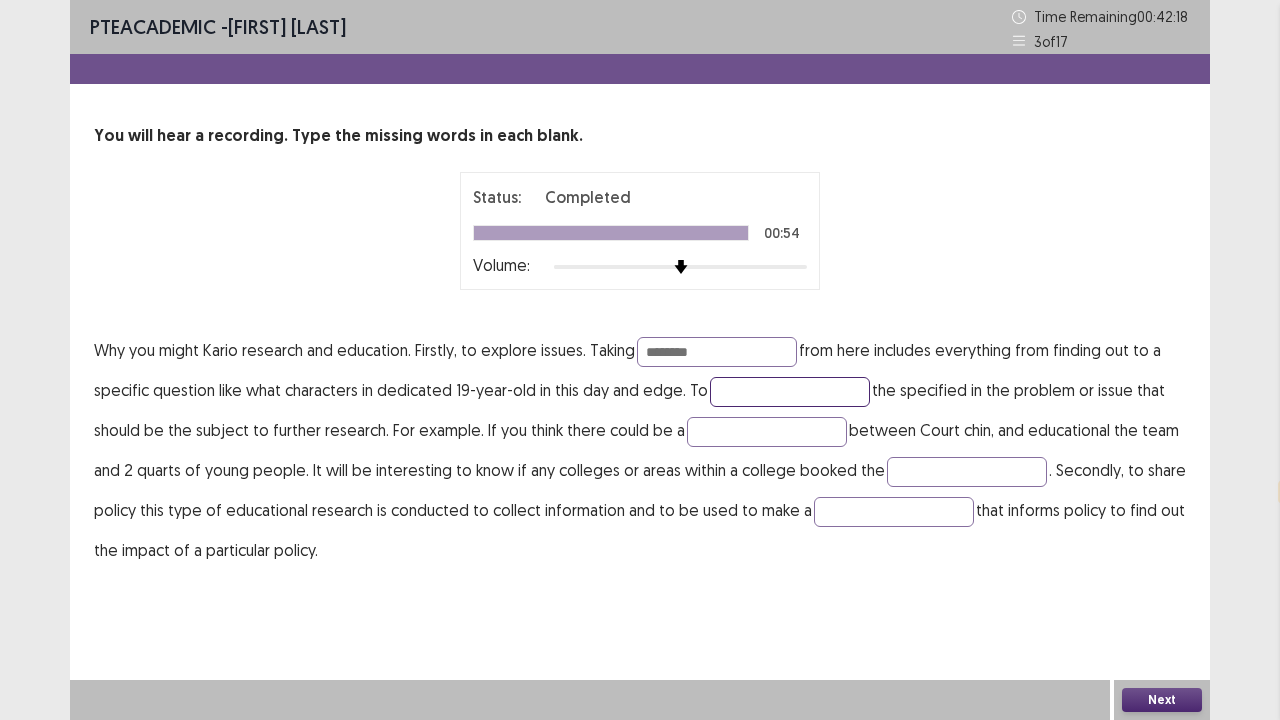 click at bounding box center [790, 392] 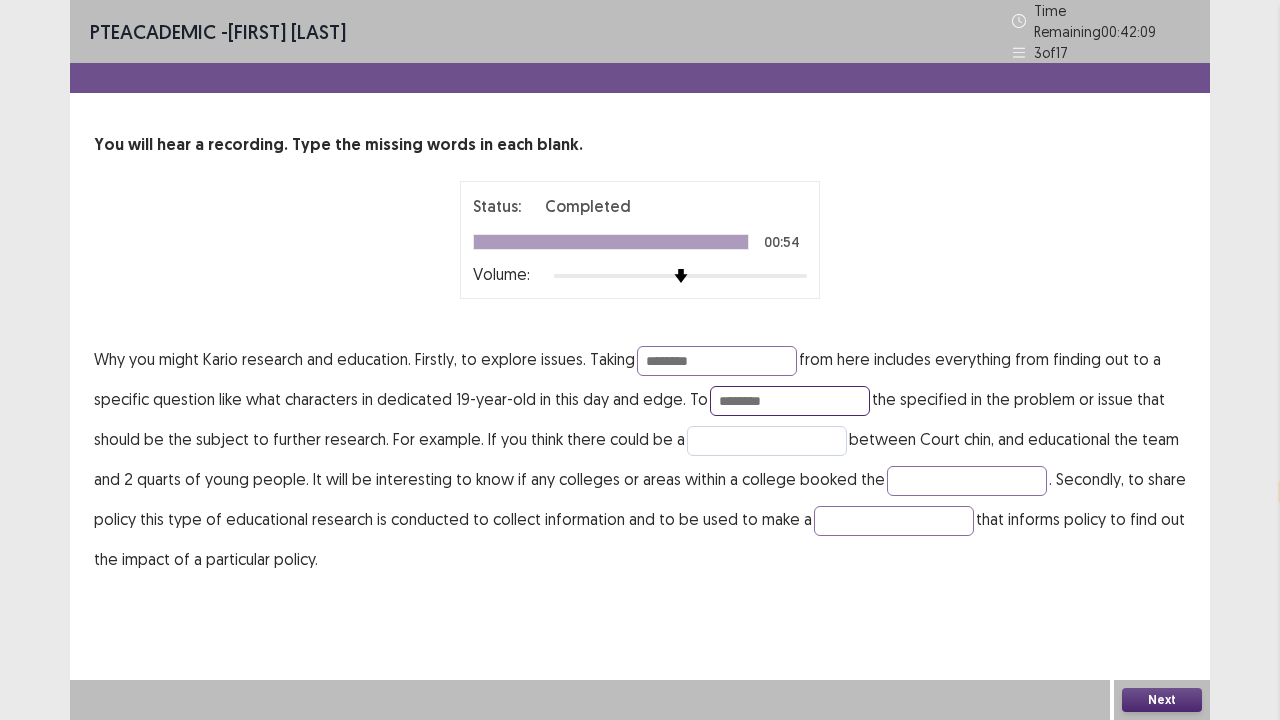 type on "********" 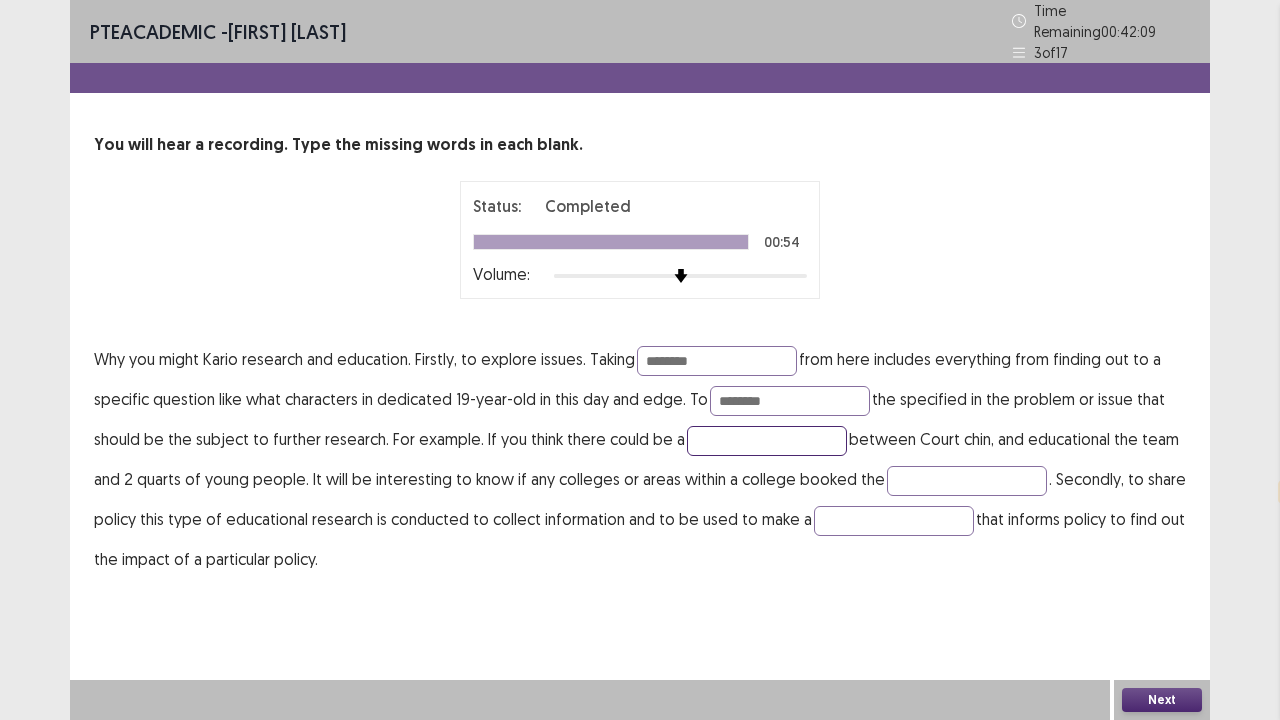 click at bounding box center [767, 441] 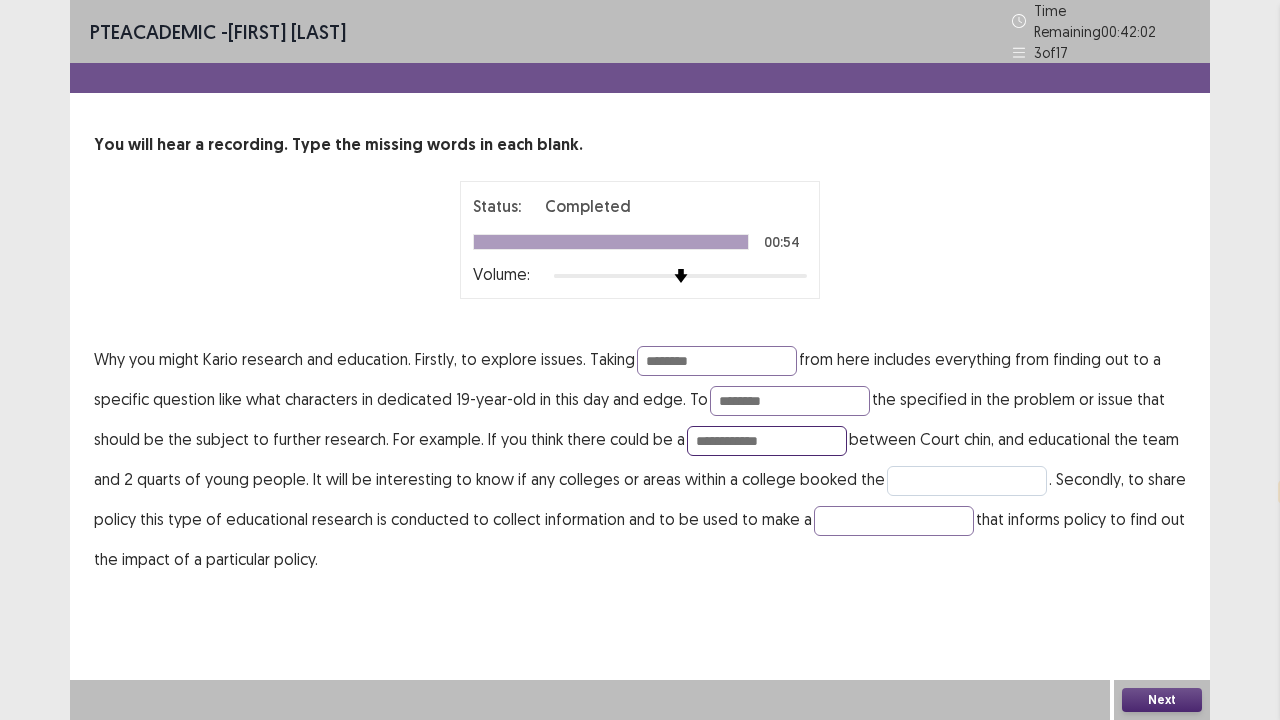 type on "**********" 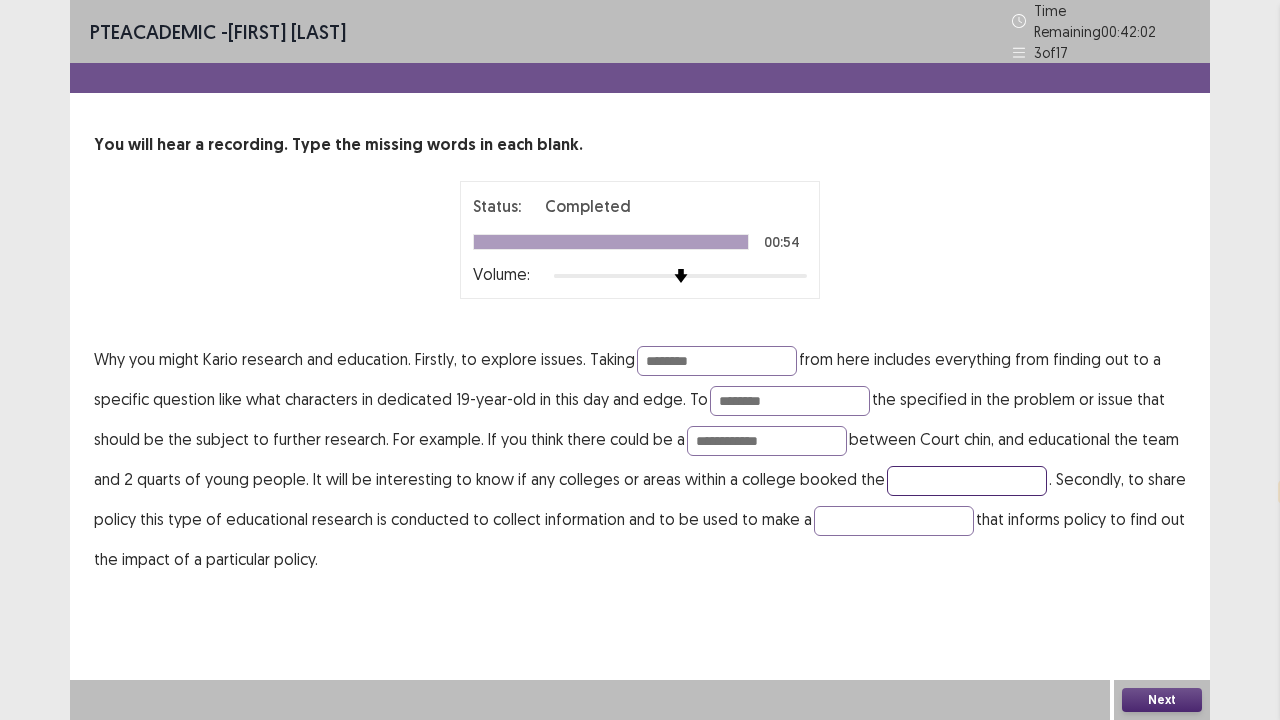 click at bounding box center [967, 481] 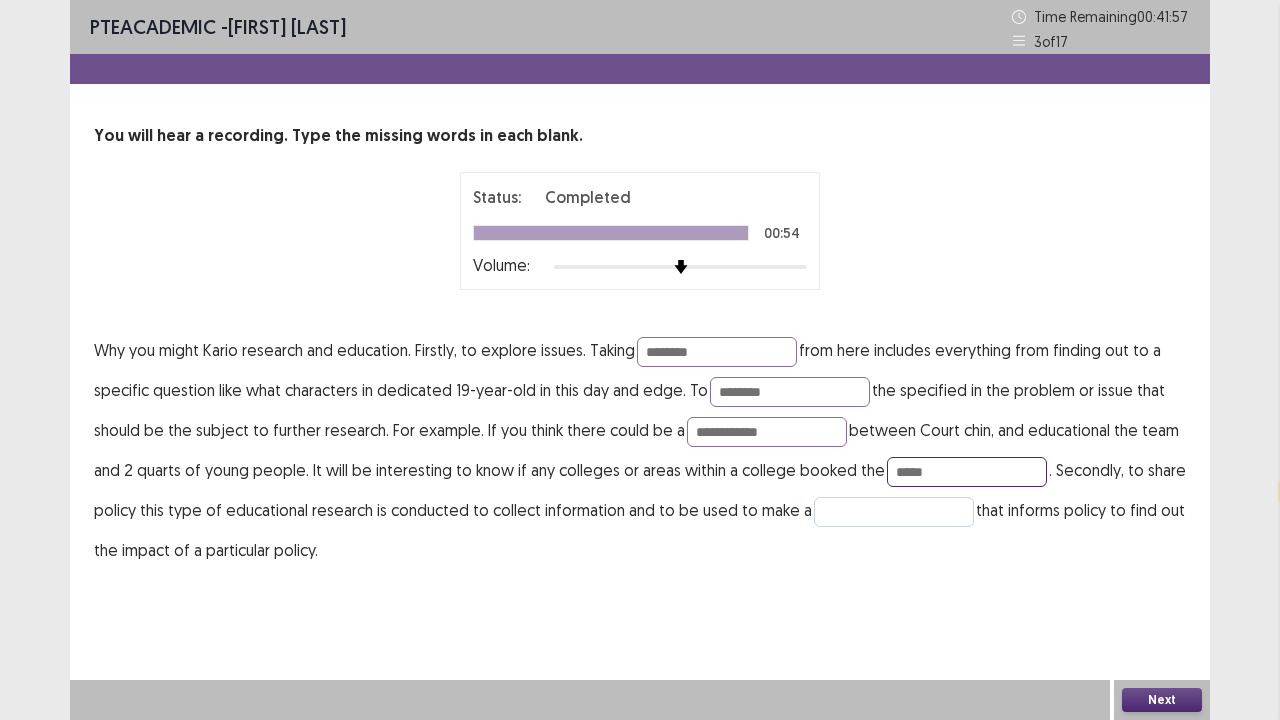 type on "*****" 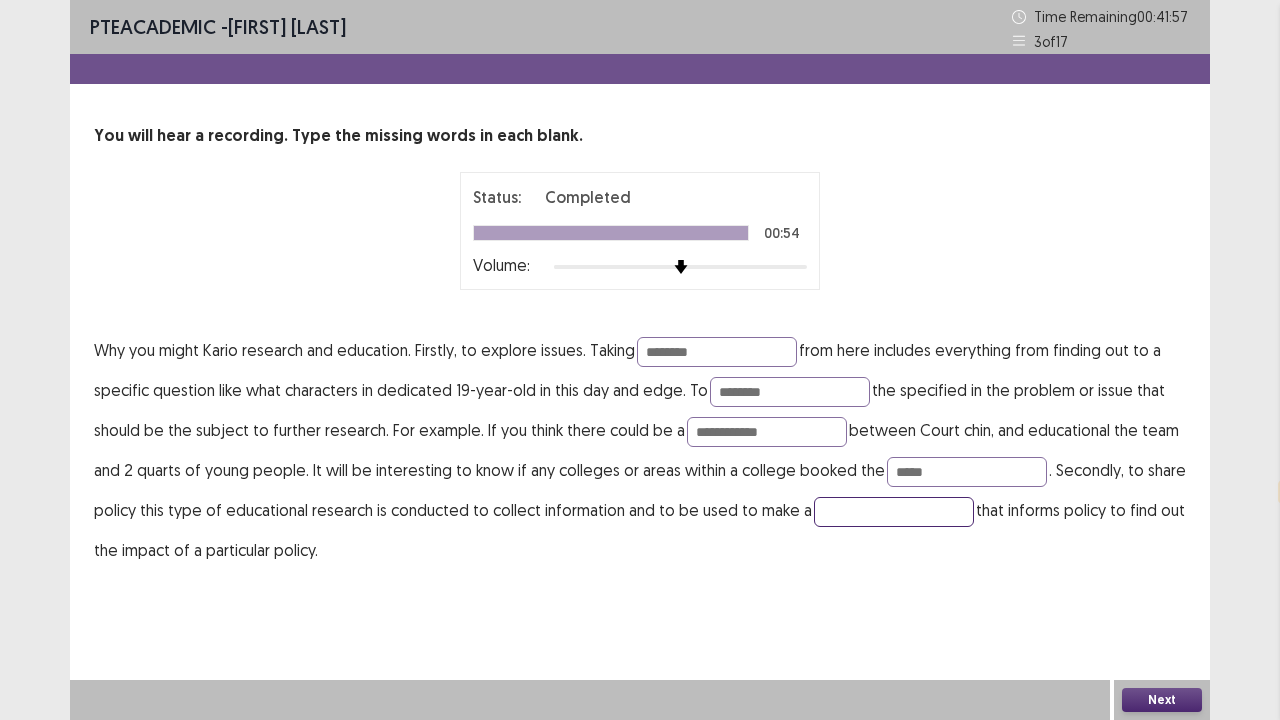 click at bounding box center (894, 512) 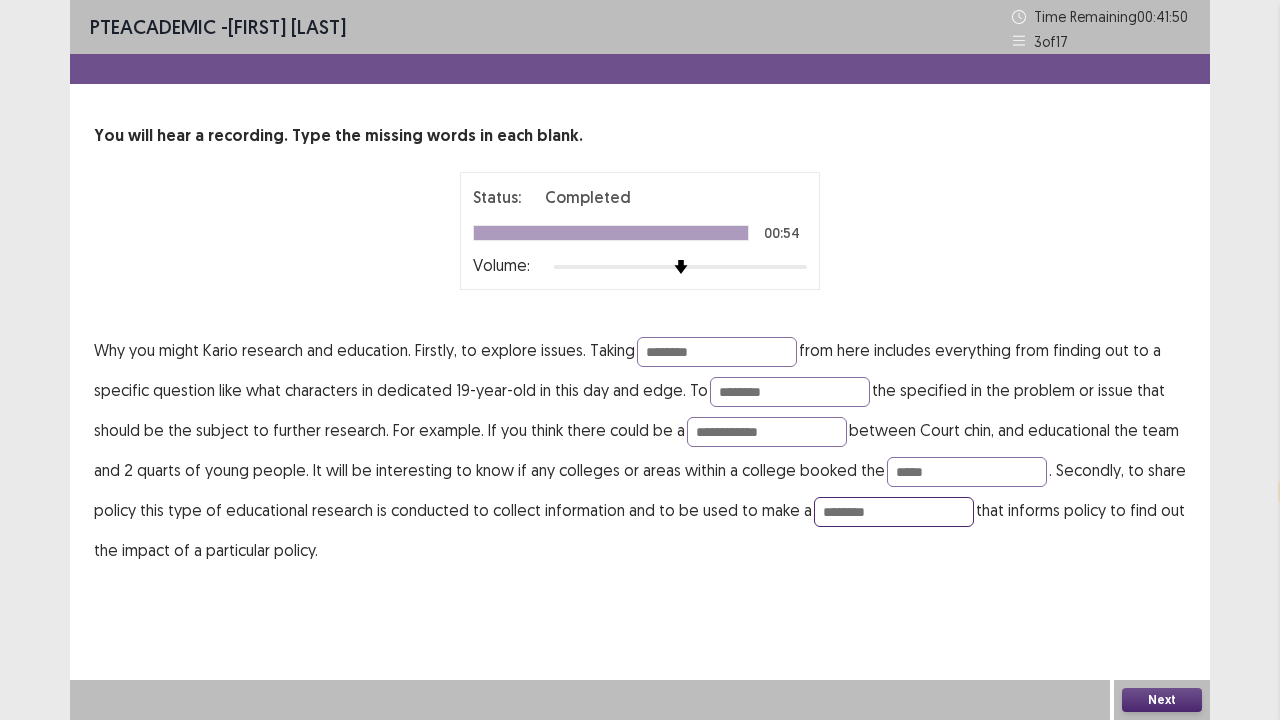 type on "********" 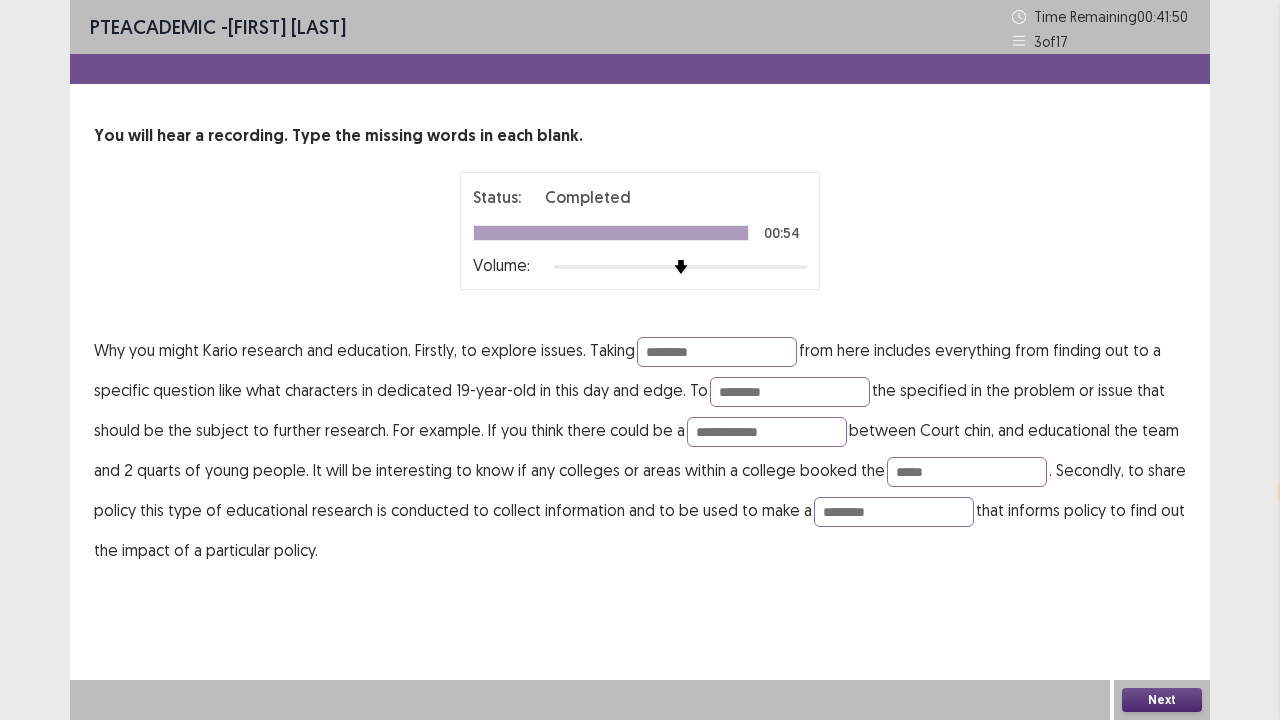click on "Next" at bounding box center (1162, 700) 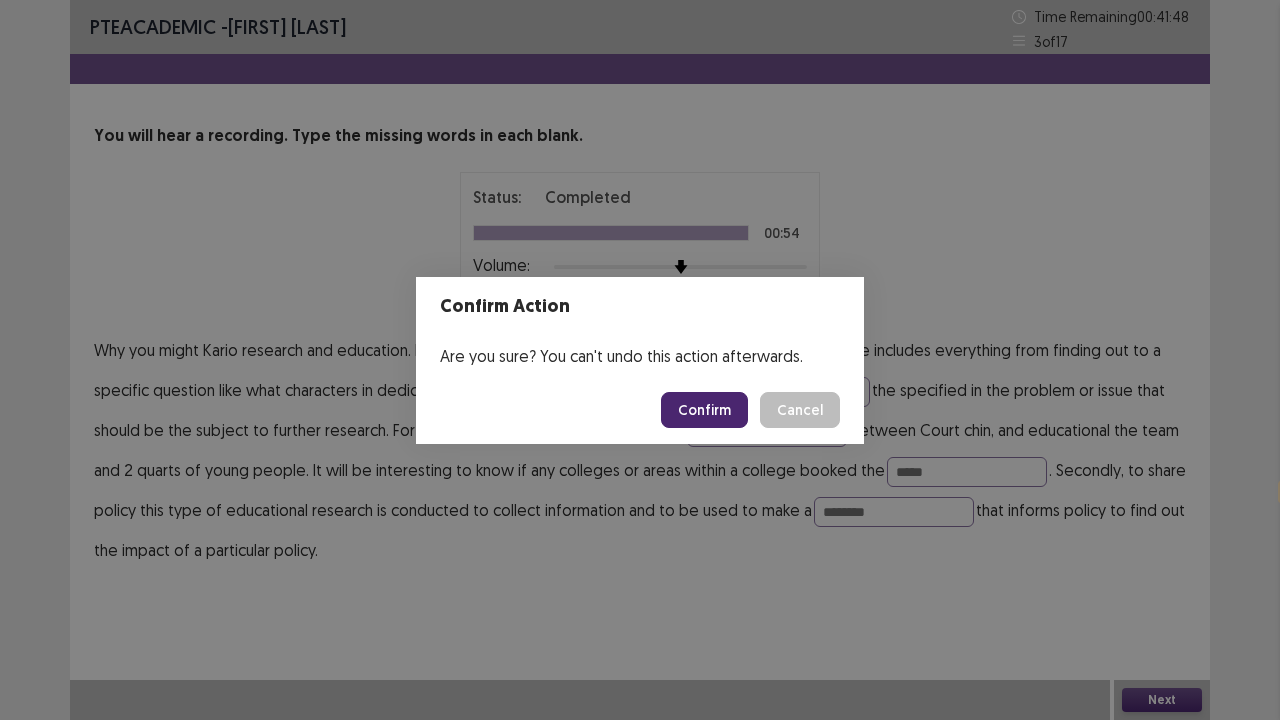 click on "Confirm" at bounding box center [704, 410] 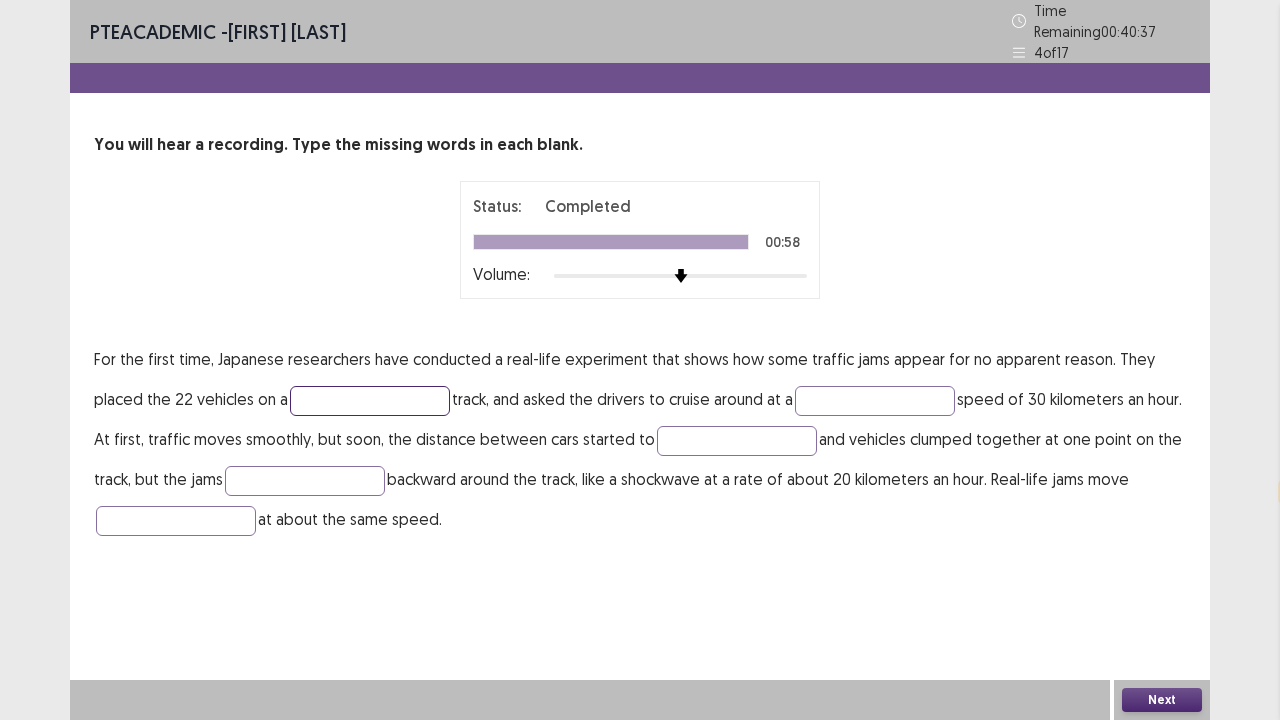 click at bounding box center [370, 401] 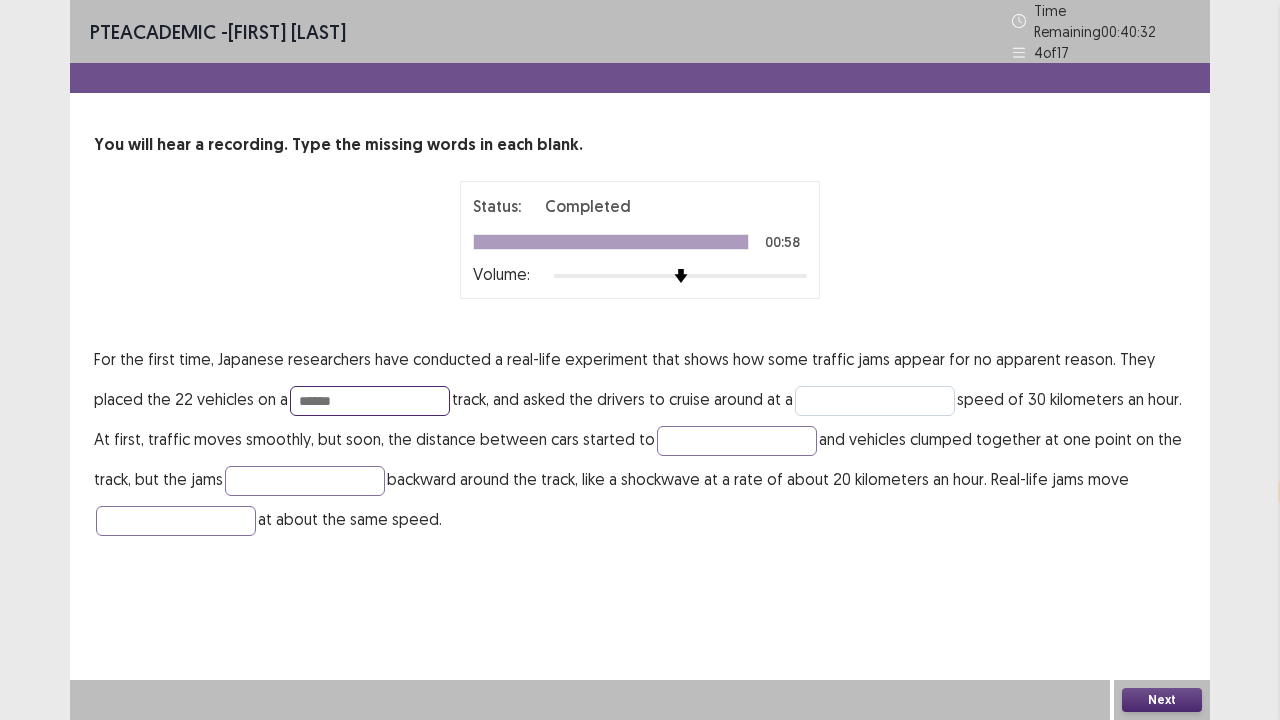 type on "******" 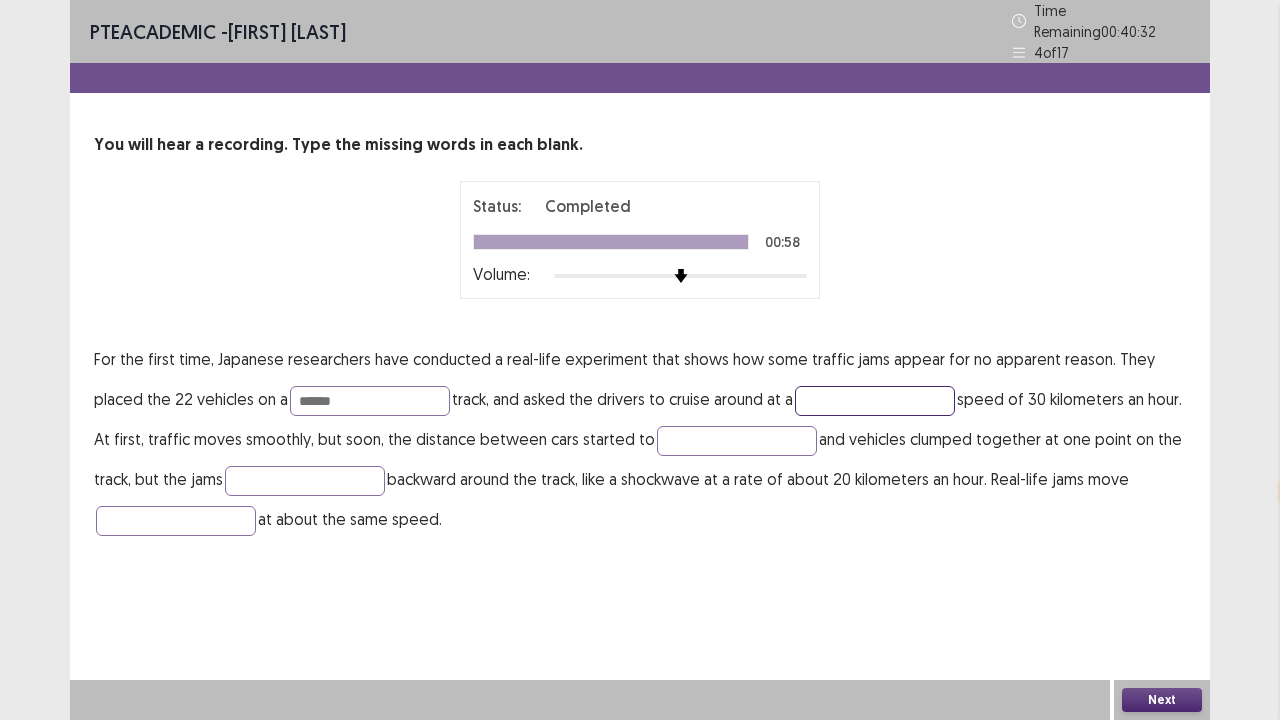 click at bounding box center [875, 401] 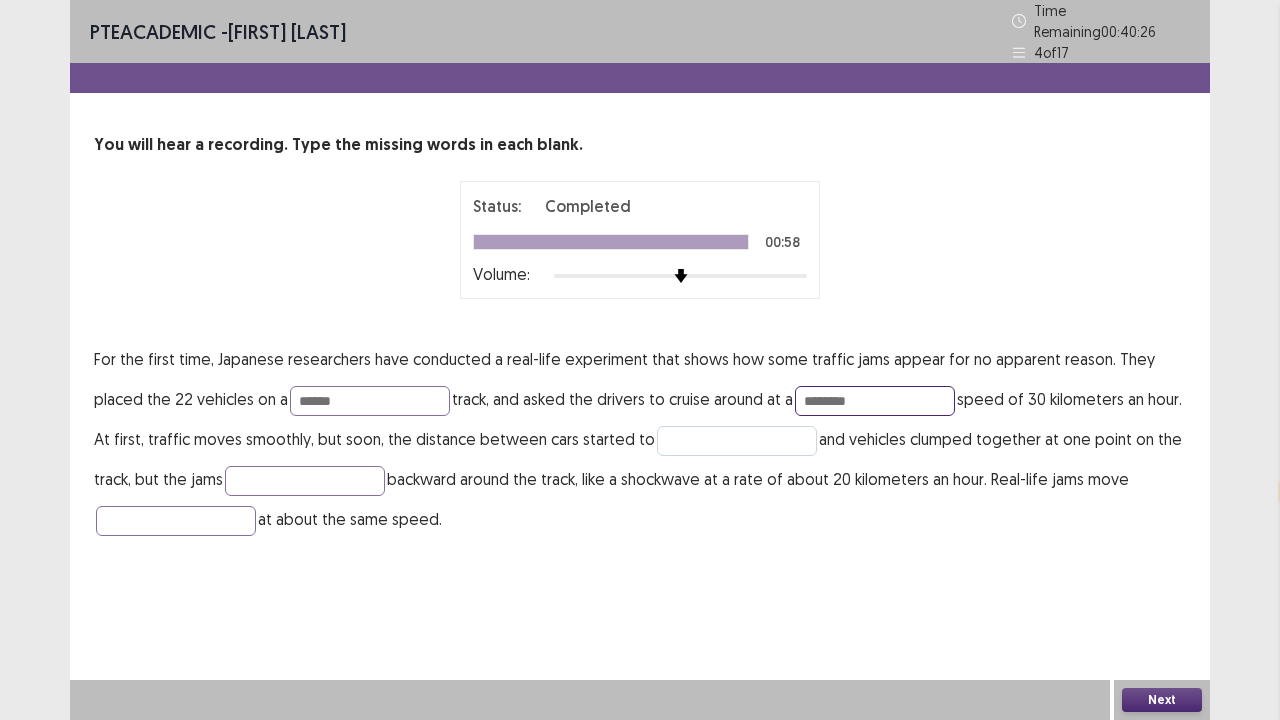 type on "********" 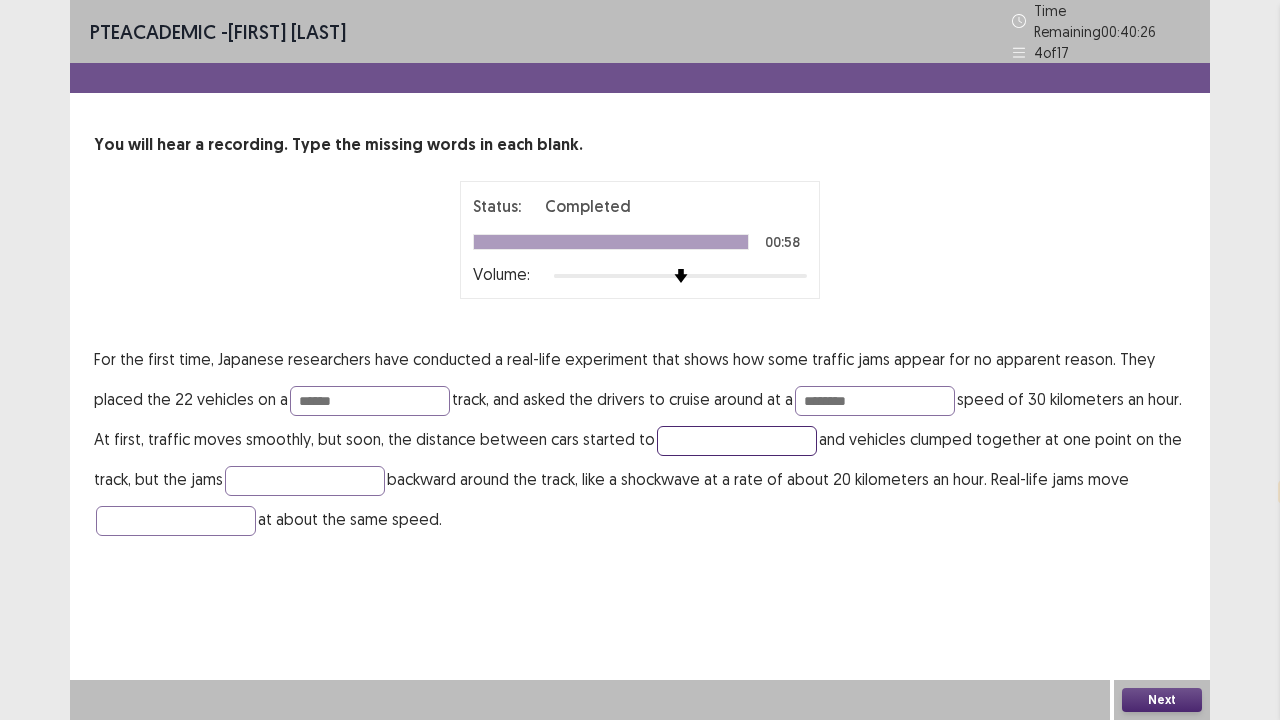 click at bounding box center (737, 441) 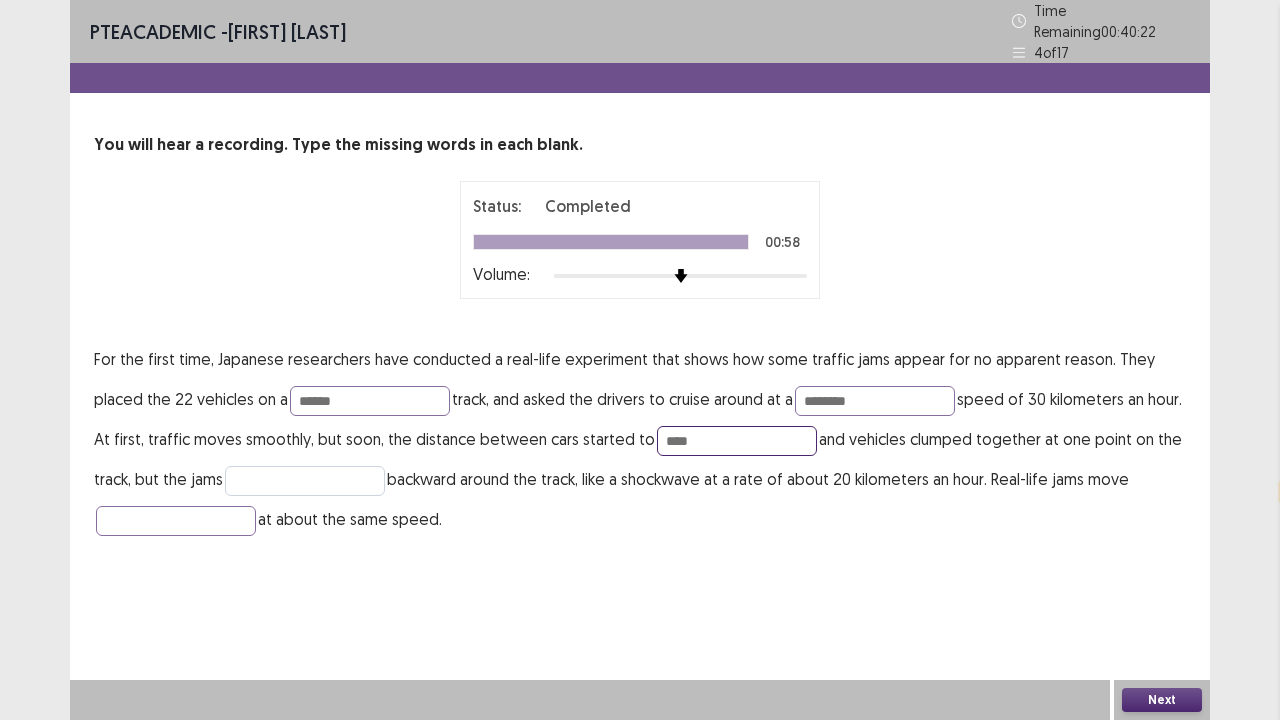 type on "****" 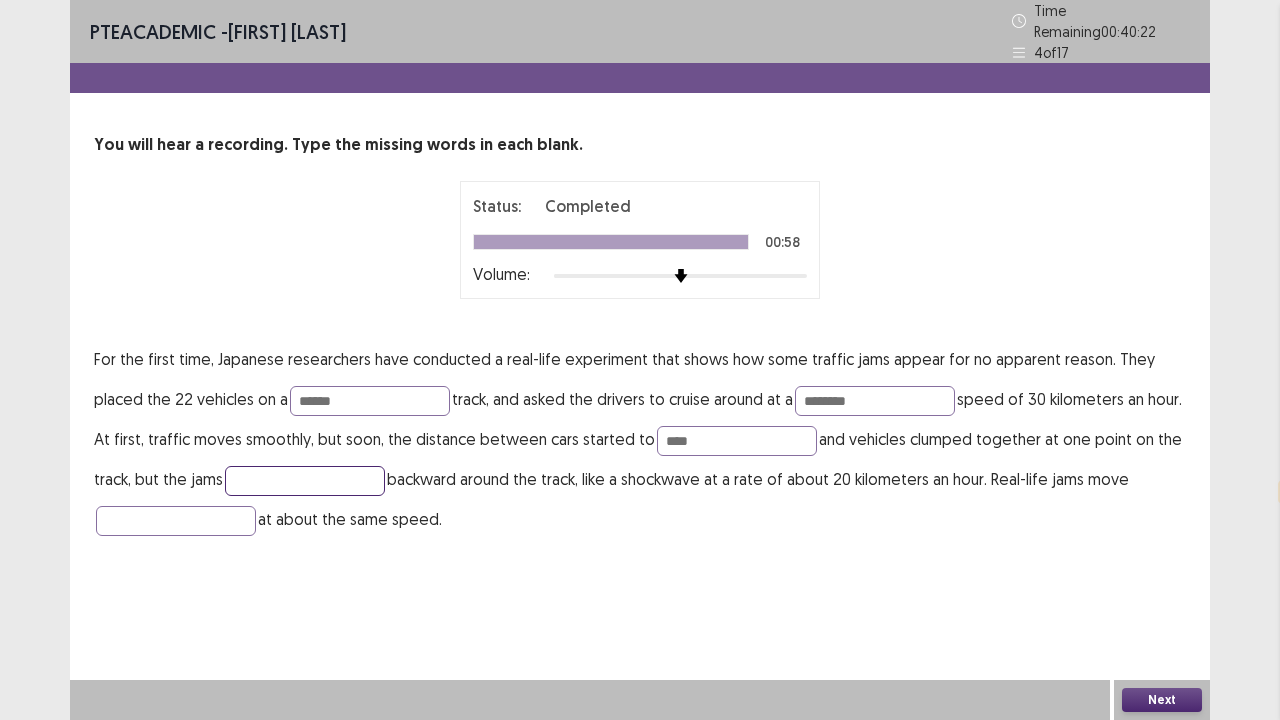 click at bounding box center [305, 481] 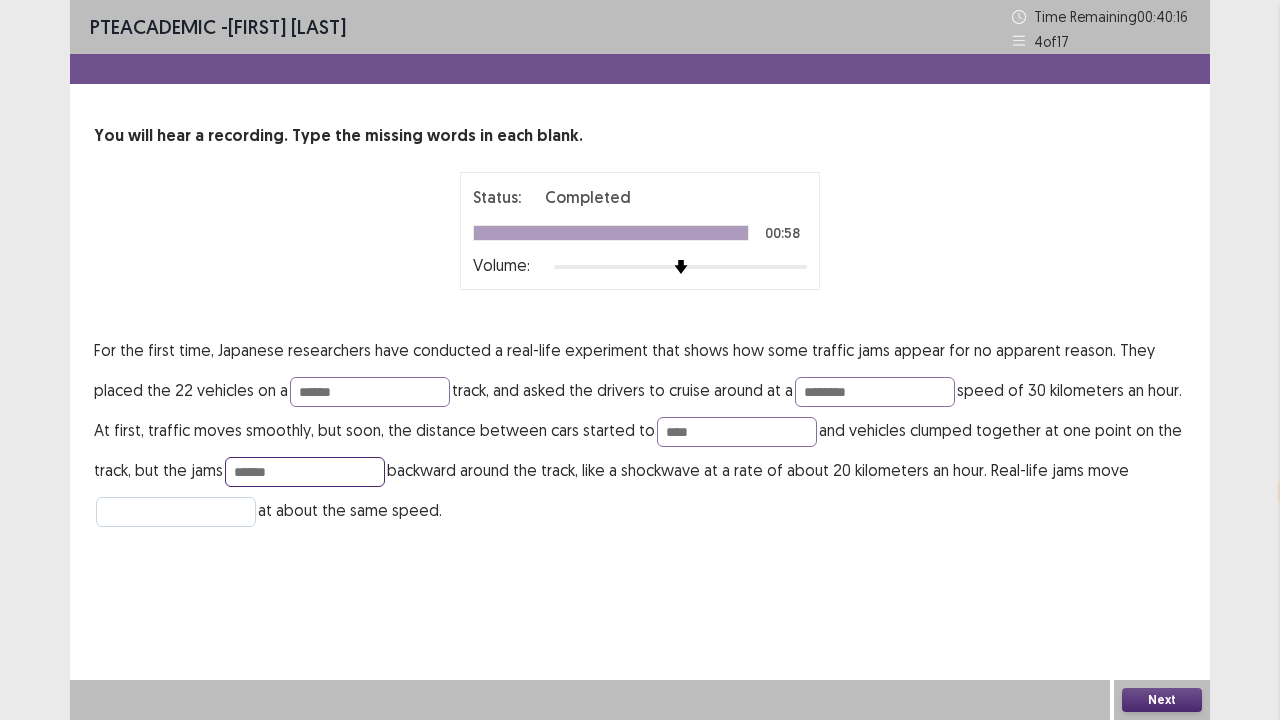 type on "******" 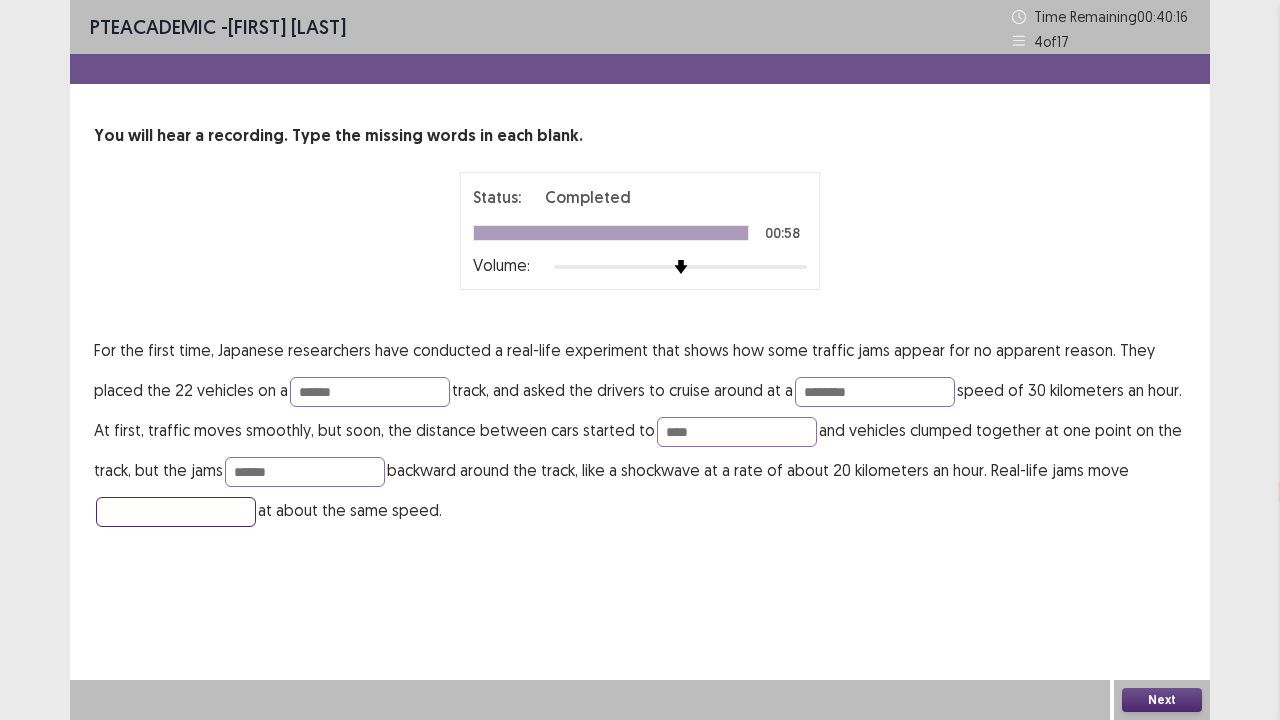 click at bounding box center (176, 512) 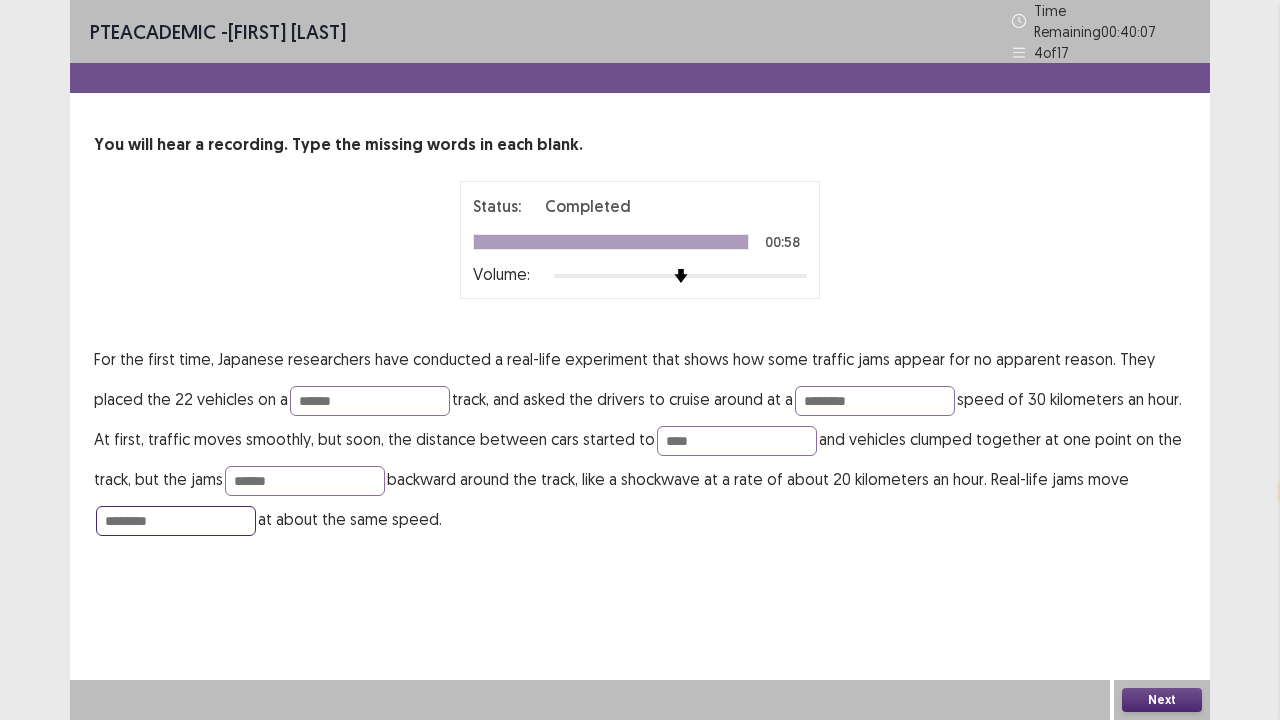 type on "********" 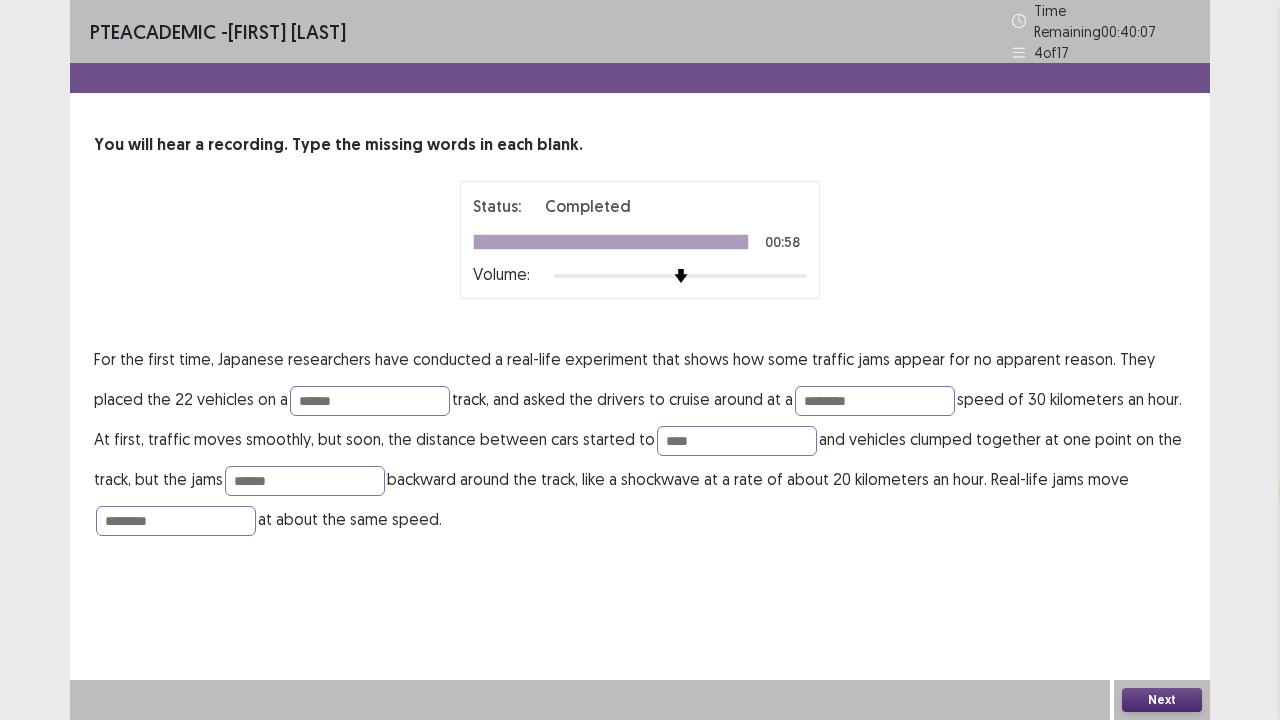 click on "Next" at bounding box center (1162, 700) 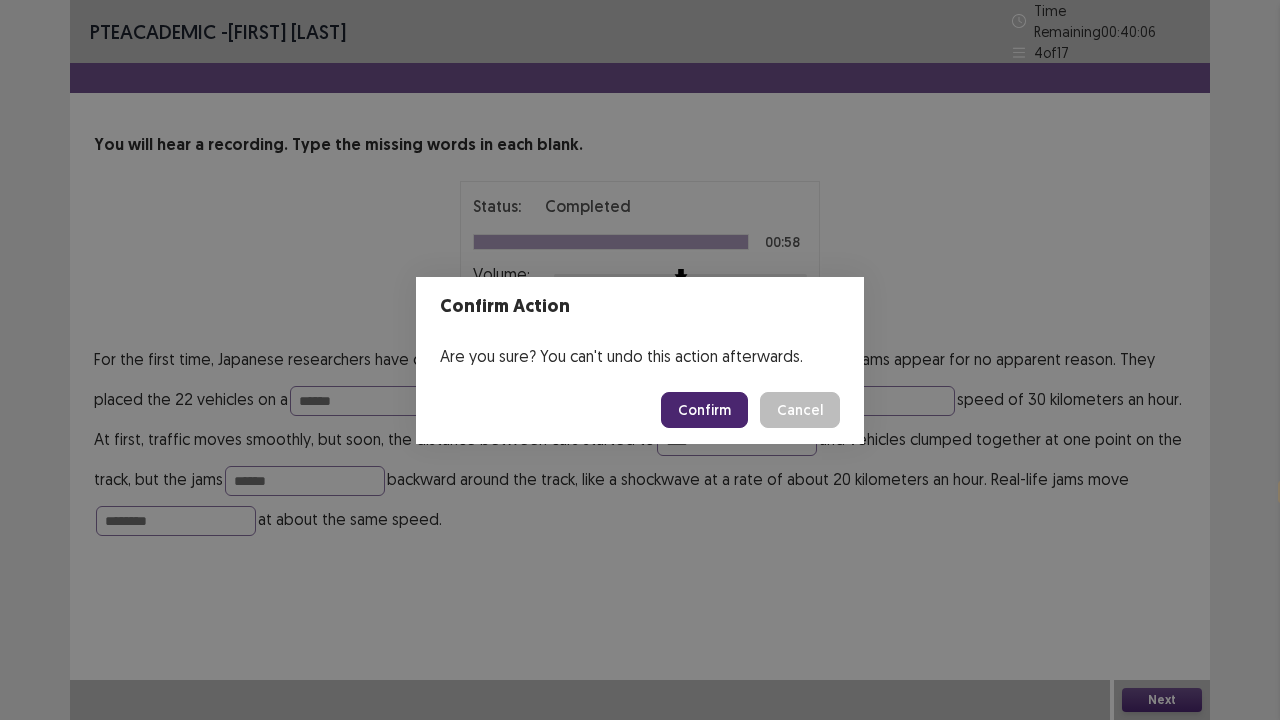 click on "Confirm" at bounding box center [704, 410] 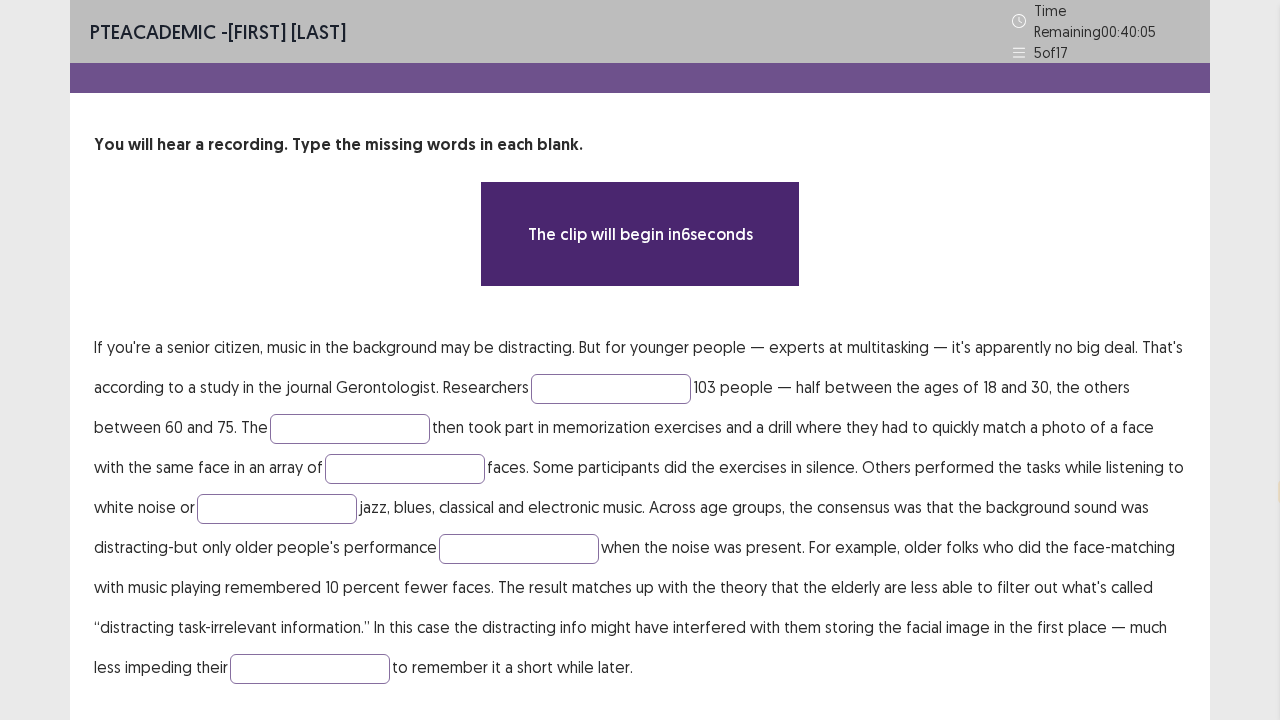 scroll, scrollTop: 45, scrollLeft: 0, axis: vertical 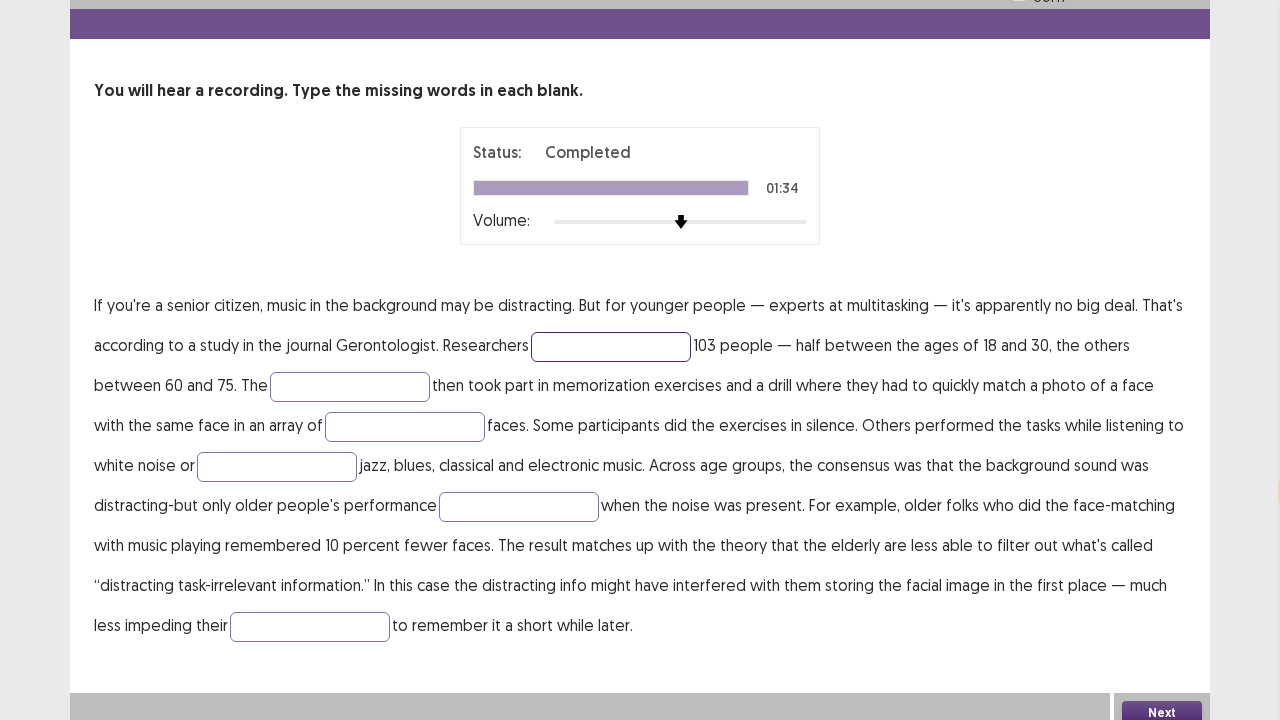 click at bounding box center [611, 347] 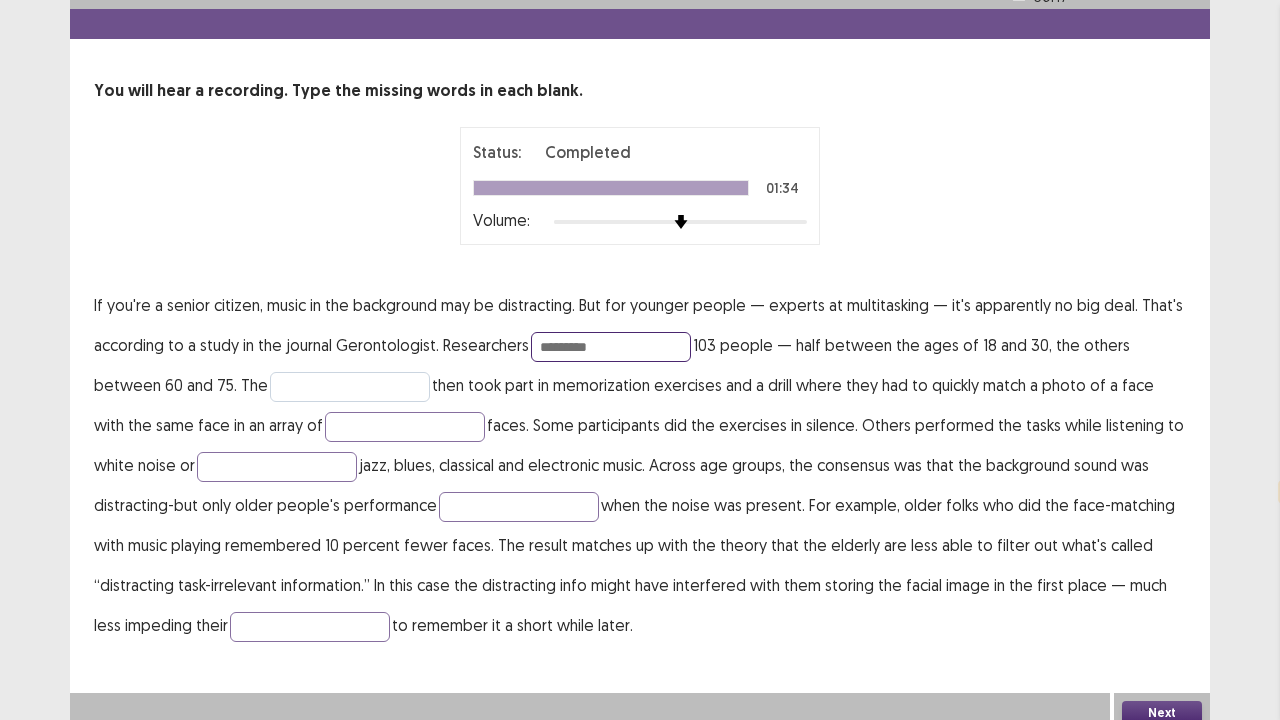 type on "*********" 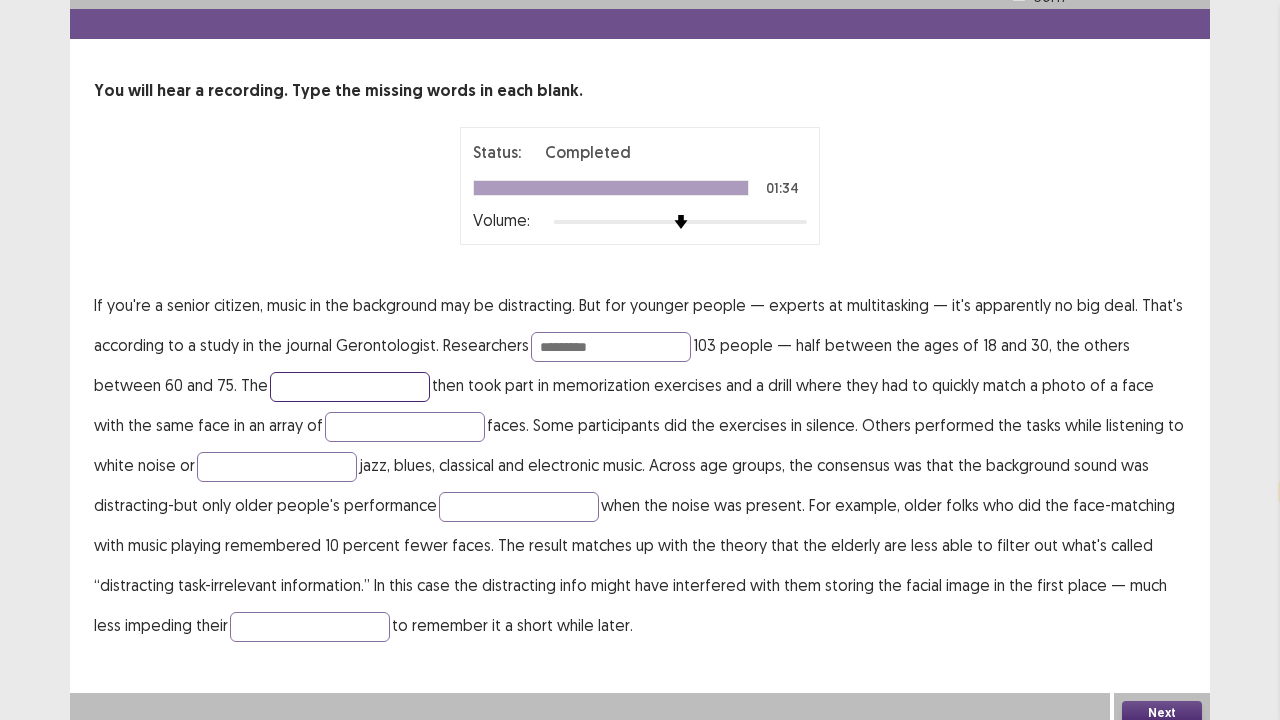 click at bounding box center [350, 387] 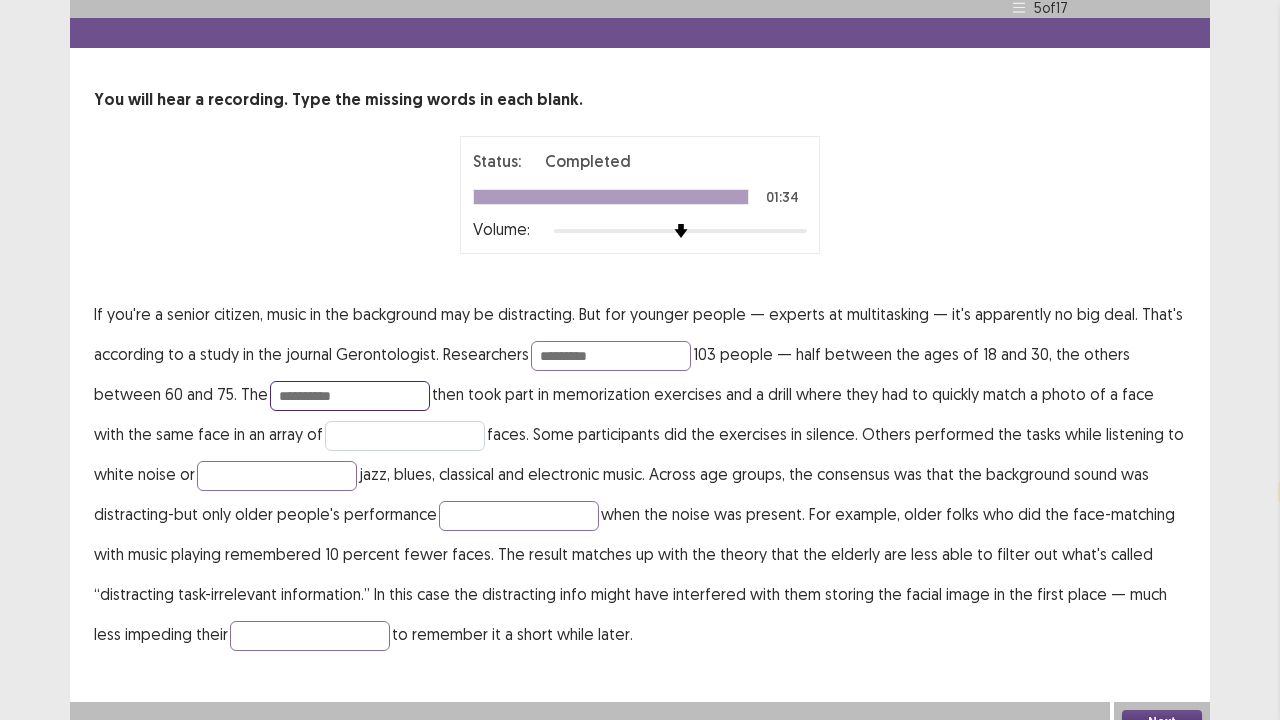type on "**********" 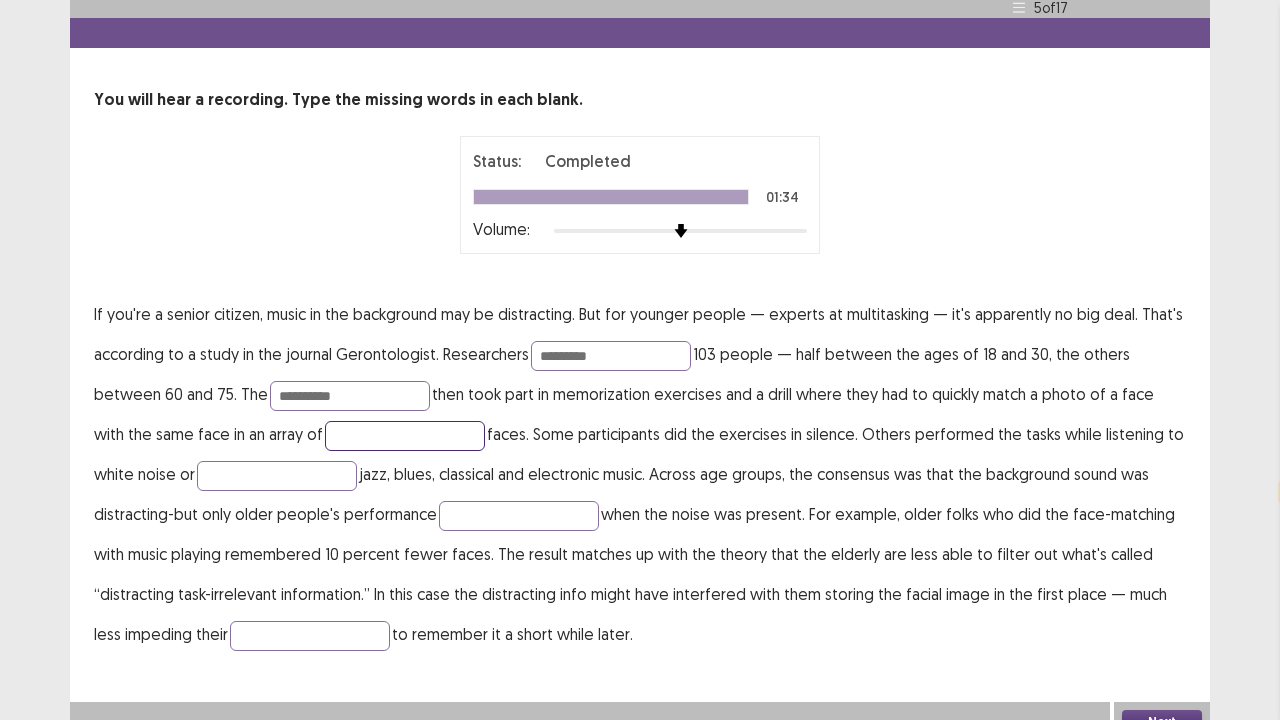 click at bounding box center [405, 436] 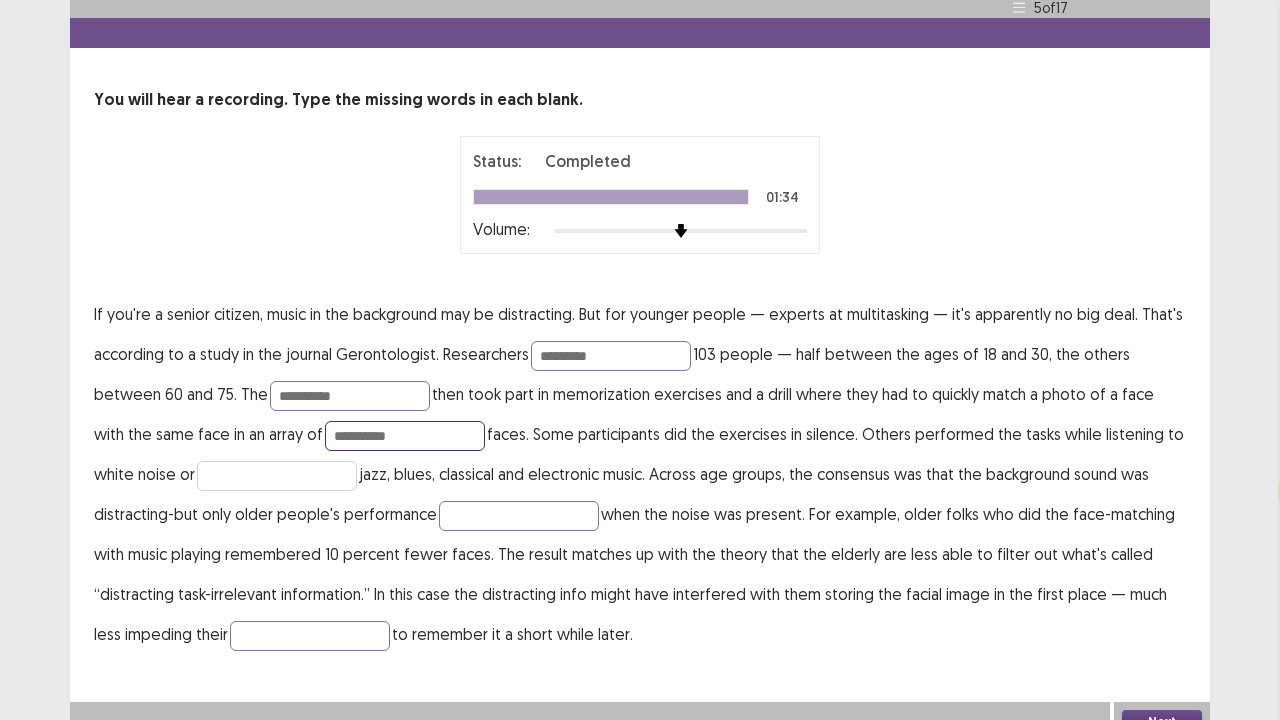 type on "**********" 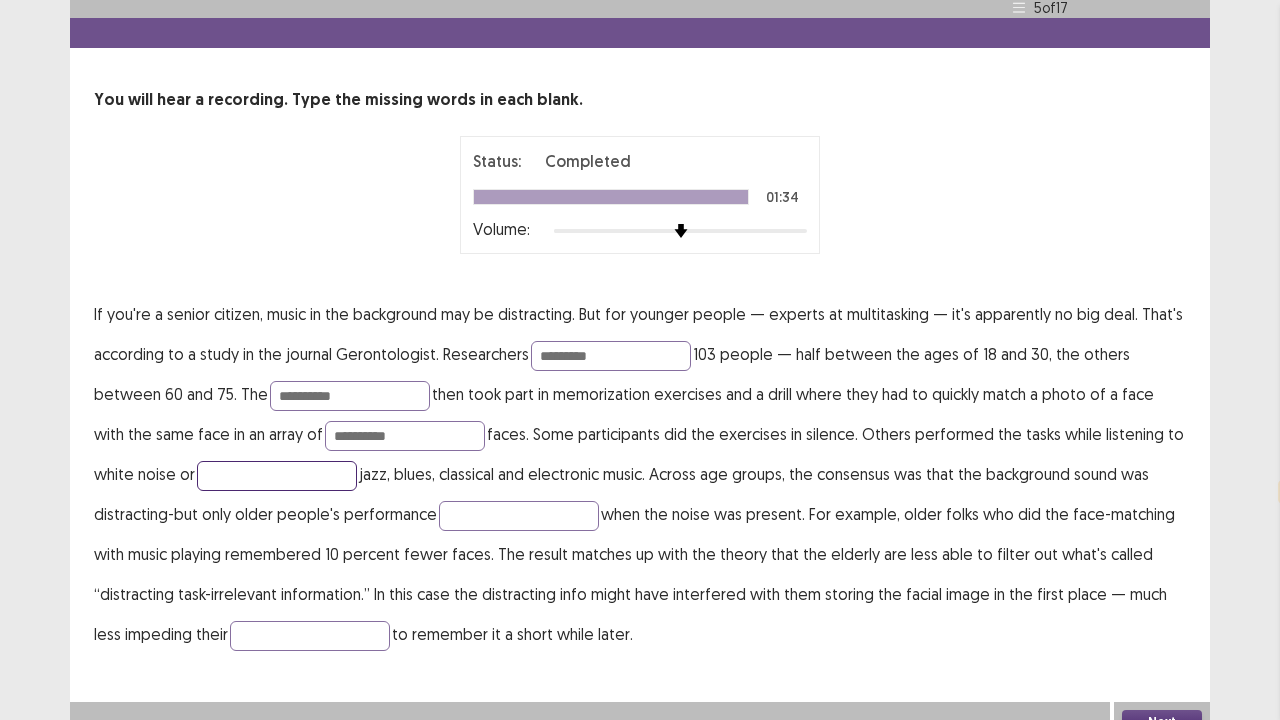 click at bounding box center [277, 476] 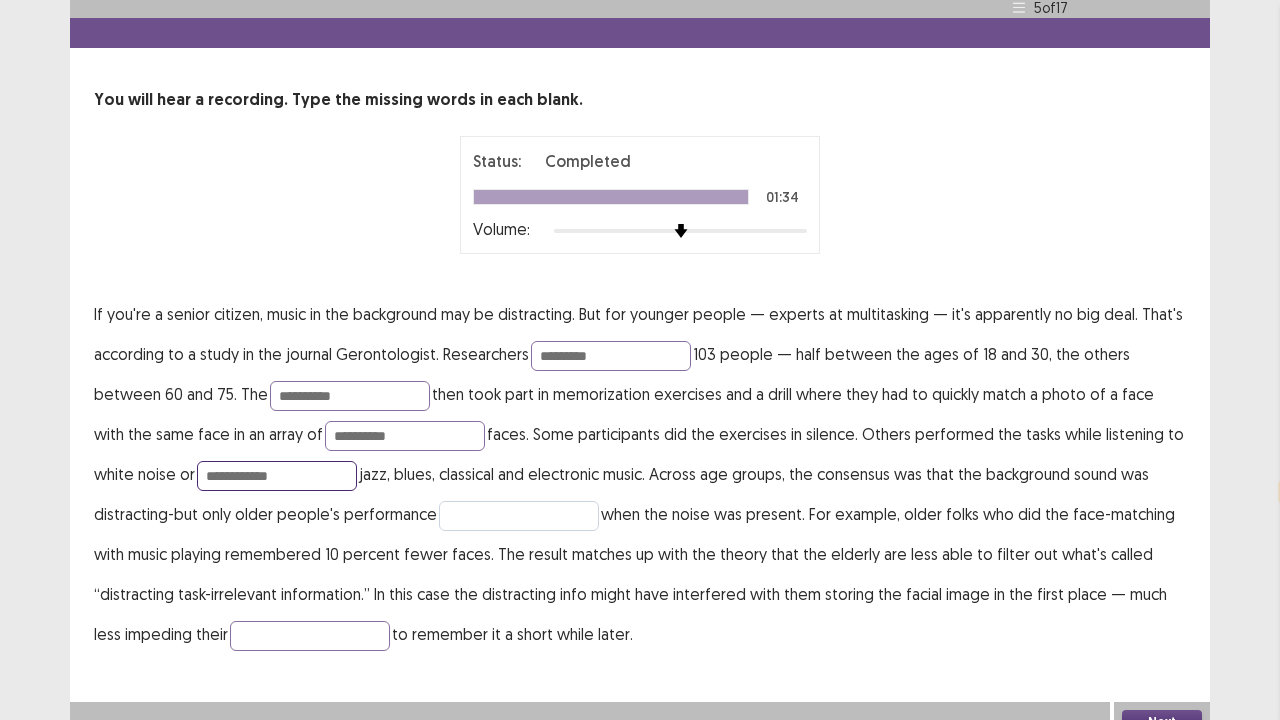 type on "**********" 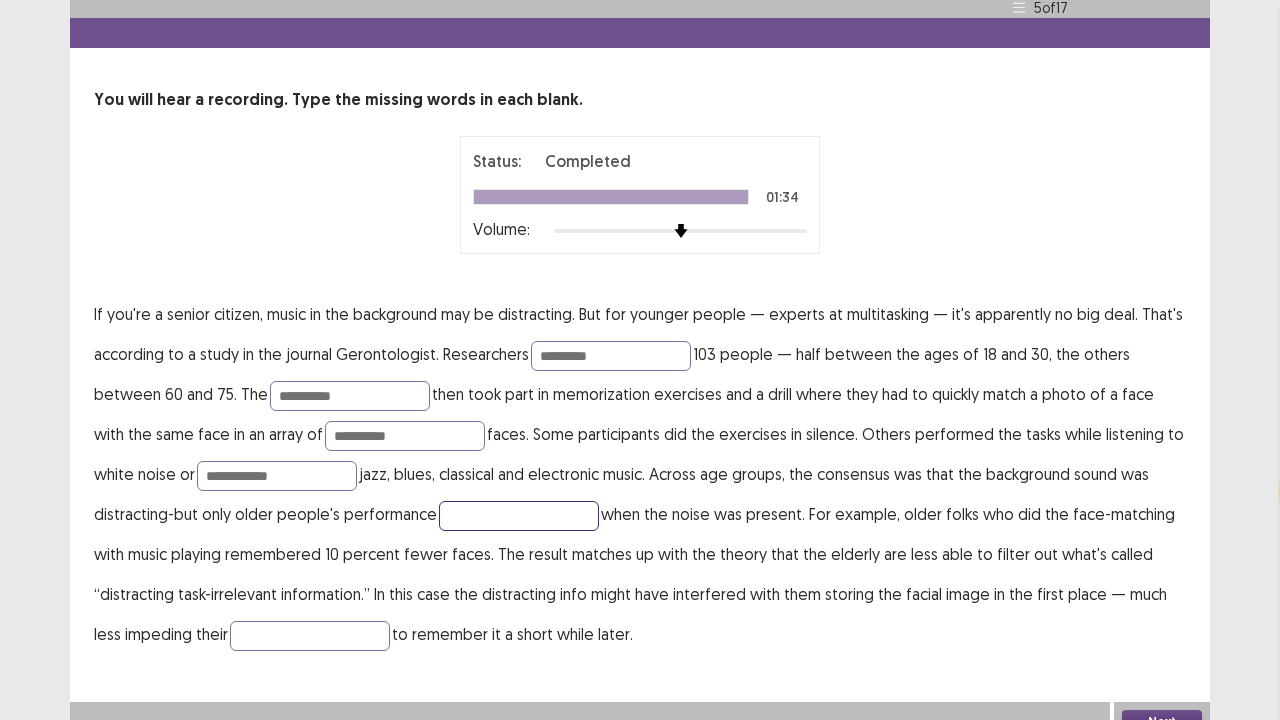 click at bounding box center [519, 516] 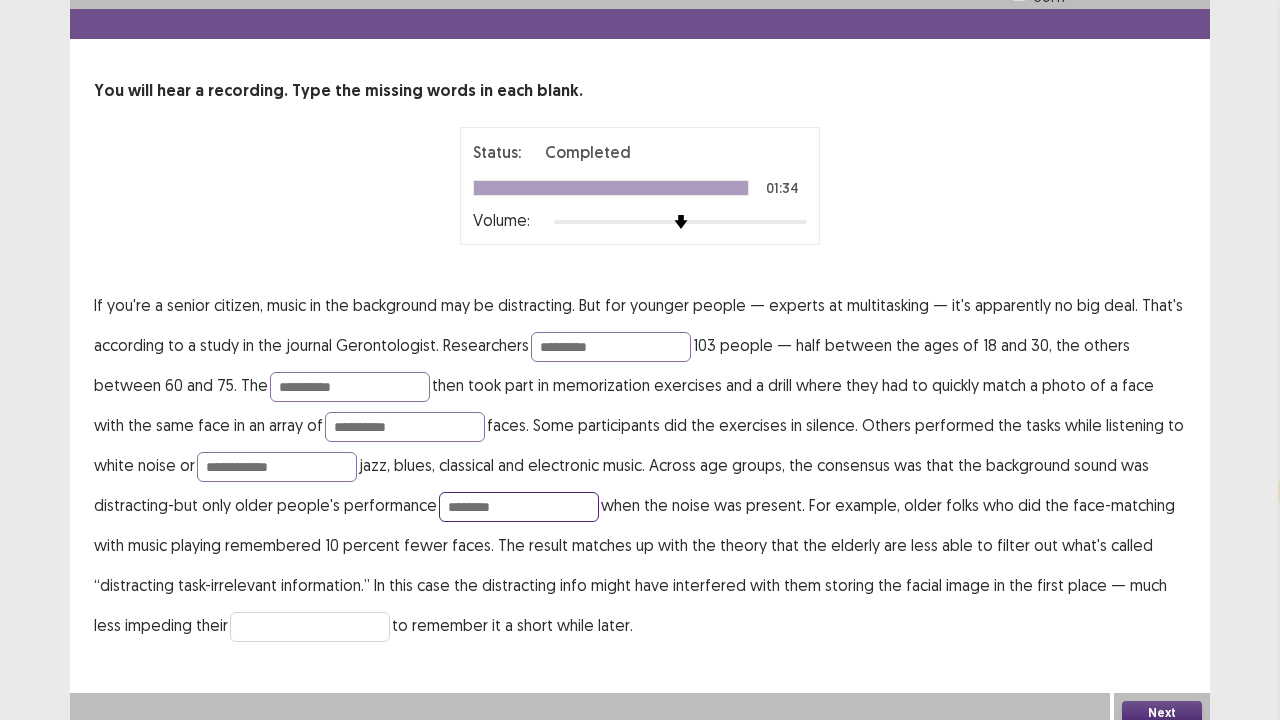 type on "********" 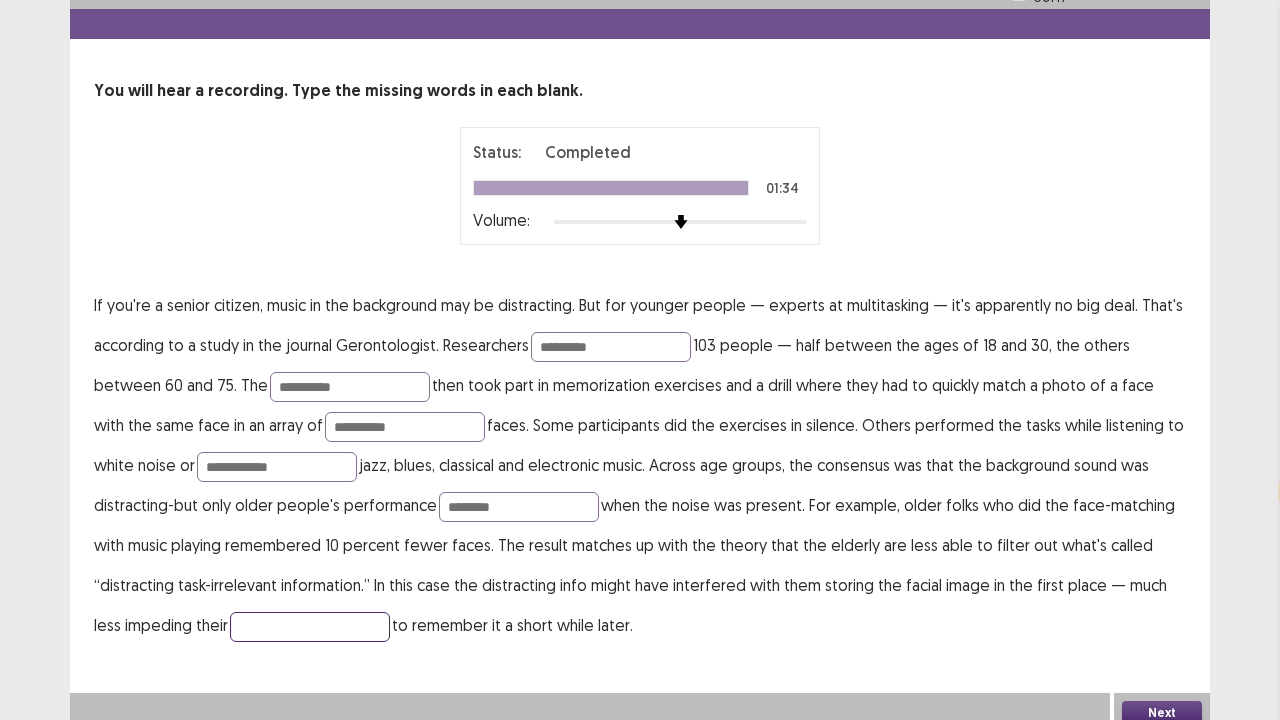 click at bounding box center [310, 627] 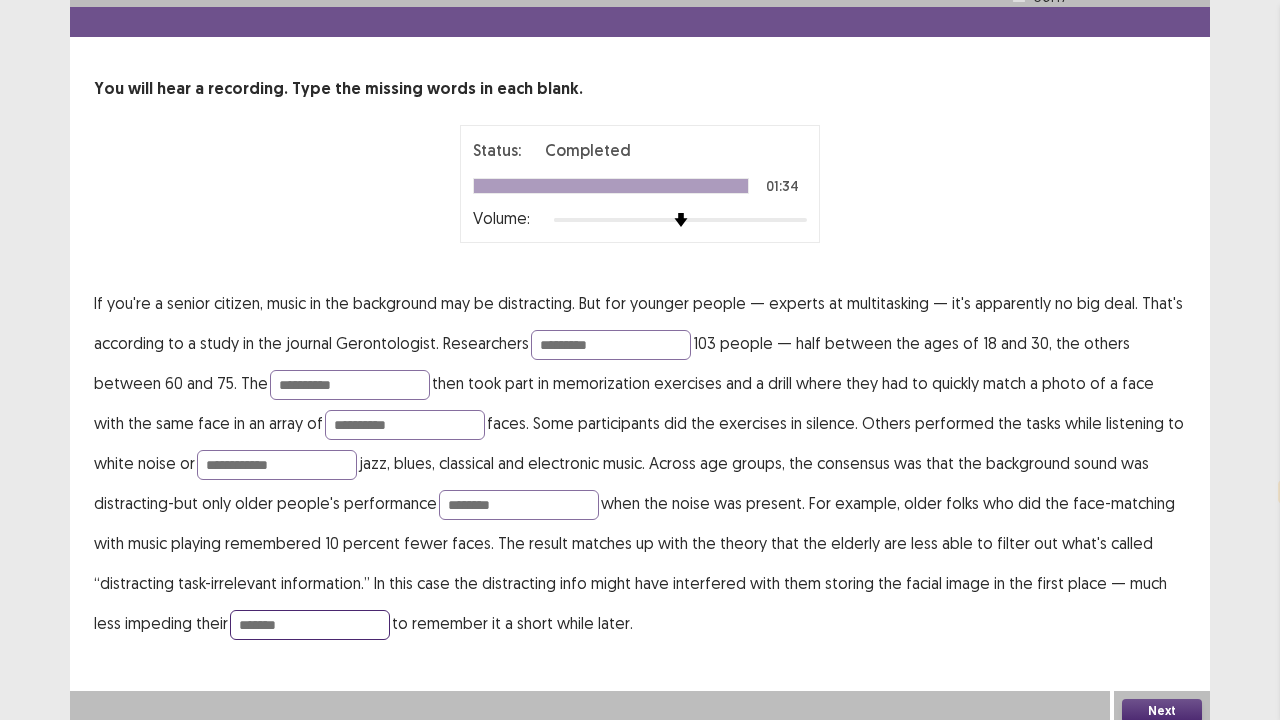 scroll, scrollTop: 57, scrollLeft: 0, axis: vertical 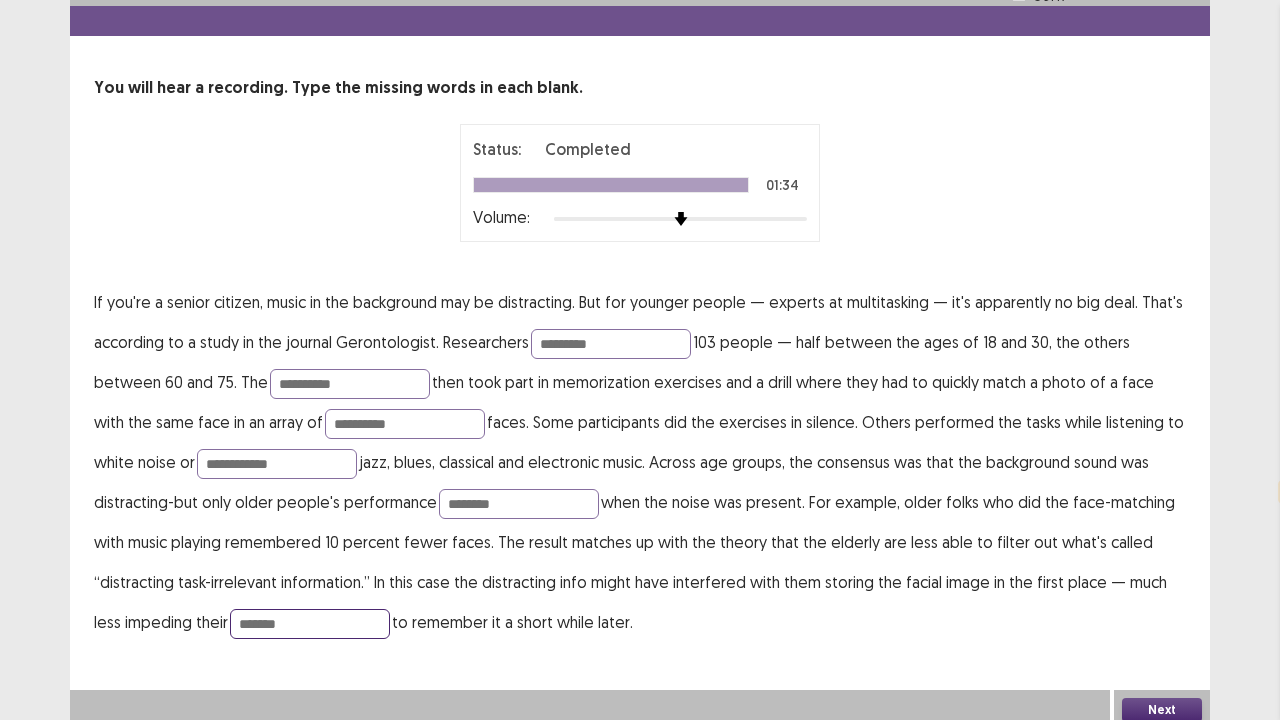 type on "*******" 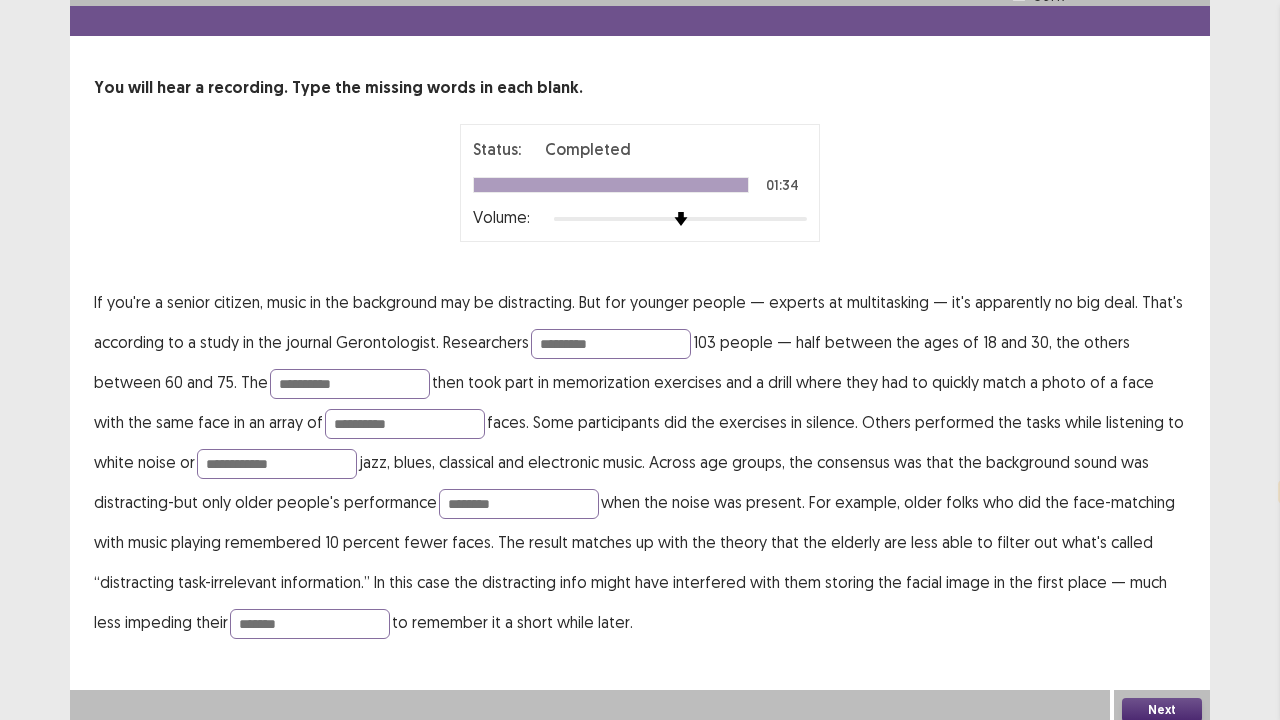 click on "Next" at bounding box center [1162, 710] 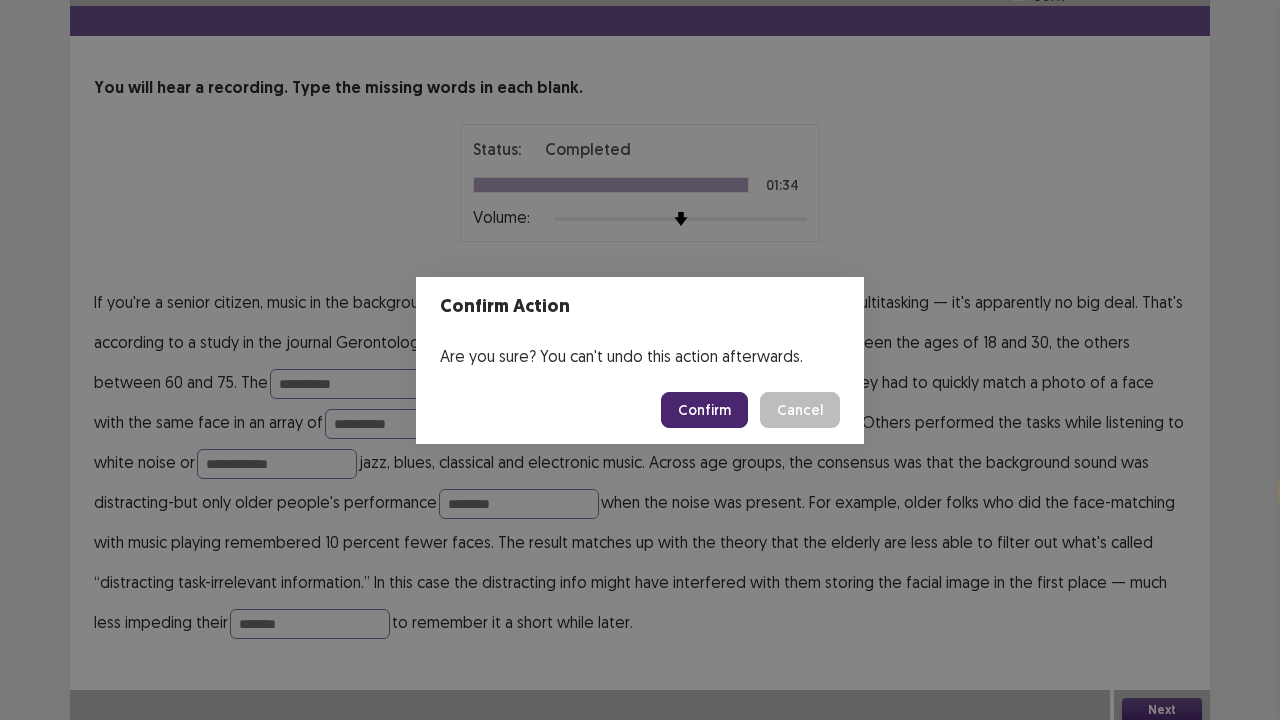 click on "Confirm" at bounding box center [704, 410] 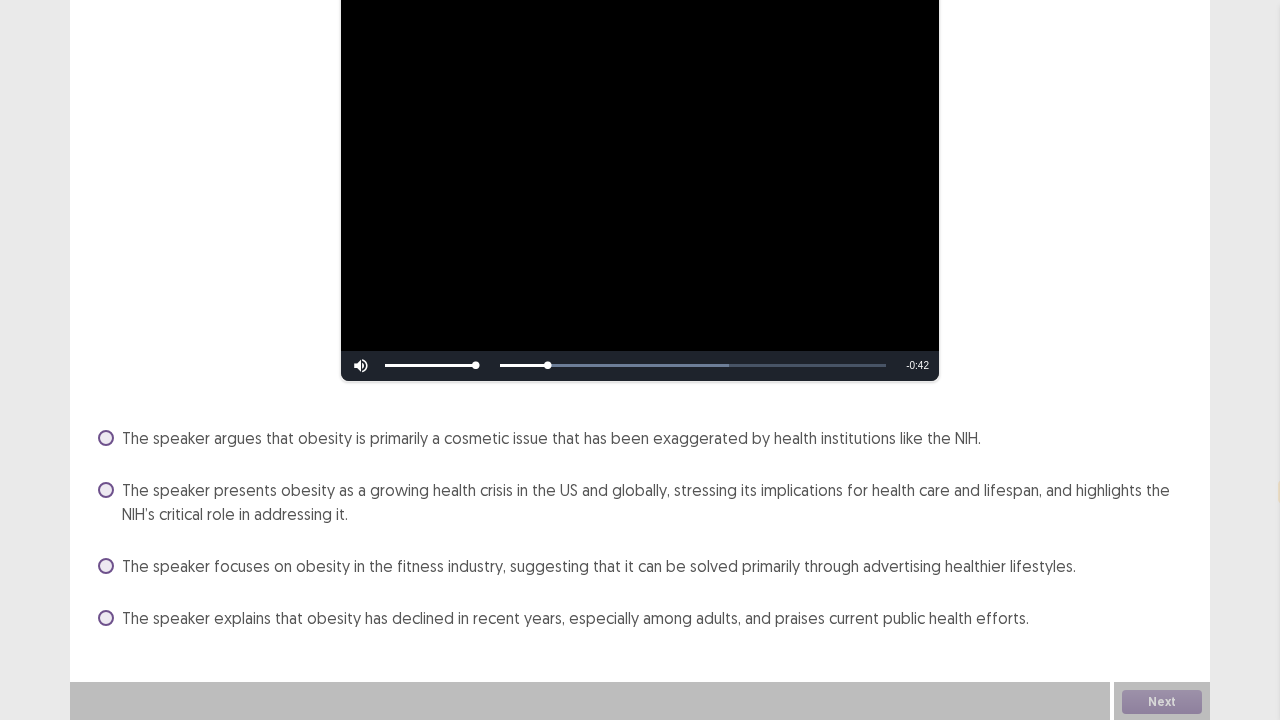 scroll, scrollTop: 205, scrollLeft: 0, axis: vertical 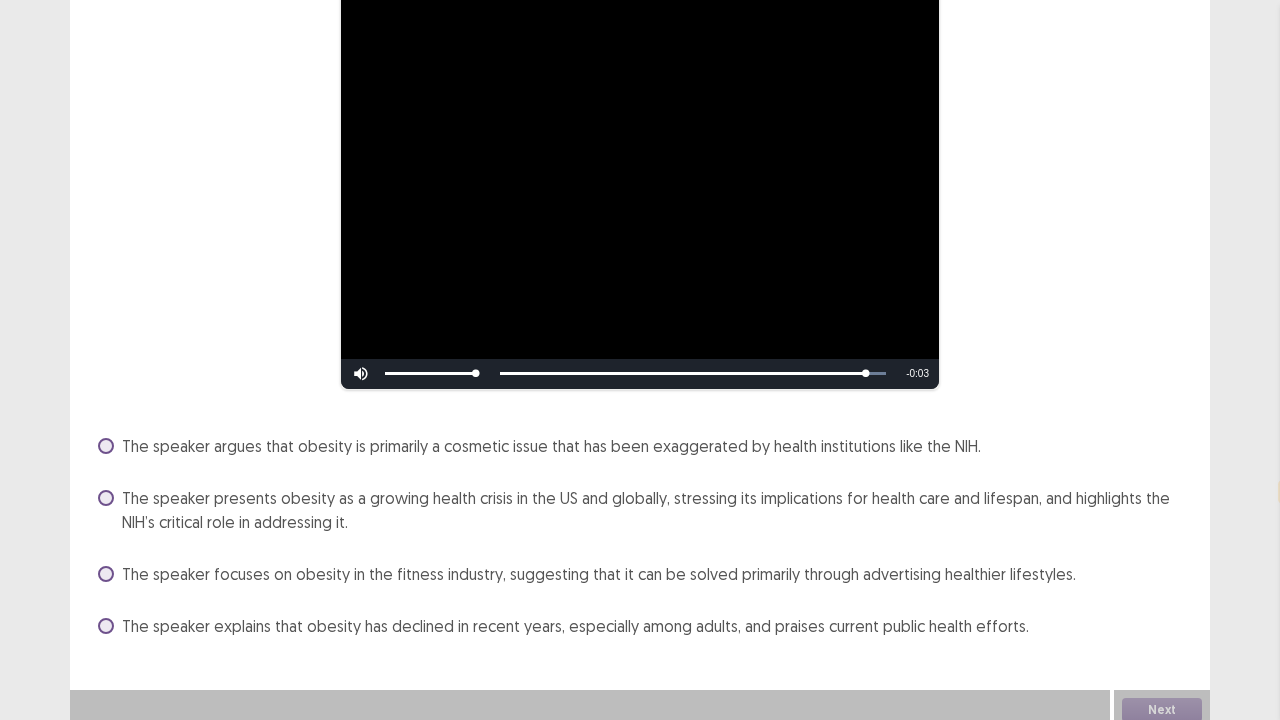 click at bounding box center (106, 498) 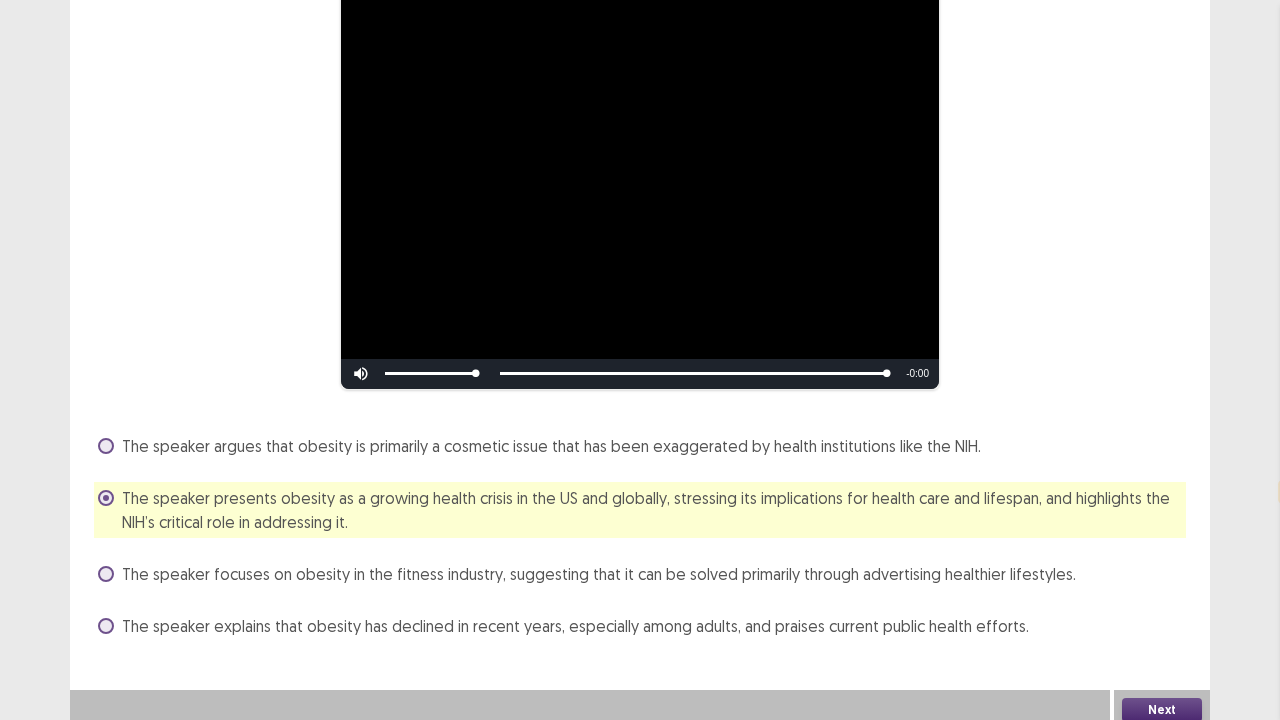 click on "Next" at bounding box center [1162, 710] 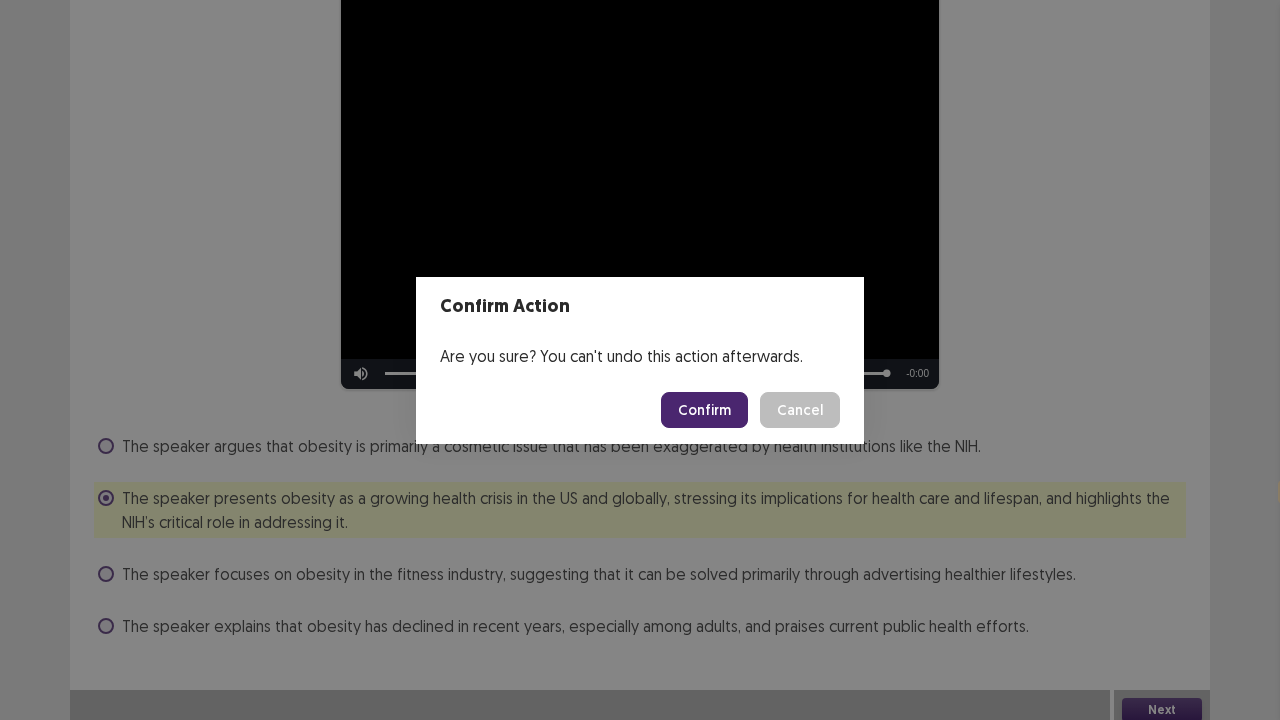 click on "Confirm" at bounding box center [704, 410] 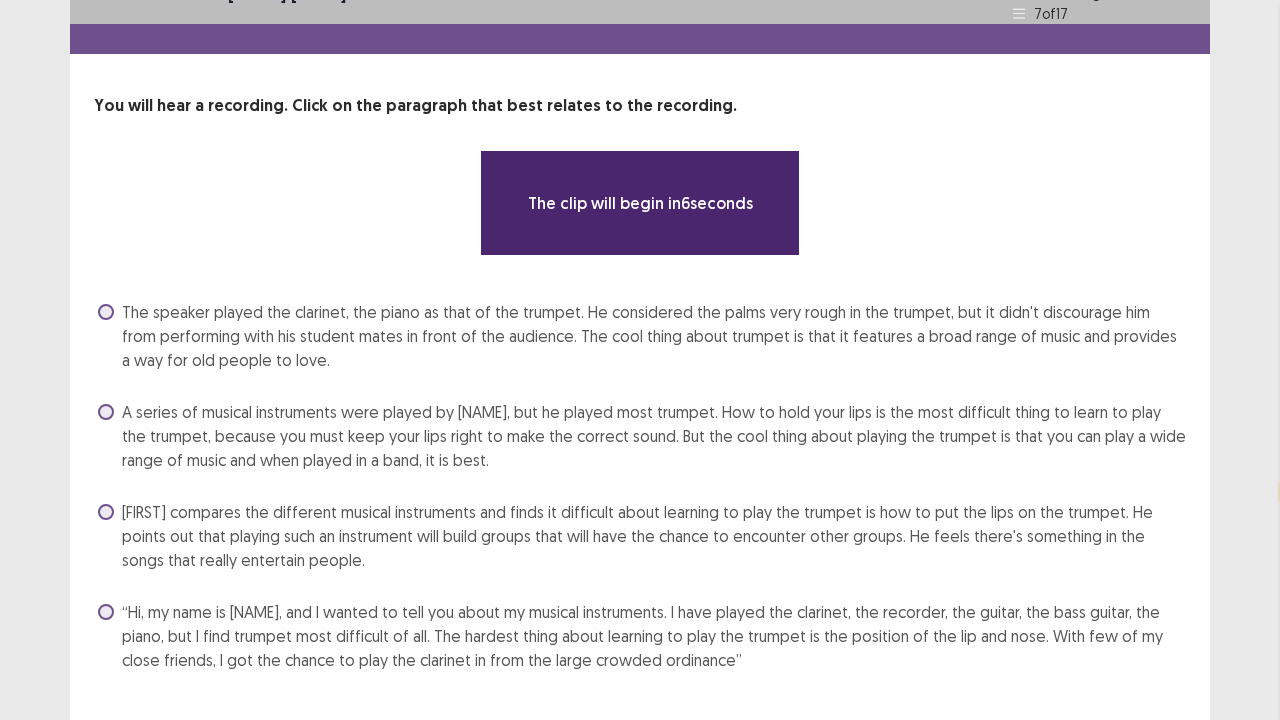scroll, scrollTop: 73, scrollLeft: 0, axis: vertical 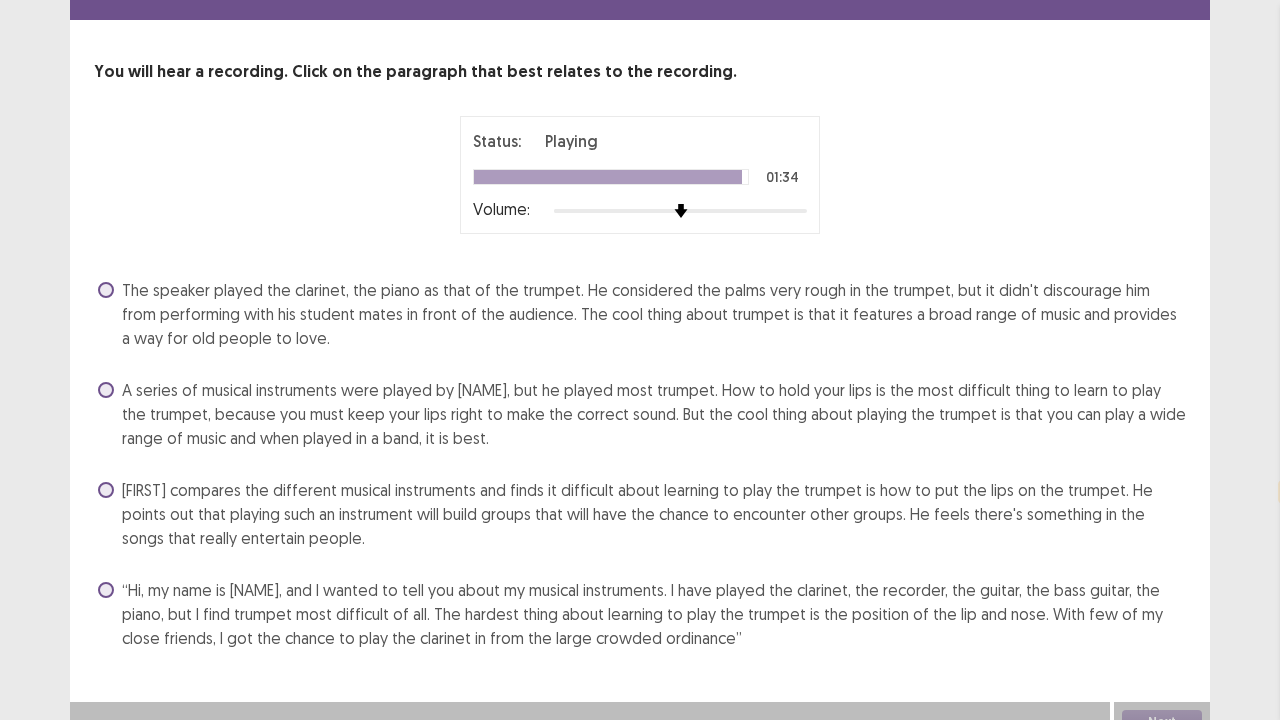 click at bounding box center [106, 590] 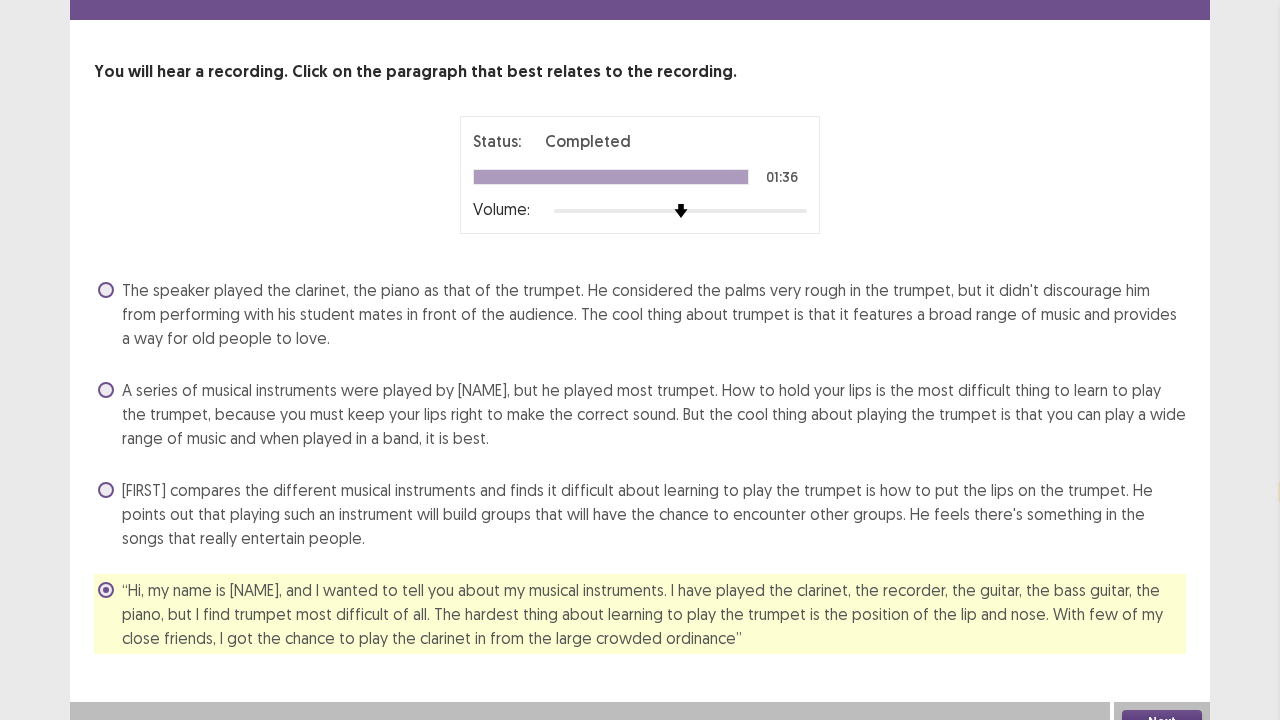 click at bounding box center (106, 490) 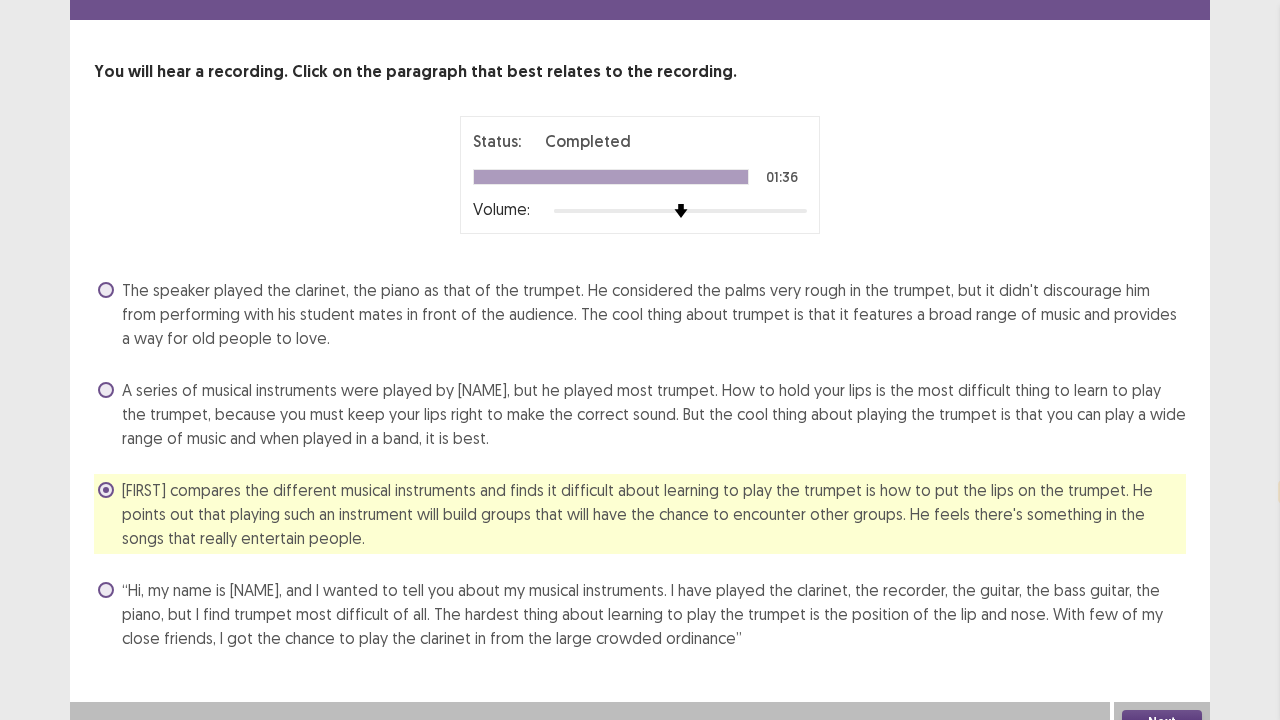 scroll, scrollTop: 85, scrollLeft: 0, axis: vertical 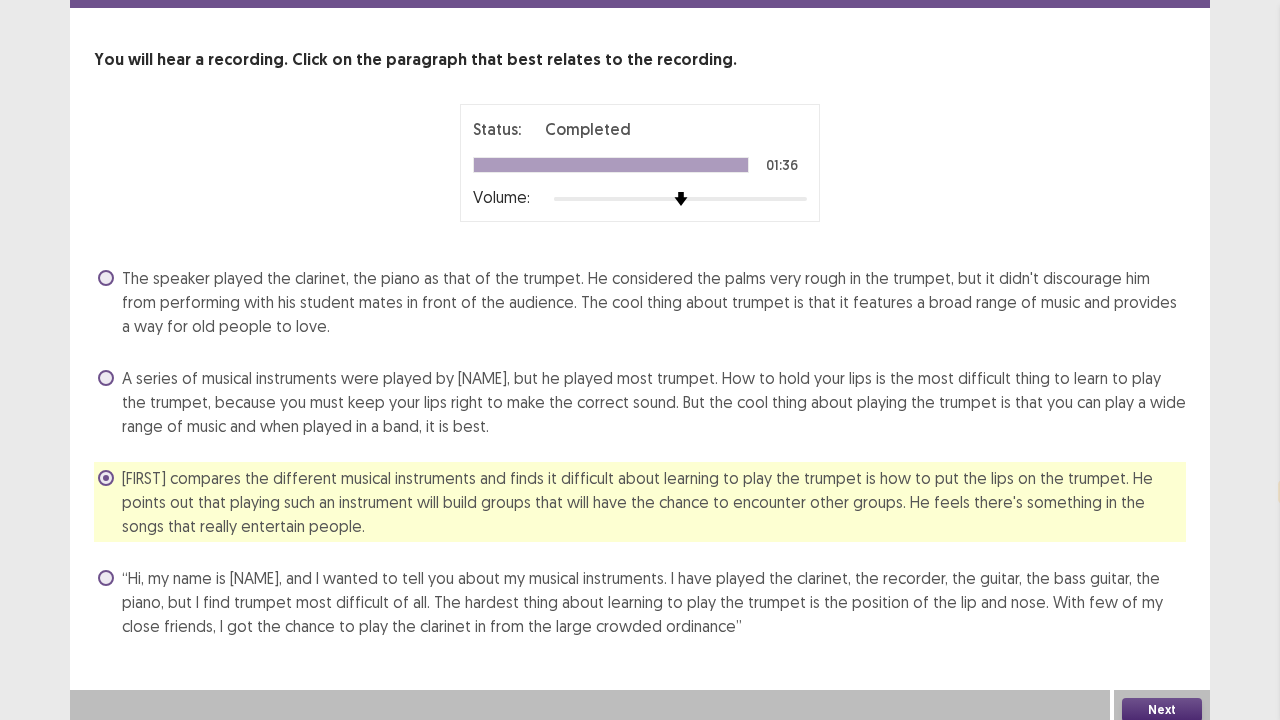 click on "Next" at bounding box center (1162, 710) 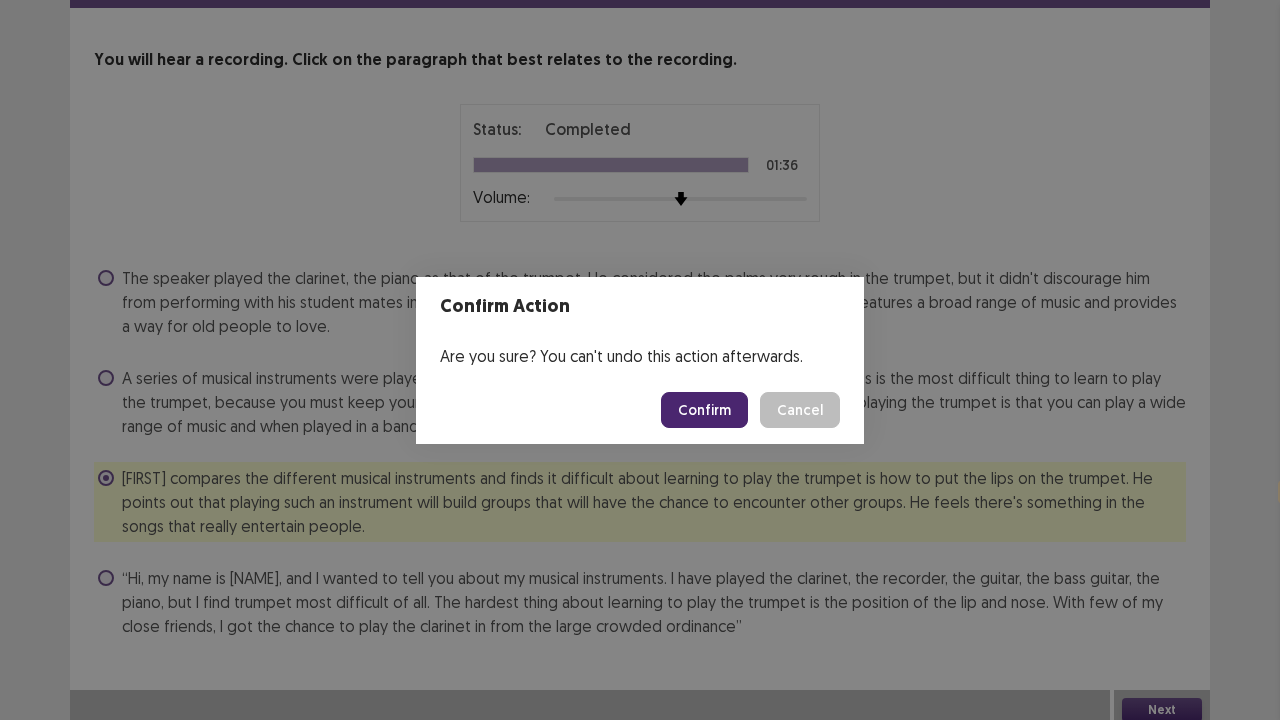 click on "Confirm" at bounding box center (704, 410) 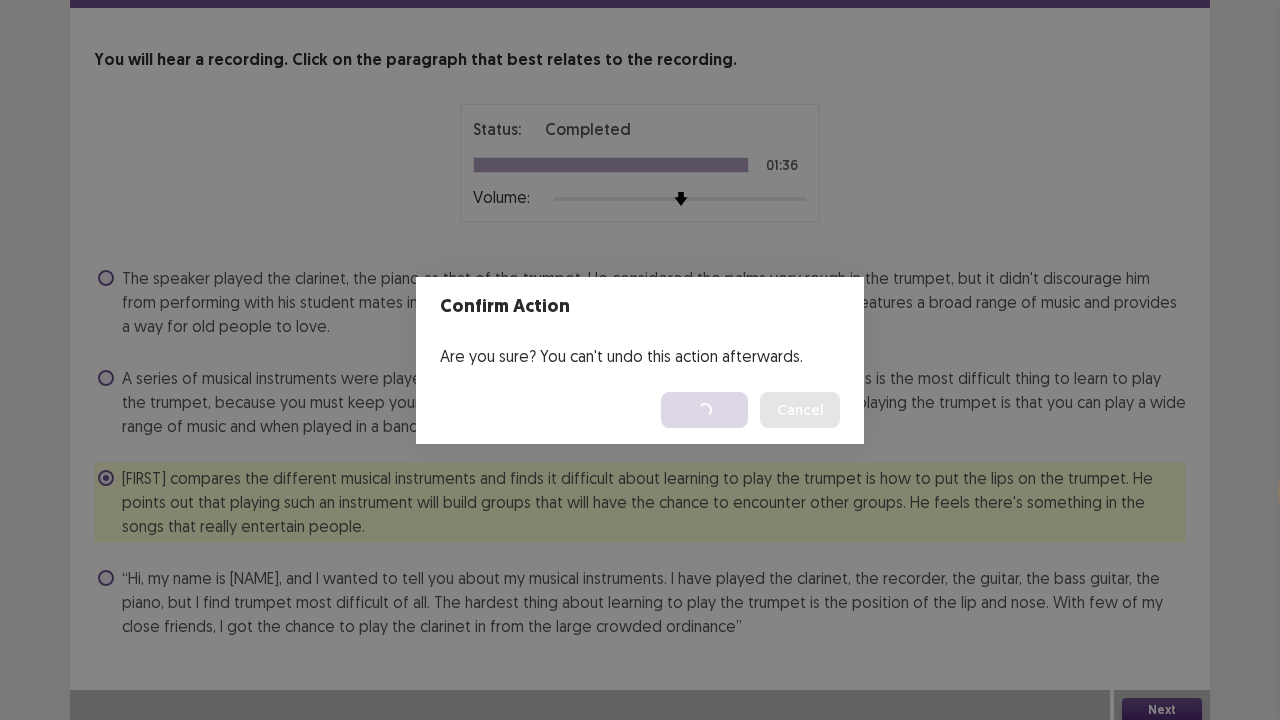 scroll, scrollTop: 0, scrollLeft: 0, axis: both 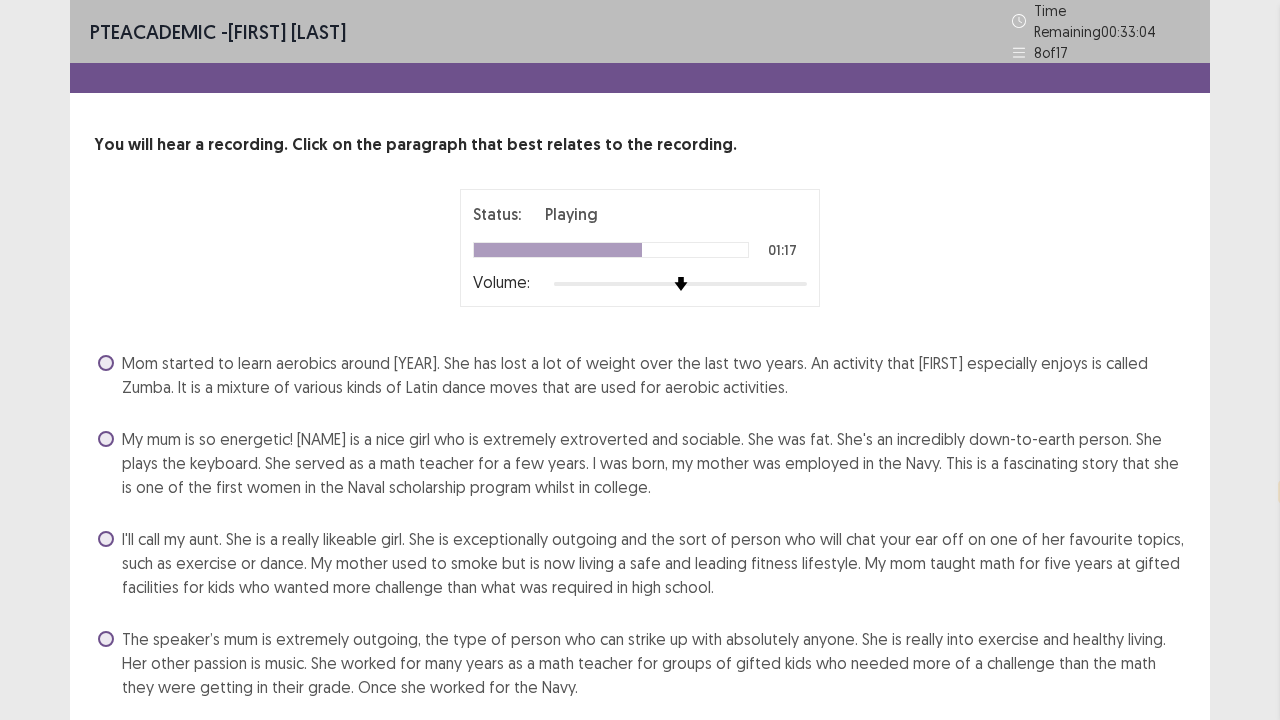 click at bounding box center [106, 639] 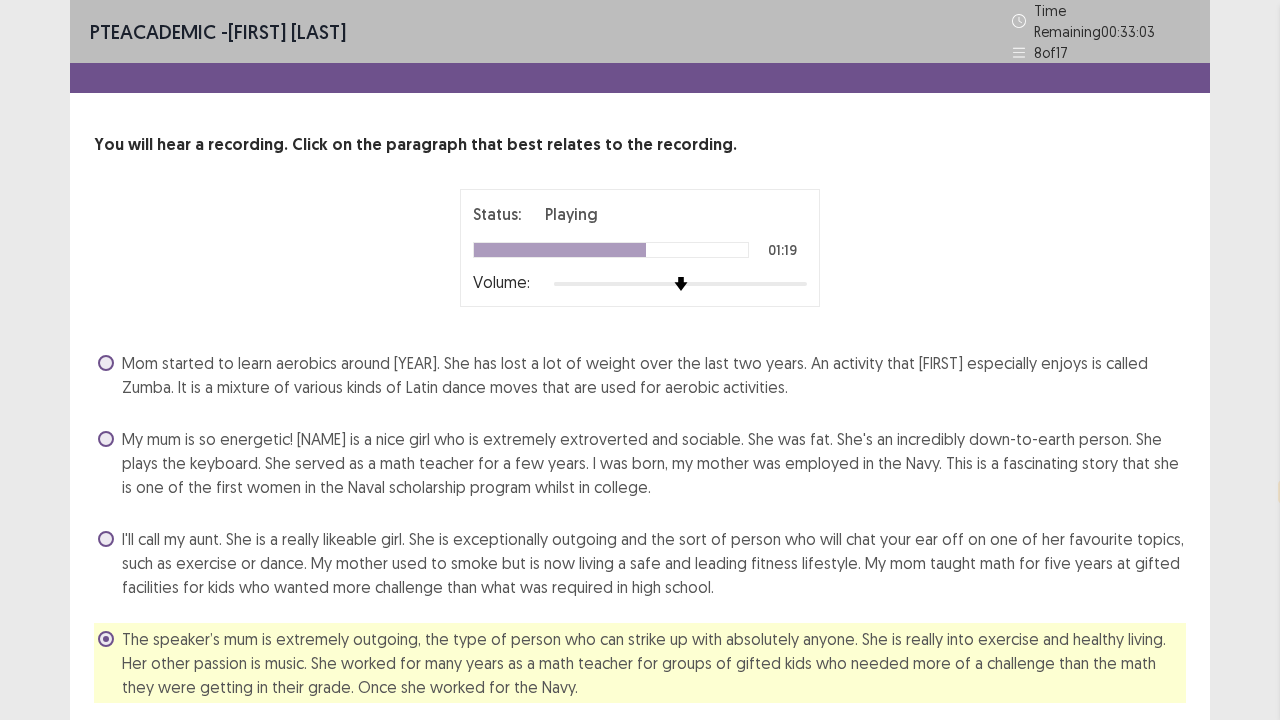 scroll, scrollTop: 61, scrollLeft: 0, axis: vertical 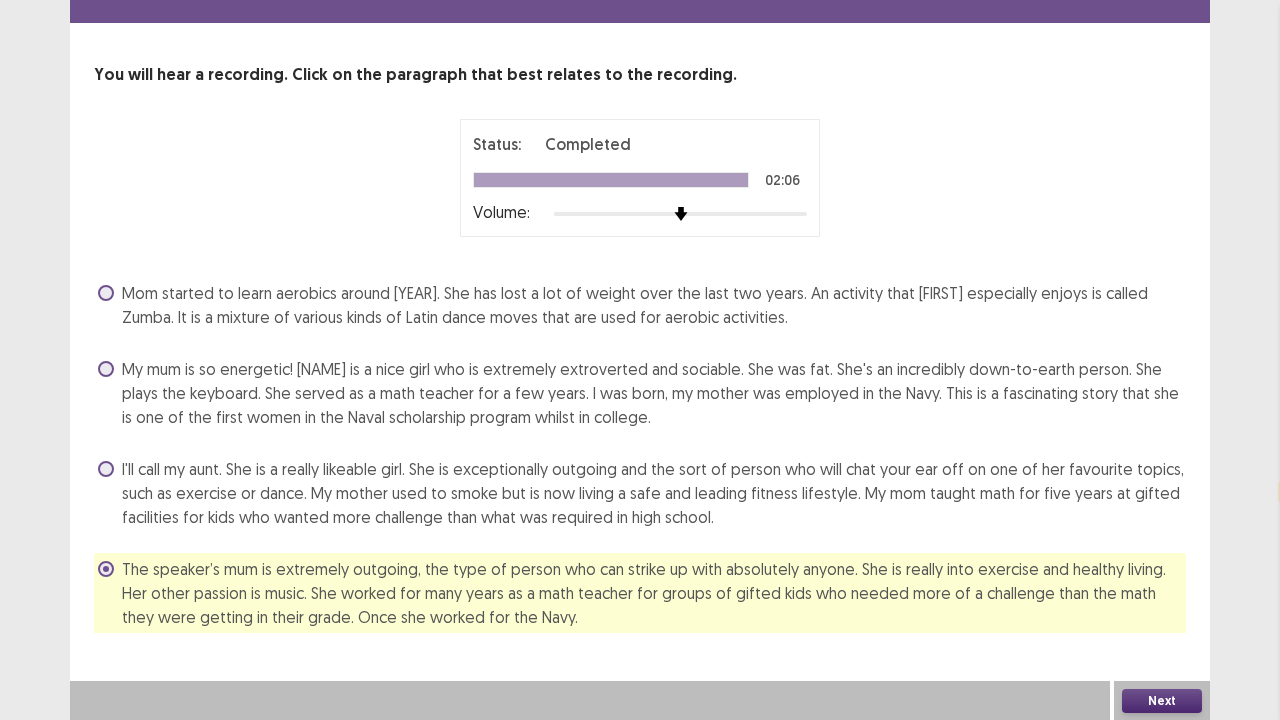 drag, startPoint x: 710, startPoint y: 719, endPoint x: 742, endPoint y: 719, distance: 32 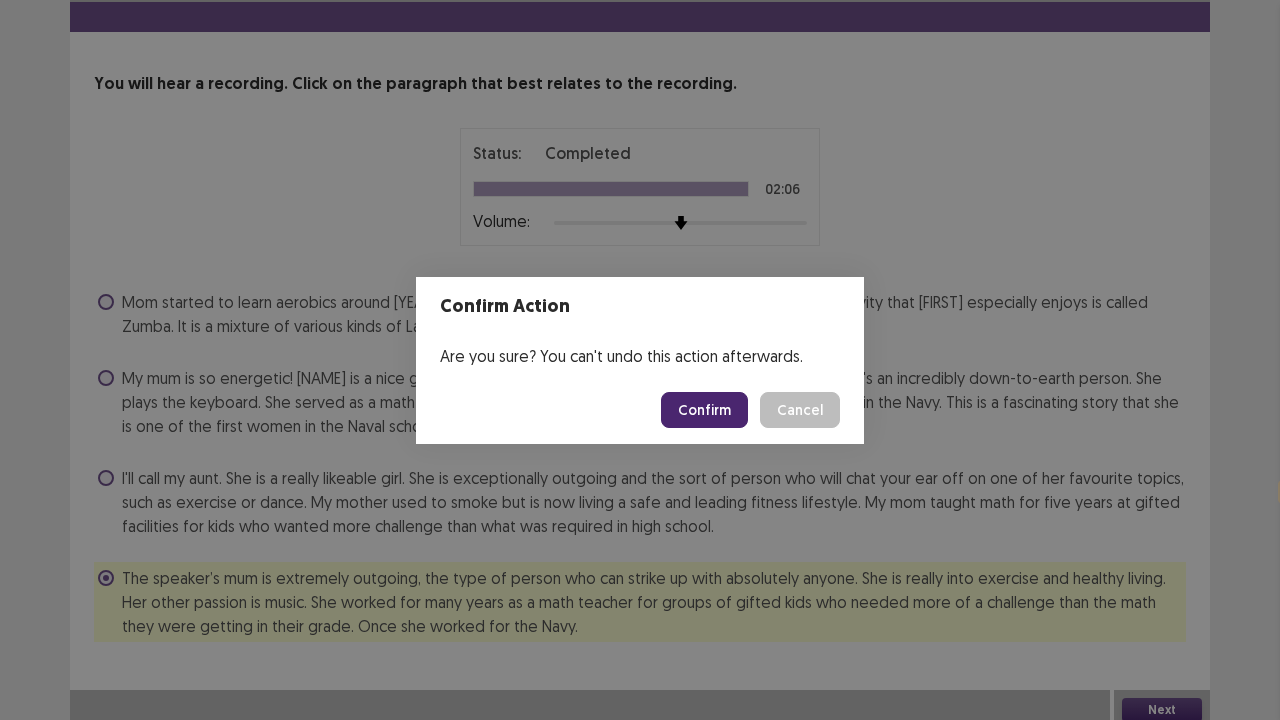 click on "Confirm" at bounding box center [704, 410] 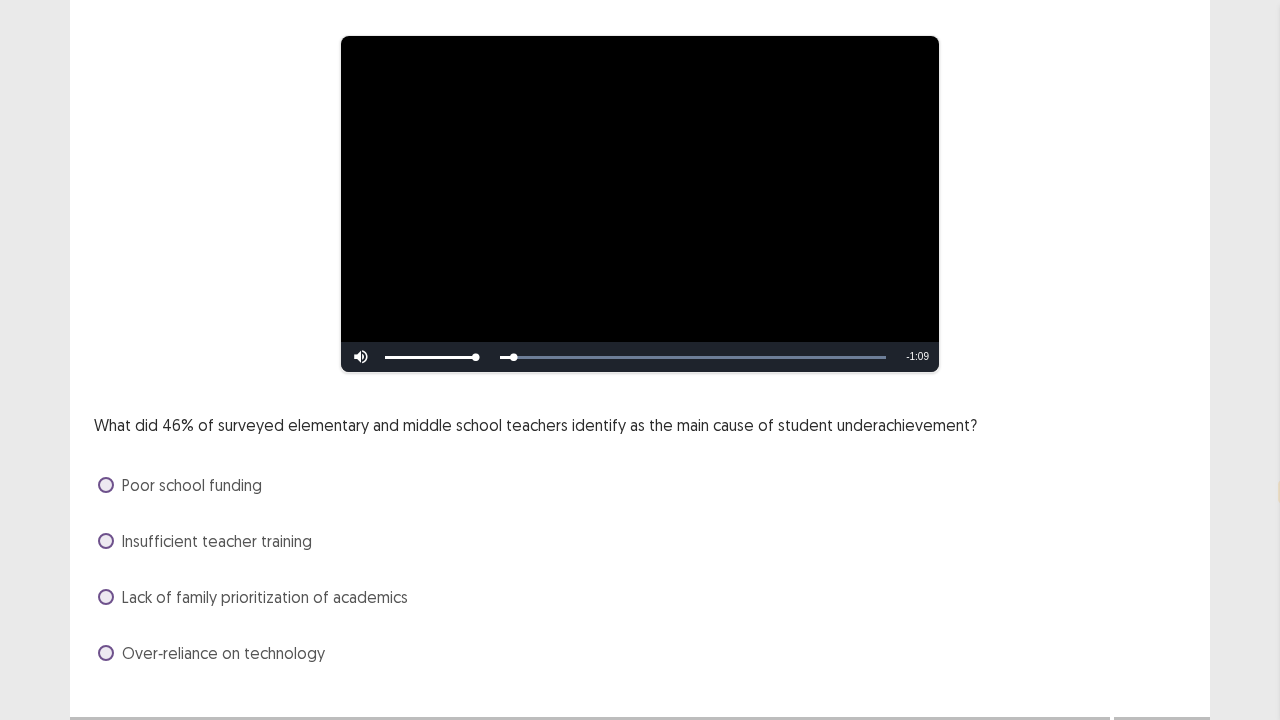scroll, scrollTop: 182, scrollLeft: 0, axis: vertical 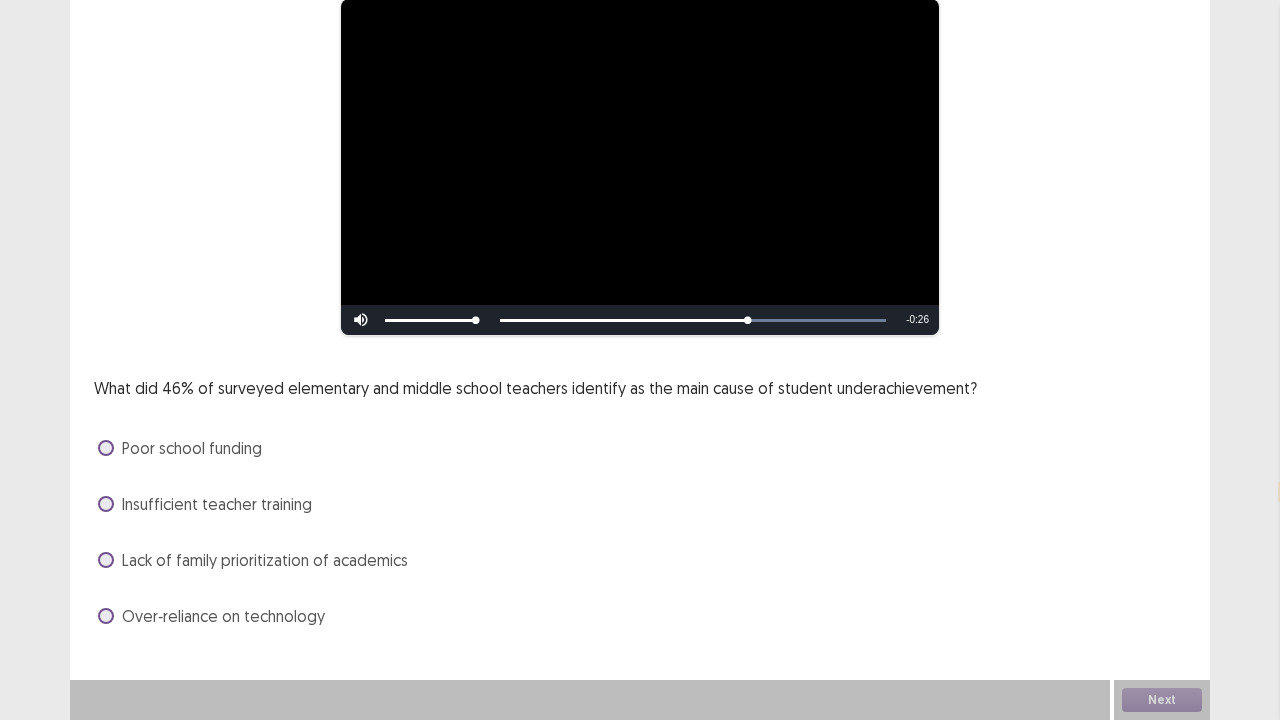 click at bounding box center (106, 560) 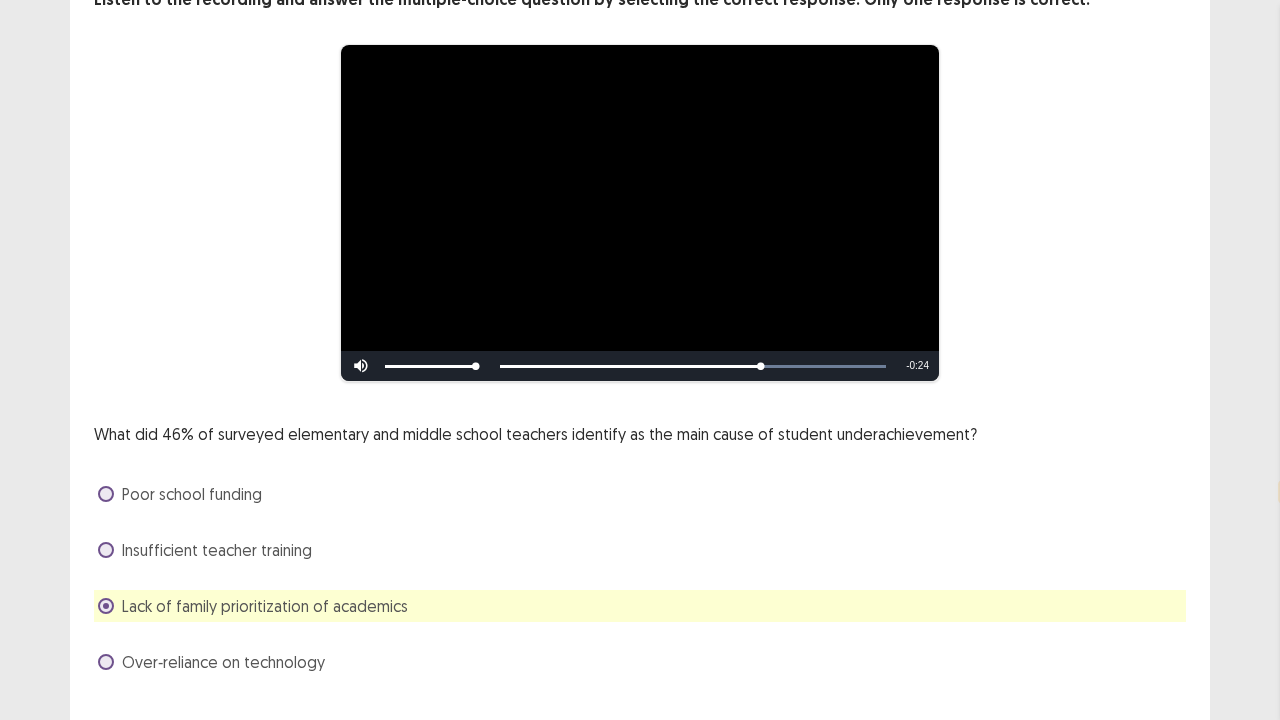 scroll, scrollTop: 182, scrollLeft: 0, axis: vertical 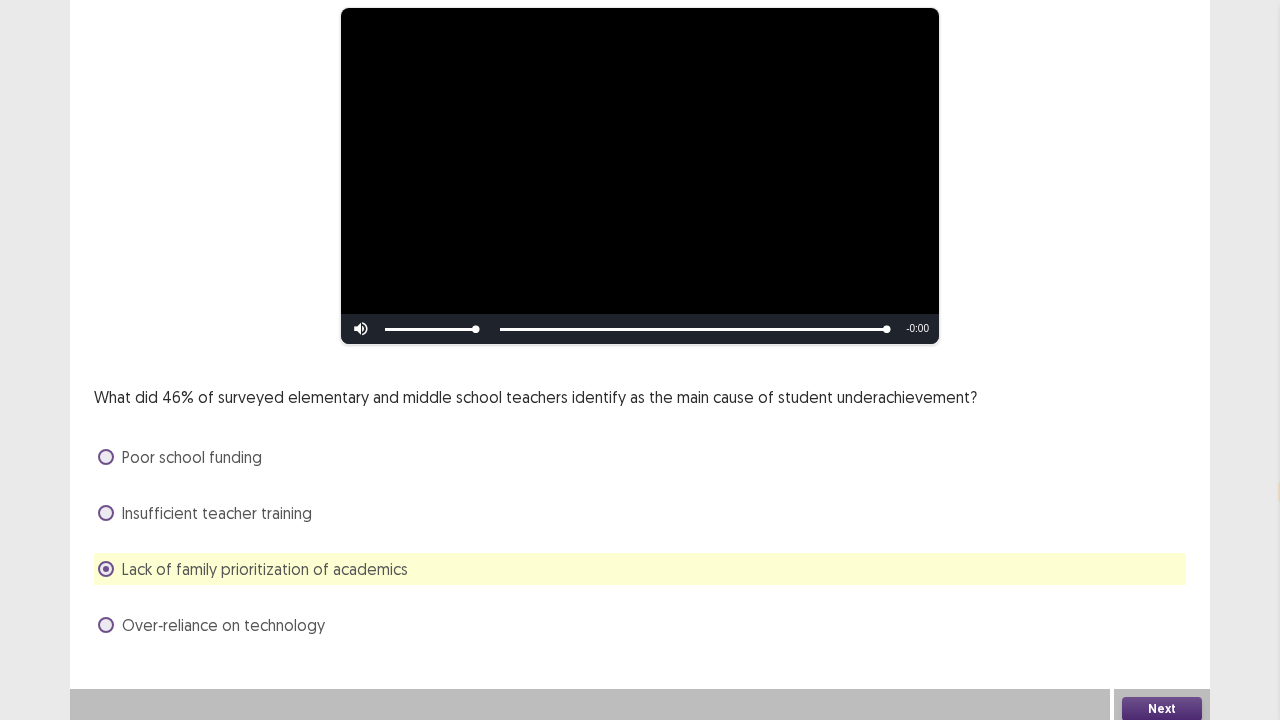 click on "Next" at bounding box center [1162, 709] 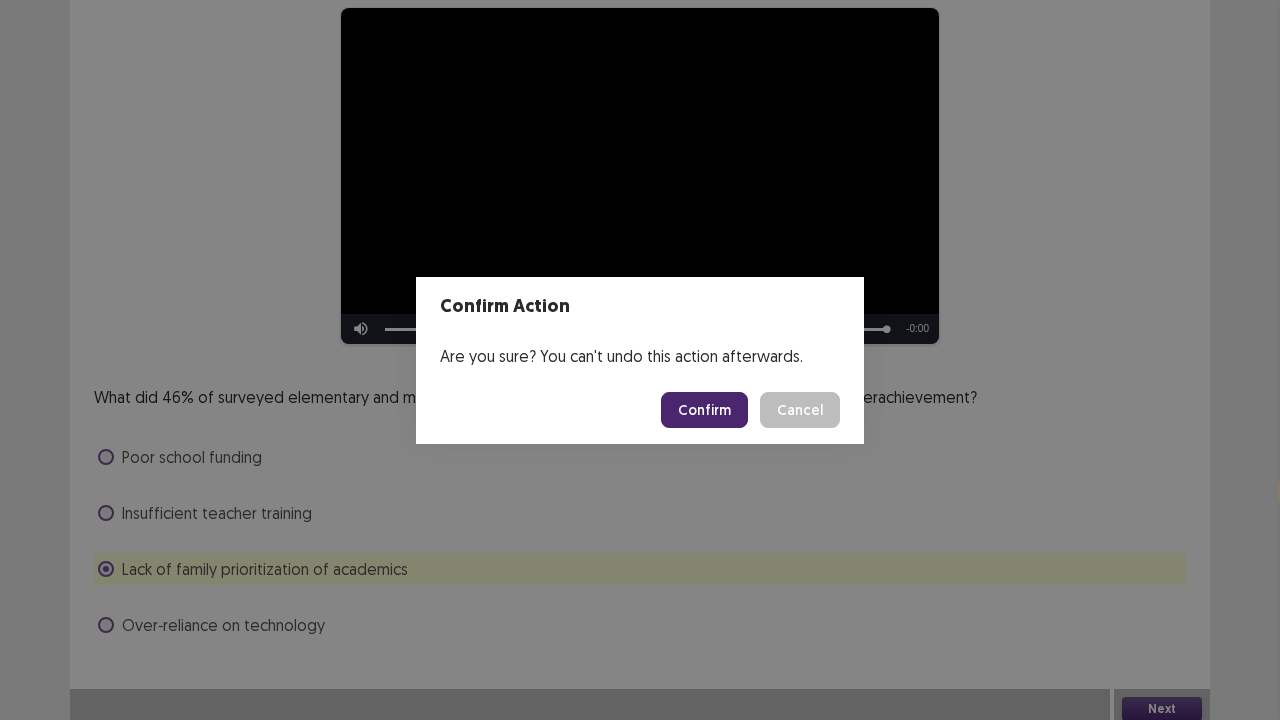 click on "Confirm" at bounding box center (704, 410) 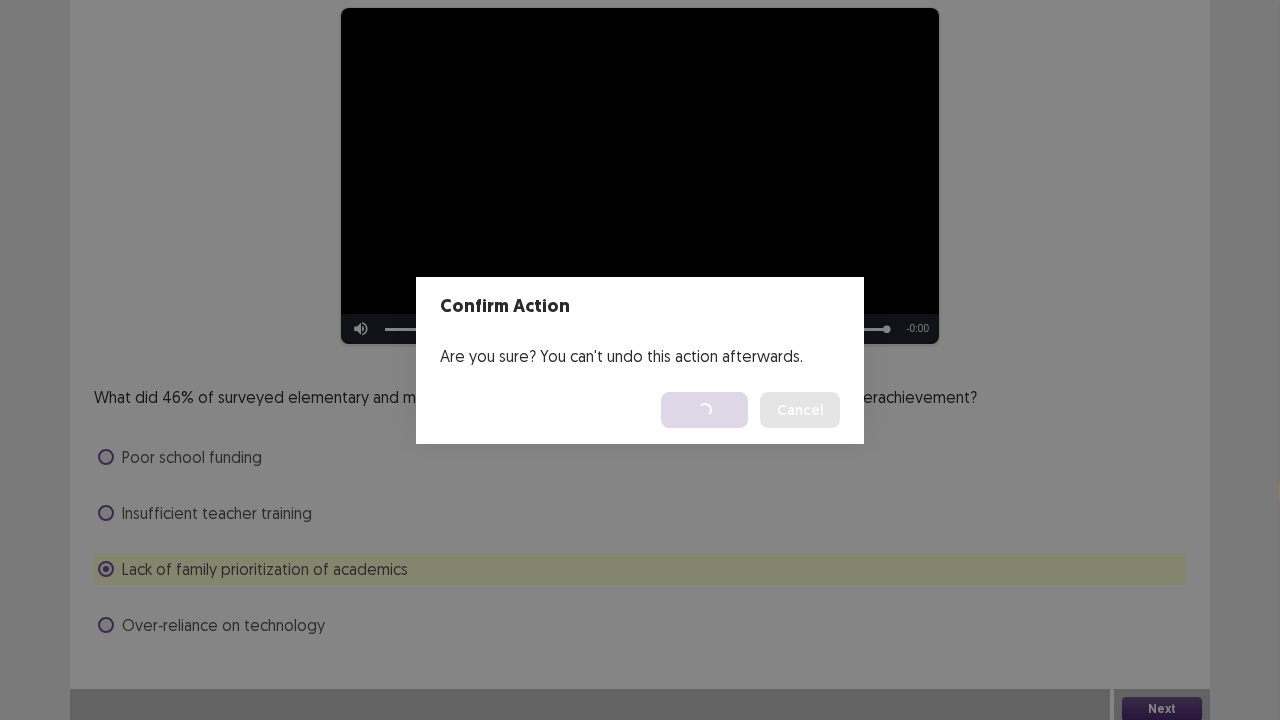 scroll, scrollTop: 0, scrollLeft: 0, axis: both 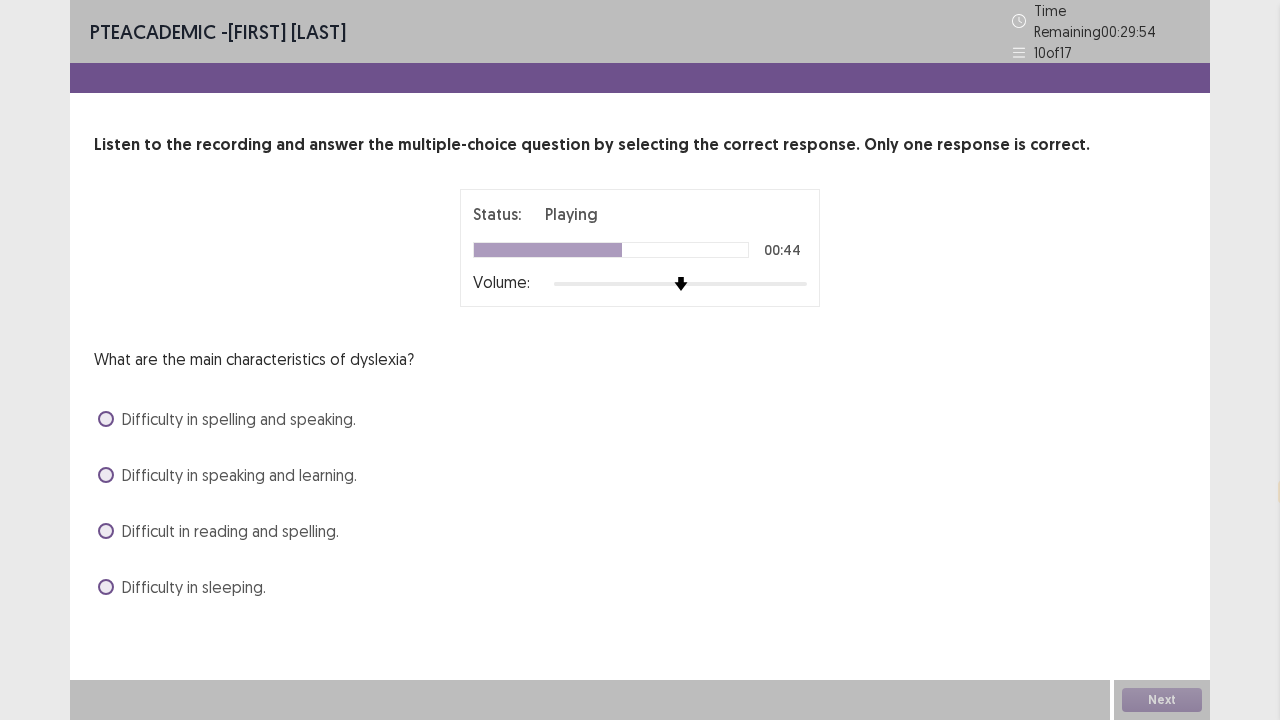 click at bounding box center (106, 475) 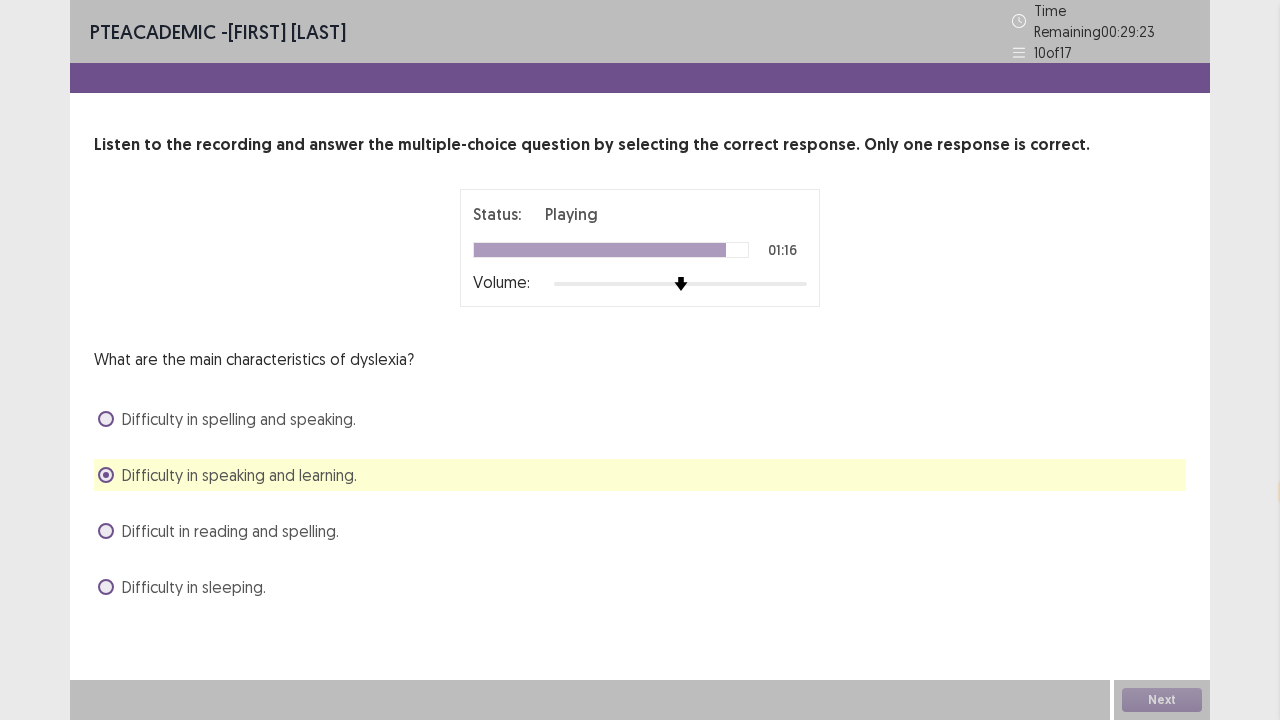 click at bounding box center [106, 531] 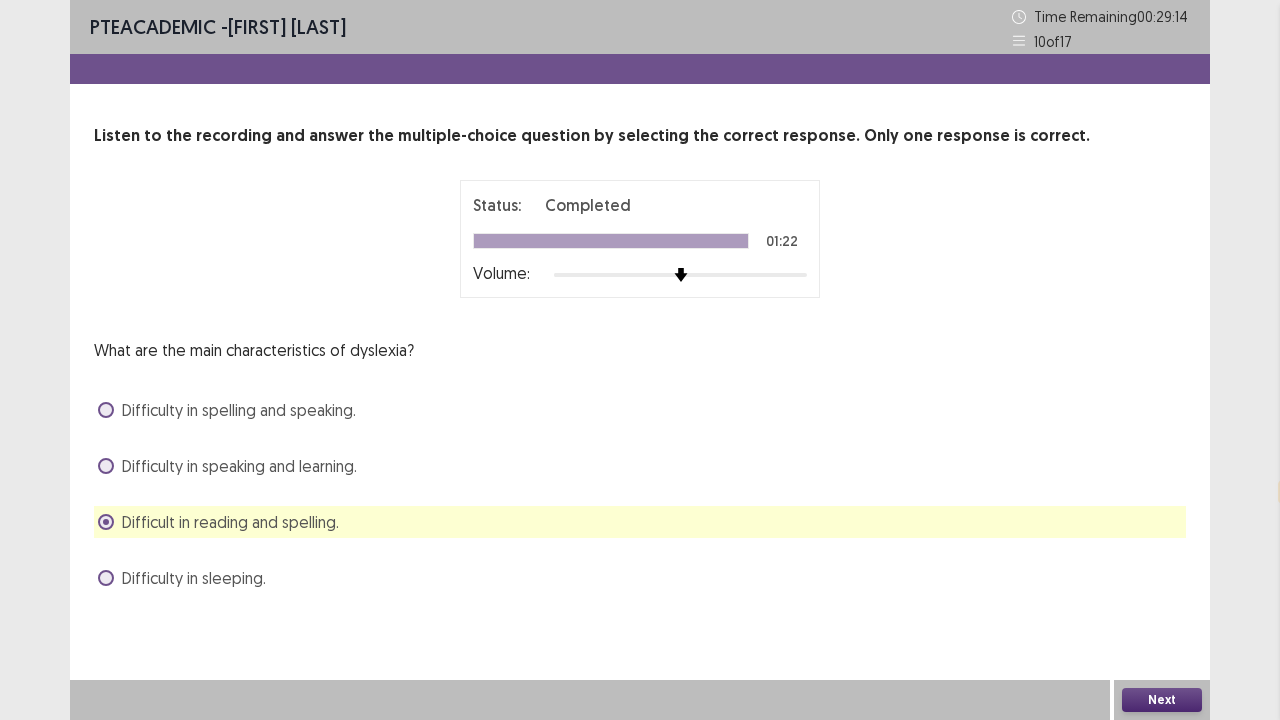 click on "Next" at bounding box center (1162, 700) 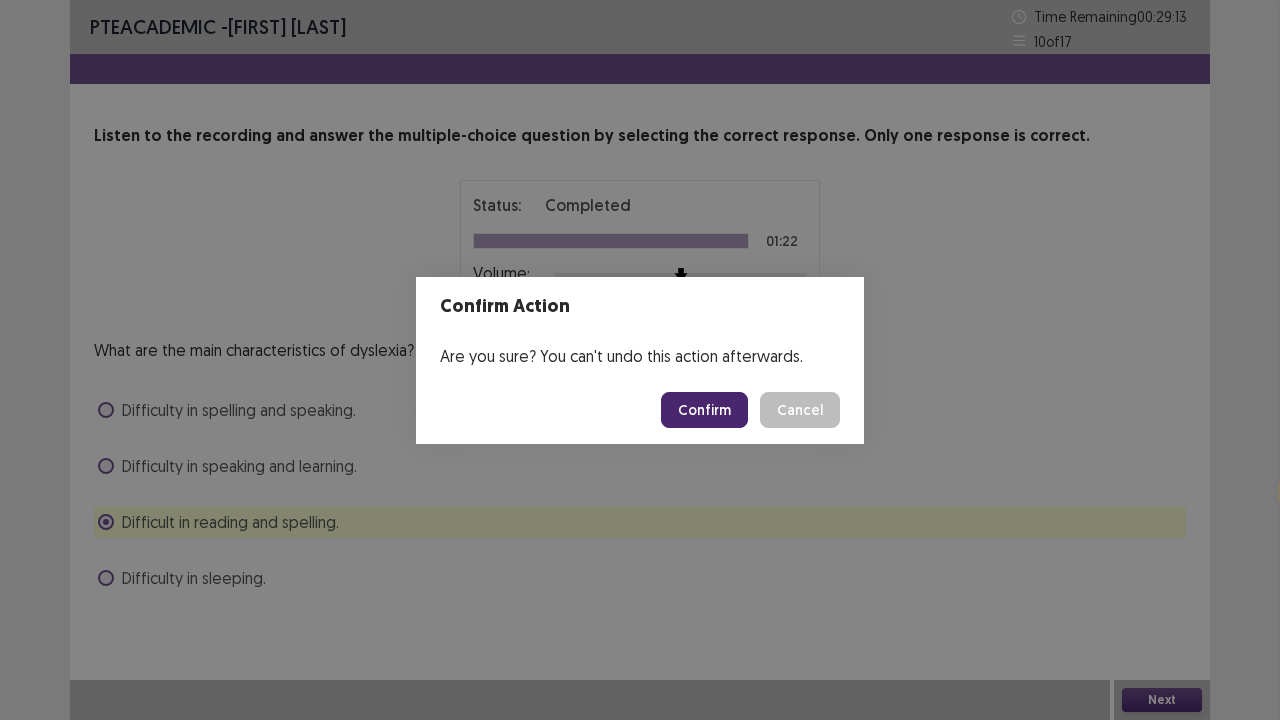 click on "Confirm" at bounding box center [704, 410] 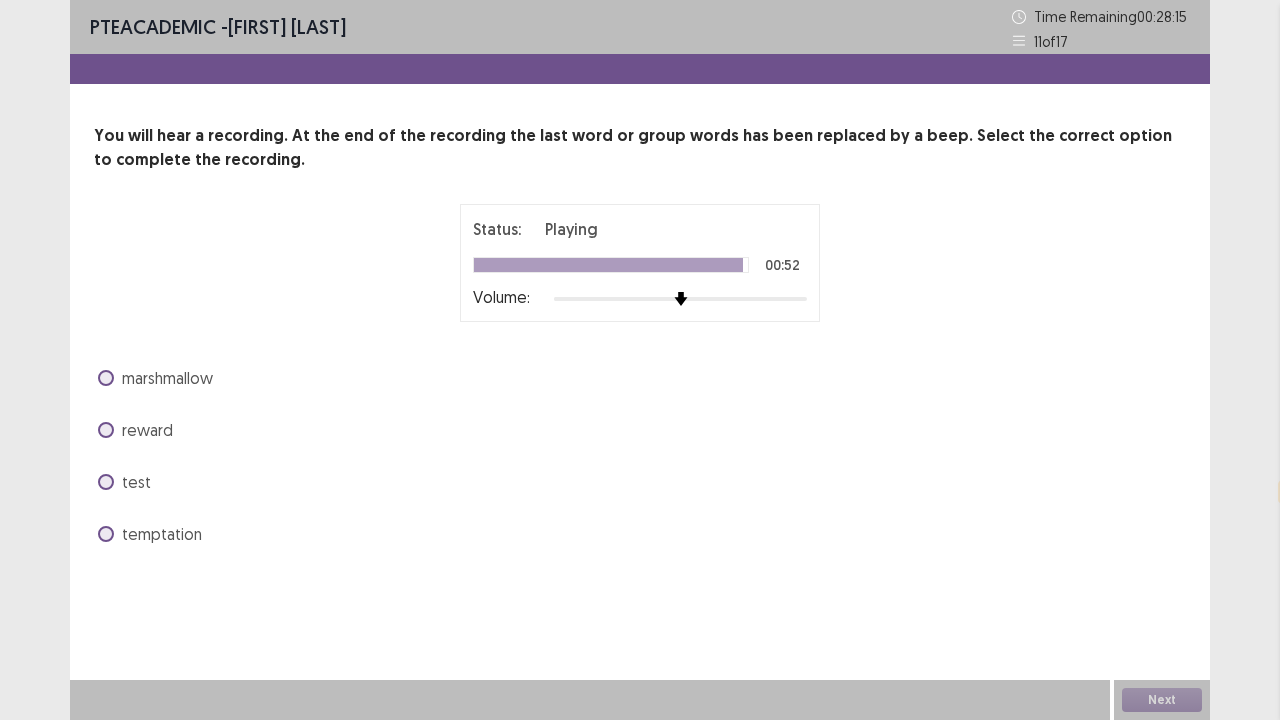 click at bounding box center [106, 534] 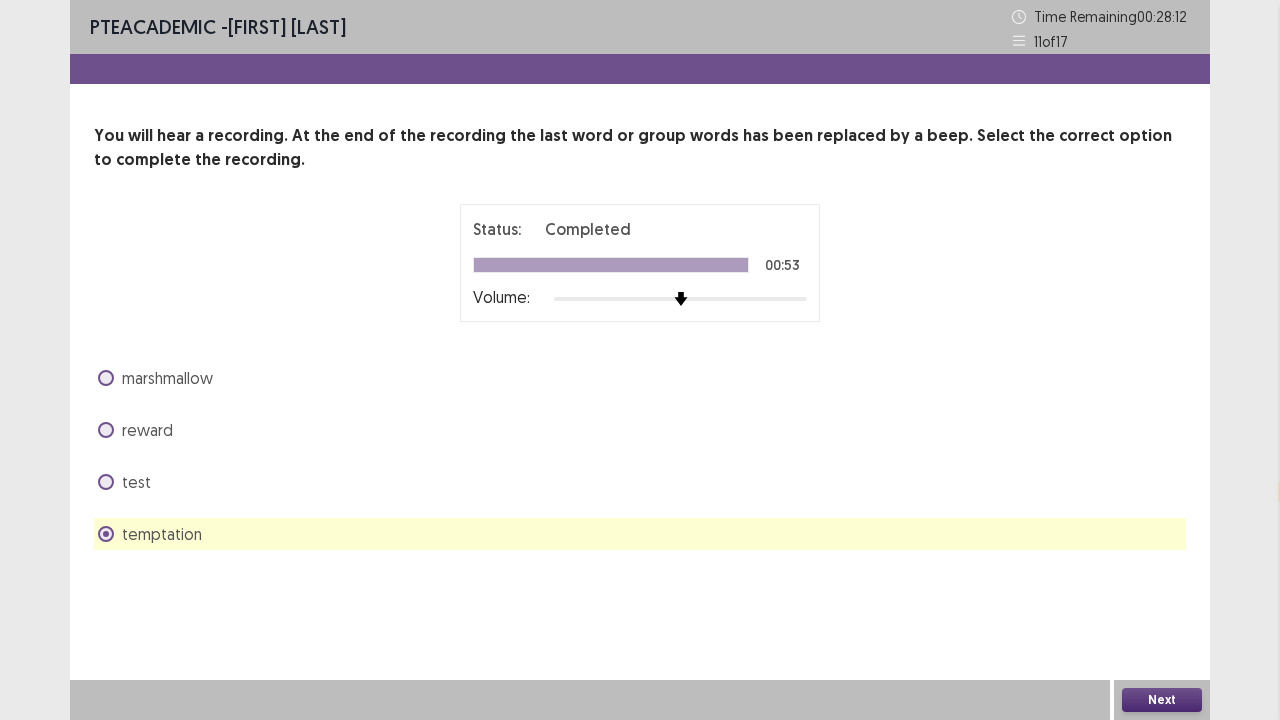 click on "Next" at bounding box center [1162, 700] 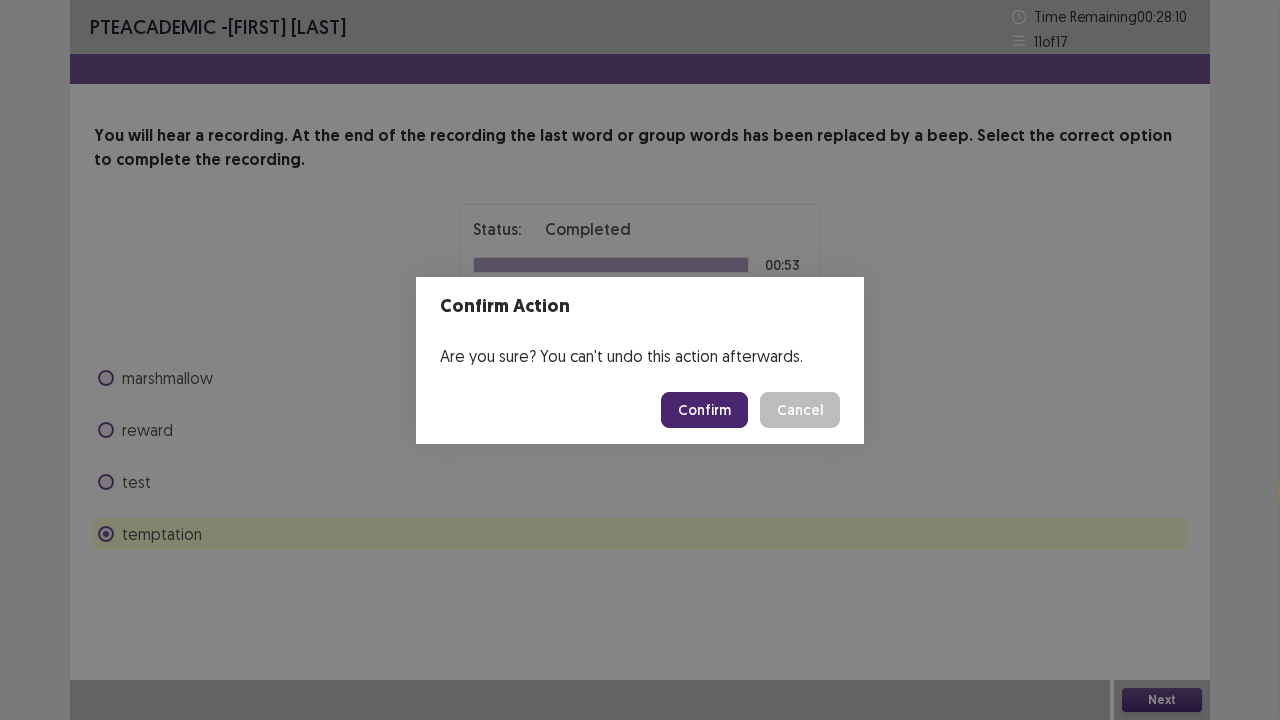 click on "Confirm" at bounding box center [704, 410] 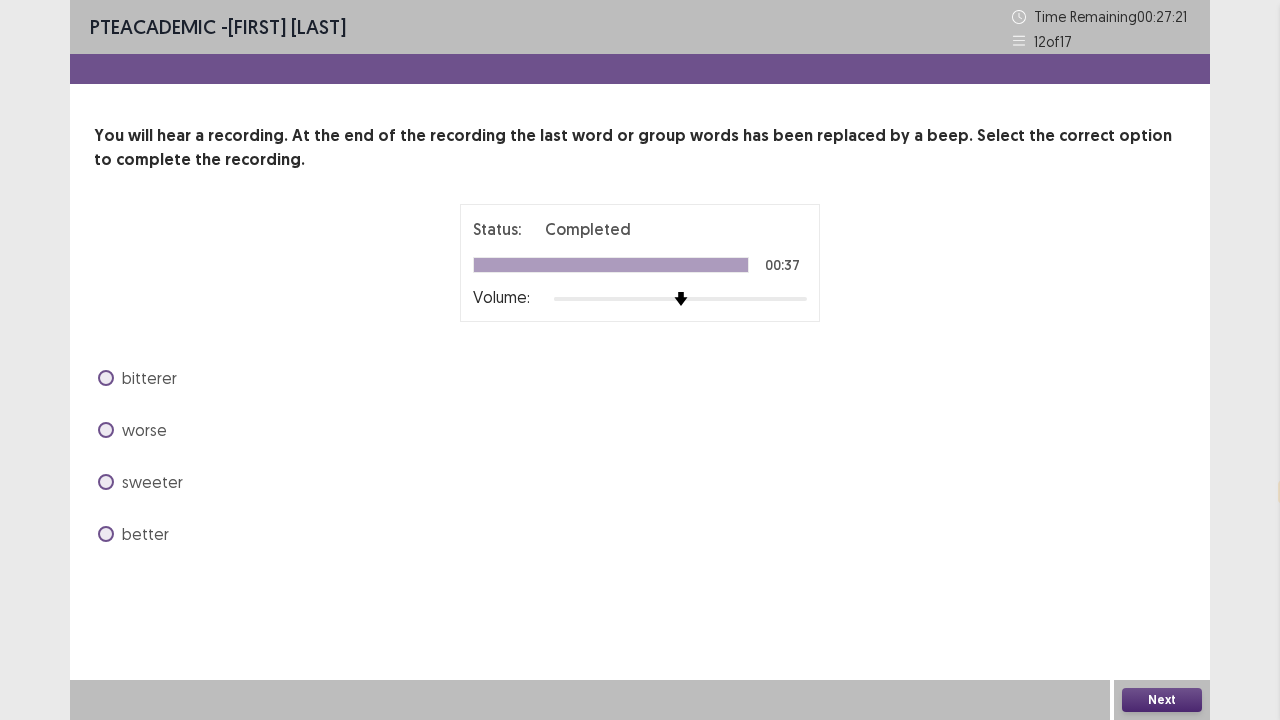 click on "bitterer" at bounding box center [137, 378] 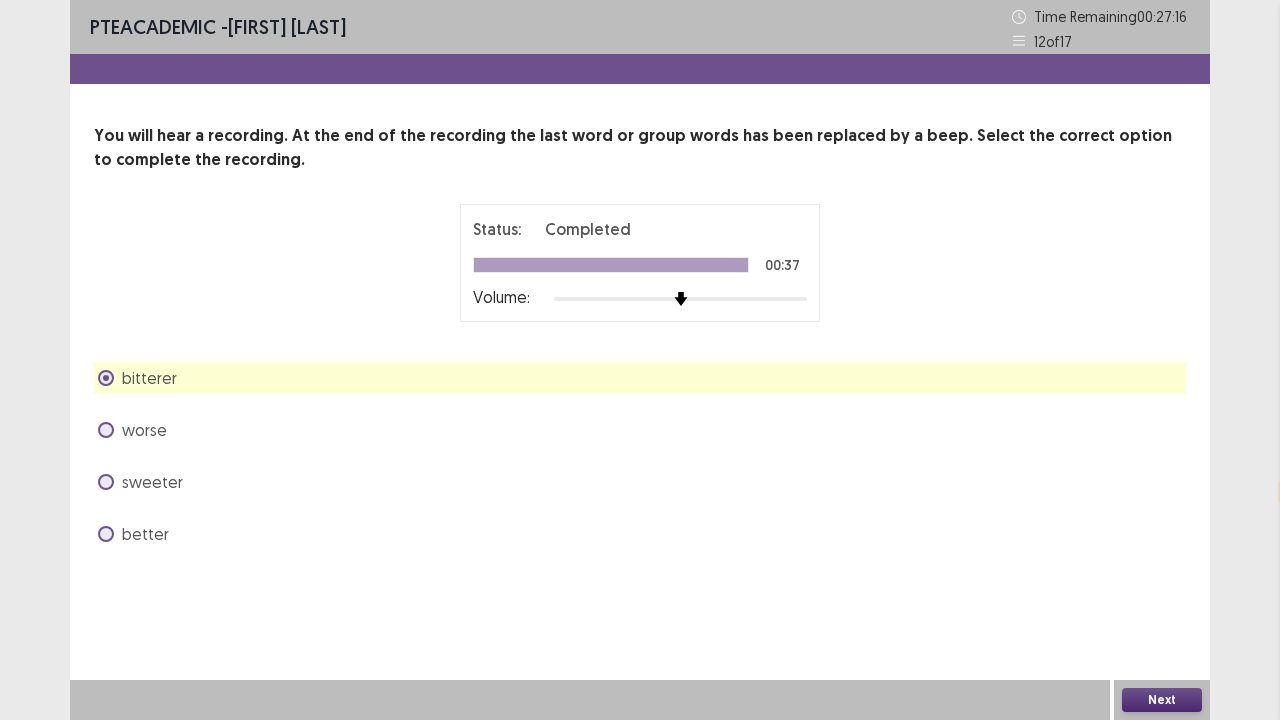 click on "Next" at bounding box center [1162, 700] 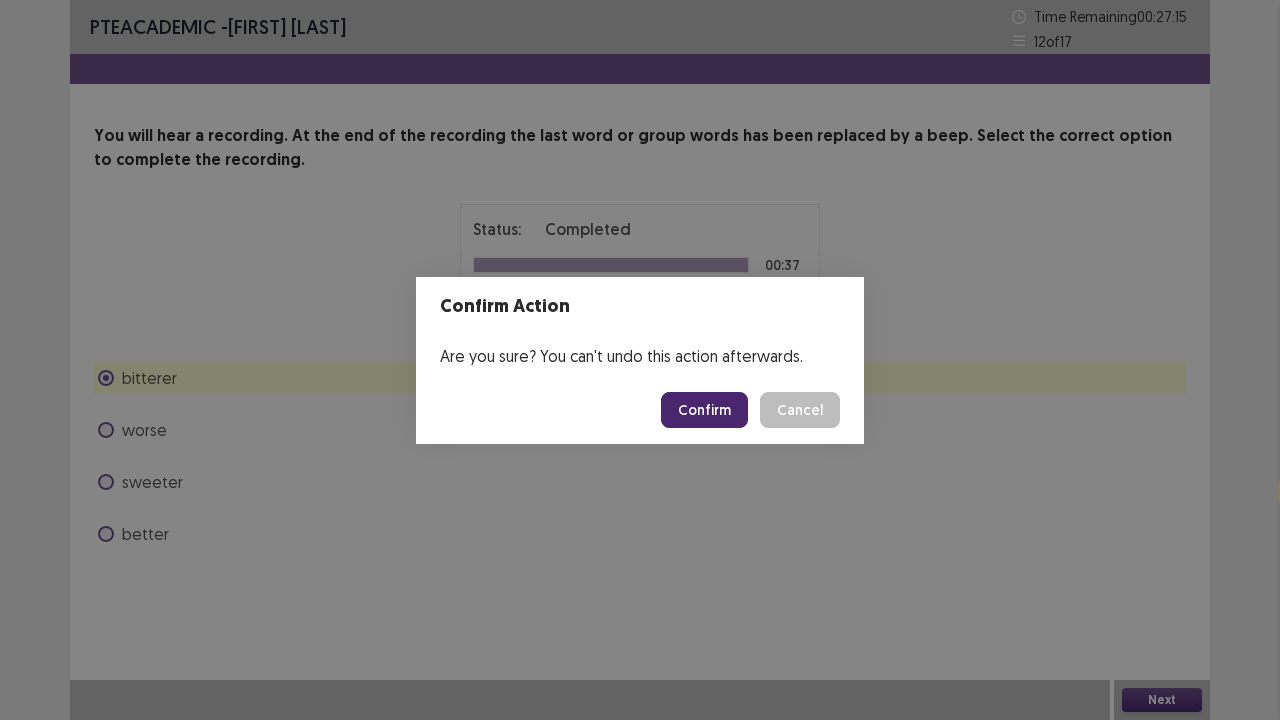 click on "Confirm" at bounding box center [704, 410] 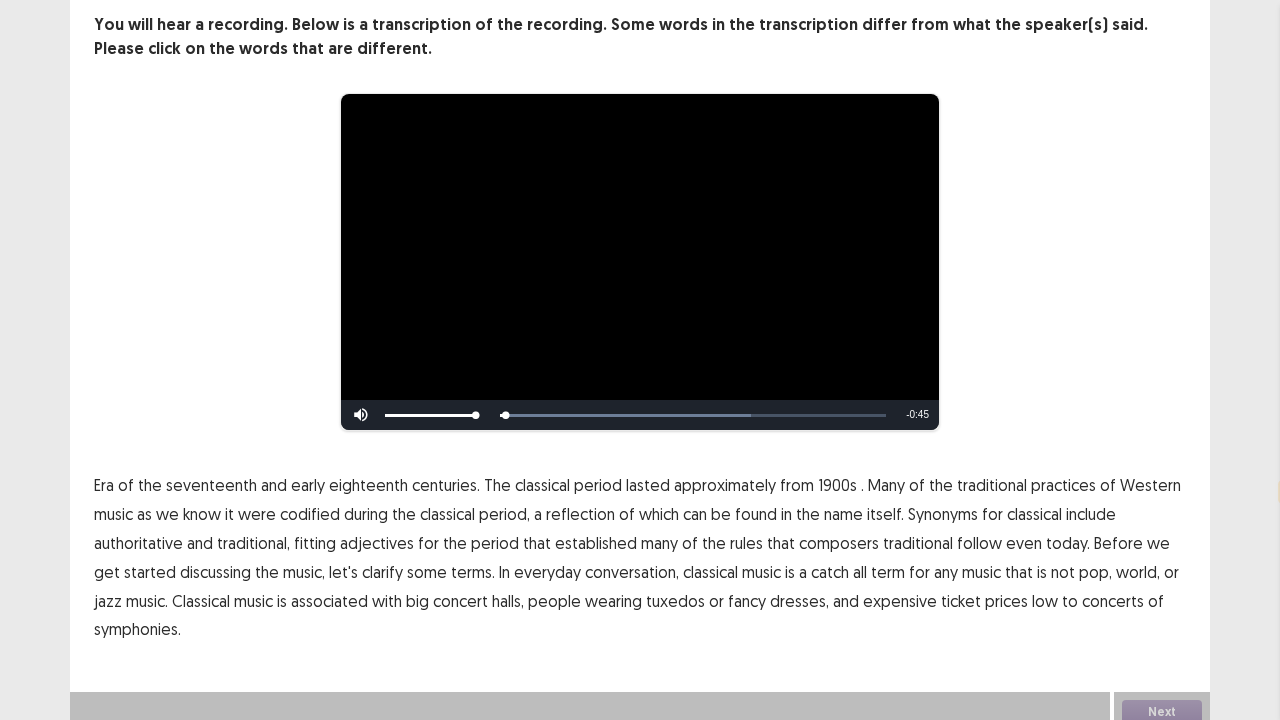 scroll, scrollTop: 122, scrollLeft: 0, axis: vertical 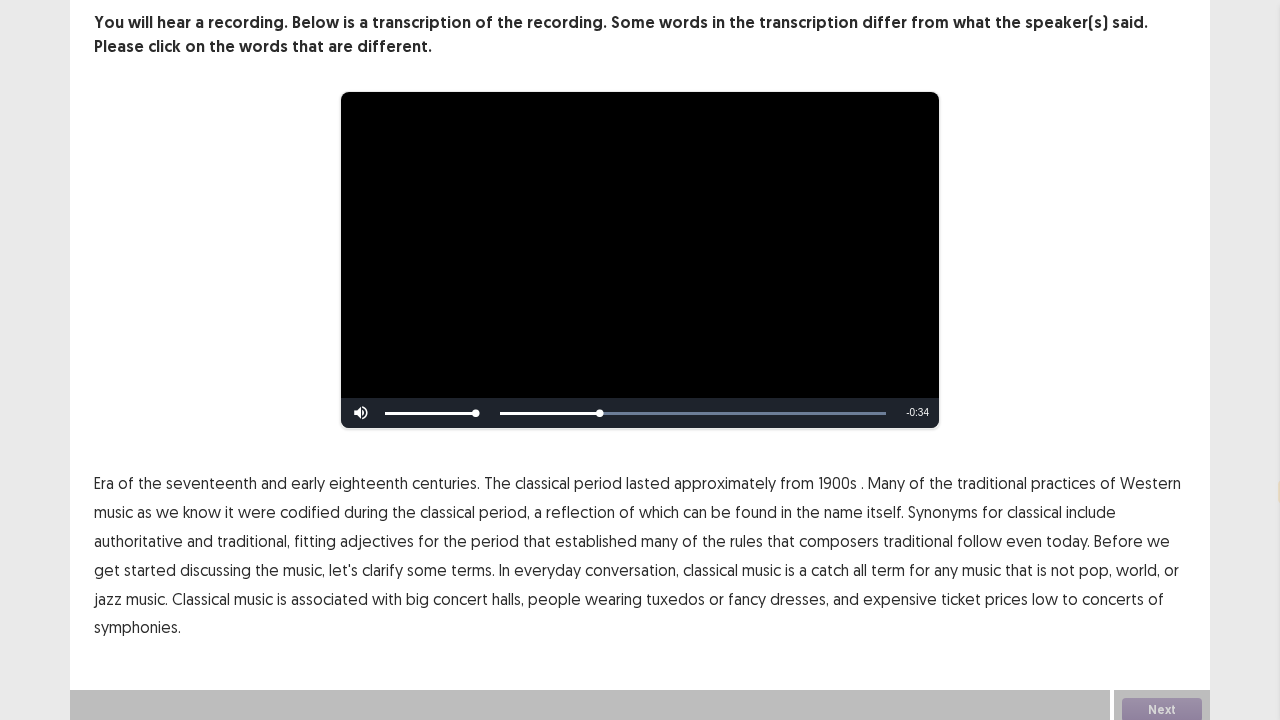 click on "1900s" at bounding box center [837, 483] 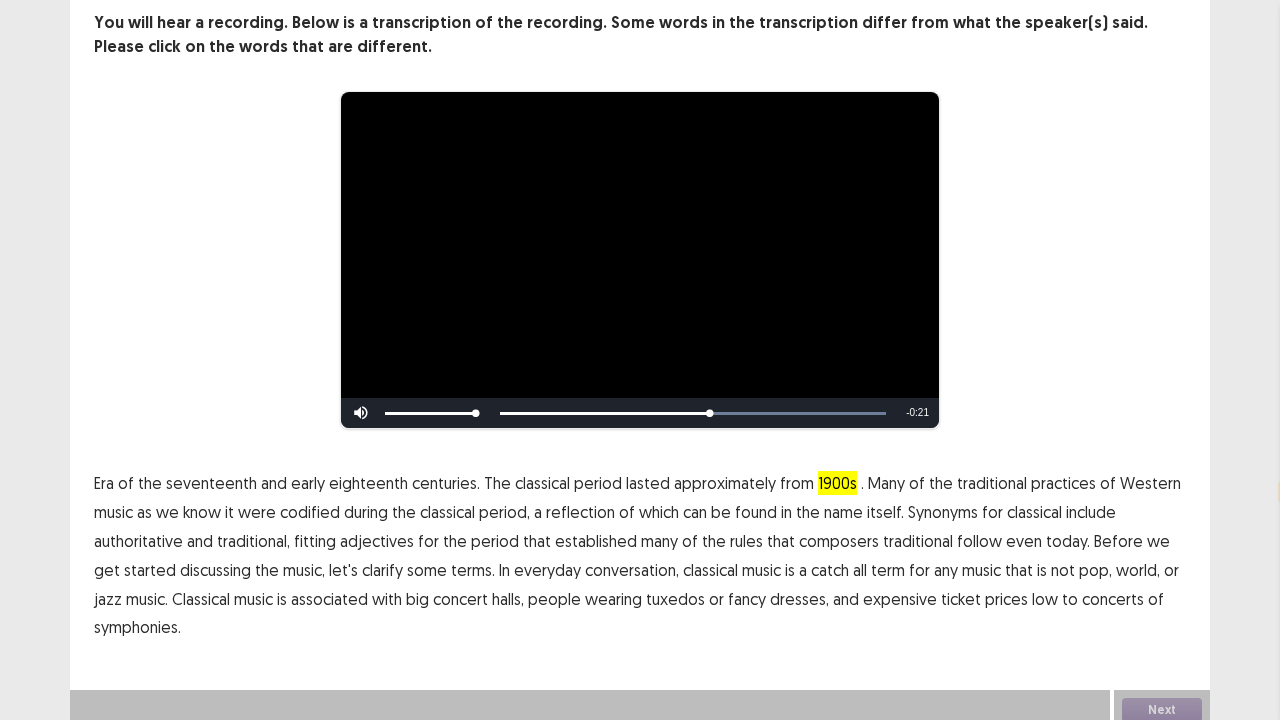 click on "traditional" at bounding box center [918, 541] 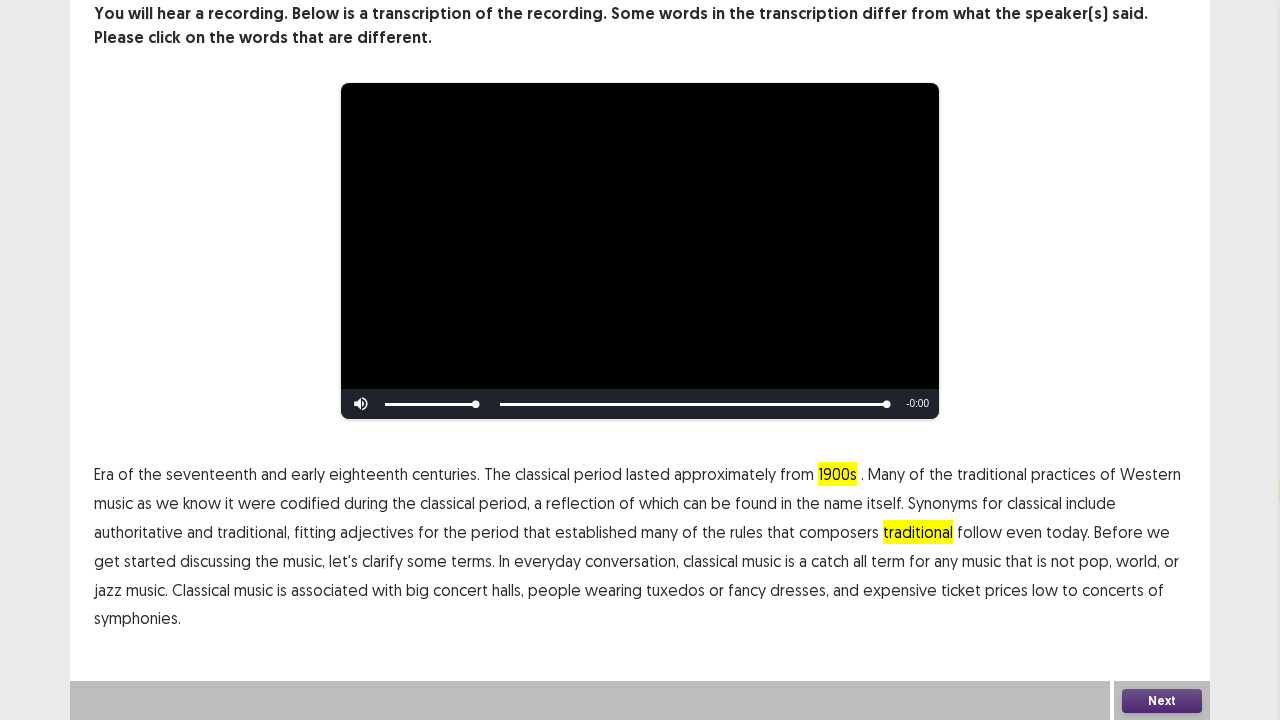click on "low" at bounding box center (1045, 590) 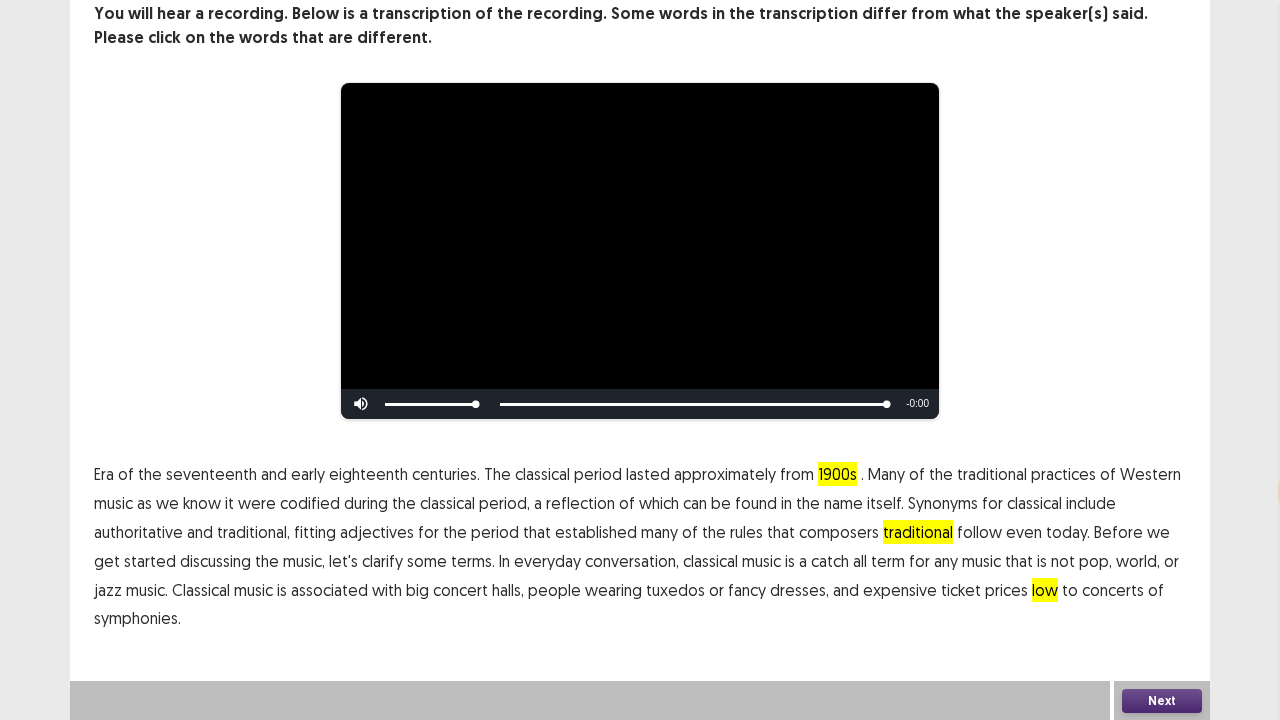 click on "Era   of   the   seventeenth   and   early   eighteenth   centuries.   The   classical   period   lasted   approximately   from   1900s   .   Many   of   the   traditional   practices   of   Western   music   as   we   know   it   were   codified   during   the   classical   period,   a   reflection   of   which   can   be   found   in   the   name   itself.   Synonyms   for   classical   include   authoritative   and   traditional,   fitting   adjectives   for   the   period   that   established   many   of   the   rules   that   composers   traditional   follow   even   today.   Before   we   get   started   discussing   the   music,   let's   clarify   some   terms.   In   everyday   conversation,   classical   music   is   a   catch   all   term   for   any   music   that   is   not   pop,   world,   or   jazz   music.   Classical   music   is   associated   with   big   concert   halls,   people   wearing   tuxedos   or   fancy   dresses,   and   expensive   ticket   prices   low   to   concerts   of" at bounding box center [640, 546] 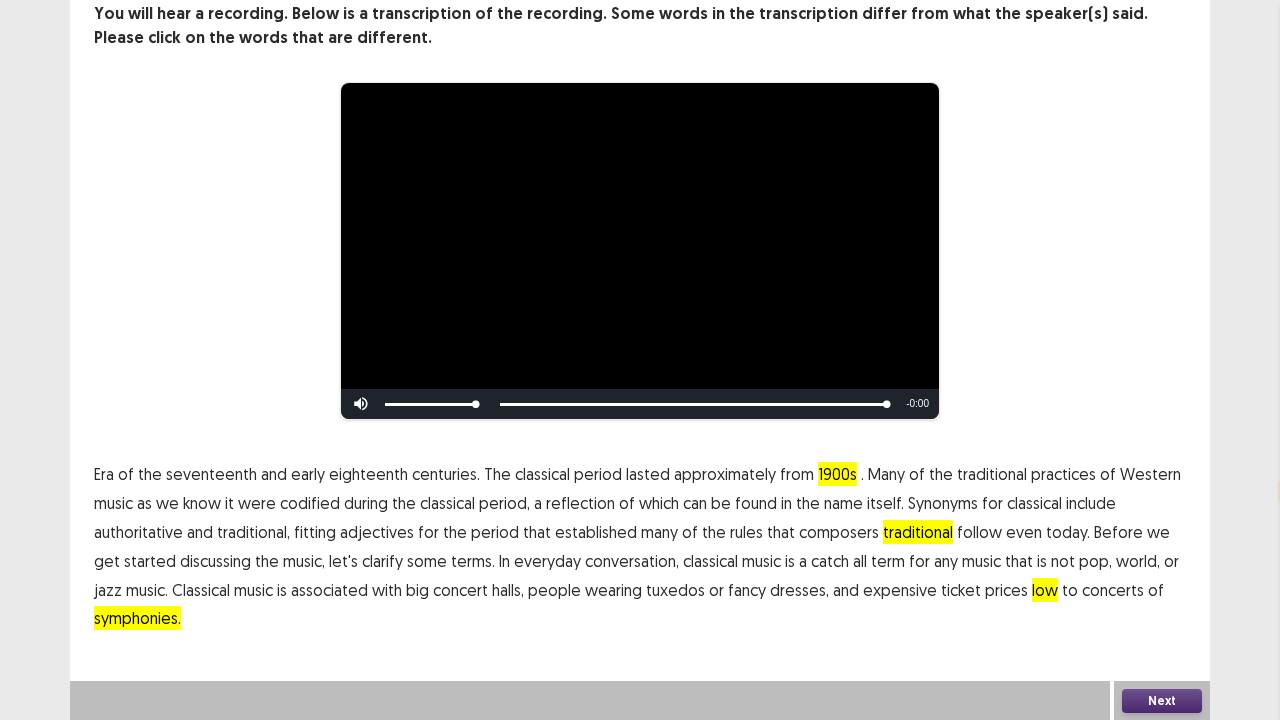 click on "symphonies." at bounding box center [137, 618] 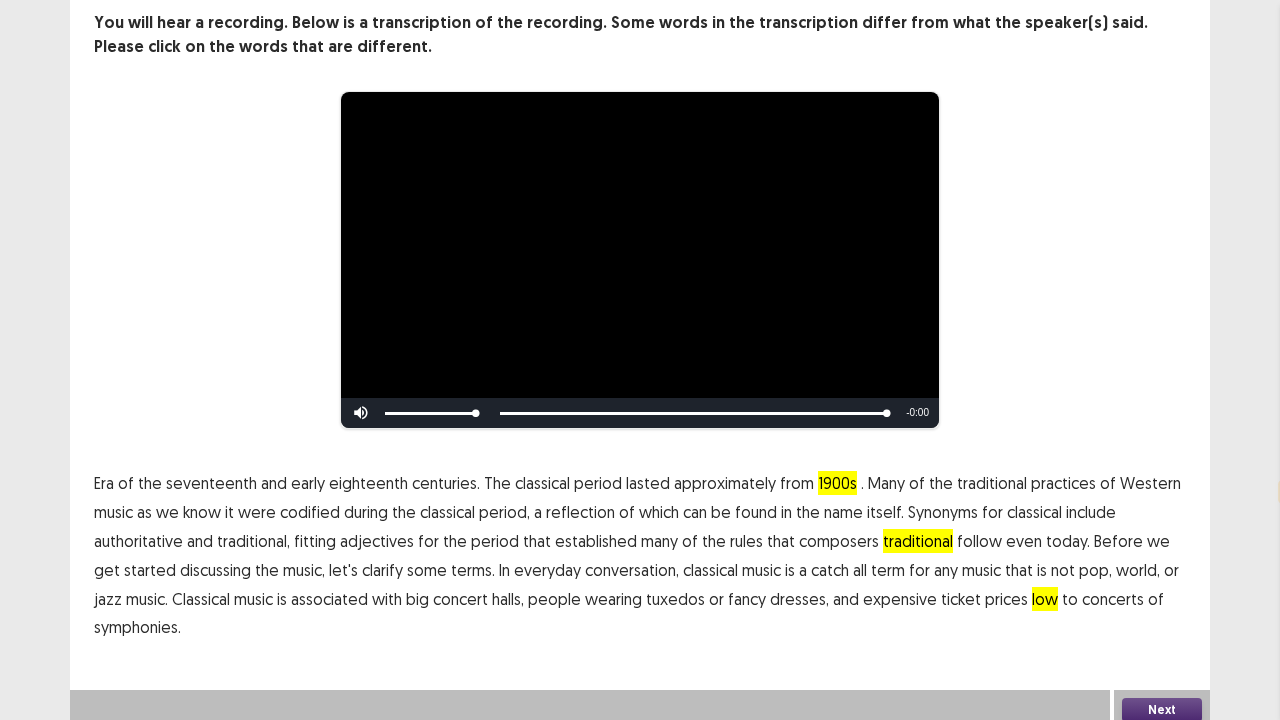click on "Era" at bounding box center (104, 483) 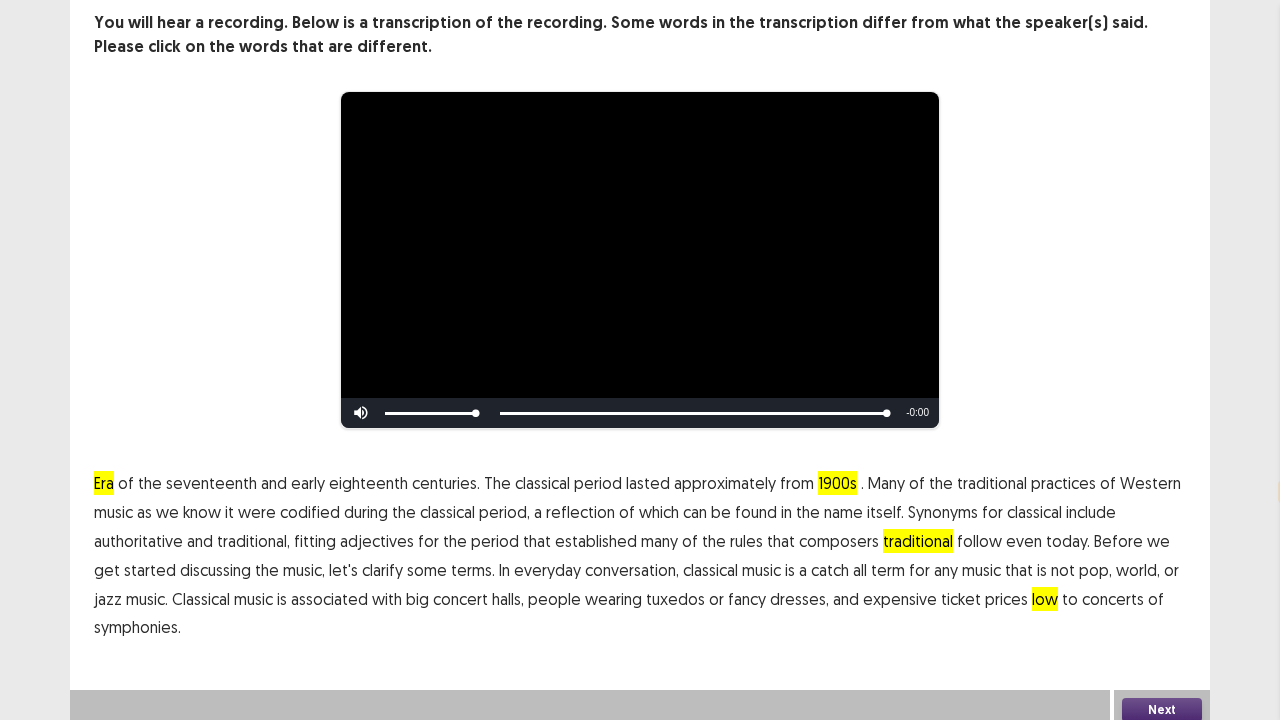 click on "Next" at bounding box center [1162, 710] 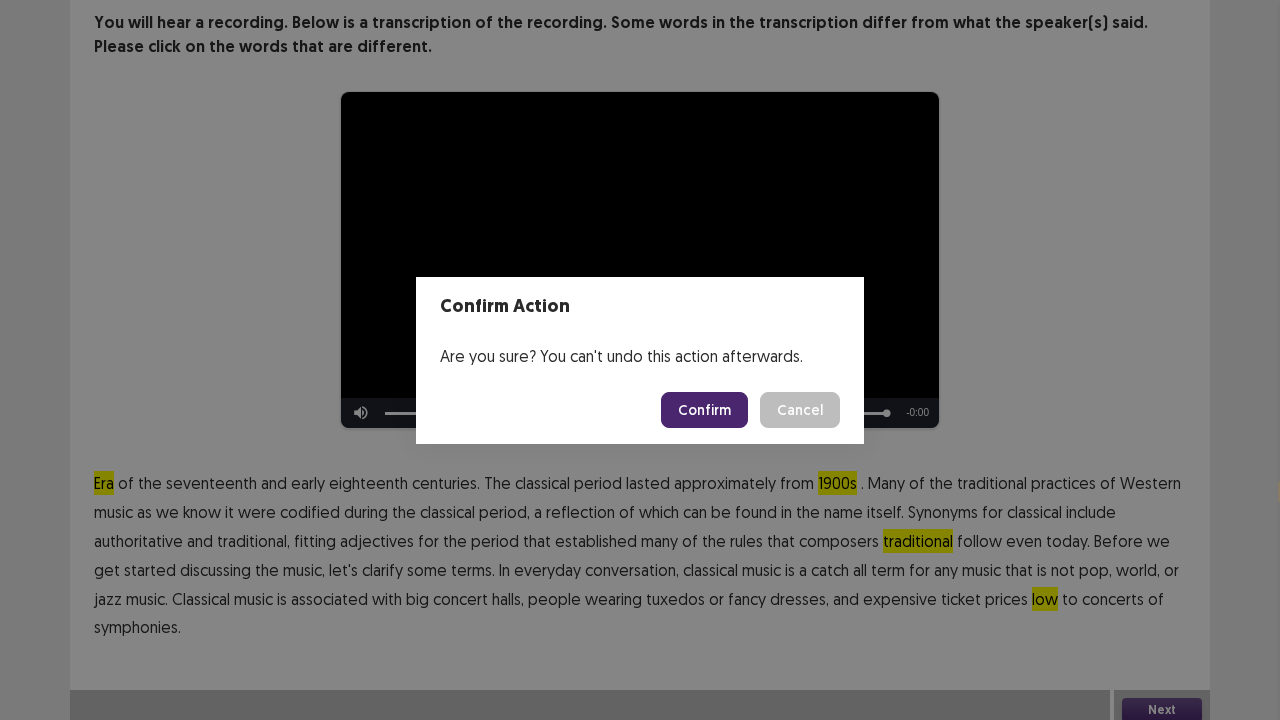 click on "Confirm" at bounding box center (704, 410) 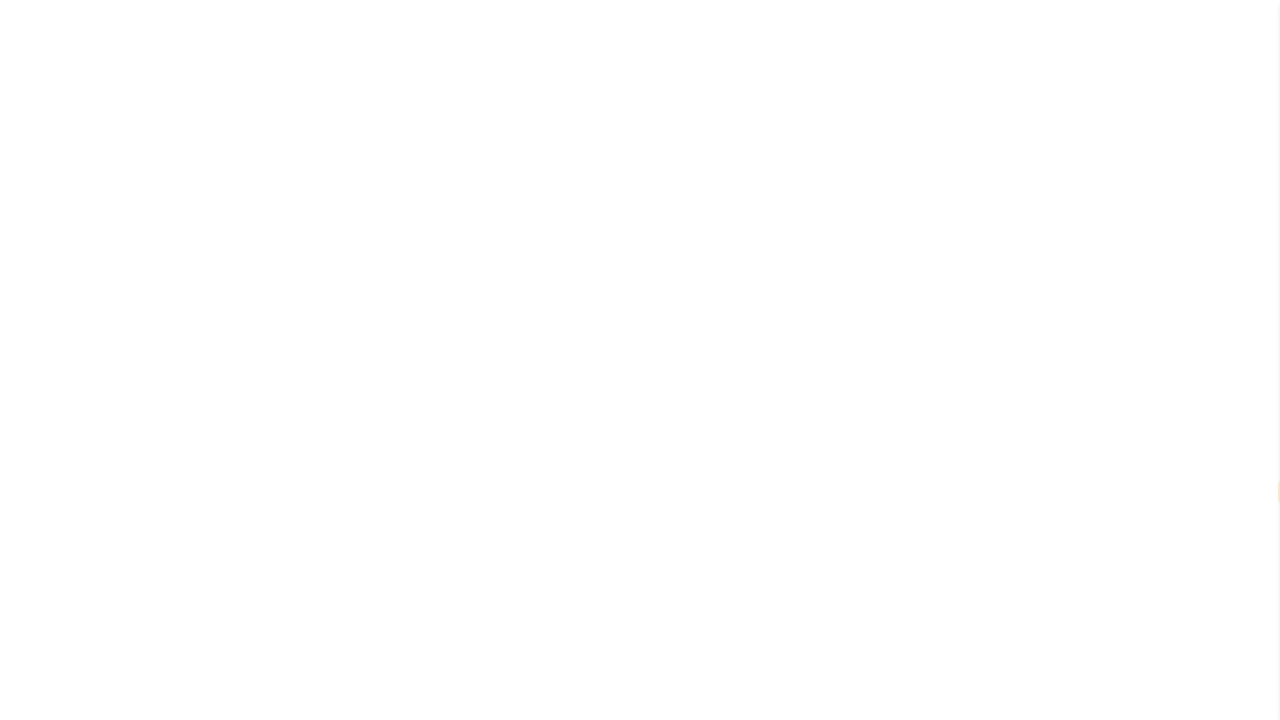 scroll, scrollTop: 0, scrollLeft: 0, axis: both 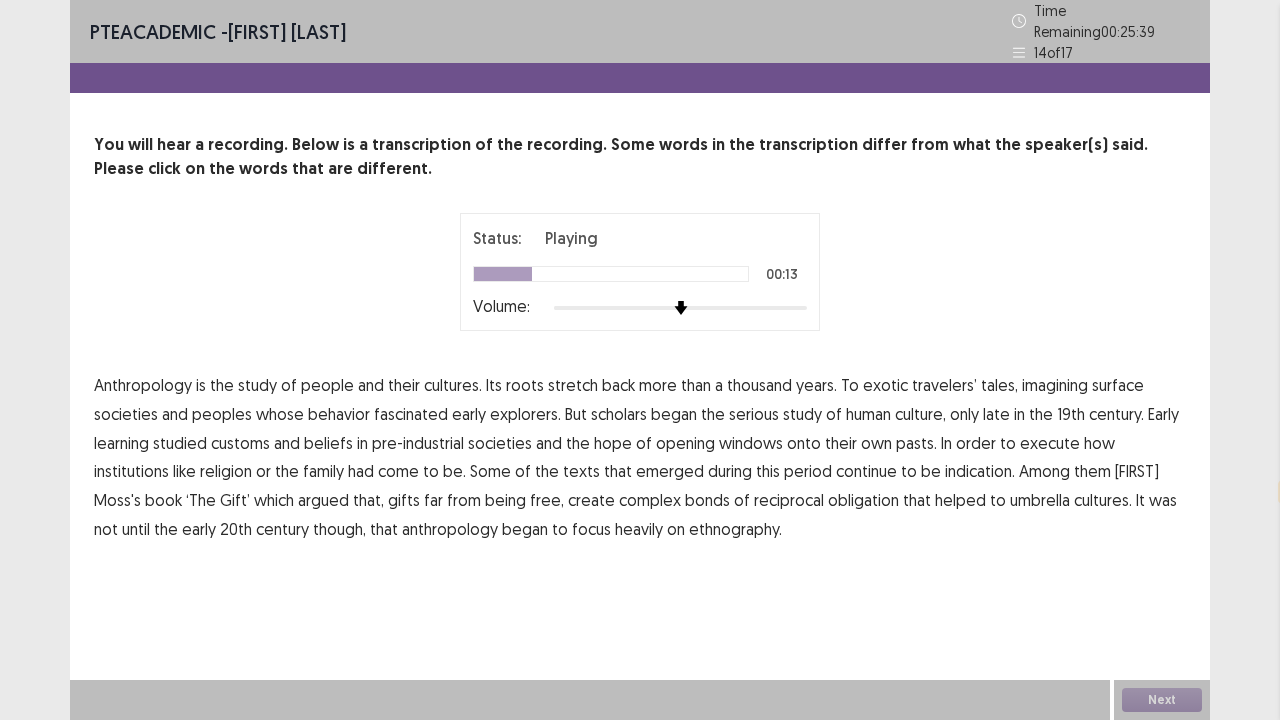 click on "surface" at bounding box center (1118, 385) 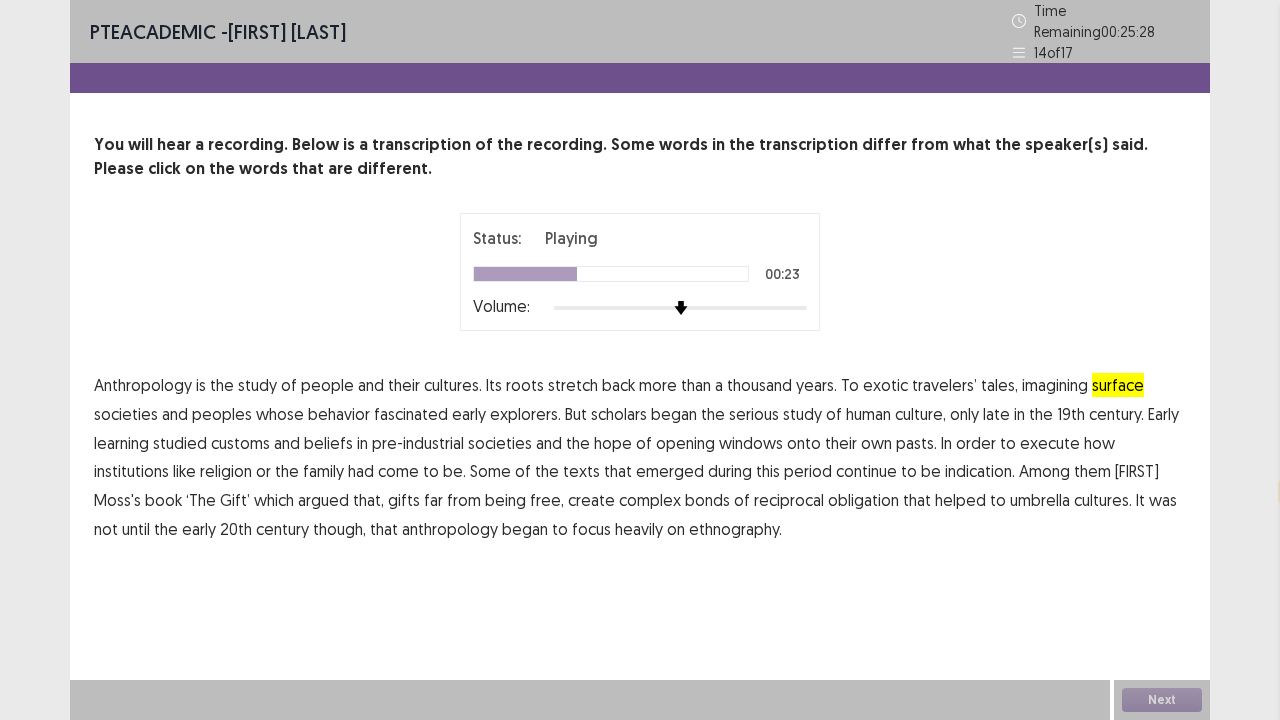 click on "learning" at bounding box center (121, 443) 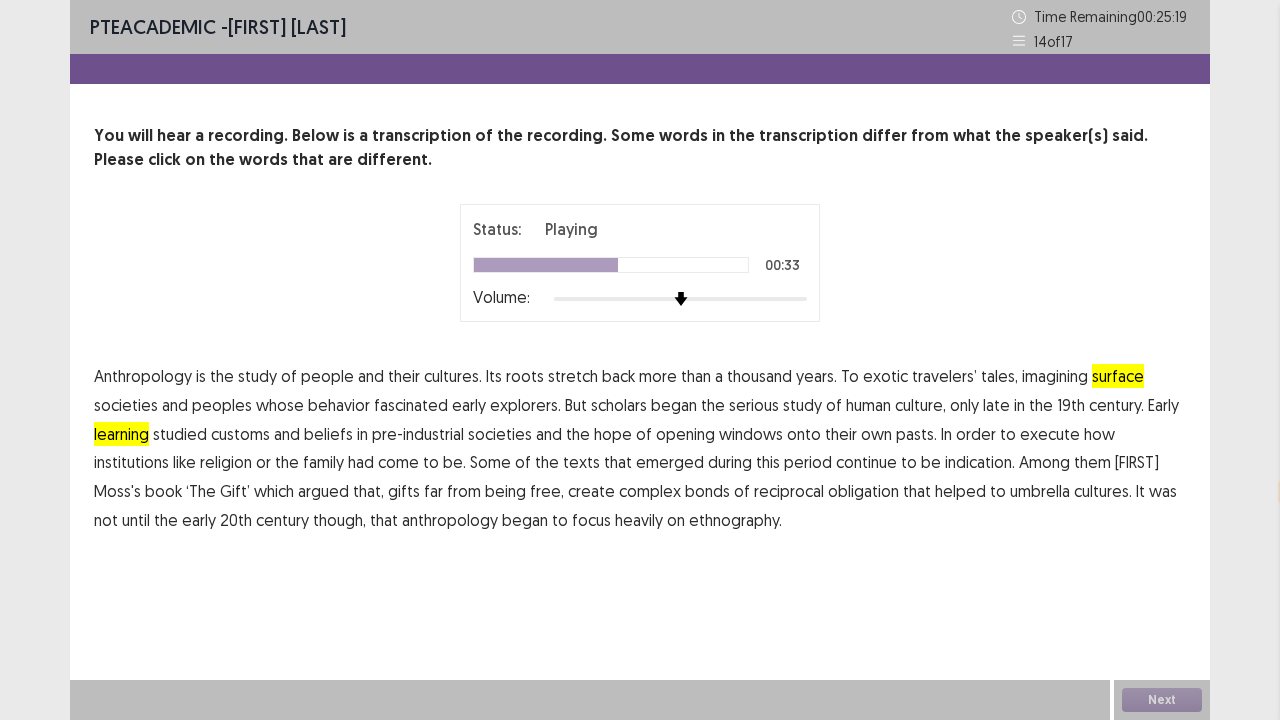 click on "execute" at bounding box center [1050, 434] 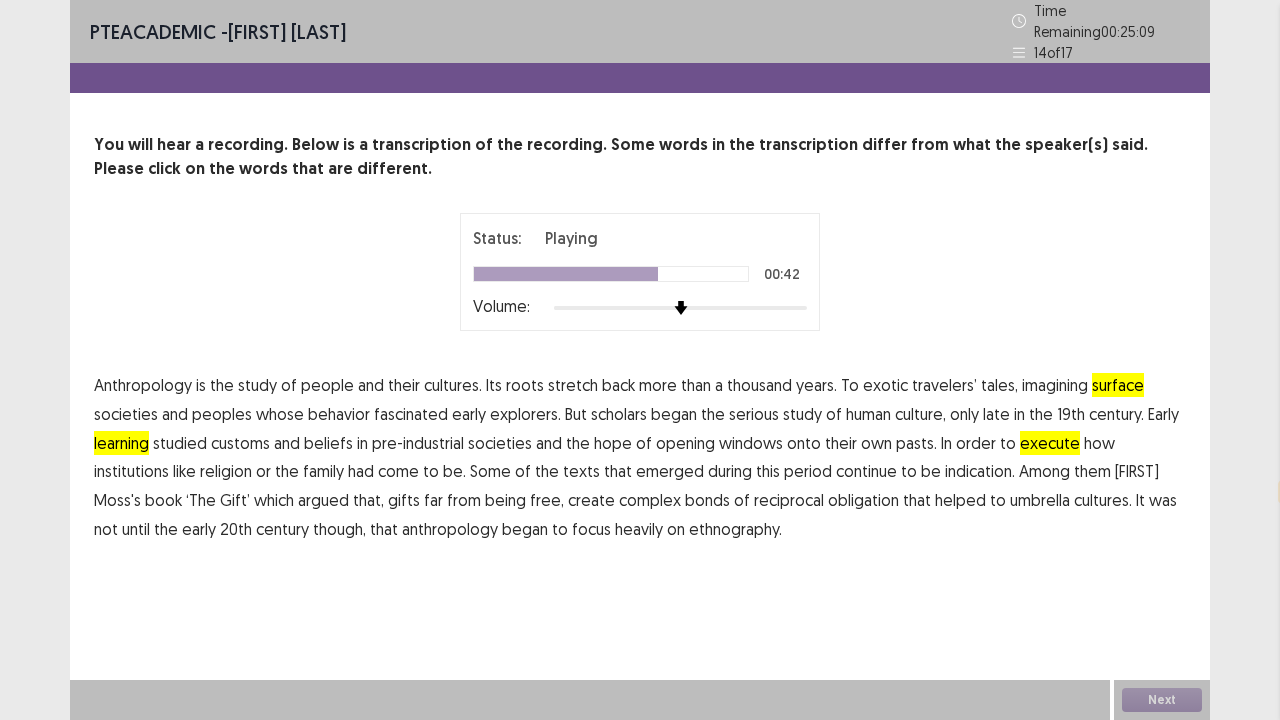 click on "indication." at bounding box center [980, 471] 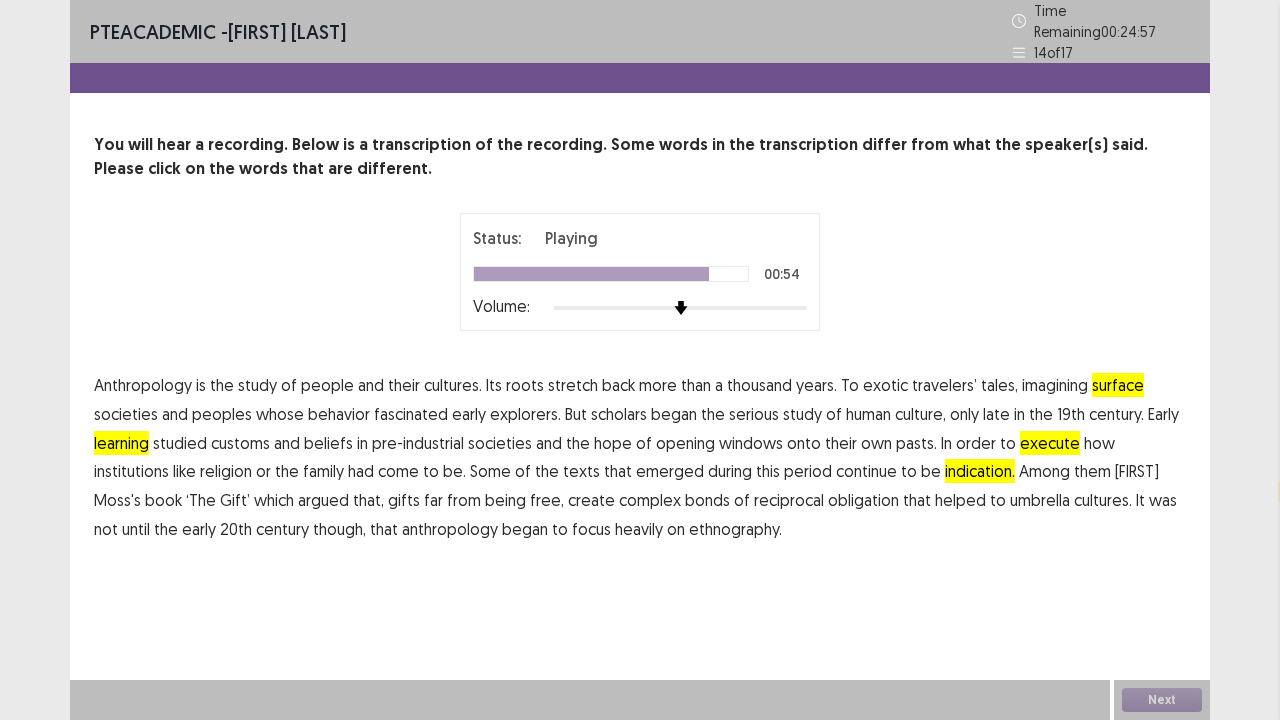 click on "umbrella" at bounding box center (1040, 500) 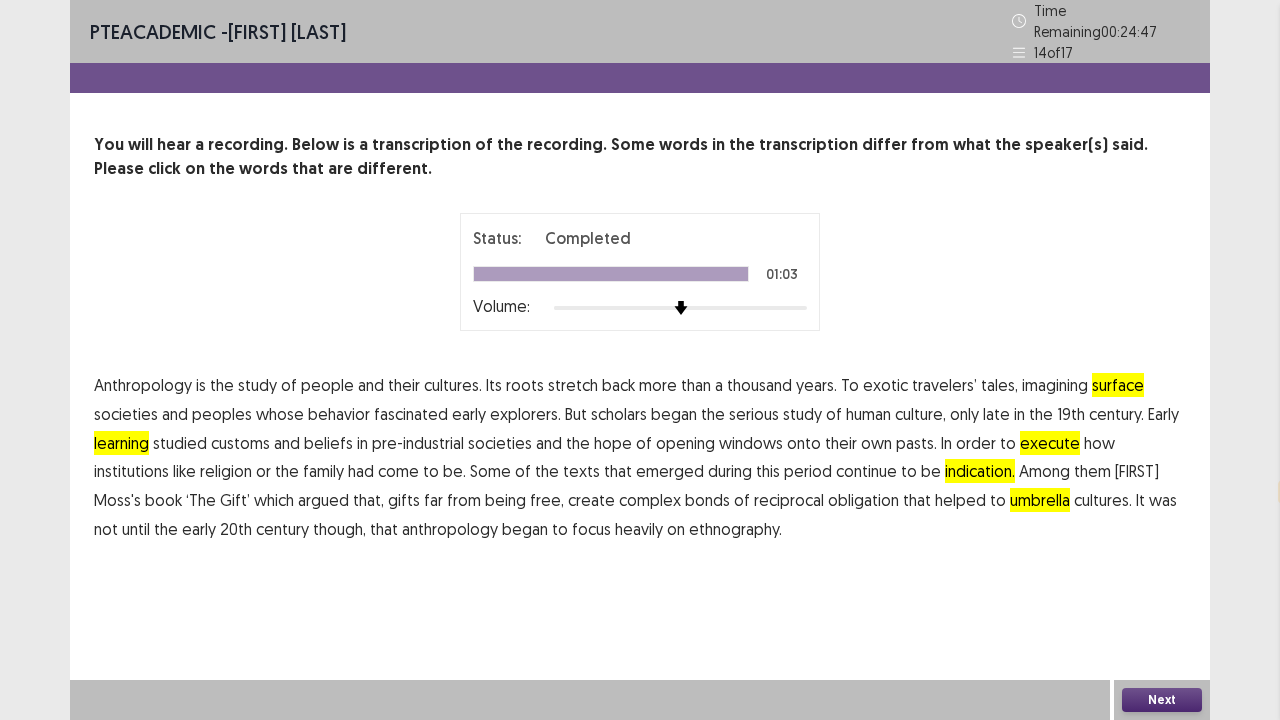 click on "Next" at bounding box center (1162, 700) 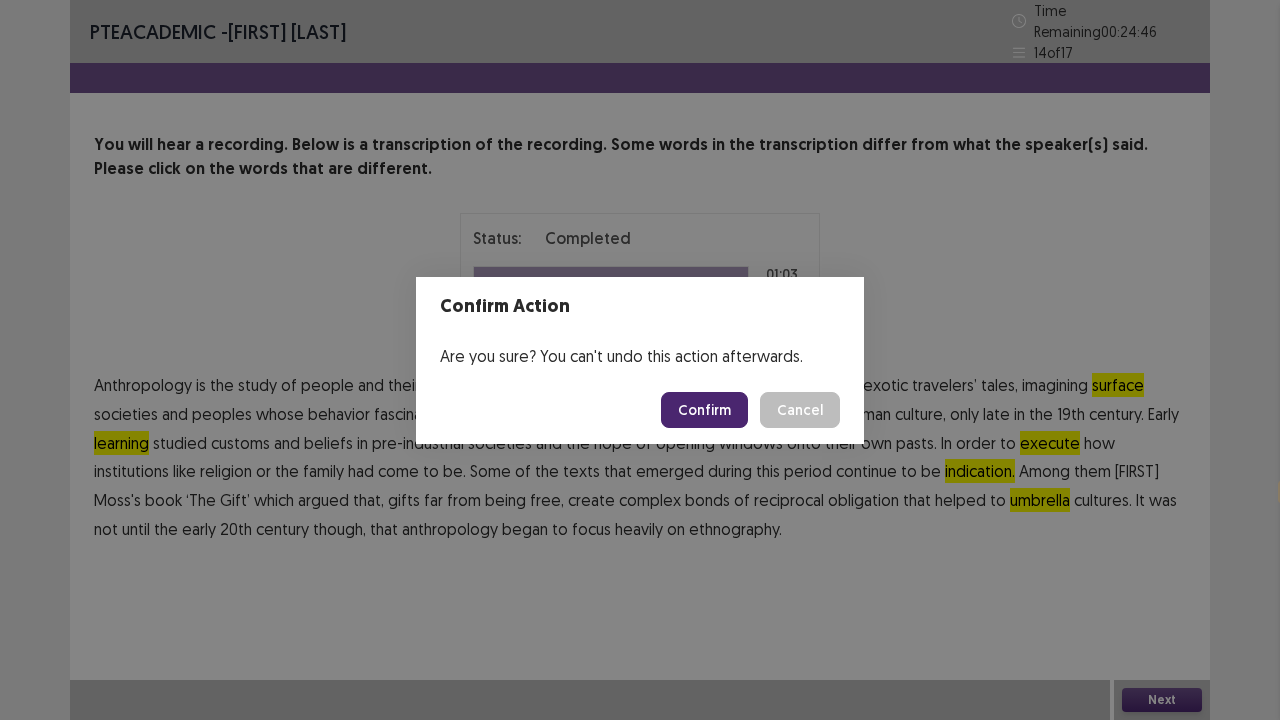 click on "Confirm" at bounding box center [704, 410] 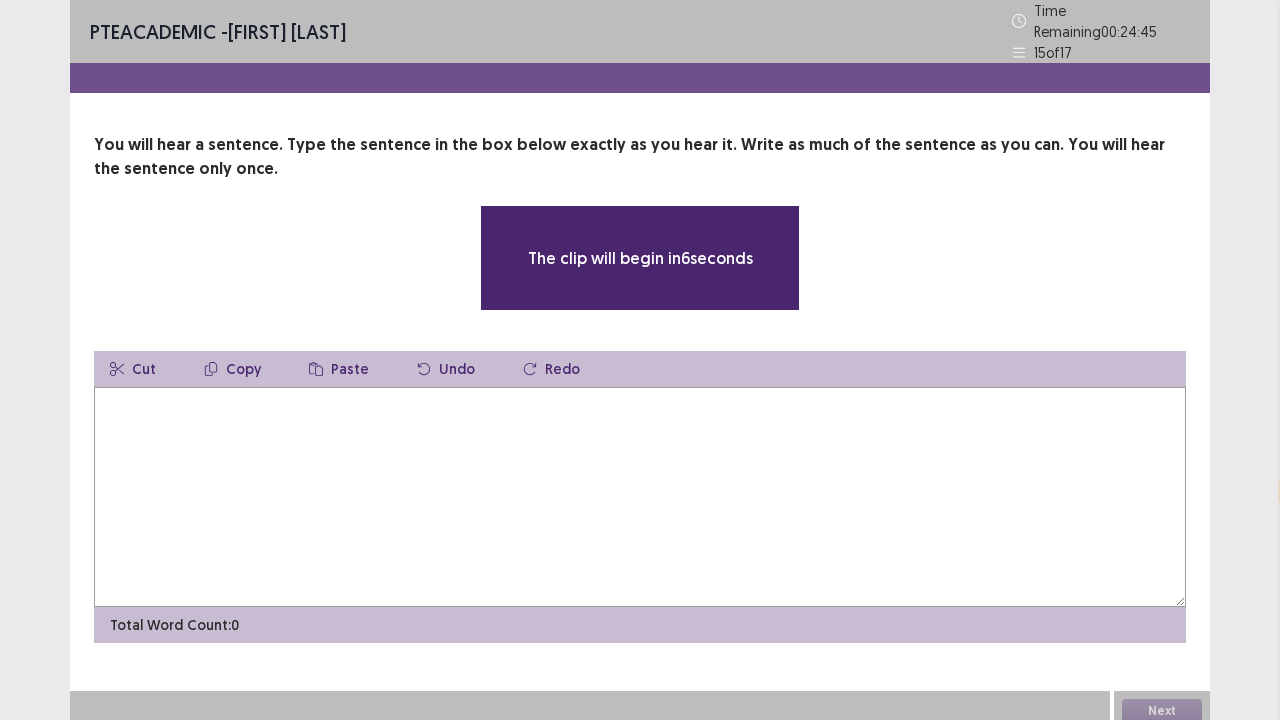 click at bounding box center (640, 497) 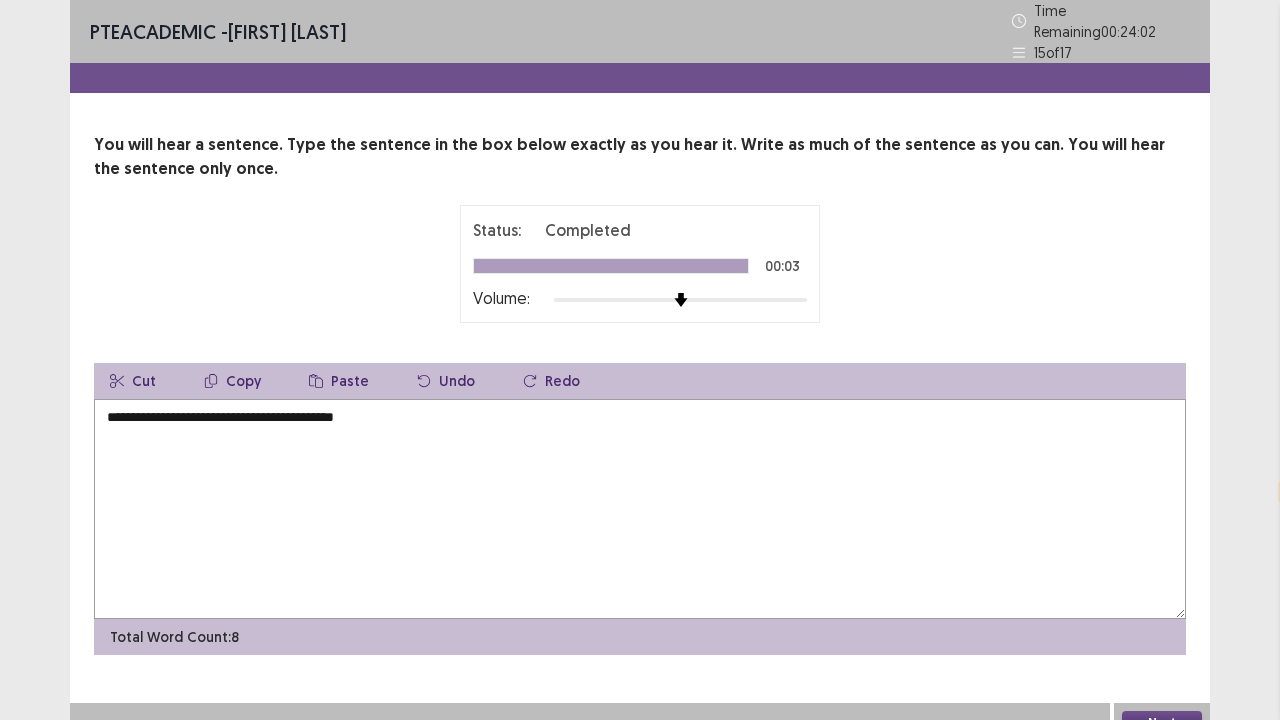 click on "**********" at bounding box center [640, 509] 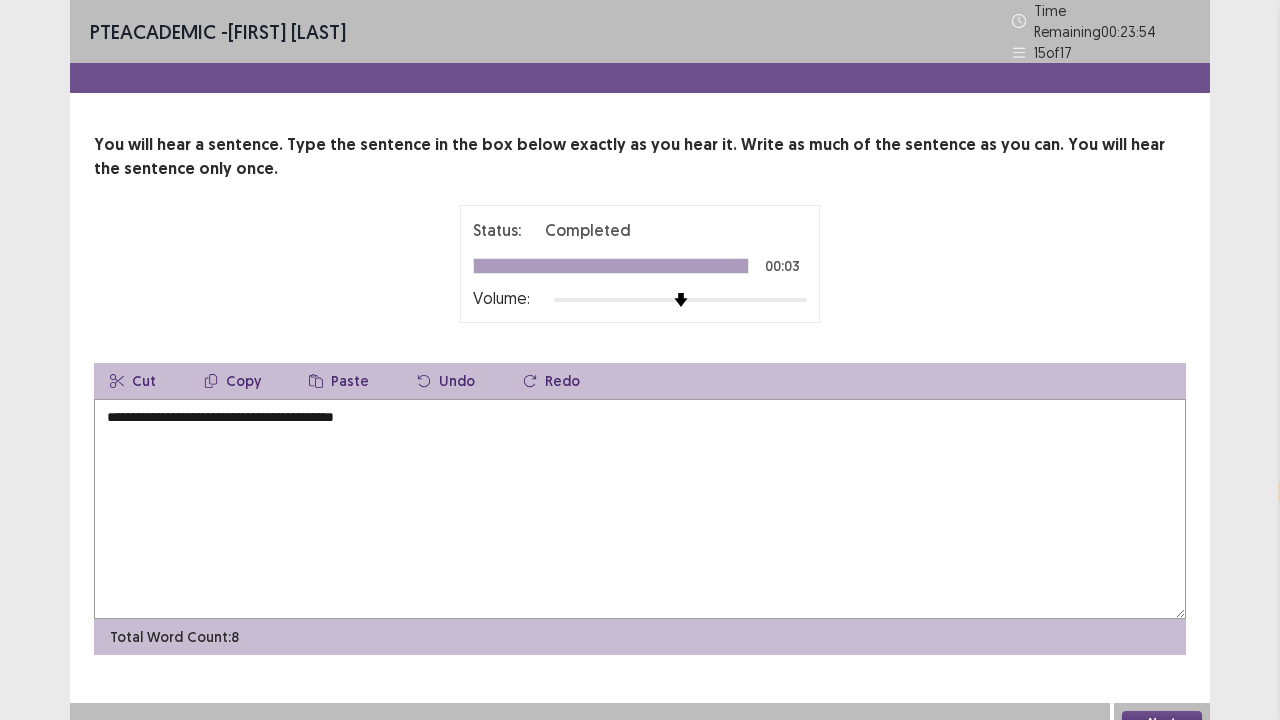 scroll, scrollTop: 13, scrollLeft: 0, axis: vertical 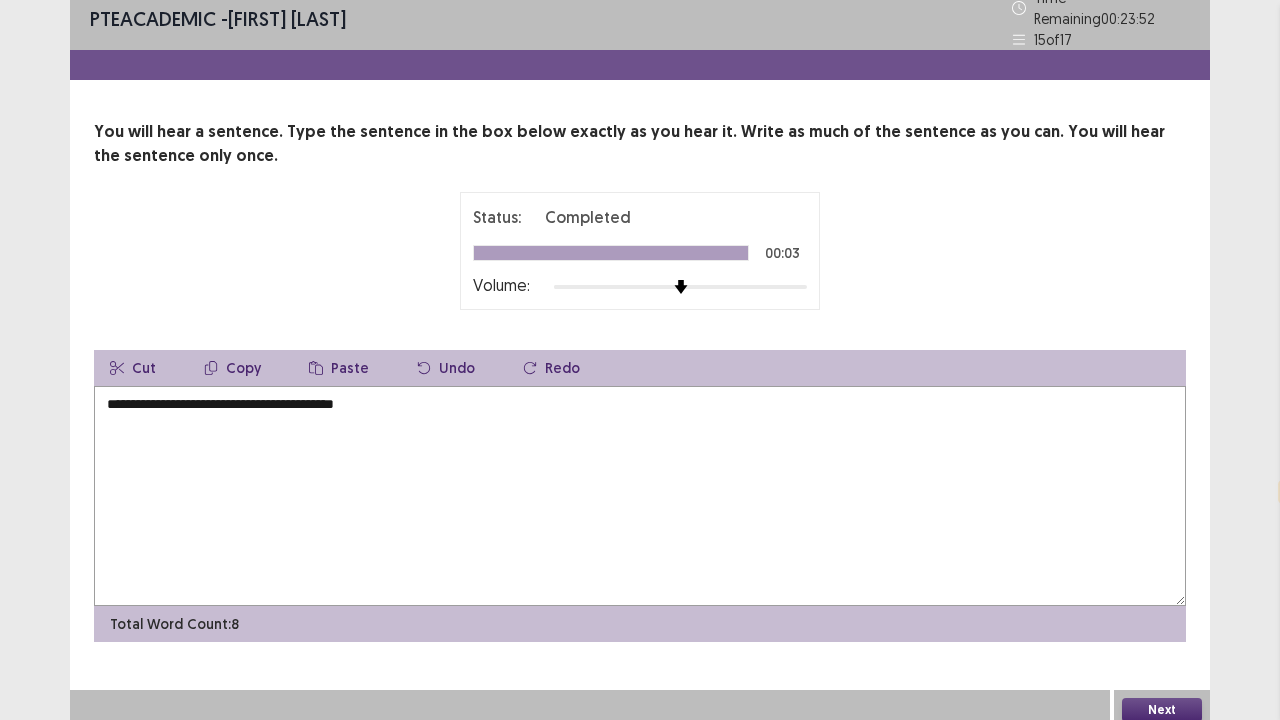 type on "**********" 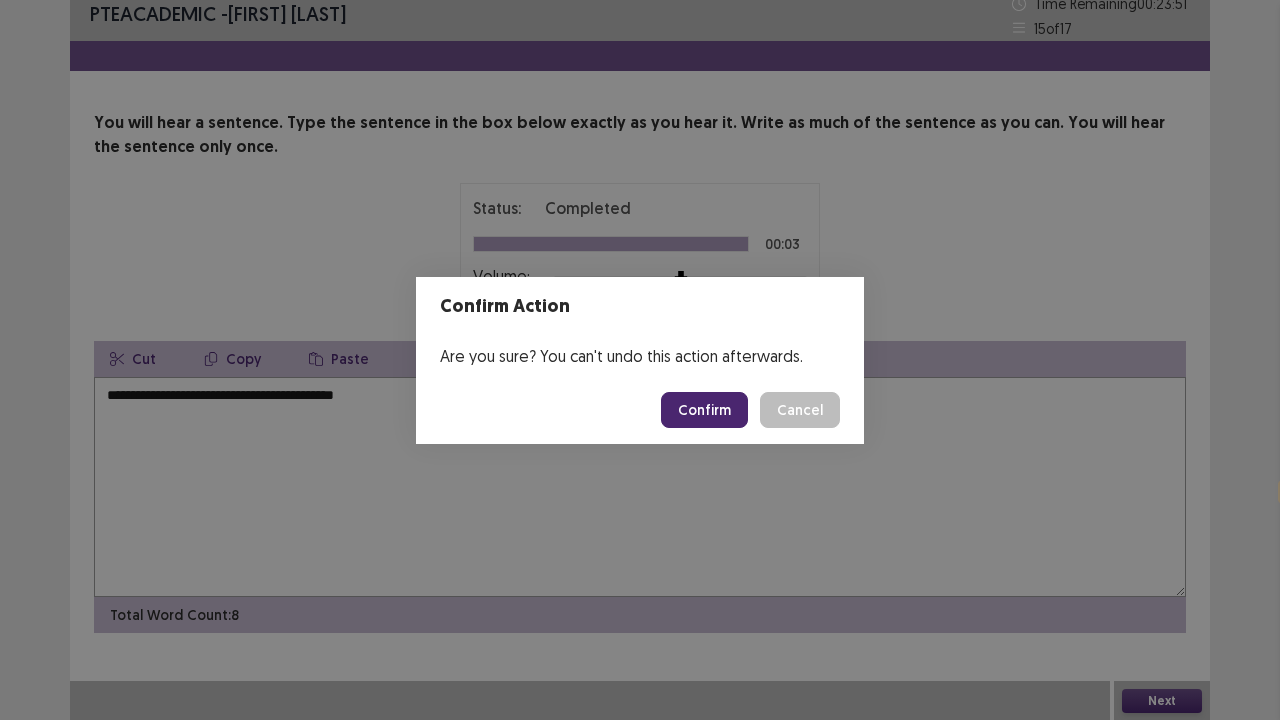 click on "Confirm" at bounding box center [704, 410] 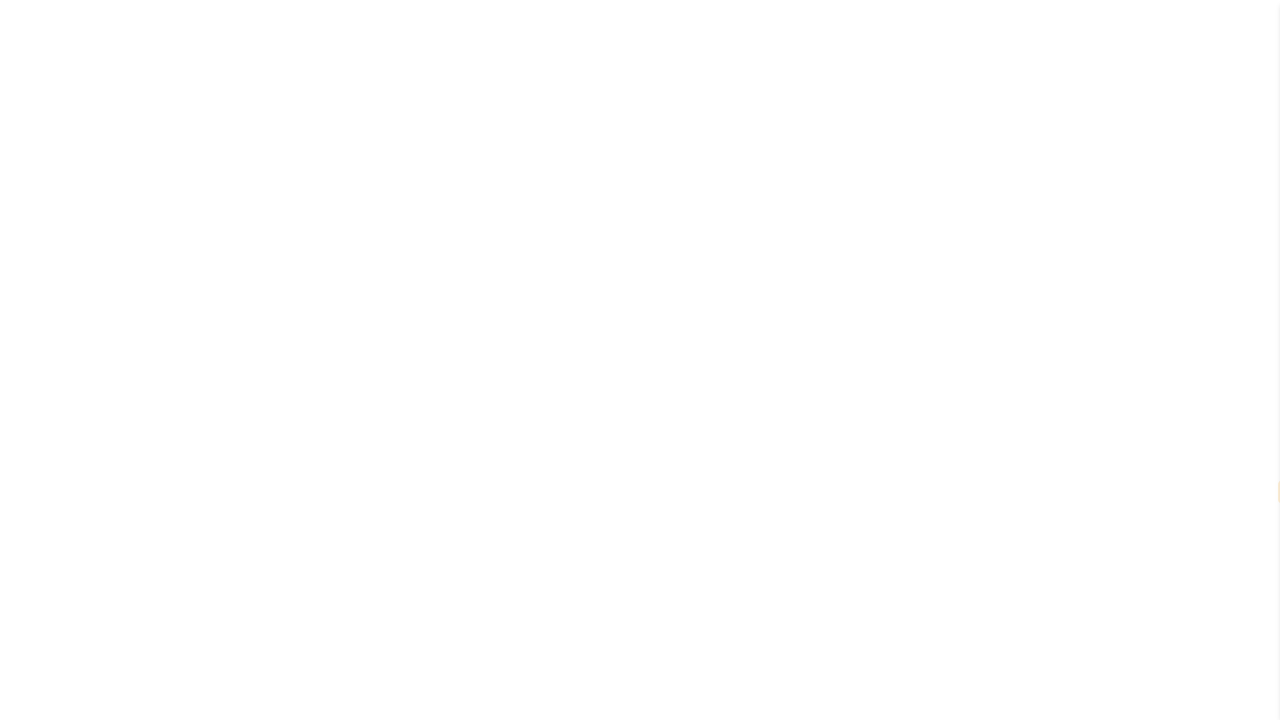 scroll, scrollTop: 0, scrollLeft: 0, axis: both 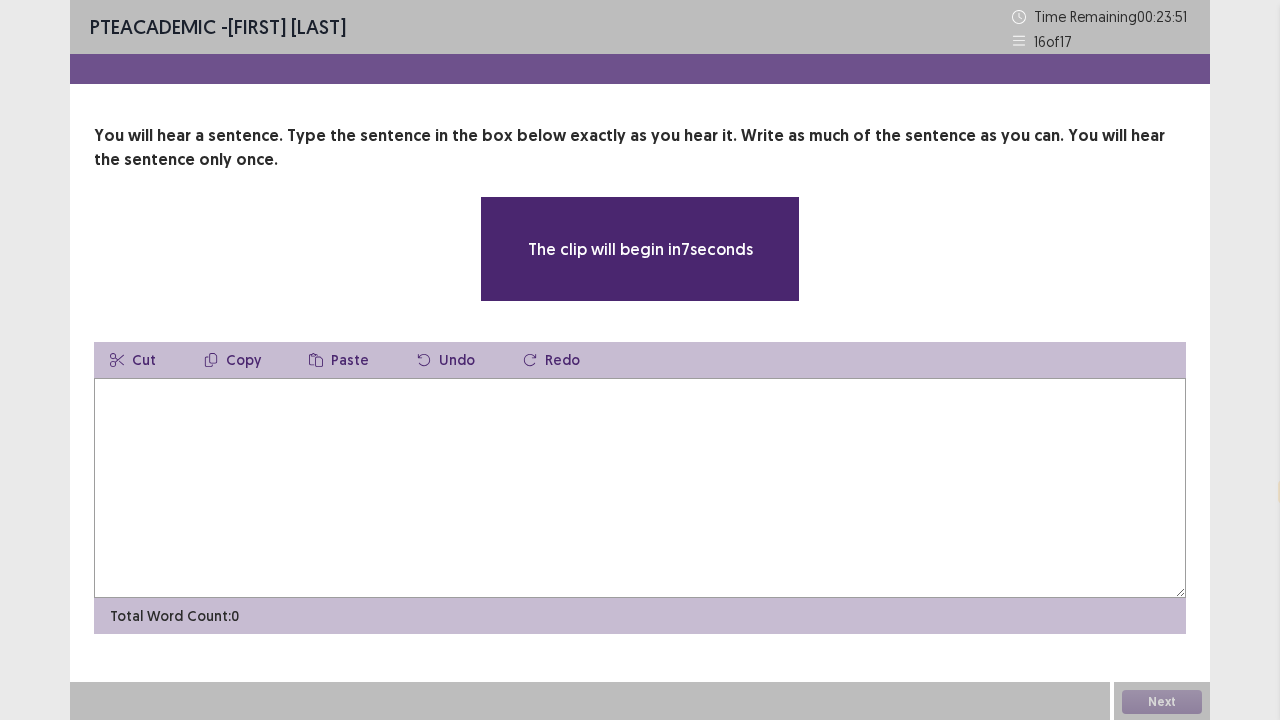 click at bounding box center [640, 488] 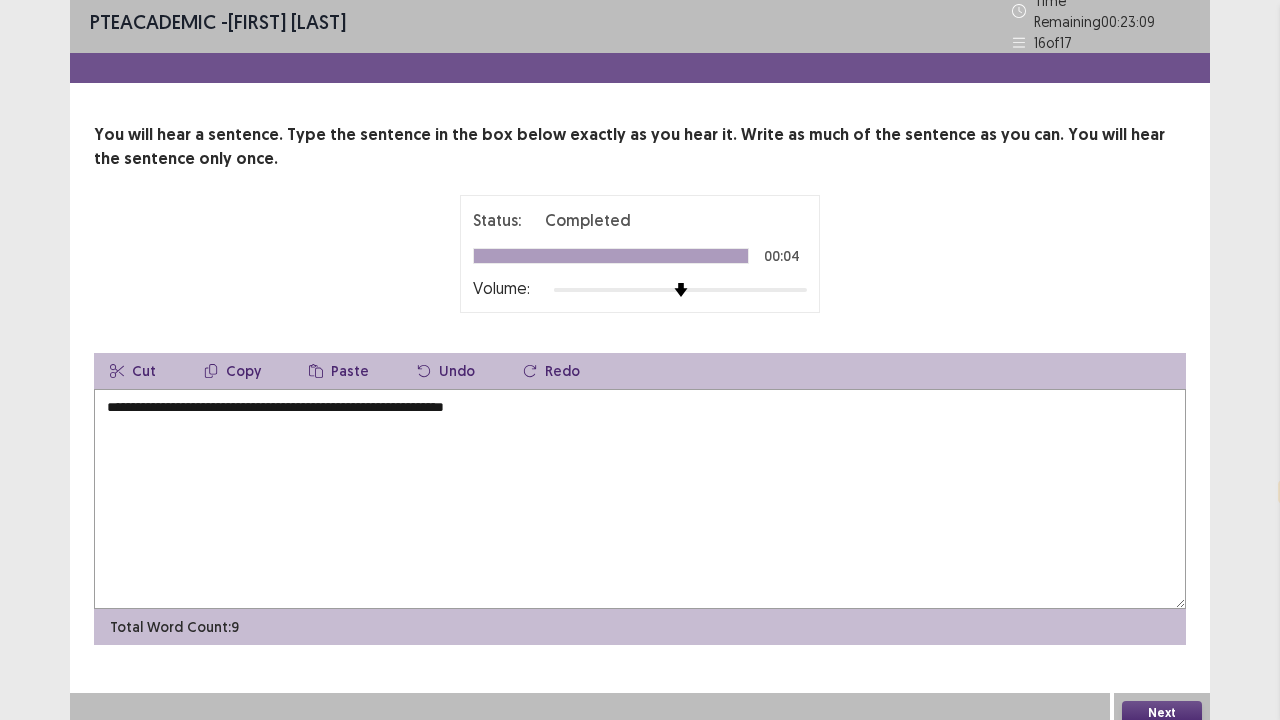 scroll, scrollTop: 13, scrollLeft: 0, axis: vertical 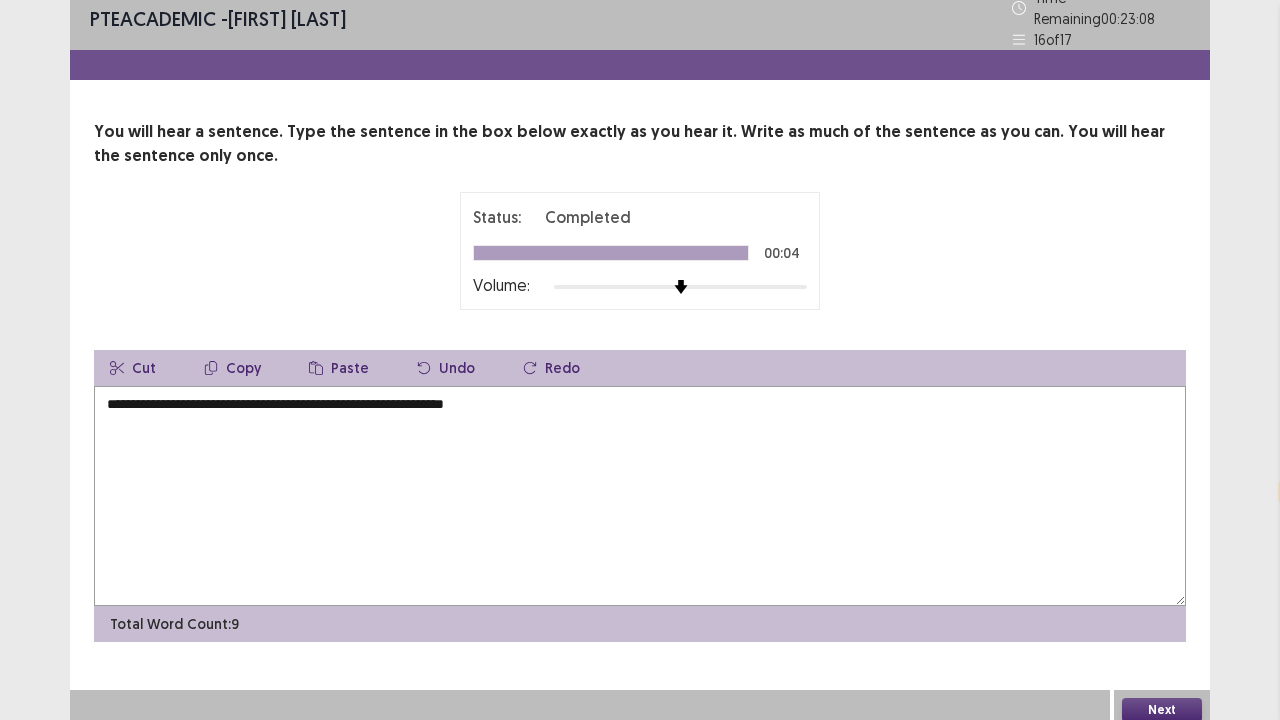 type on "**********" 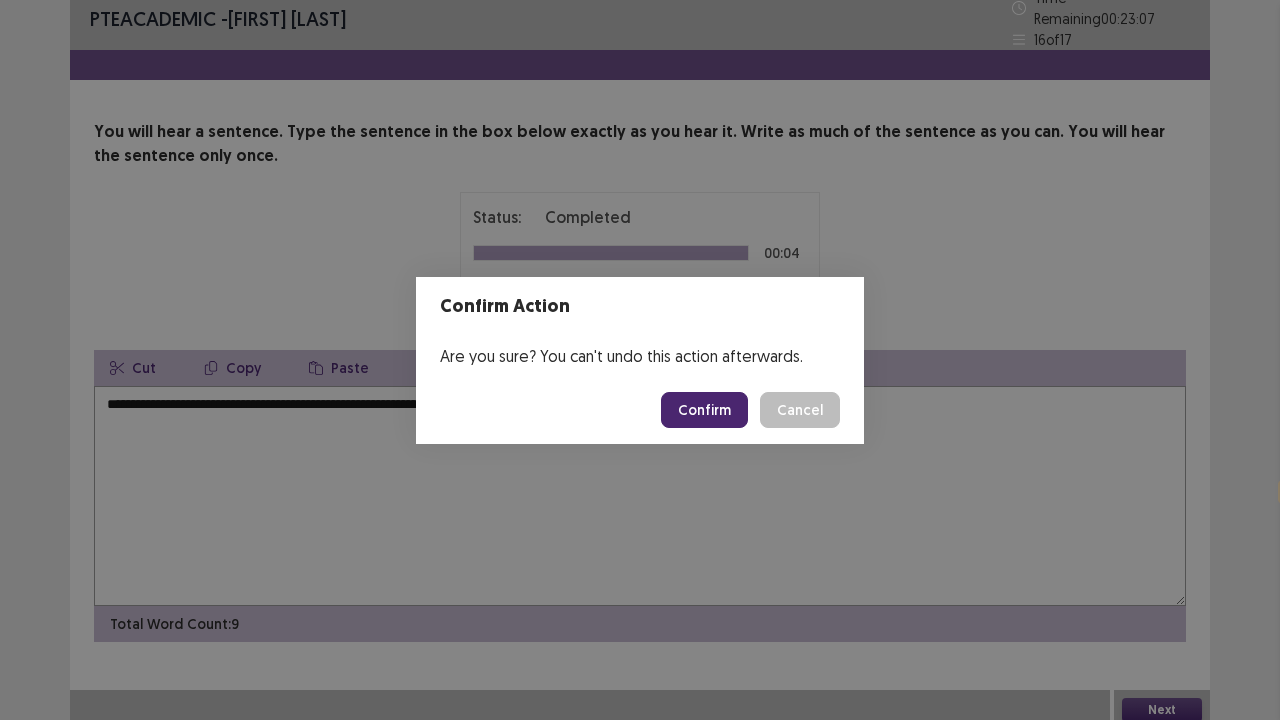 click on "Confirm" at bounding box center [704, 410] 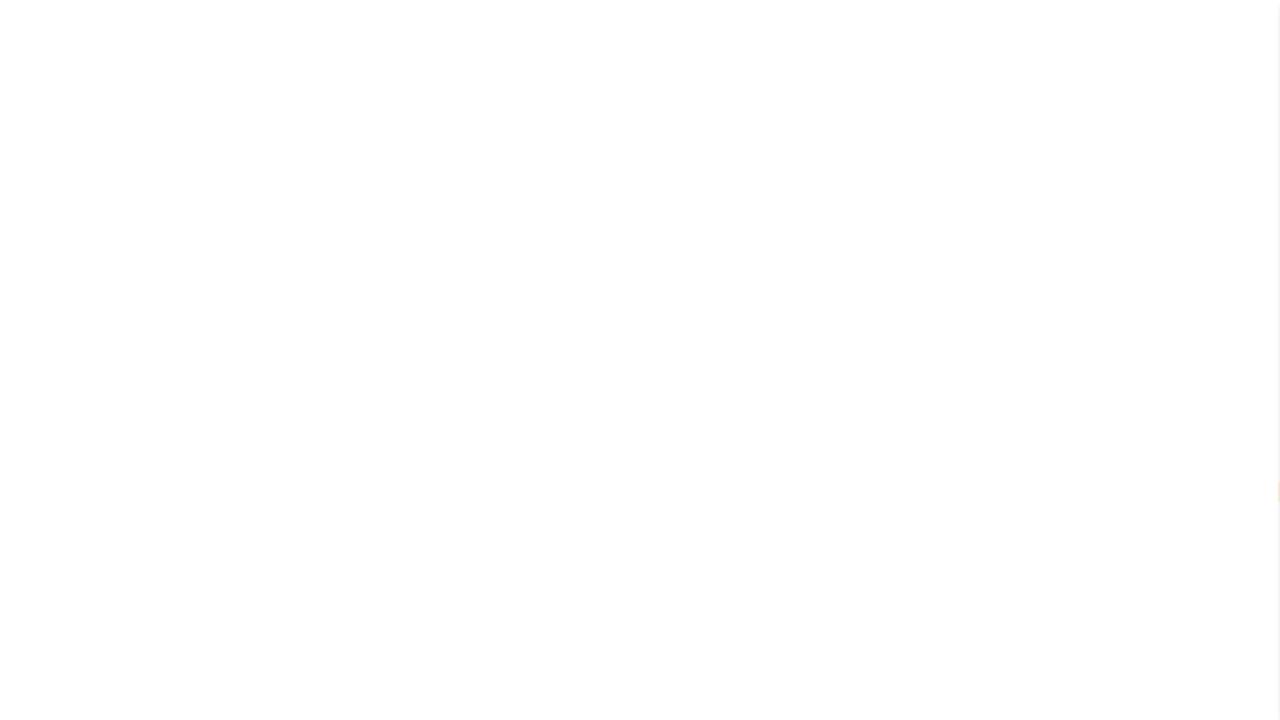 scroll, scrollTop: 0, scrollLeft: 0, axis: both 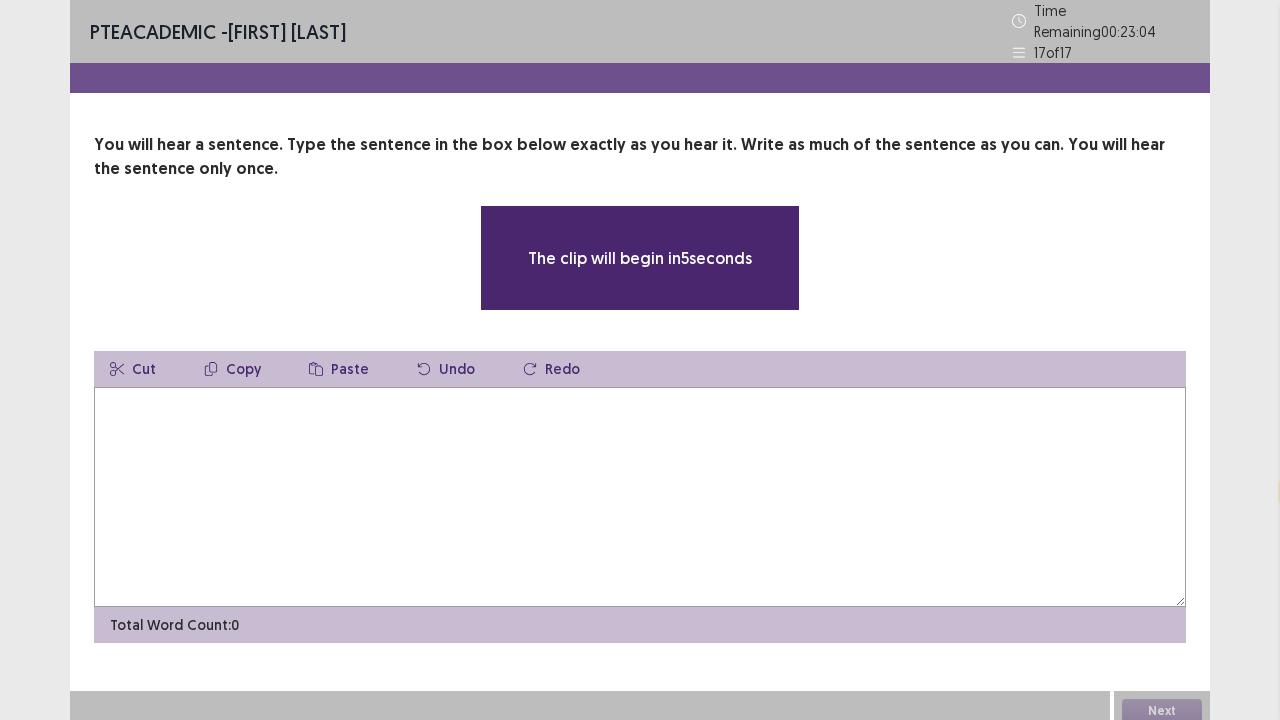 click at bounding box center [640, 497] 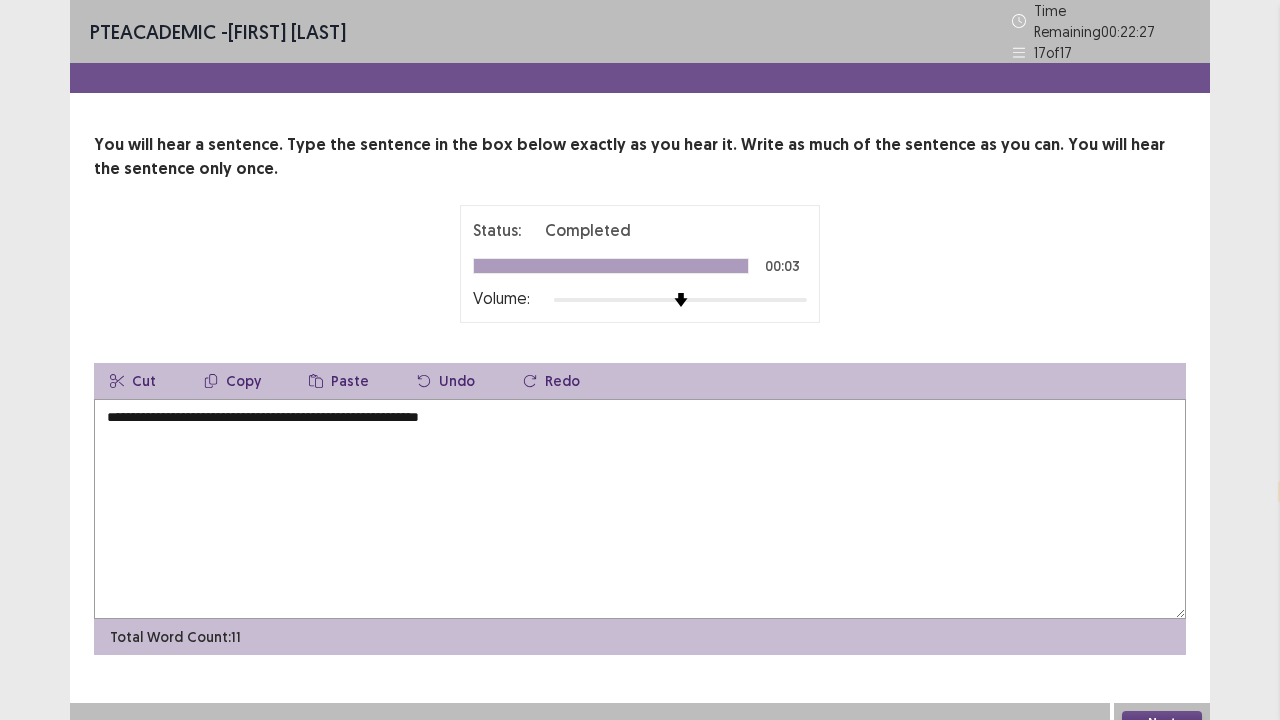 scroll, scrollTop: 13, scrollLeft: 0, axis: vertical 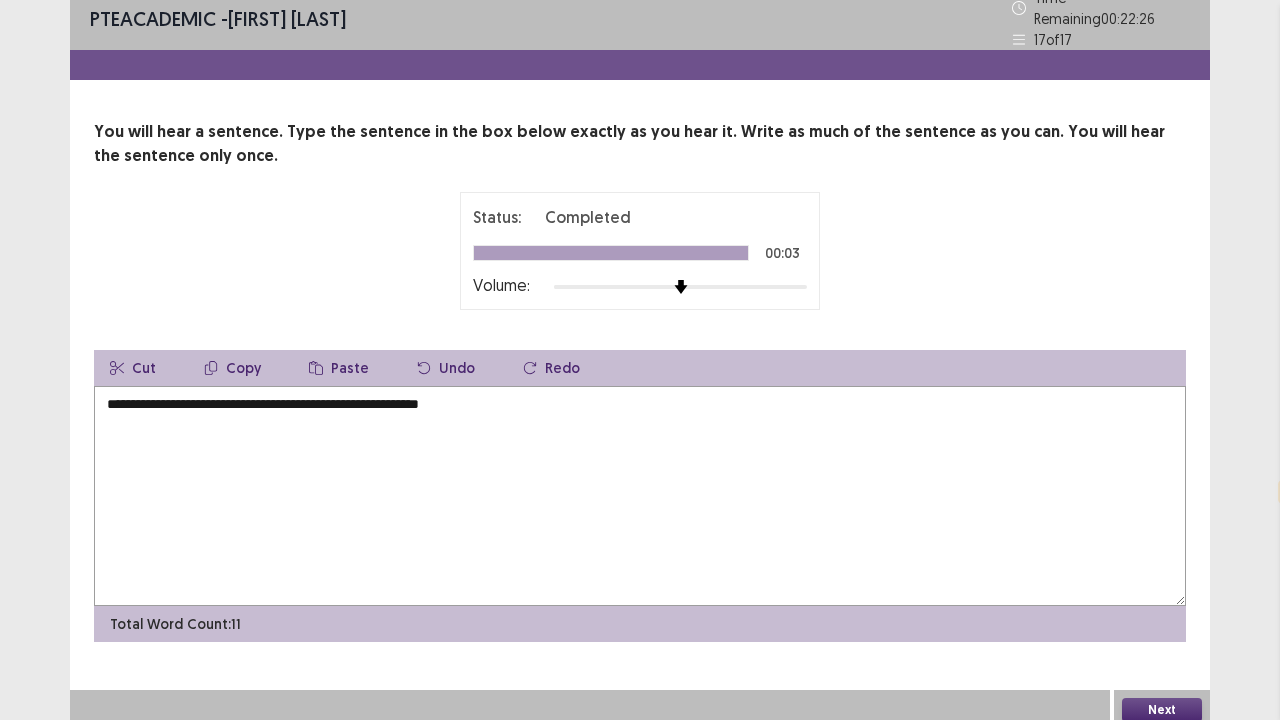 type on "**********" 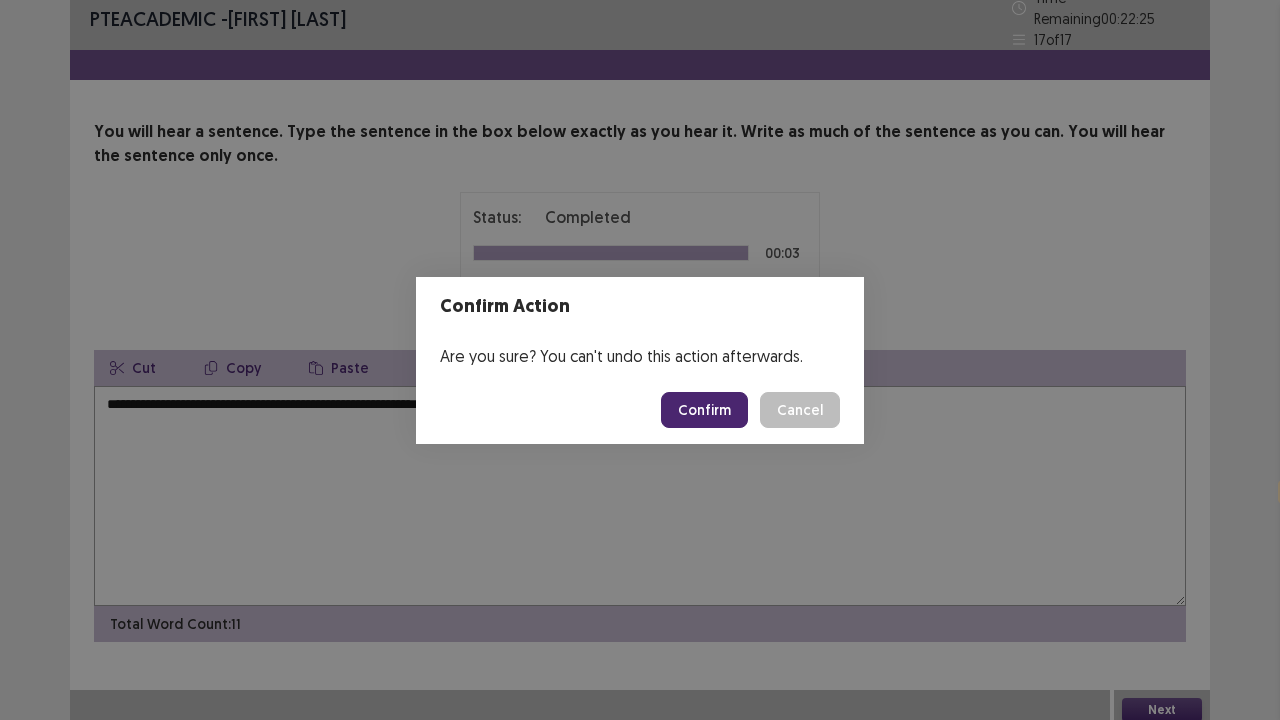 click on "Confirm" at bounding box center [704, 410] 